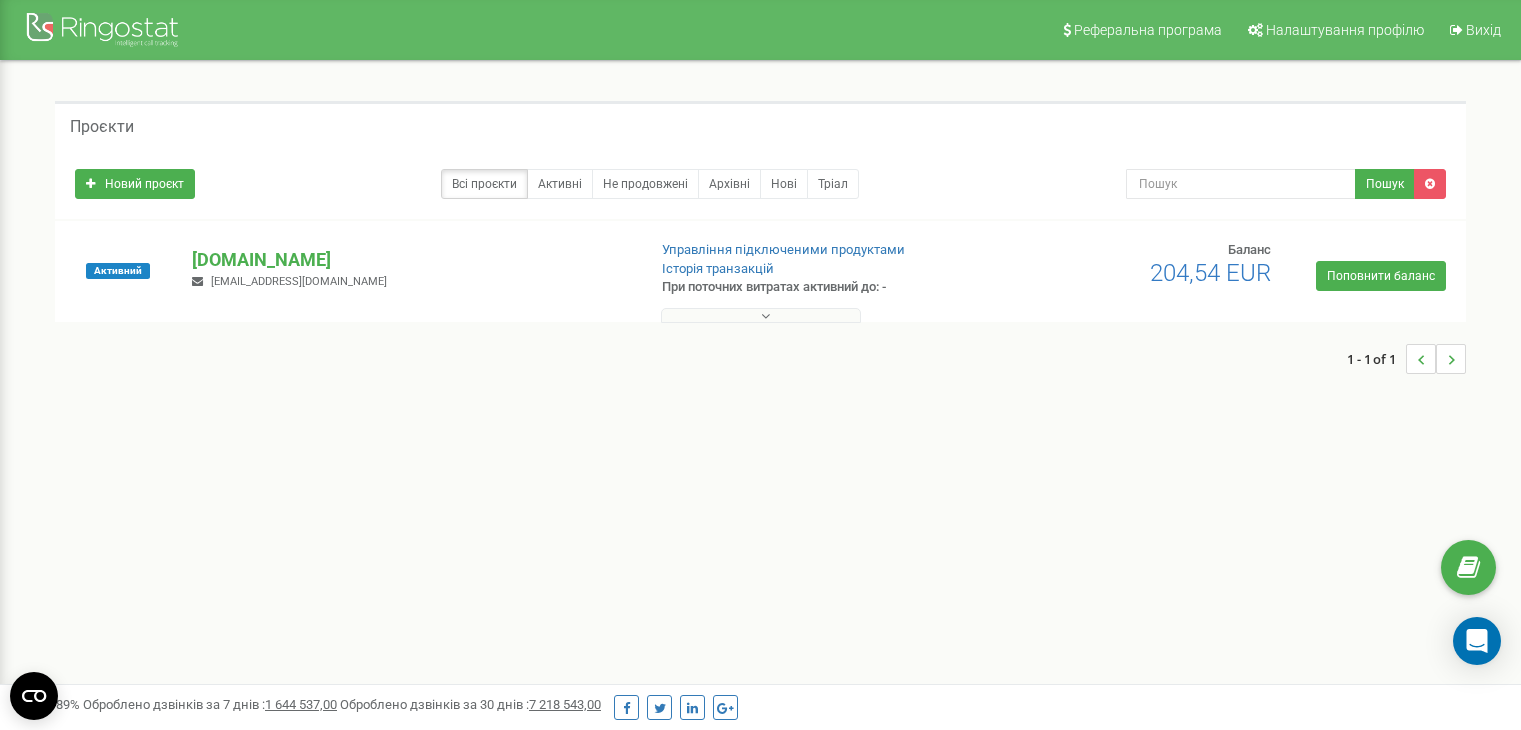 scroll, scrollTop: 0, scrollLeft: 0, axis: both 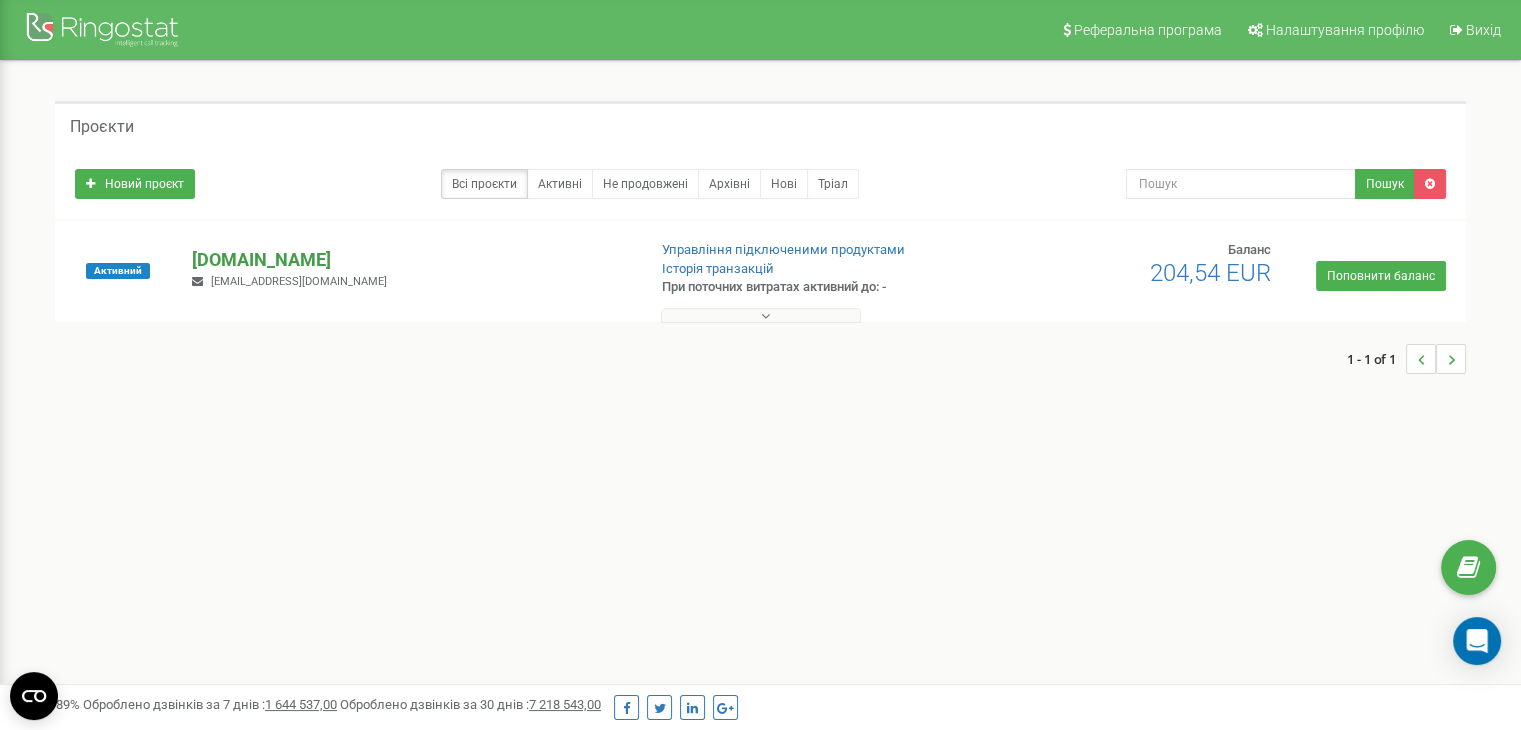 click on "[DOMAIN_NAME]" at bounding box center [410, 260] 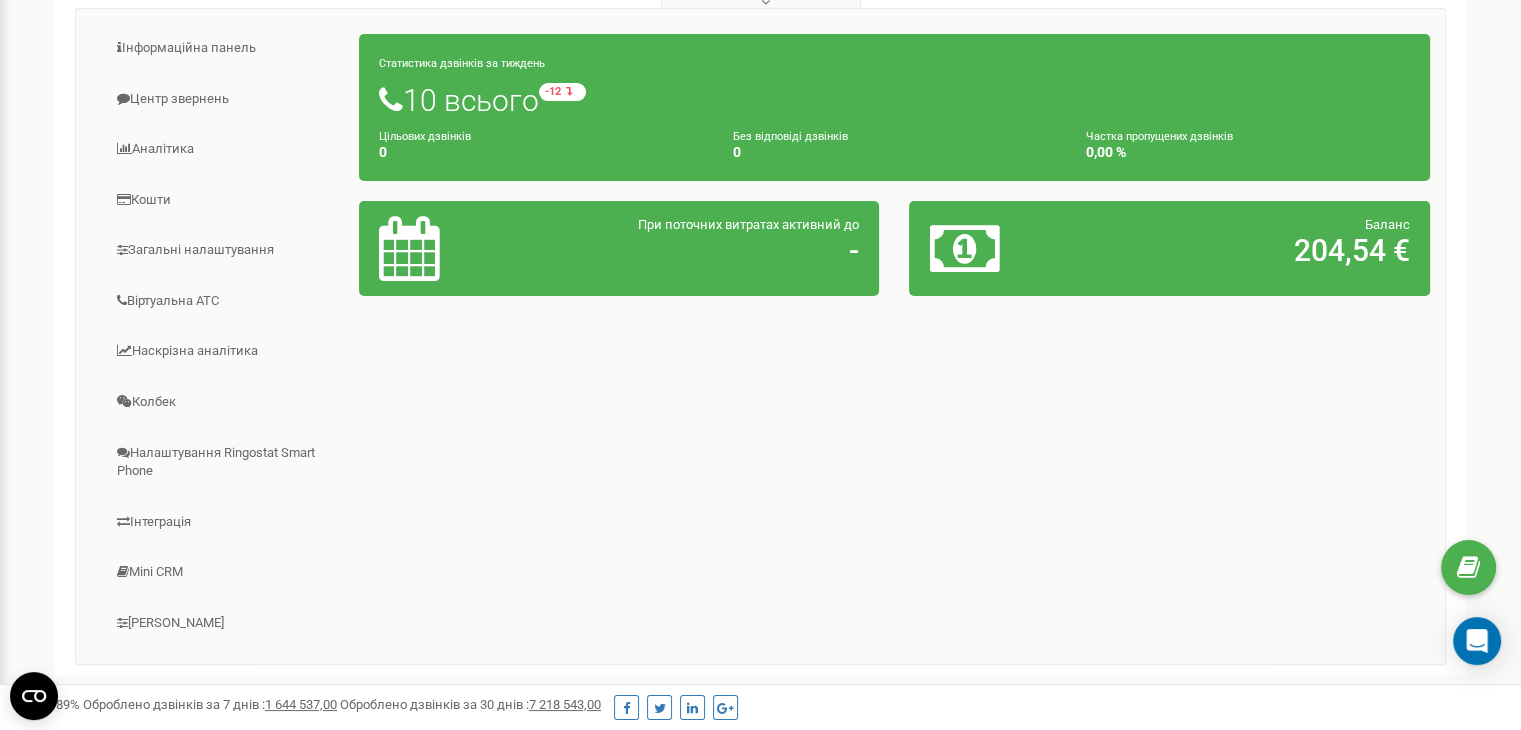 scroll, scrollTop: 333, scrollLeft: 0, axis: vertical 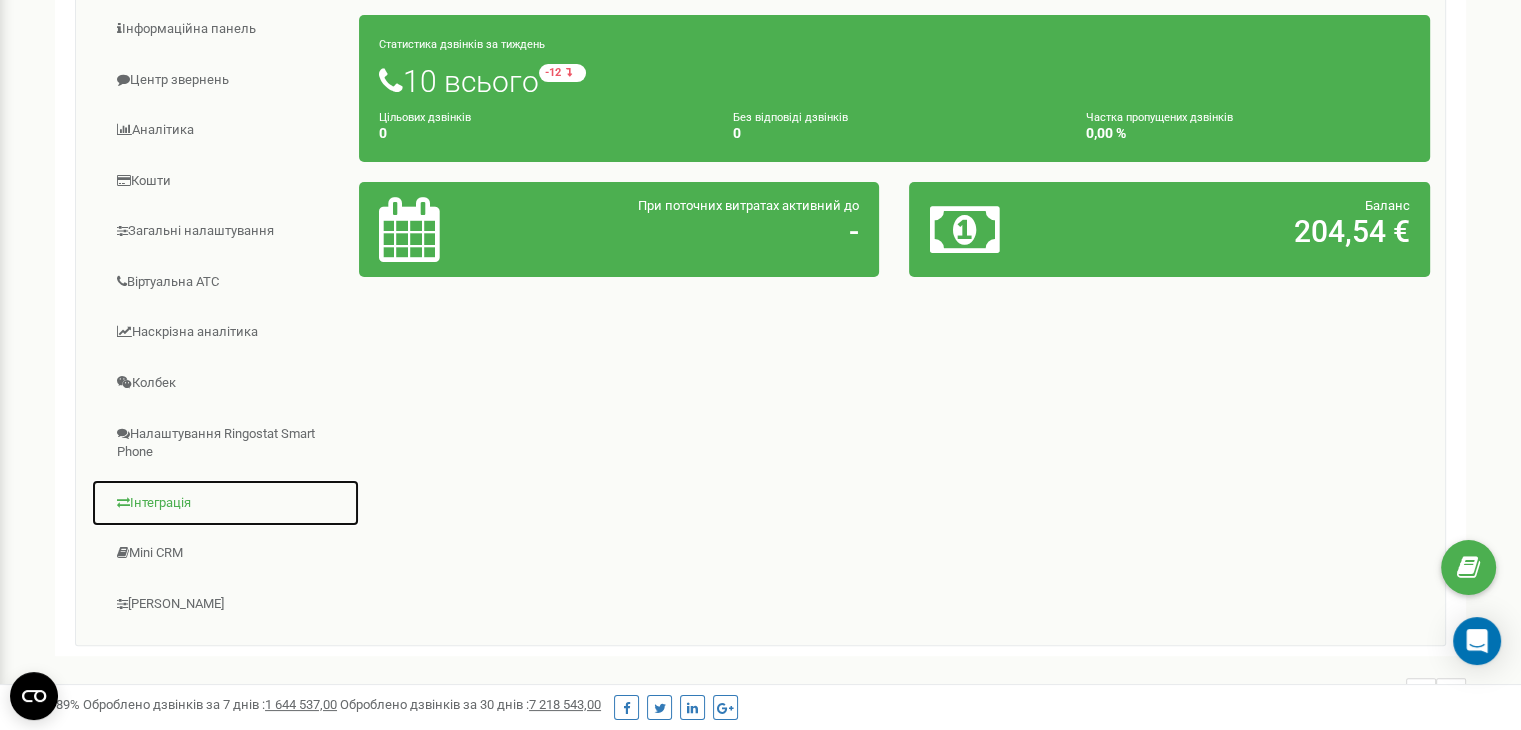 click on "Інтеграція" at bounding box center [225, 503] 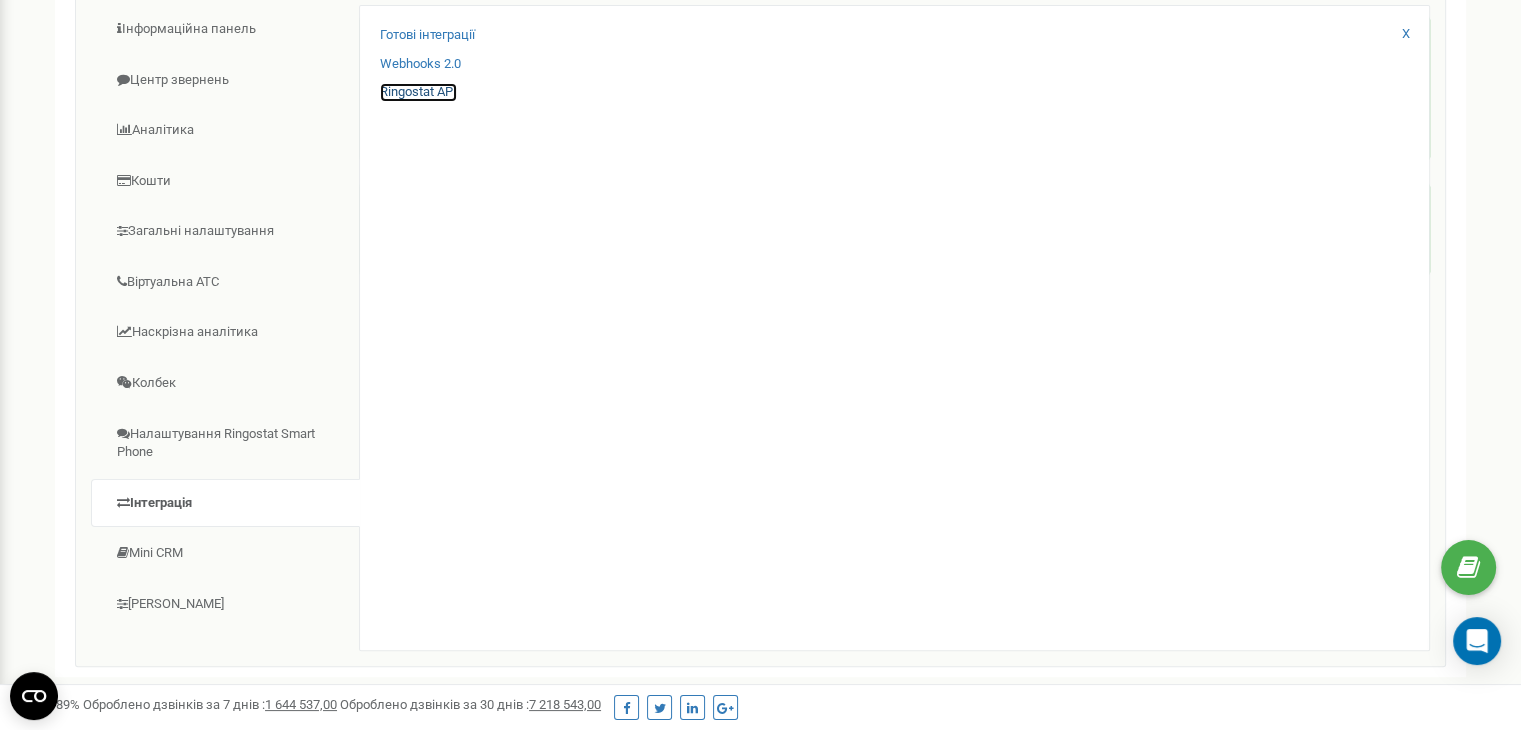 click on "Ringostat API" at bounding box center (418, 92) 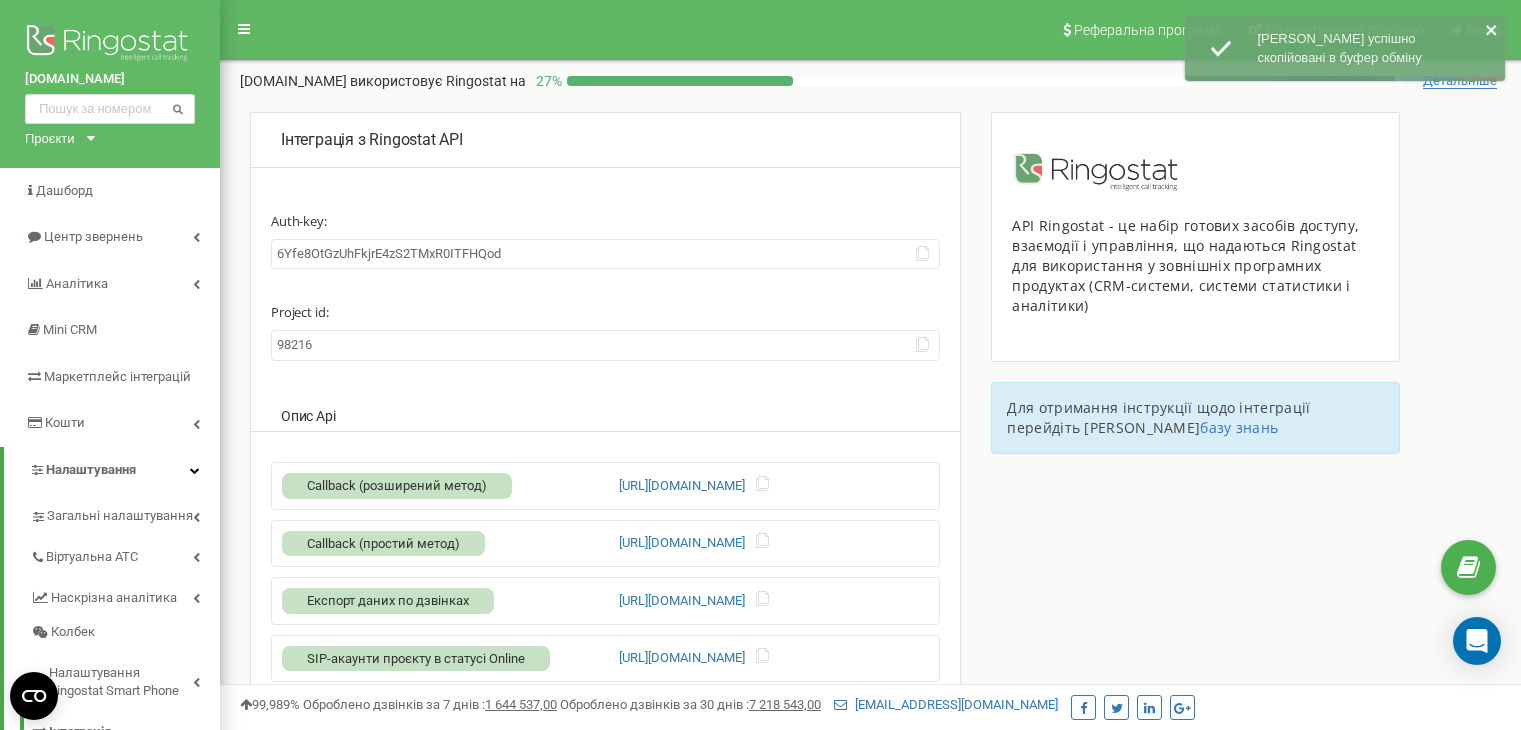 scroll, scrollTop: 0, scrollLeft: 0, axis: both 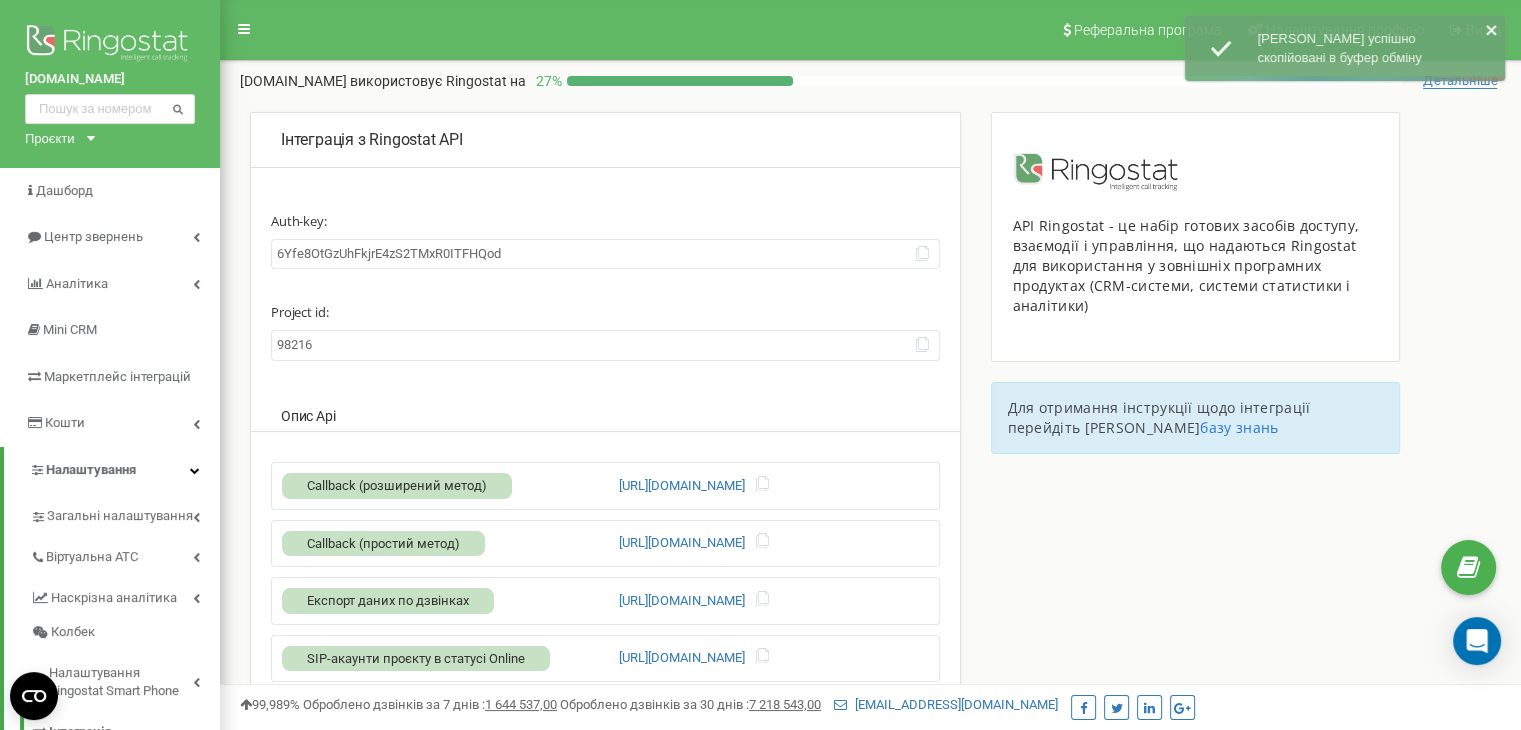 click 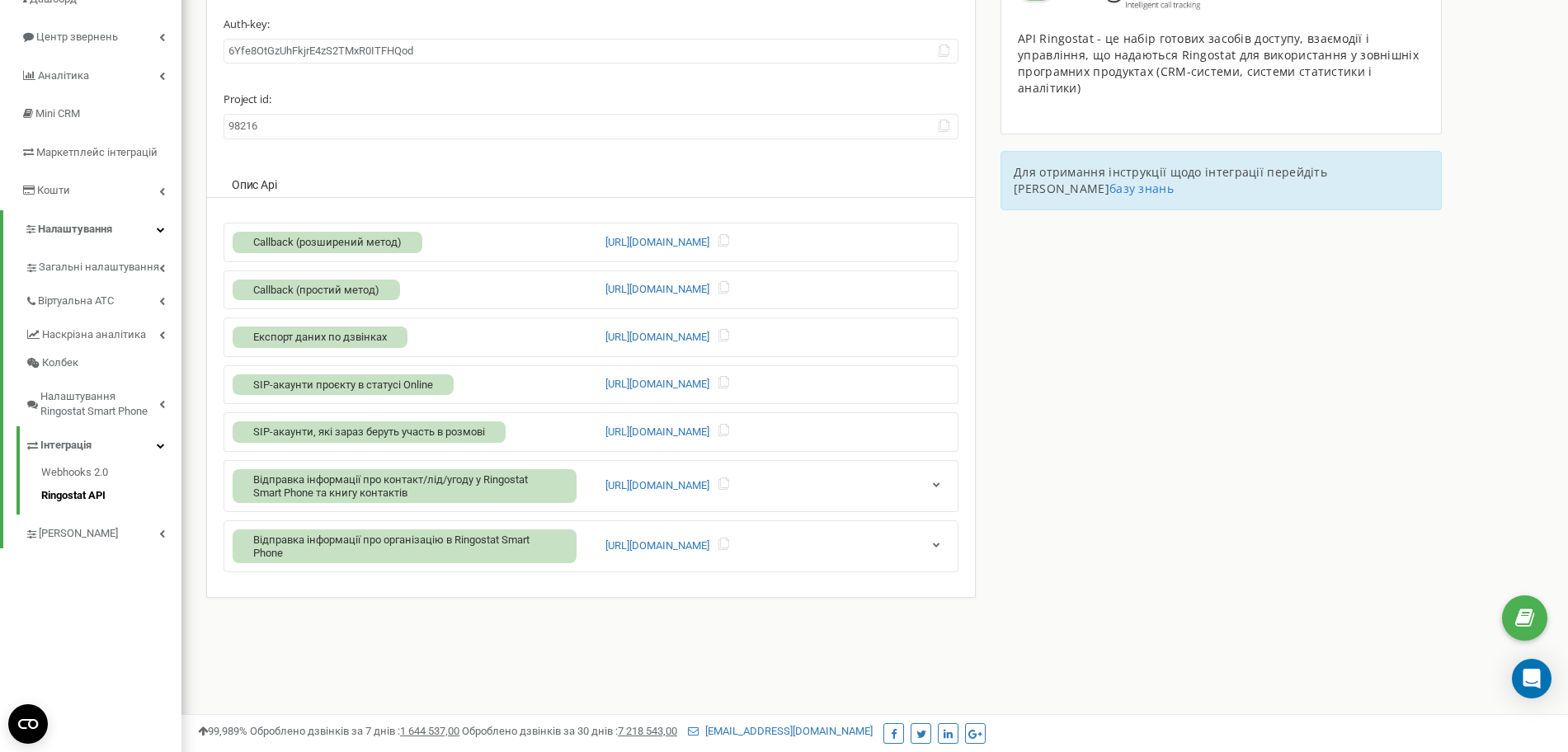 scroll, scrollTop: 178, scrollLeft: 0, axis: vertical 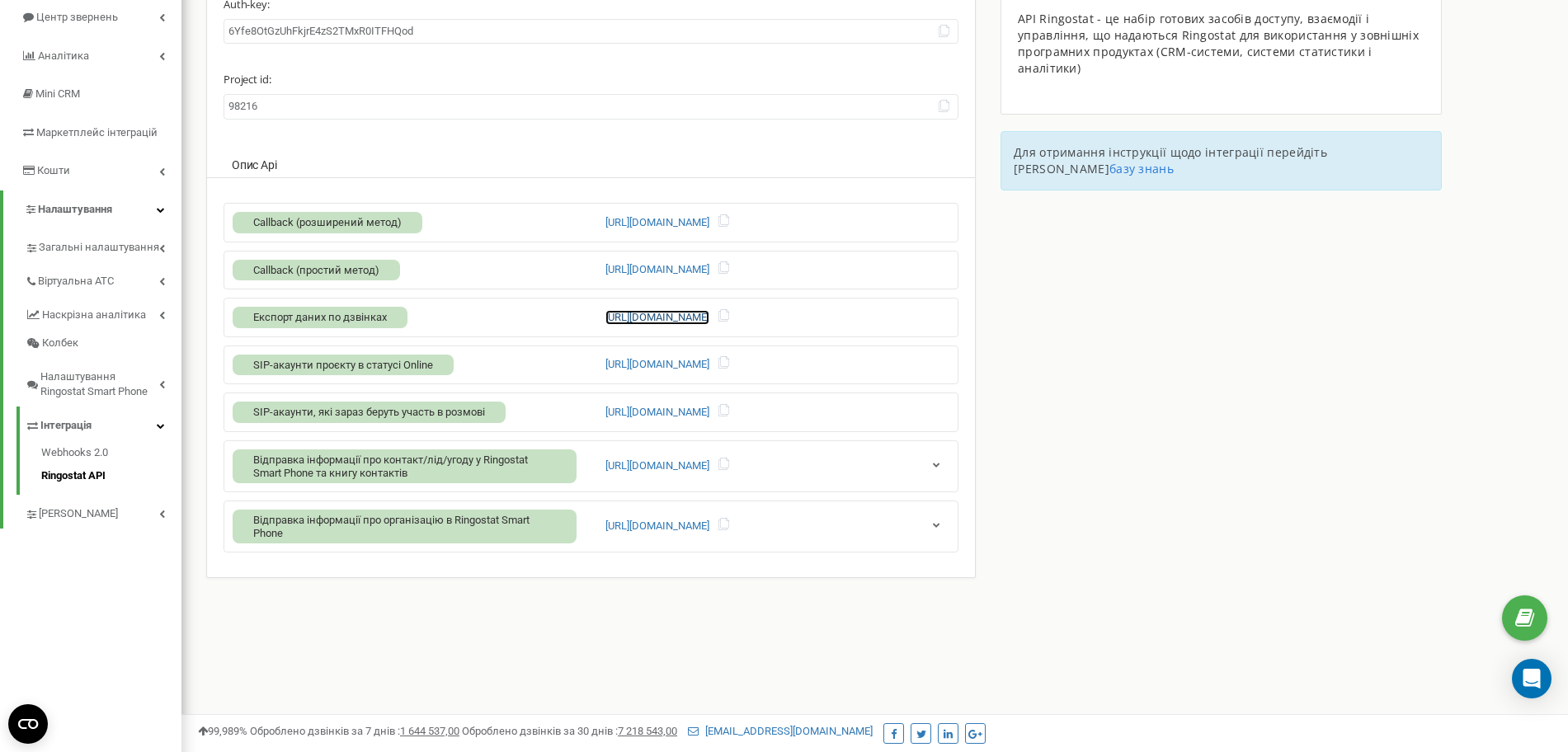 click on "[URL][DOMAIN_NAME]" at bounding box center (657, 317) 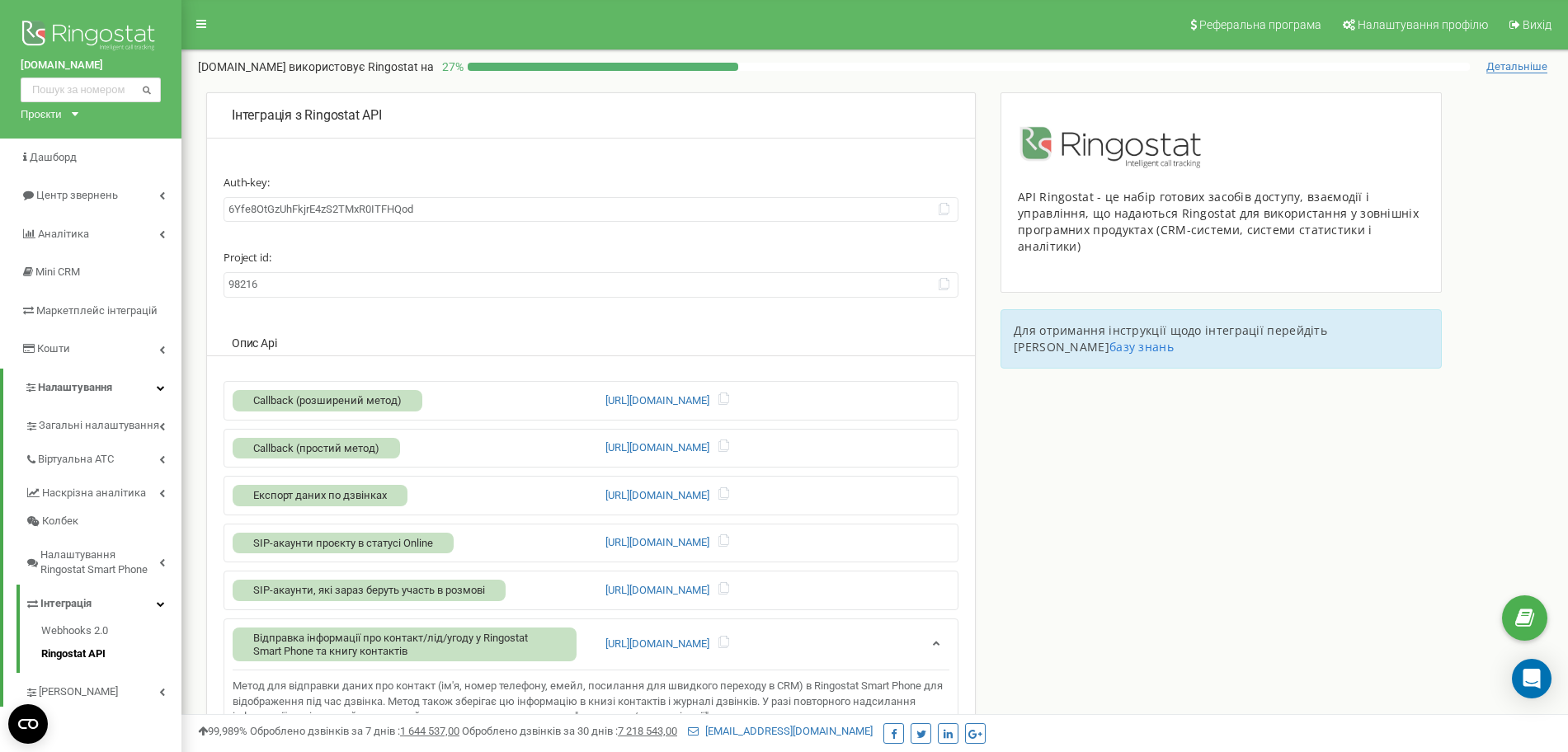 scroll, scrollTop: 522, scrollLeft: 0, axis: vertical 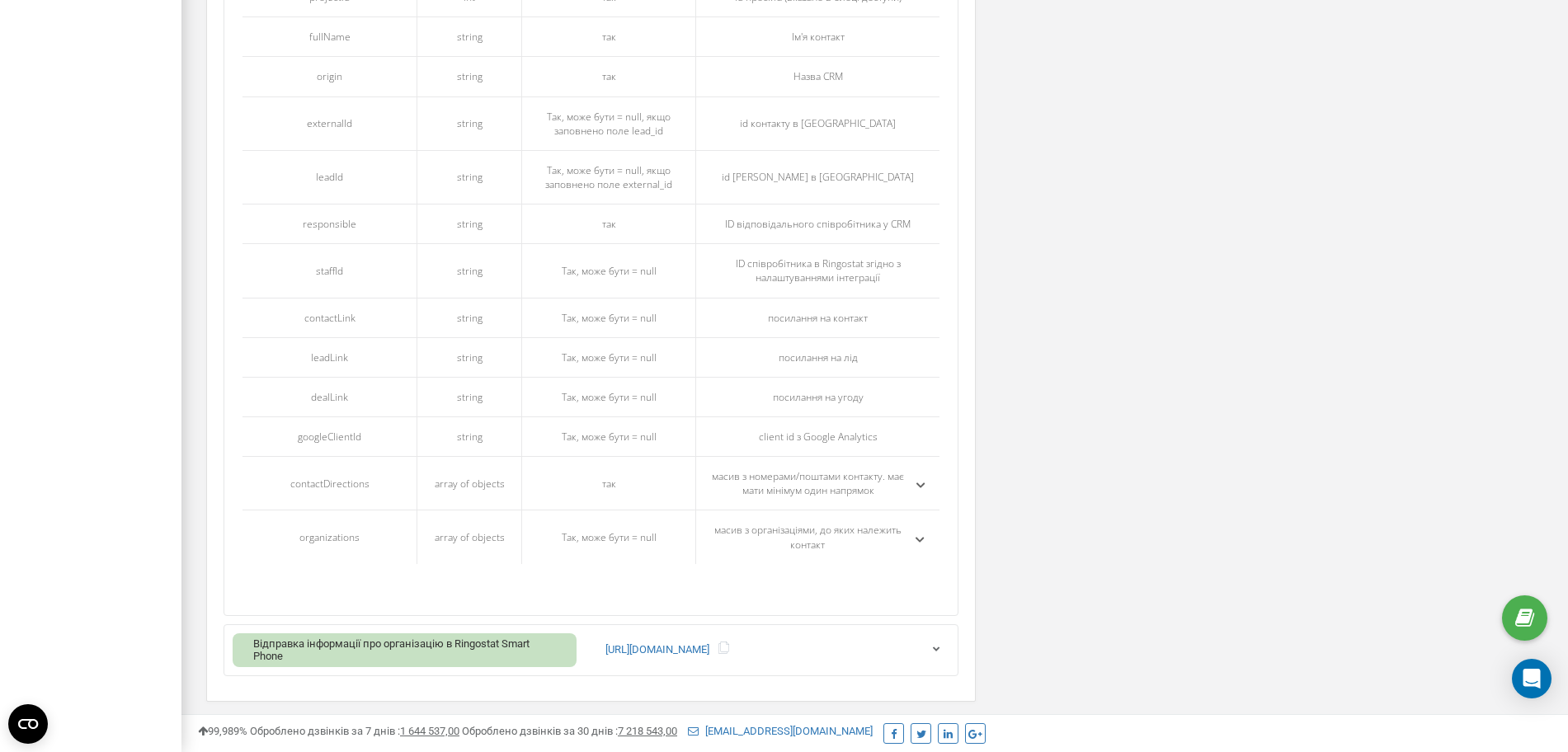 click at bounding box center (937, 650) 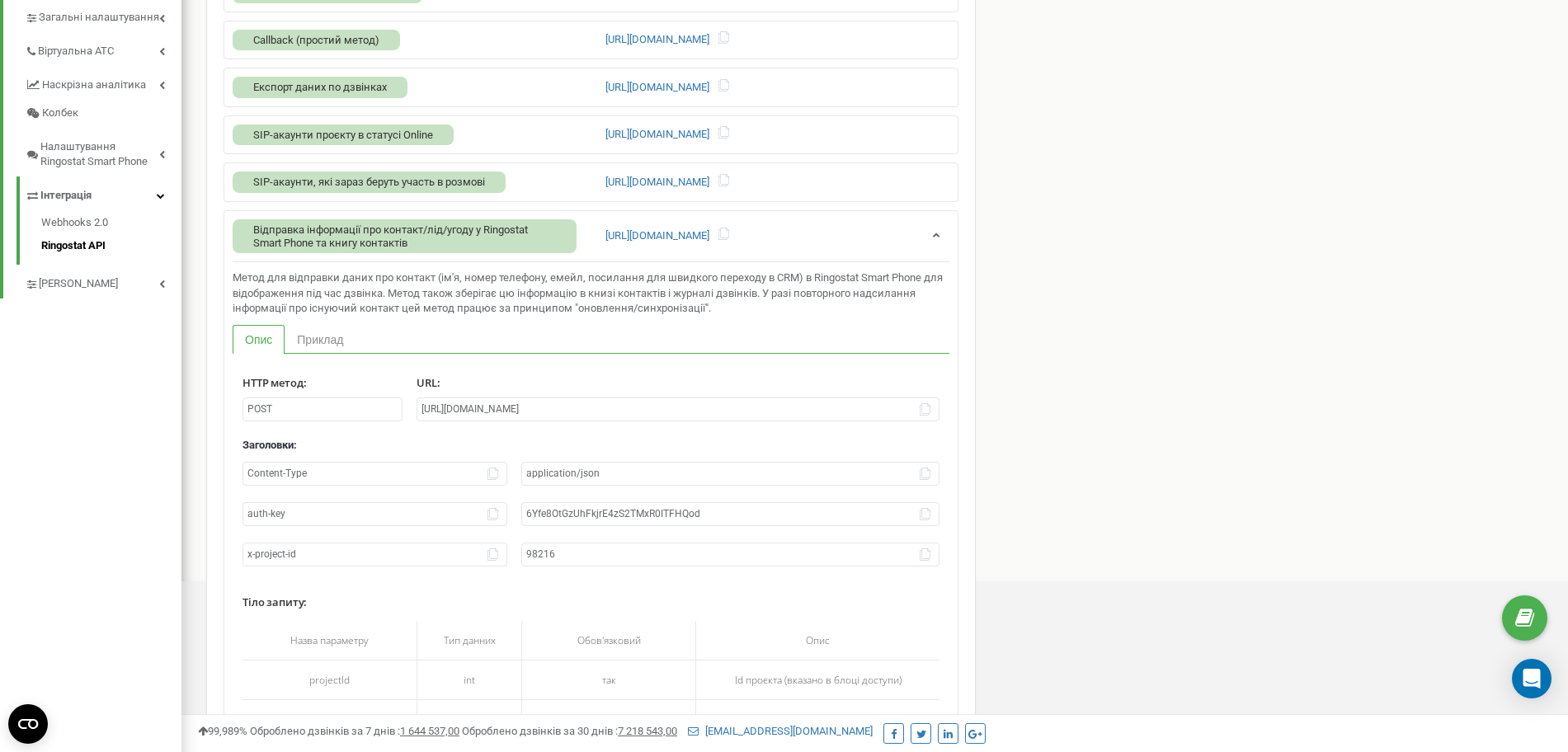 scroll, scrollTop: 395, scrollLeft: 0, axis: vertical 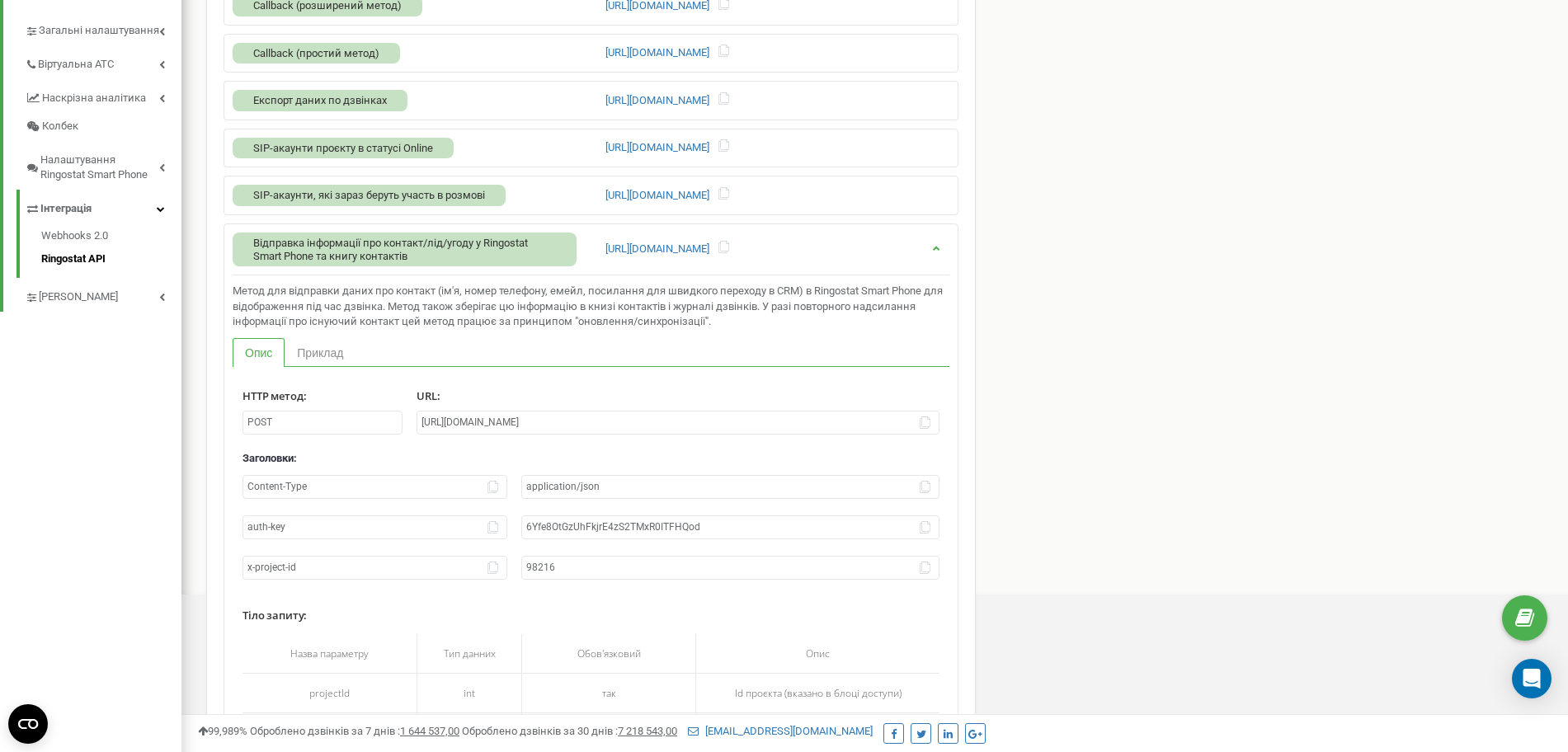 click at bounding box center [935, 247] 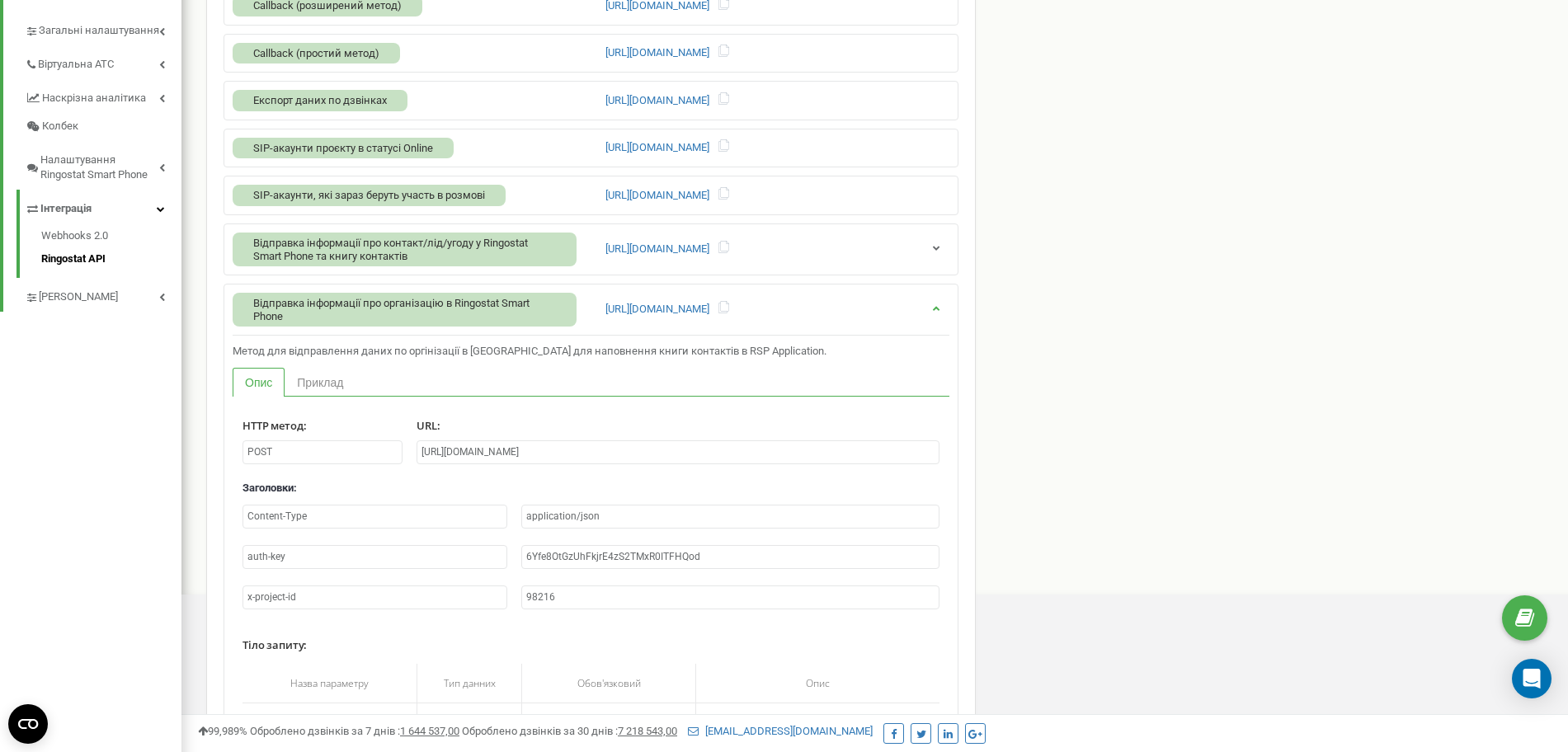 click at bounding box center (935, 307) 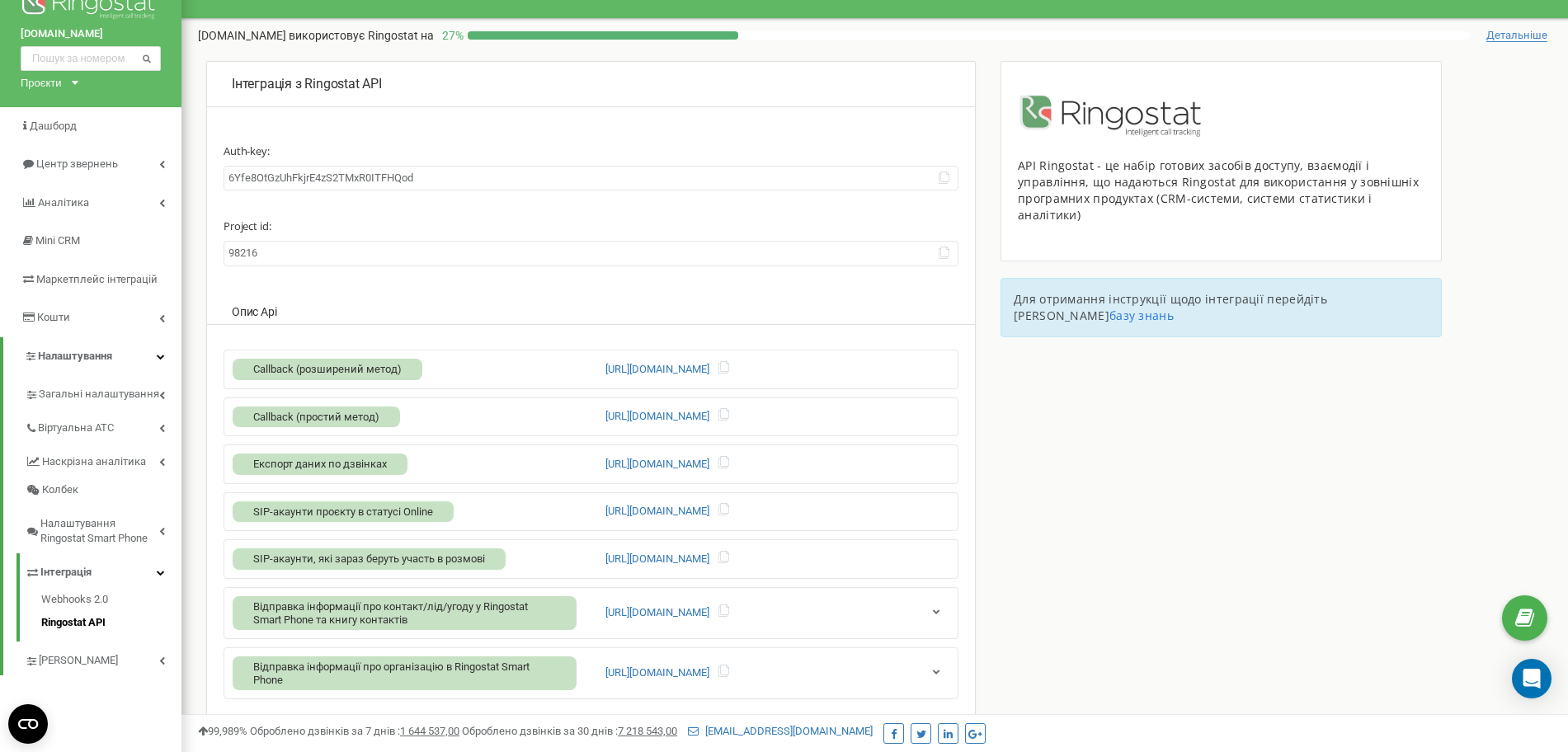 scroll, scrollTop: 0, scrollLeft: 0, axis: both 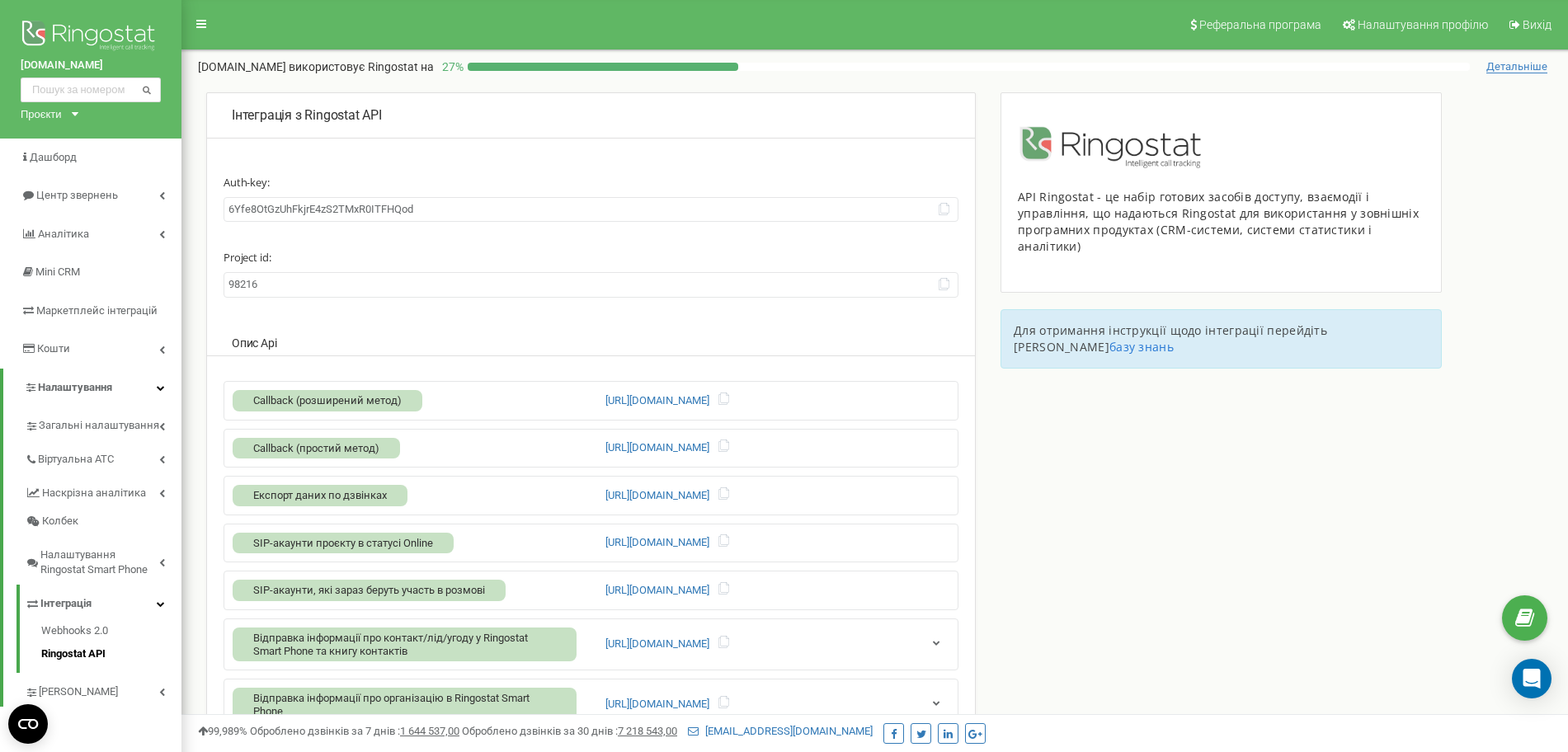 type 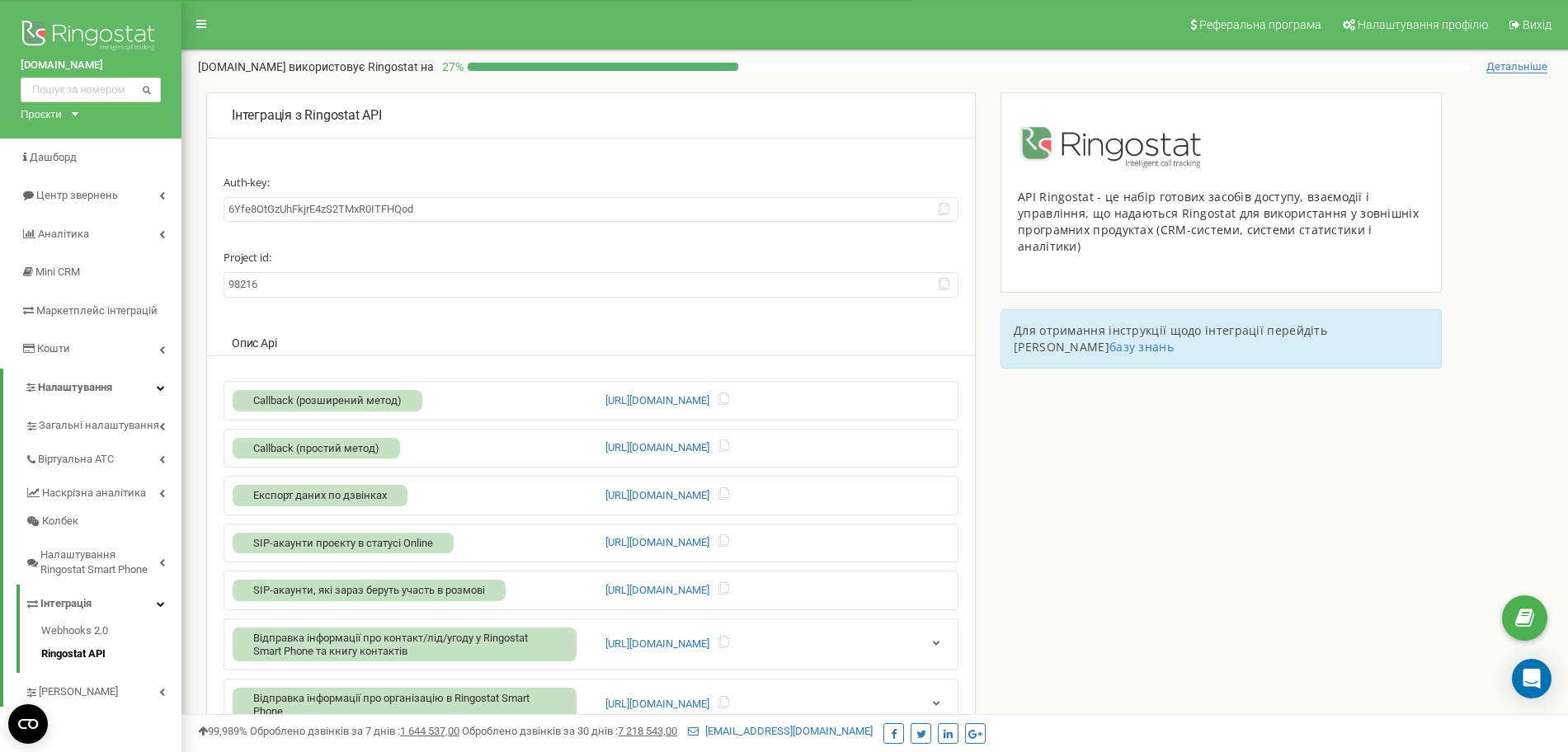 click on "6Yfe8OtGzUhFkjrE4zS2TMxR0ITFHQod" at bounding box center (591, 209) 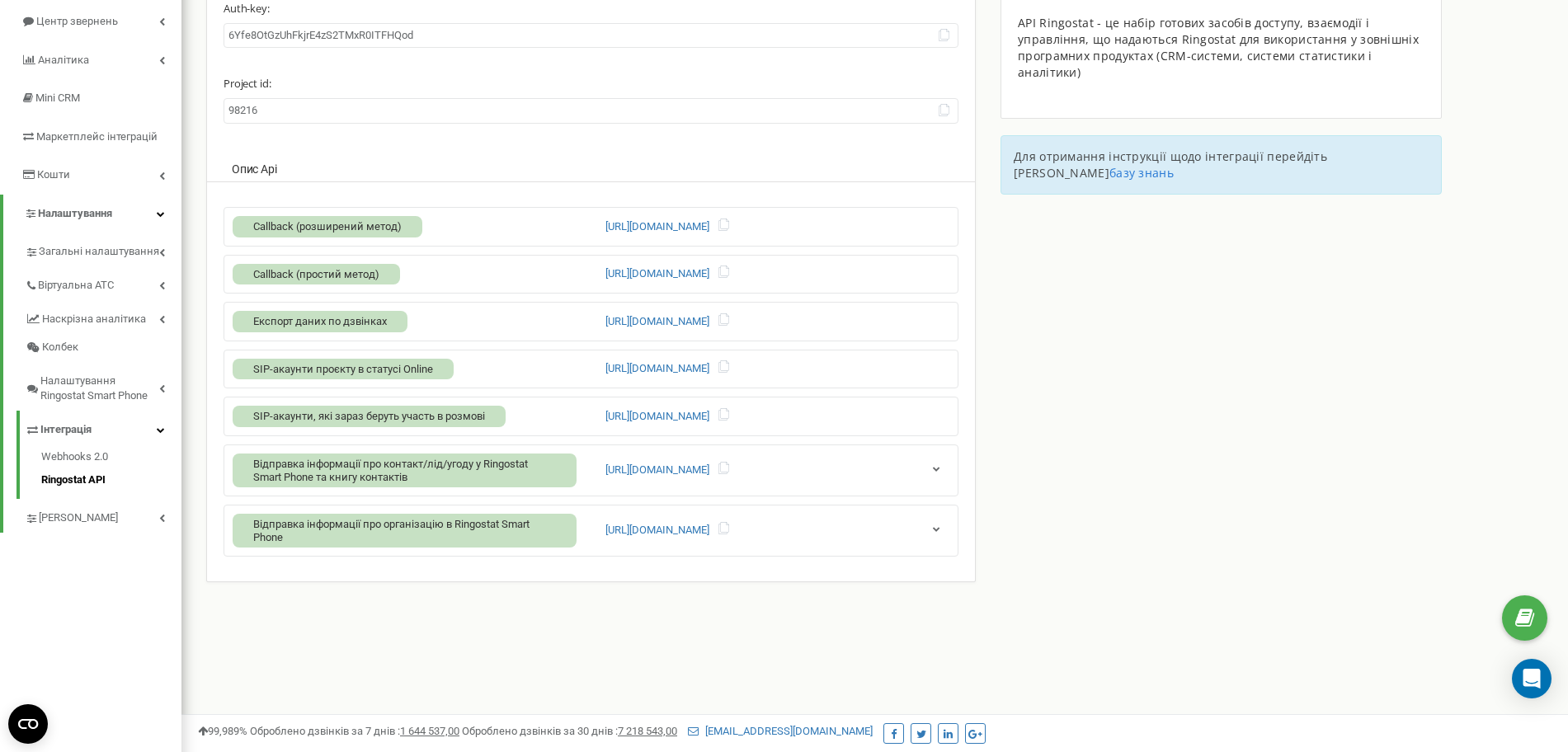 scroll, scrollTop: 206, scrollLeft: 0, axis: vertical 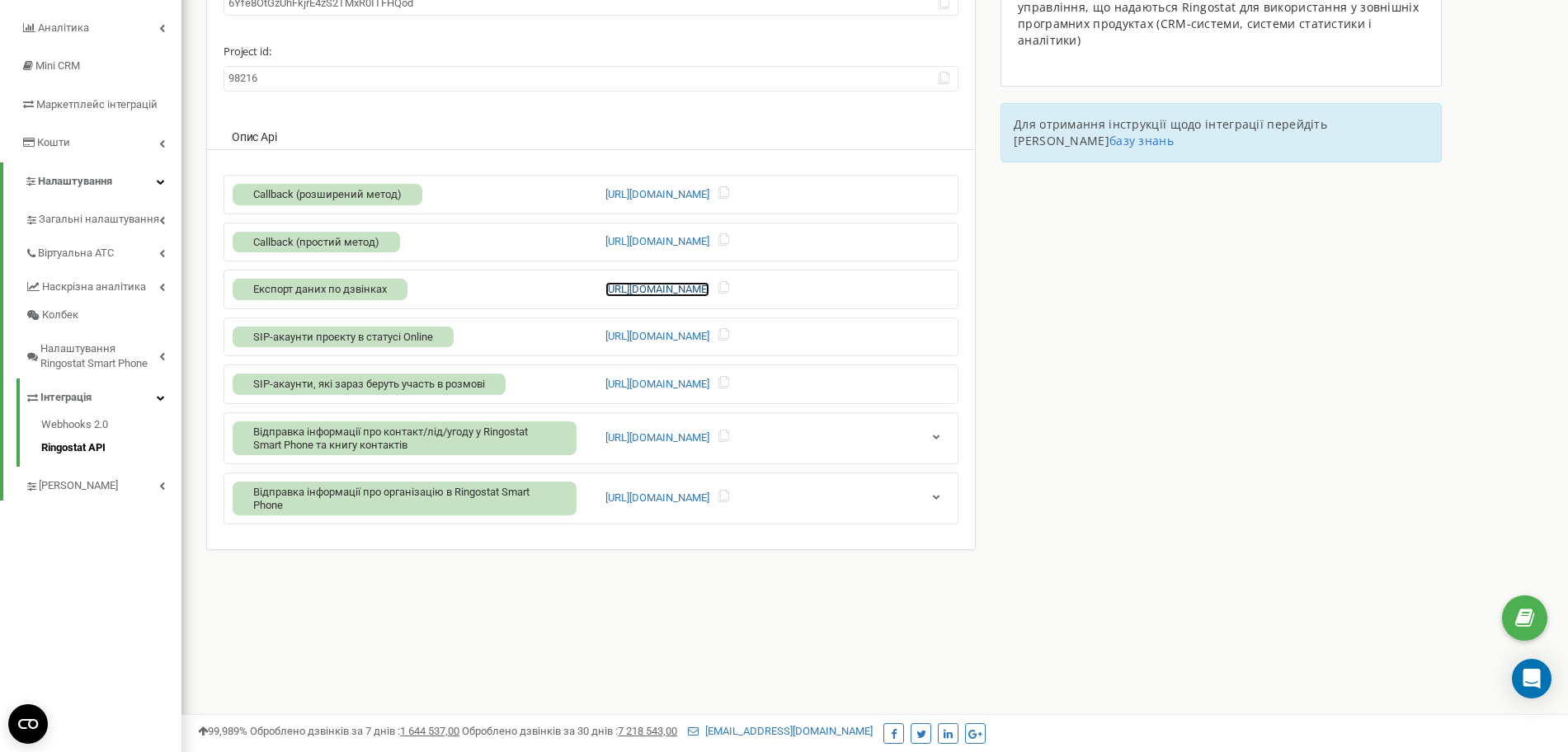 click on "https://api.ringostat.net/calls/list" at bounding box center [657, 289] 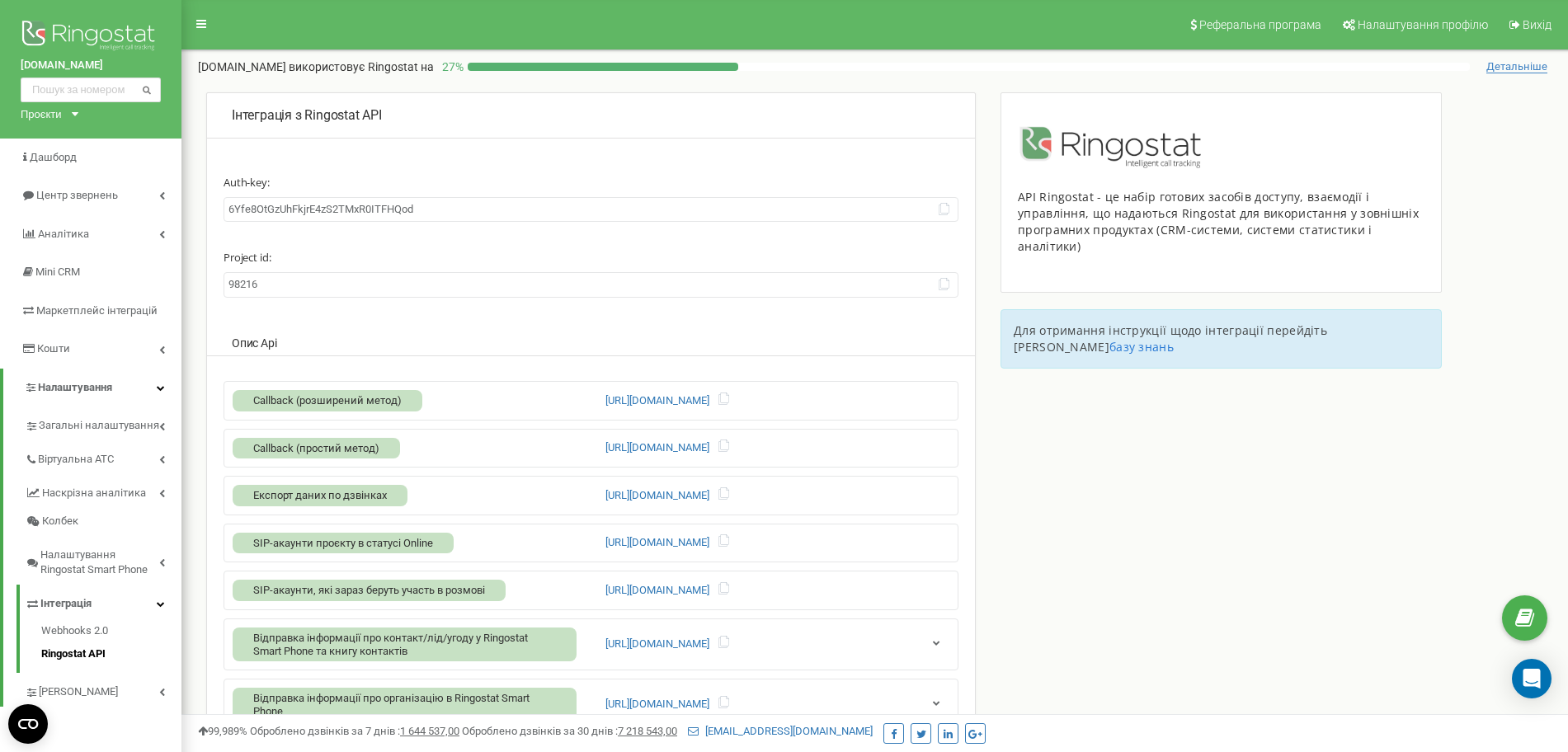 scroll, scrollTop: 206, scrollLeft: 0, axis: vertical 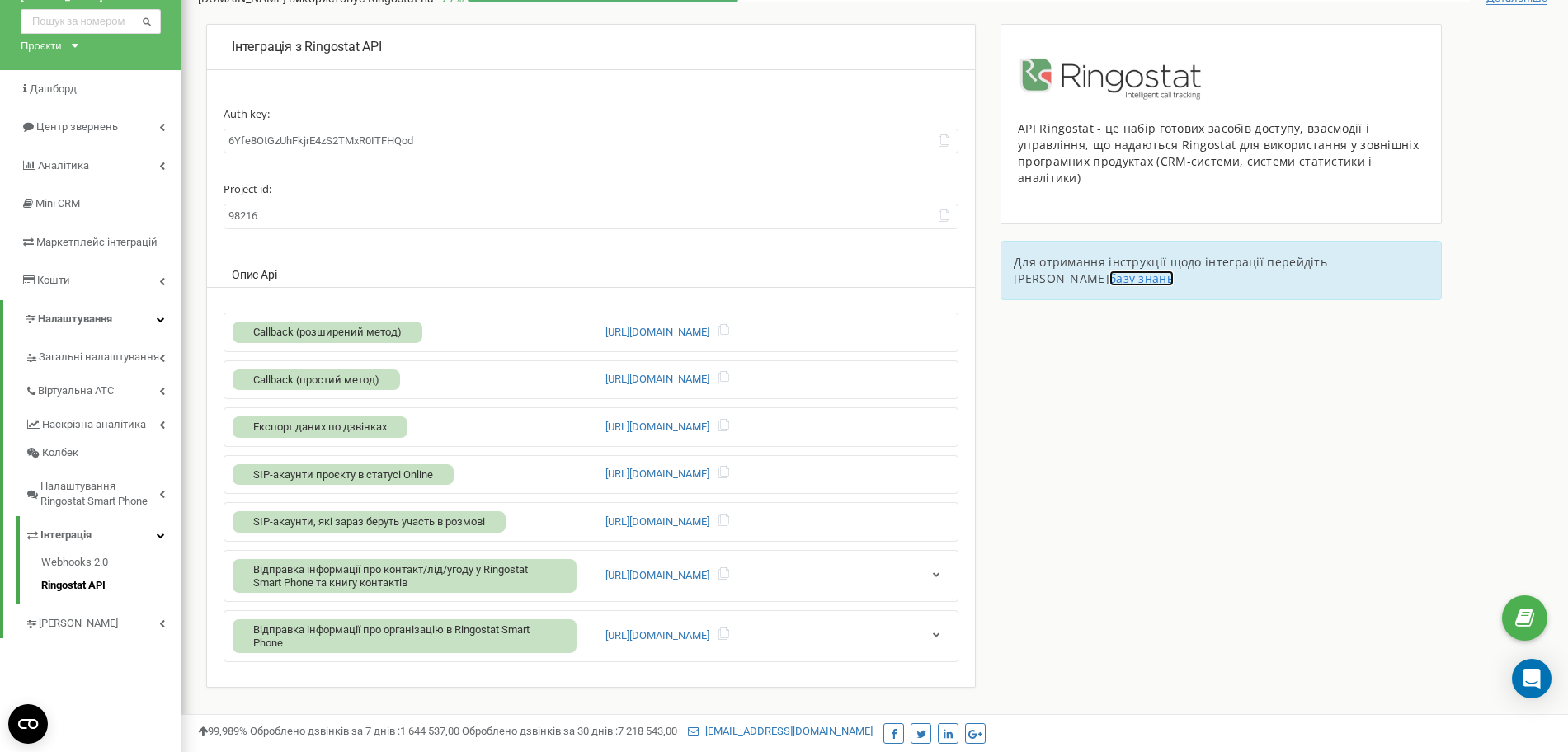 click on "базу знань" at bounding box center [1142, 278] 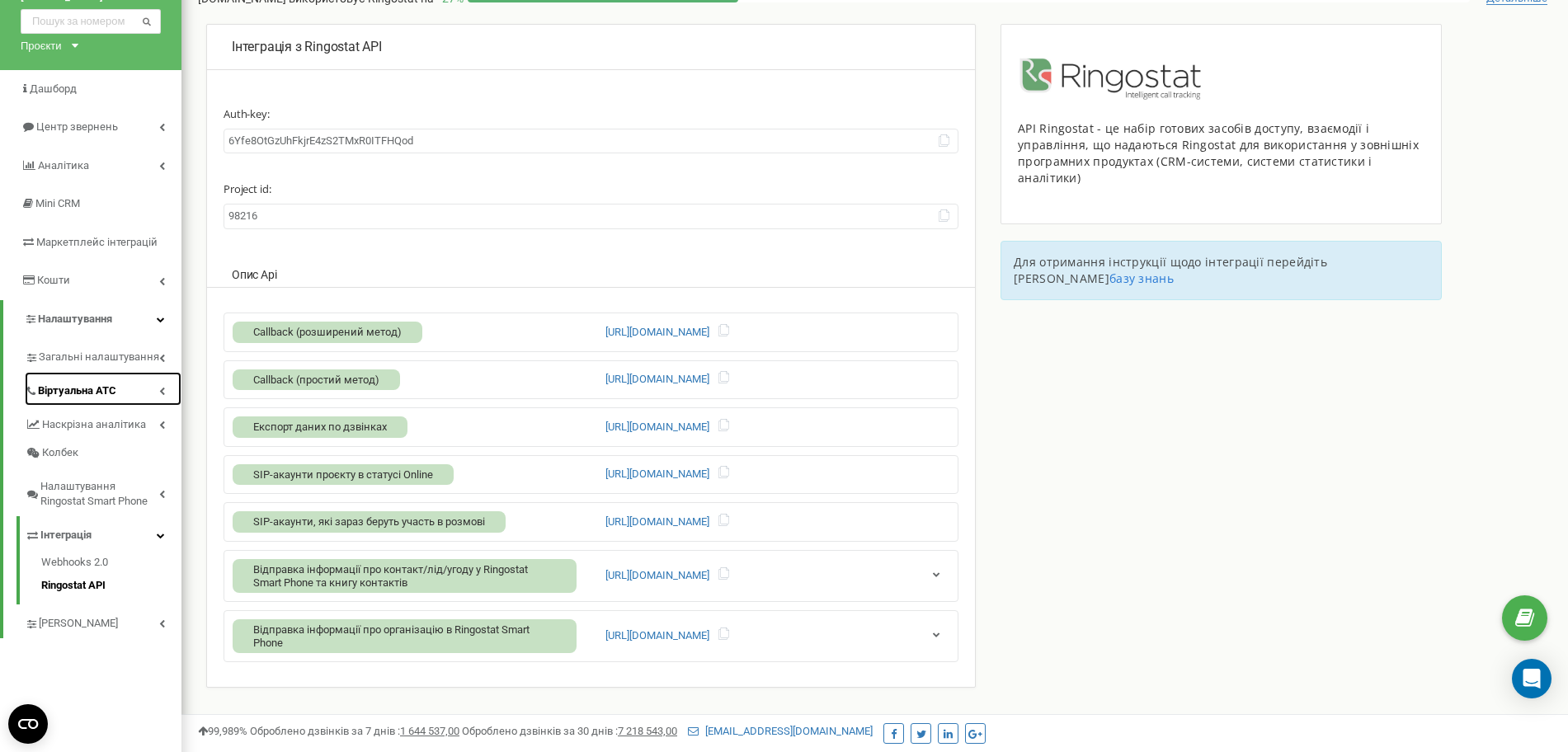 click on "Віртуальна АТС" at bounding box center [103, 388] 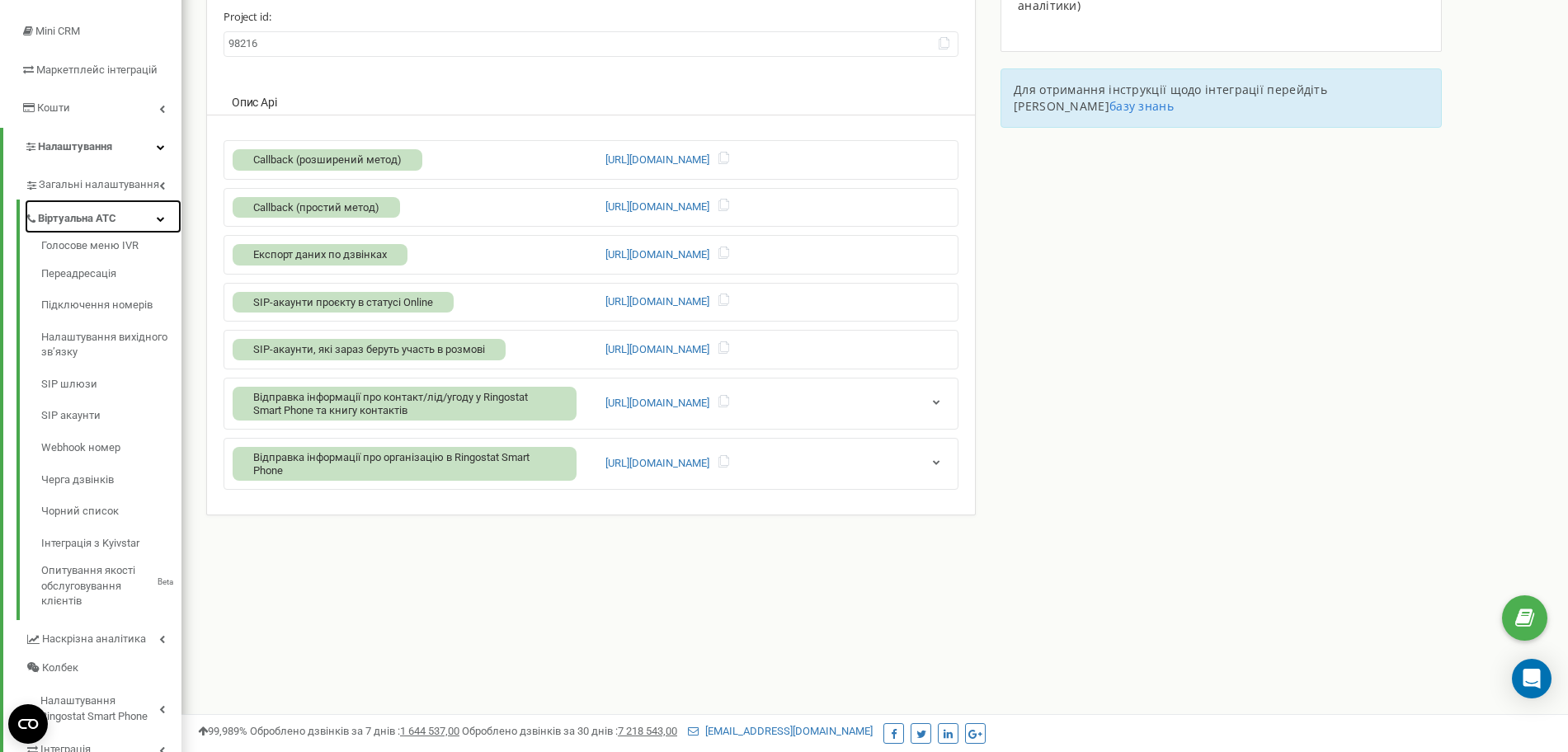scroll, scrollTop: 275, scrollLeft: 0, axis: vertical 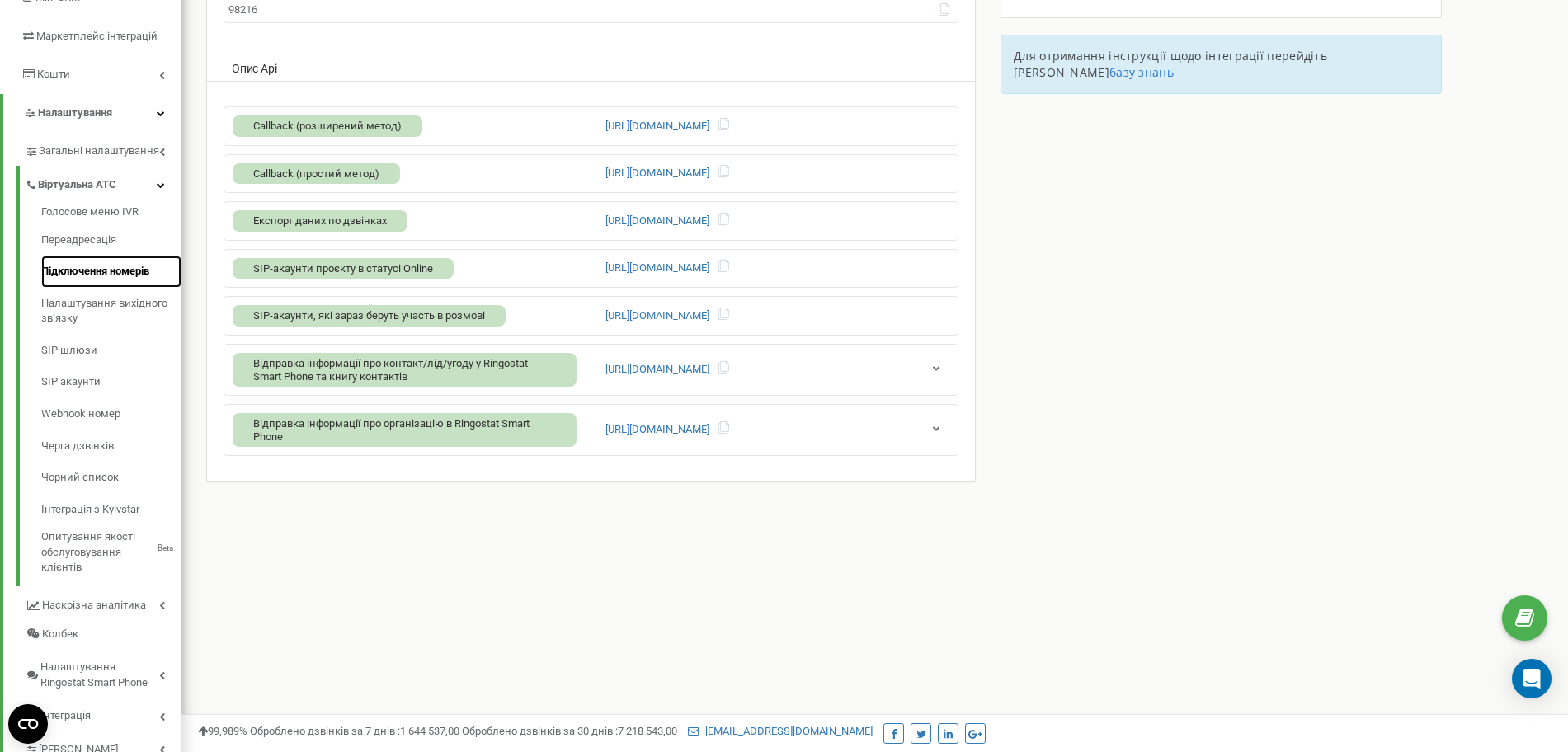 click on "Підключення номерів" at bounding box center (111, 271) 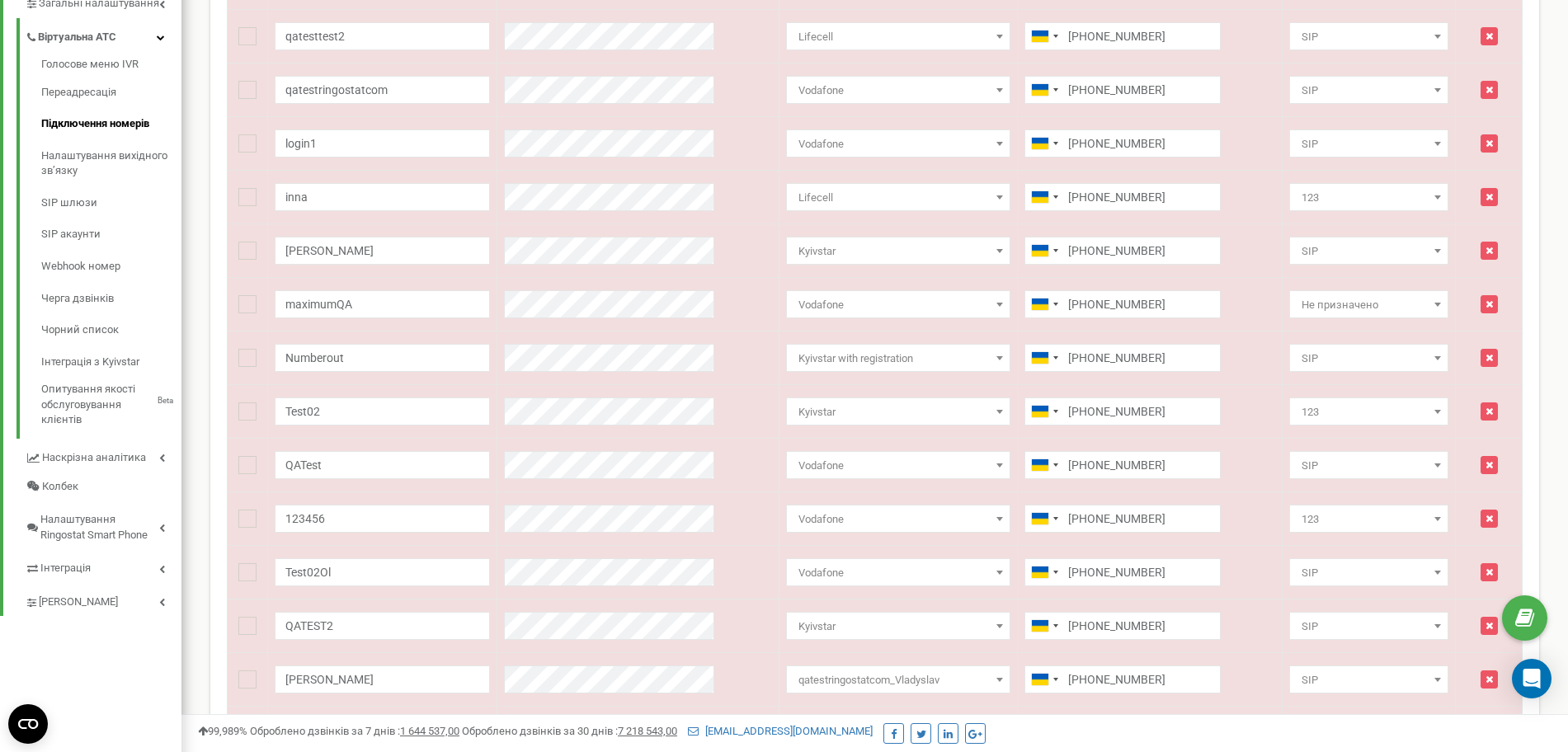 scroll, scrollTop: 0, scrollLeft: 0, axis: both 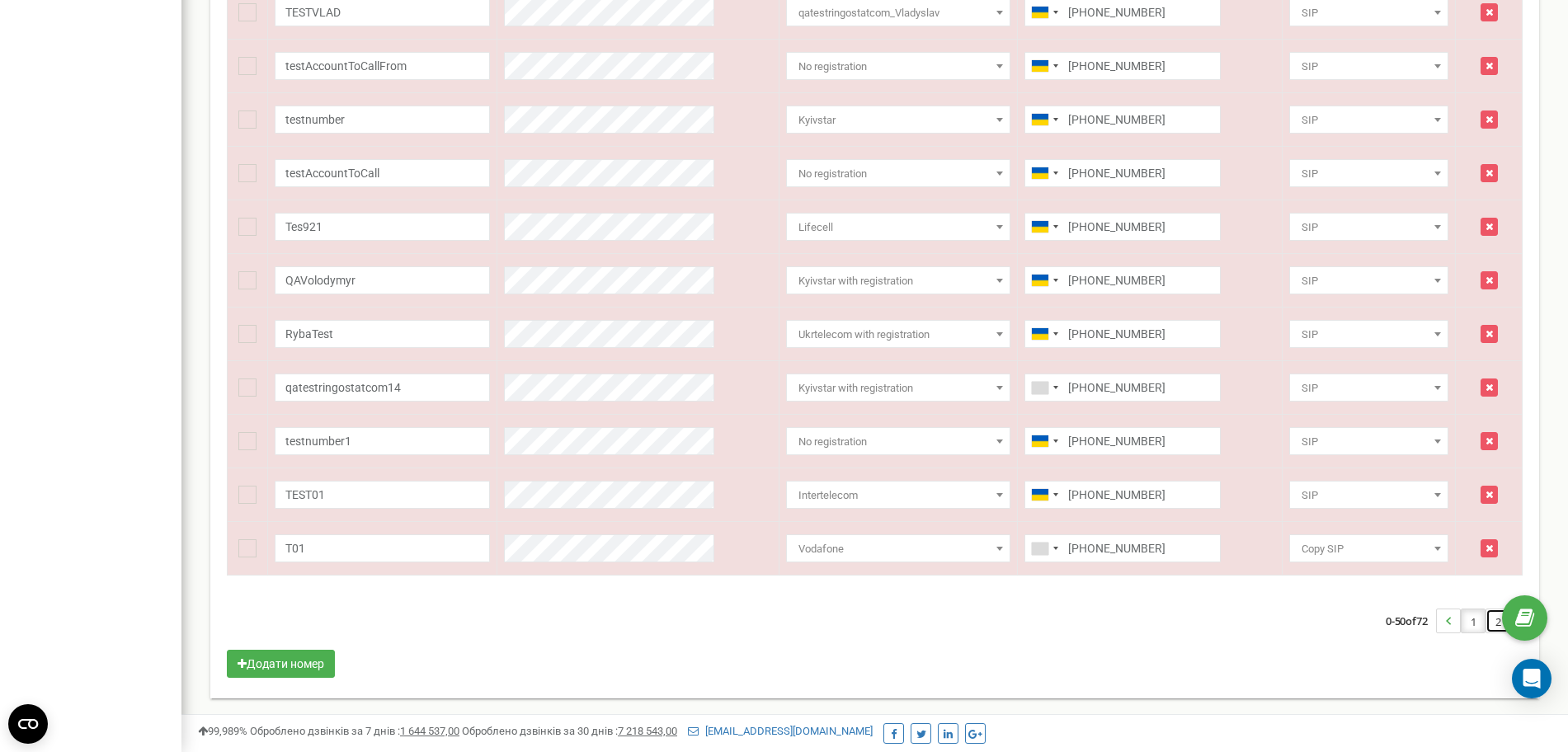 click on "2" at bounding box center [1498, 621] 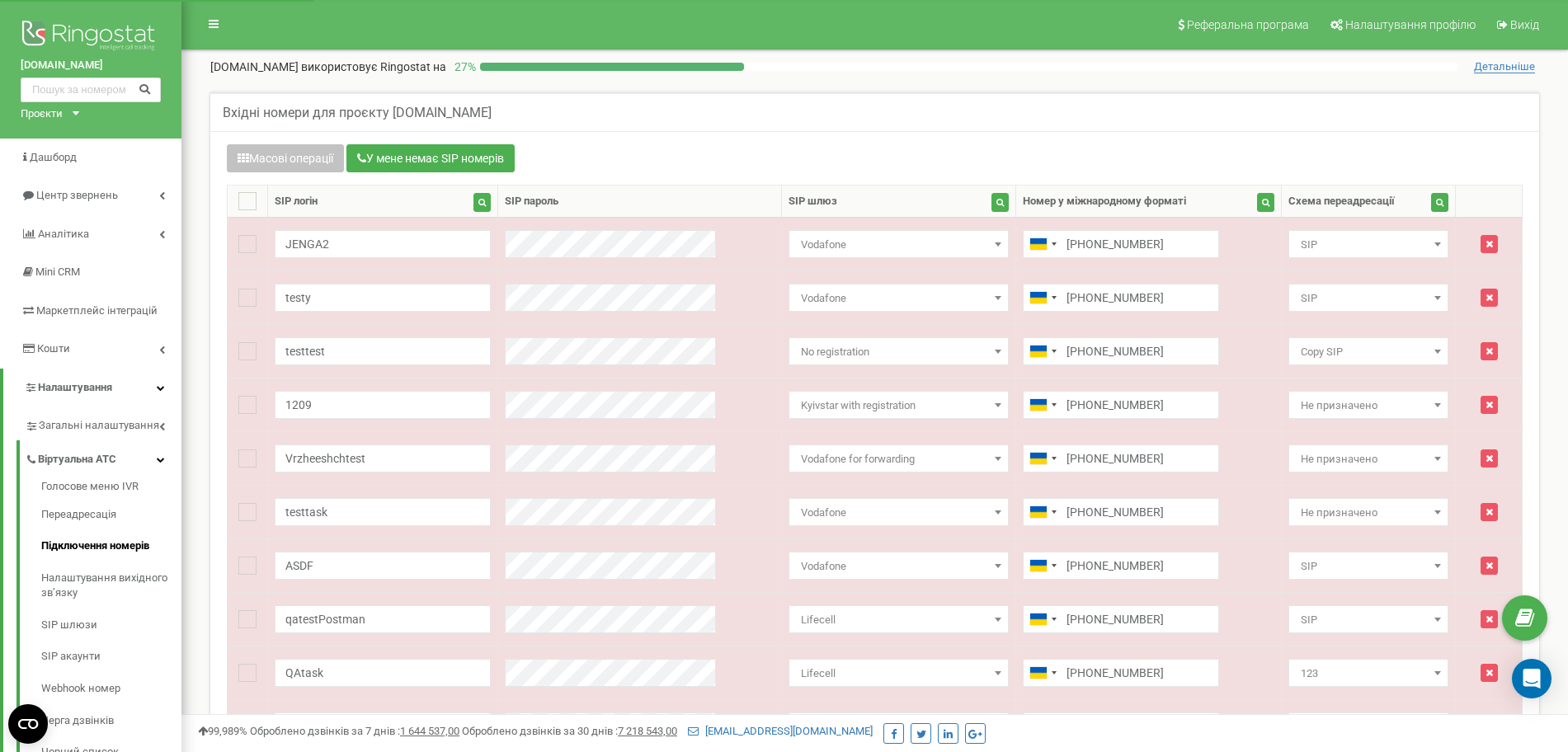 scroll, scrollTop: 0, scrollLeft: 0, axis: both 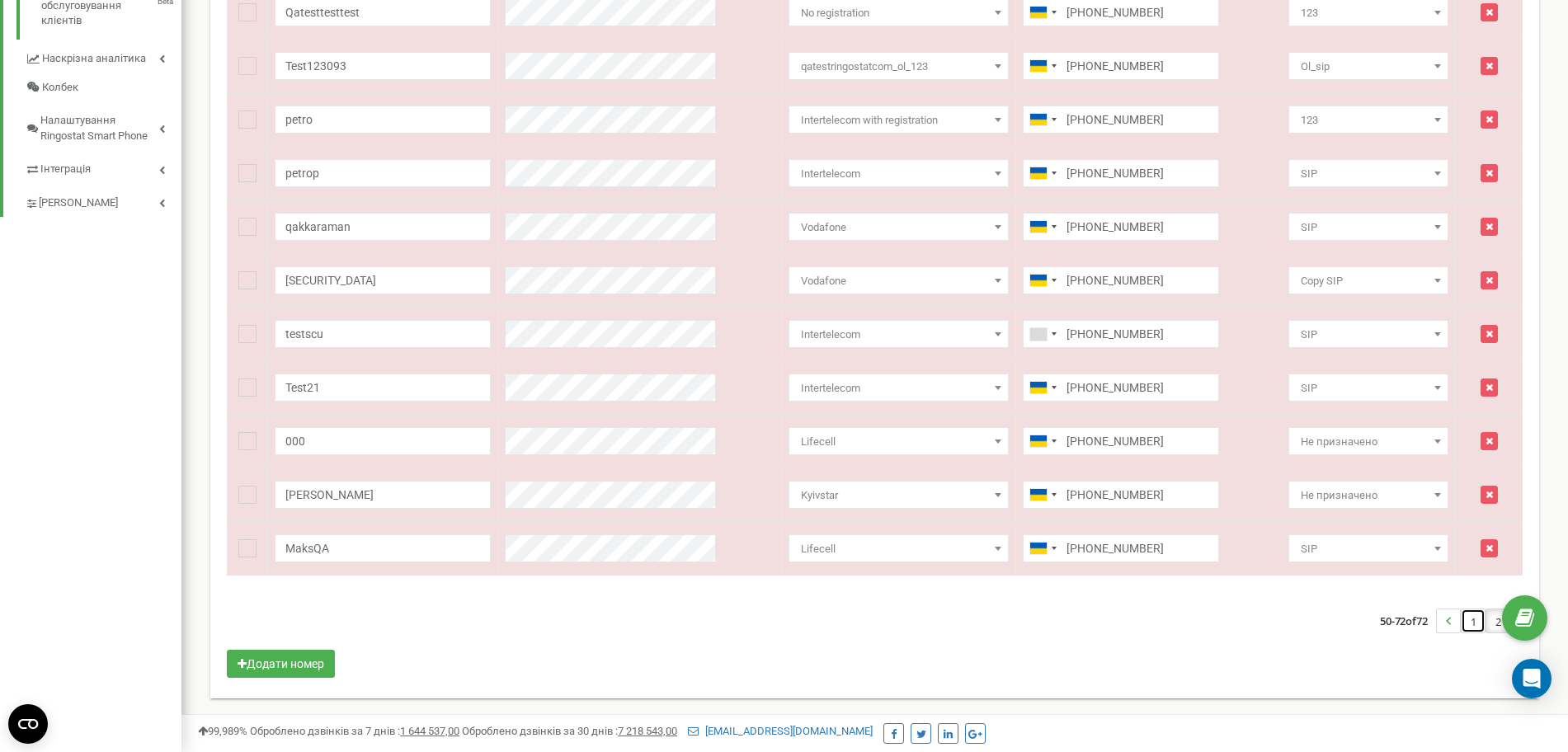 click on "1" at bounding box center [1473, 621] 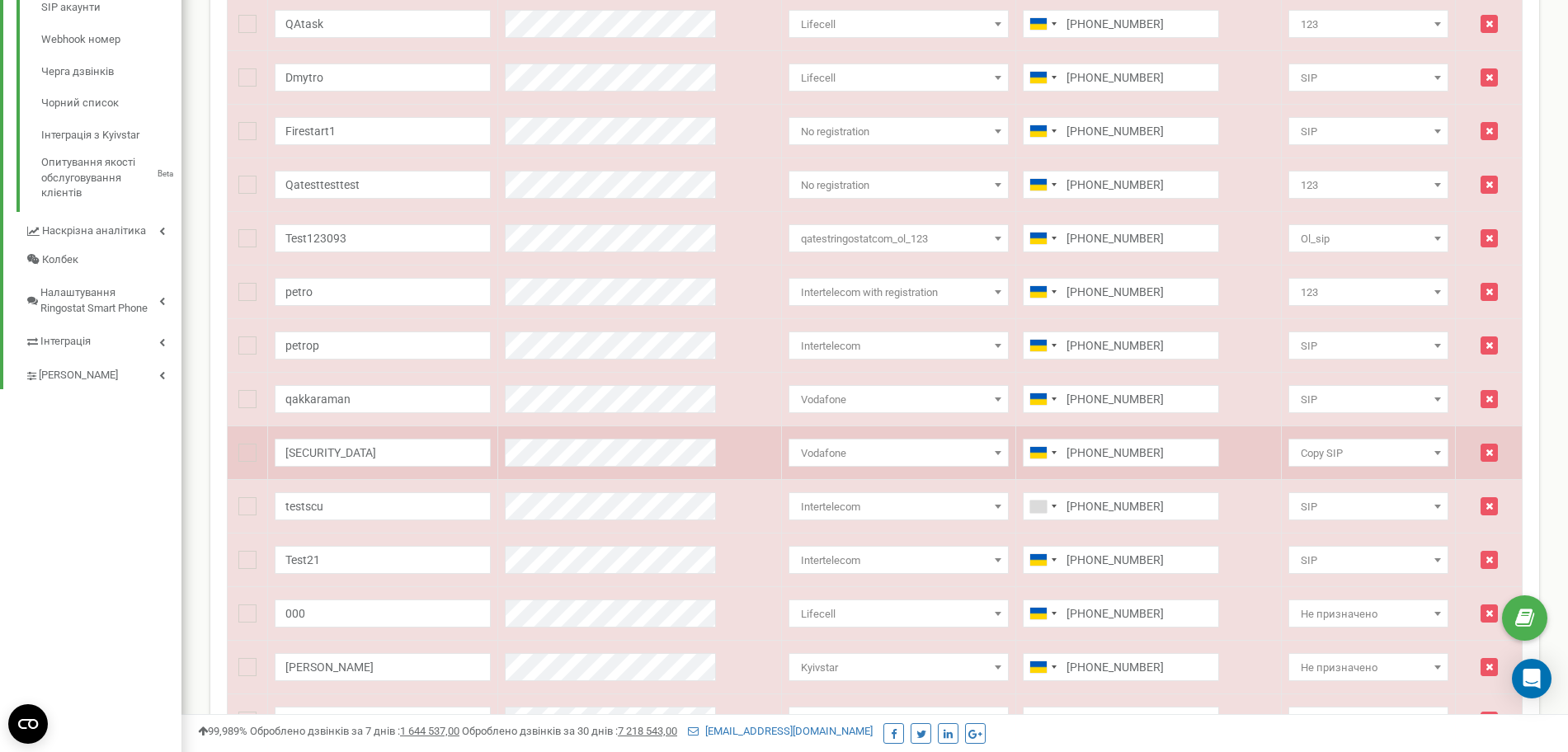 scroll, scrollTop: 359, scrollLeft: 0, axis: vertical 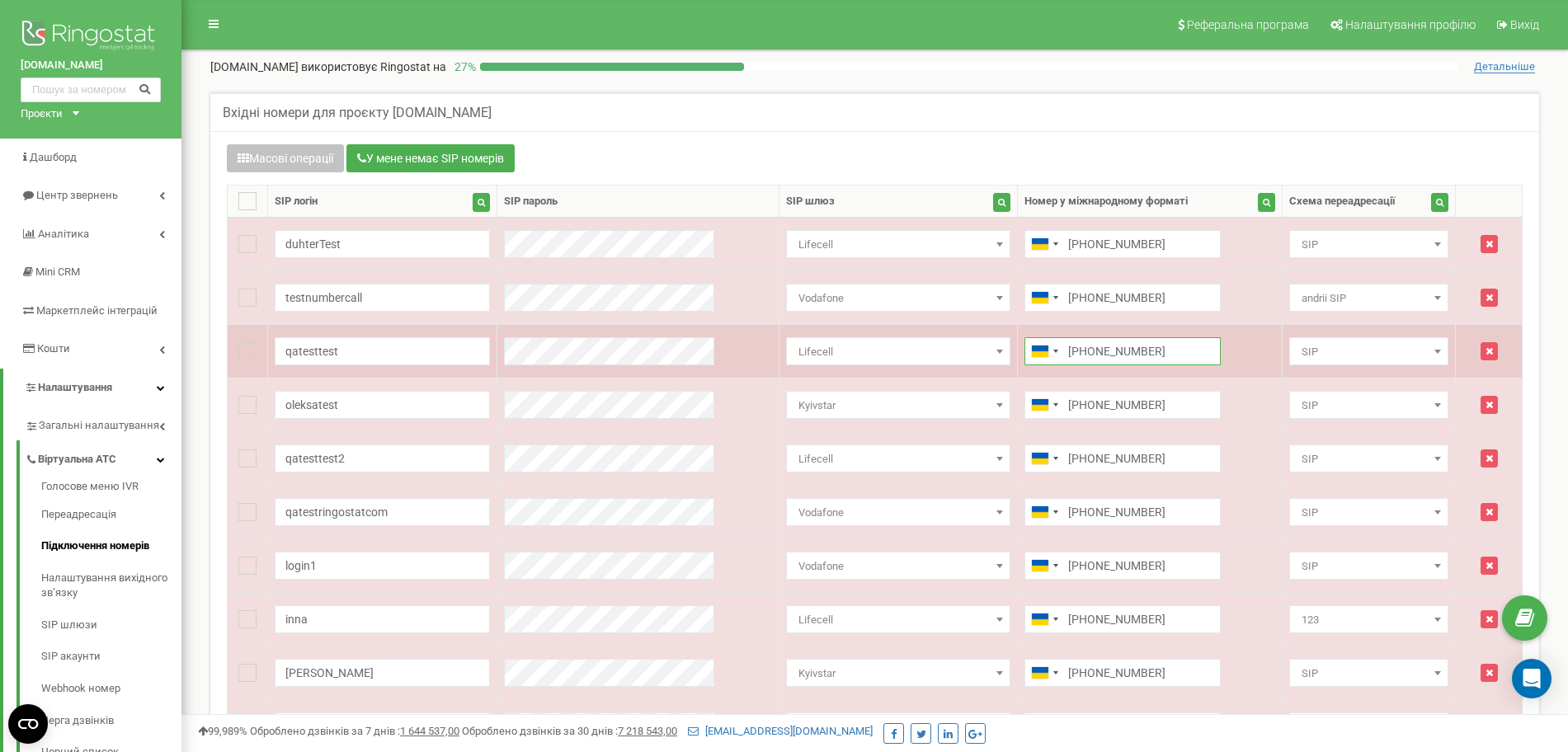 drag, startPoint x: 1038, startPoint y: 352, endPoint x: 1142, endPoint y: 352, distance: 104 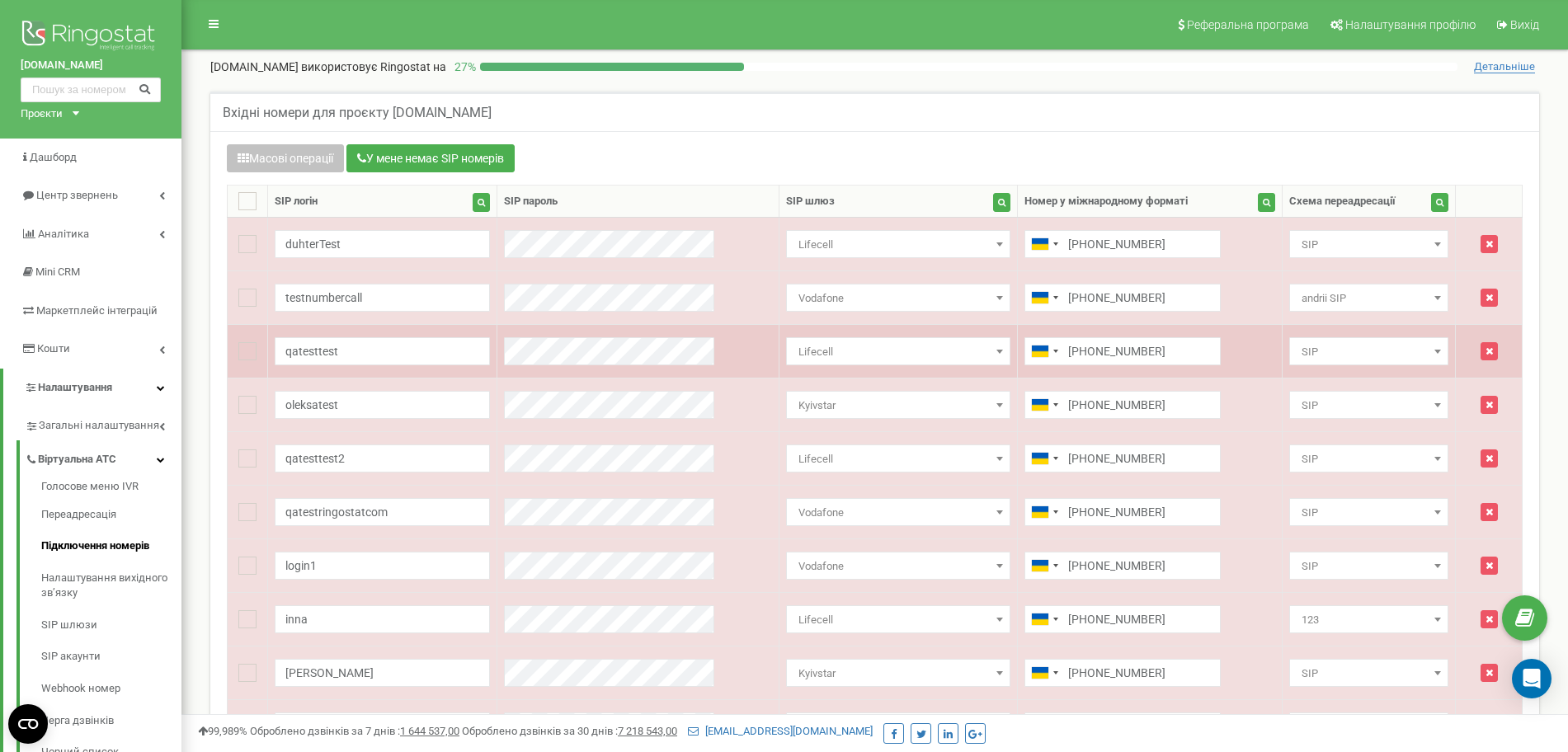 click at bounding box center (1438, 351) 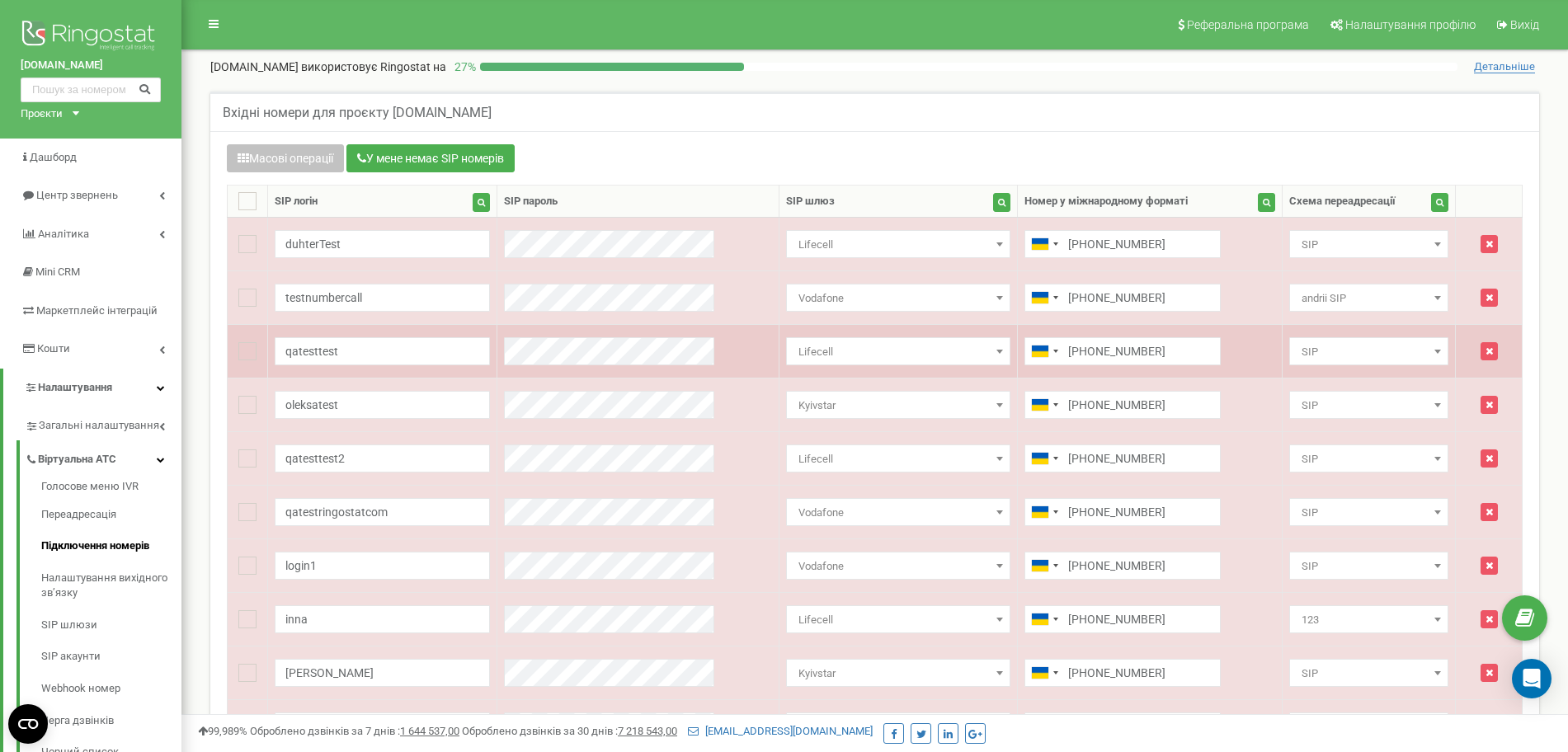 click at bounding box center (1438, 351) 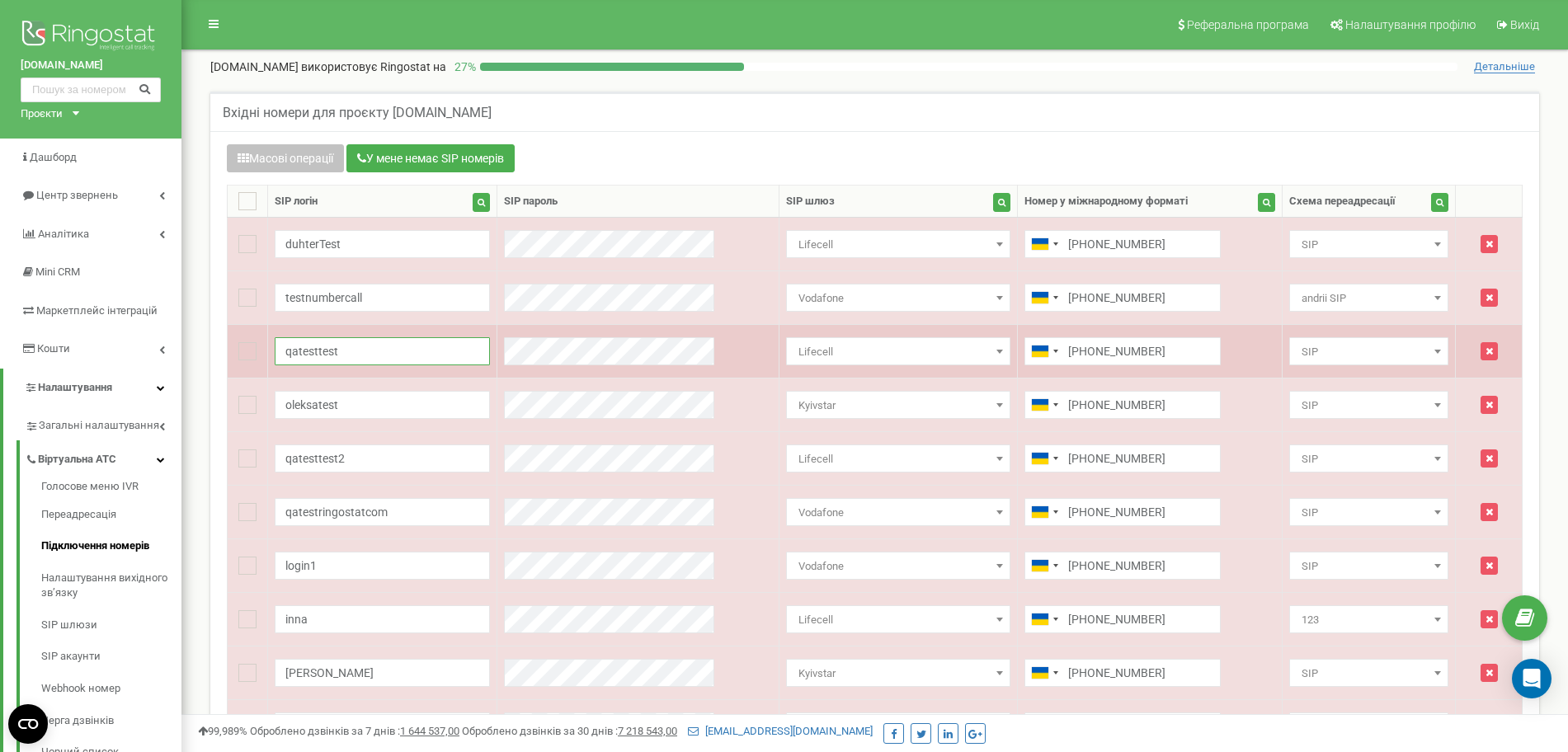 click on "qatesttest" at bounding box center [382, 351] 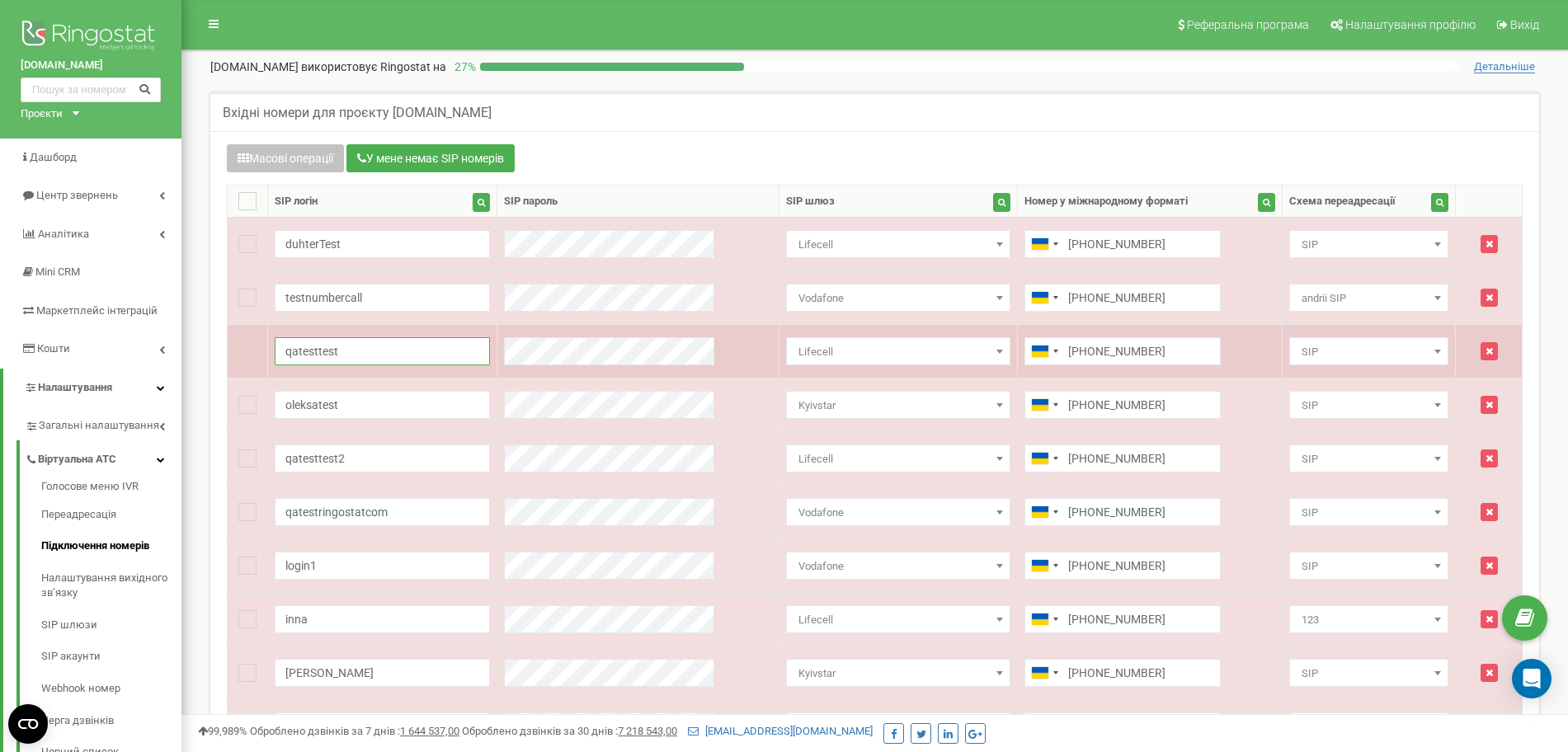 click on "qatesttest" at bounding box center [382, 351] 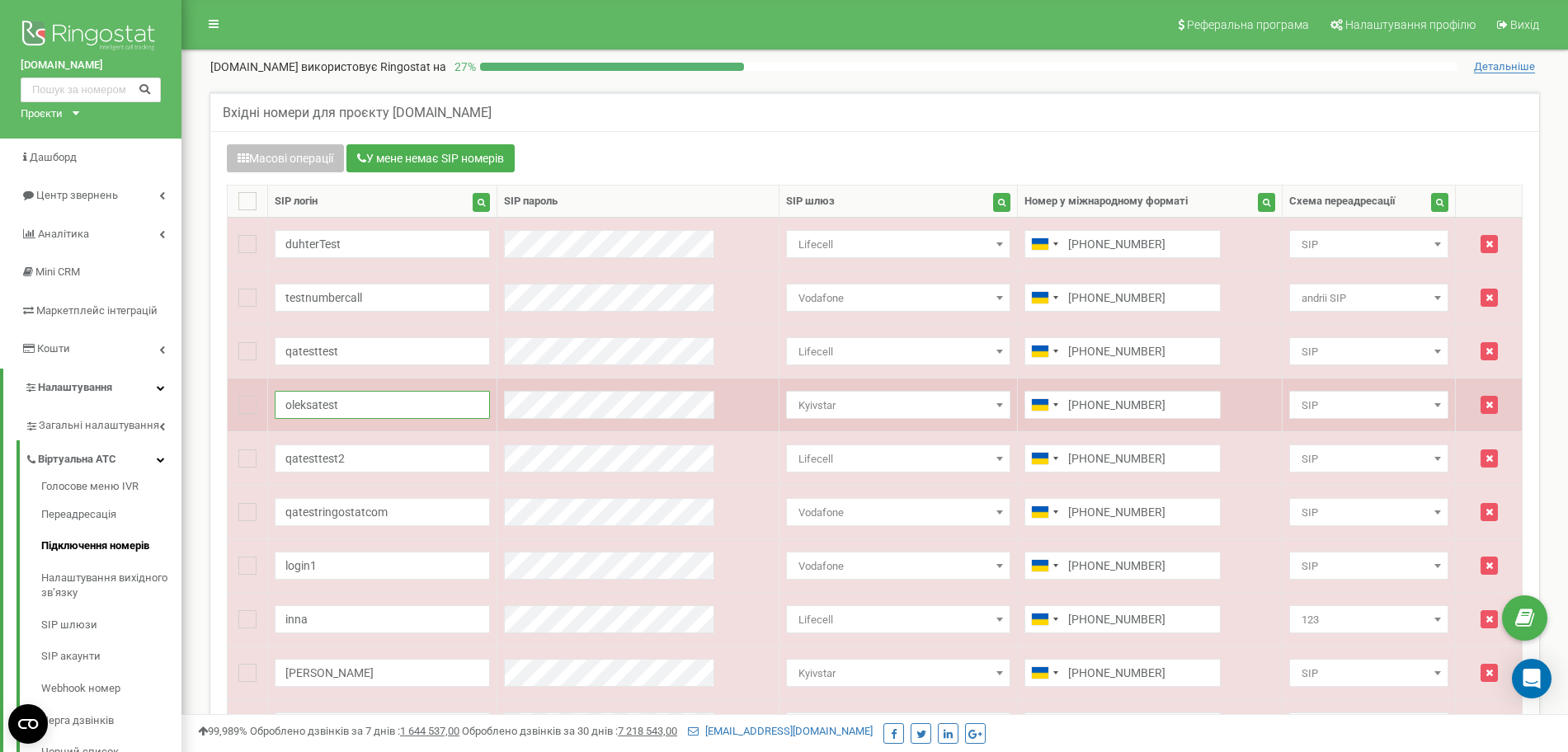 click on "oleksatest" at bounding box center [382, 405] 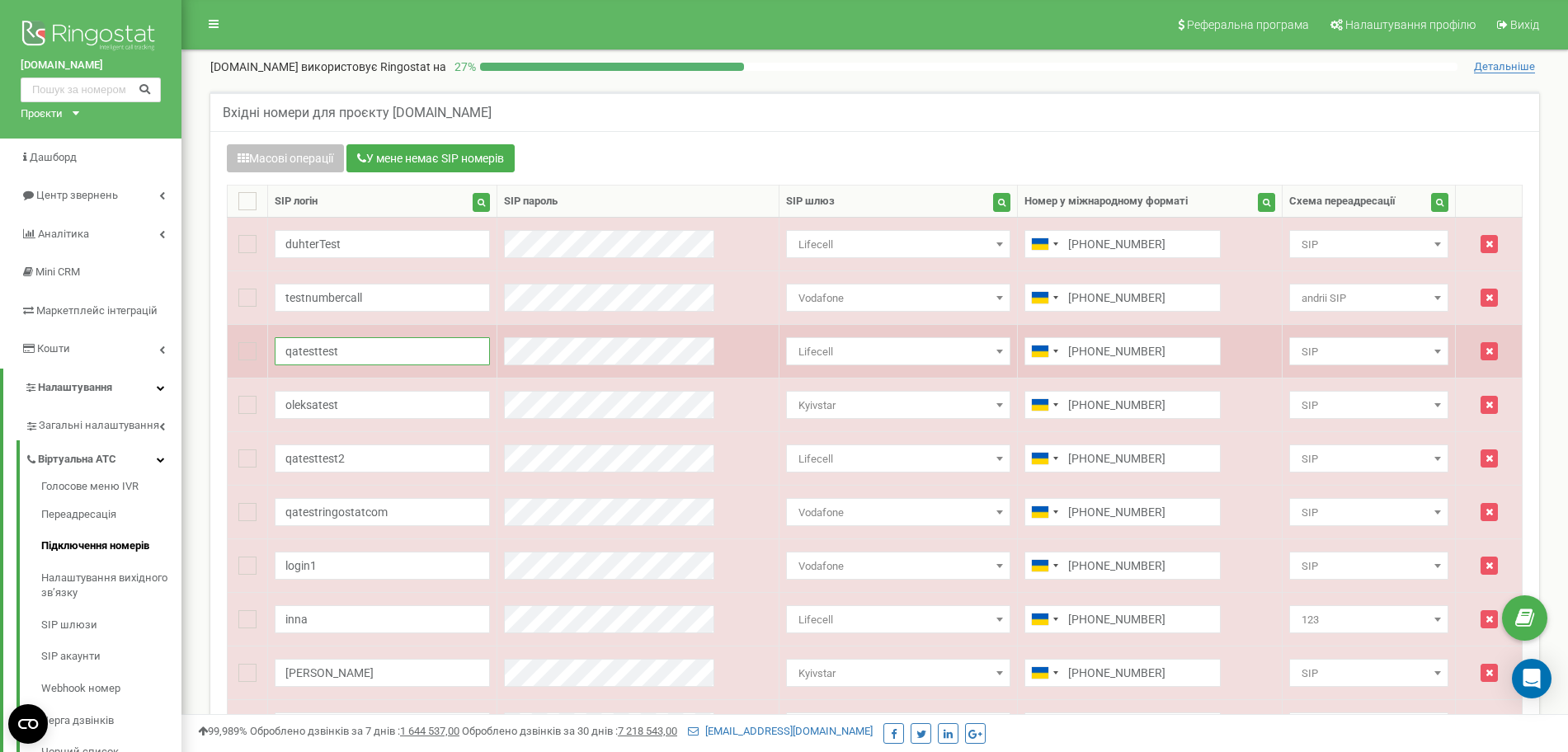 click on "qatesttest" at bounding box center [382, 351] 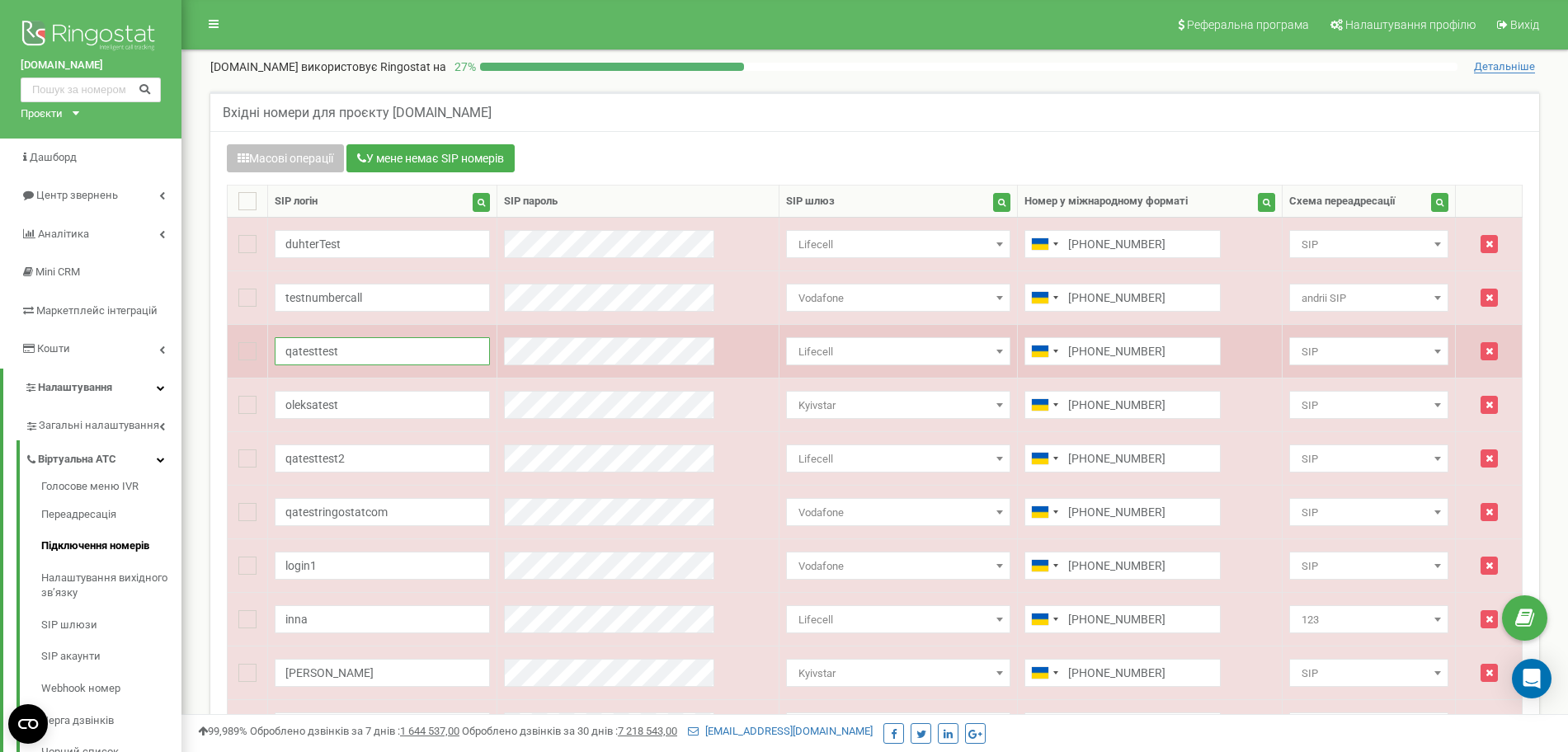 click on "qatesttest" at bounding box center [382, 351] 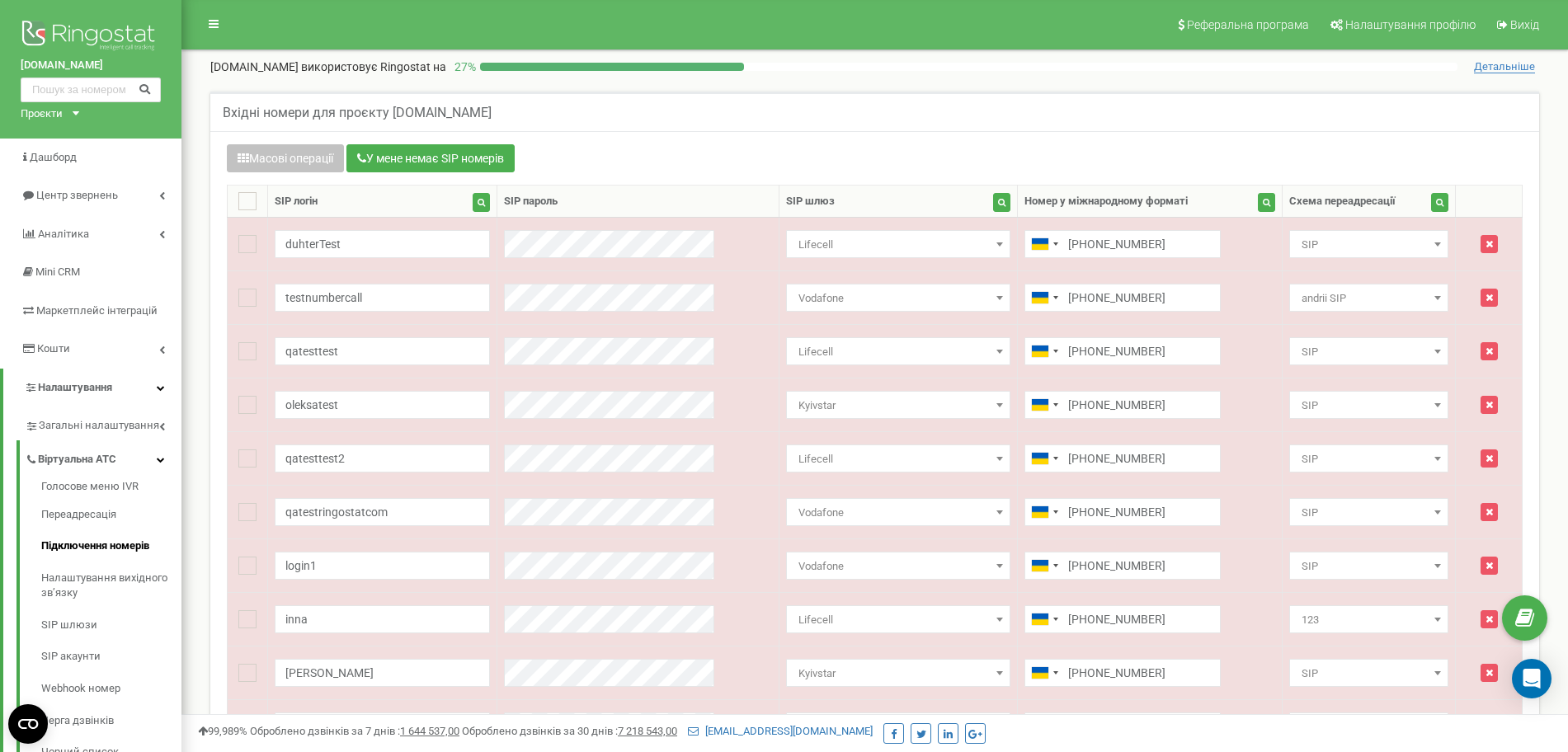 click on "Вхідні номери для проєкту [DOMAIN_NAME]" at bounding box center (874, 111) 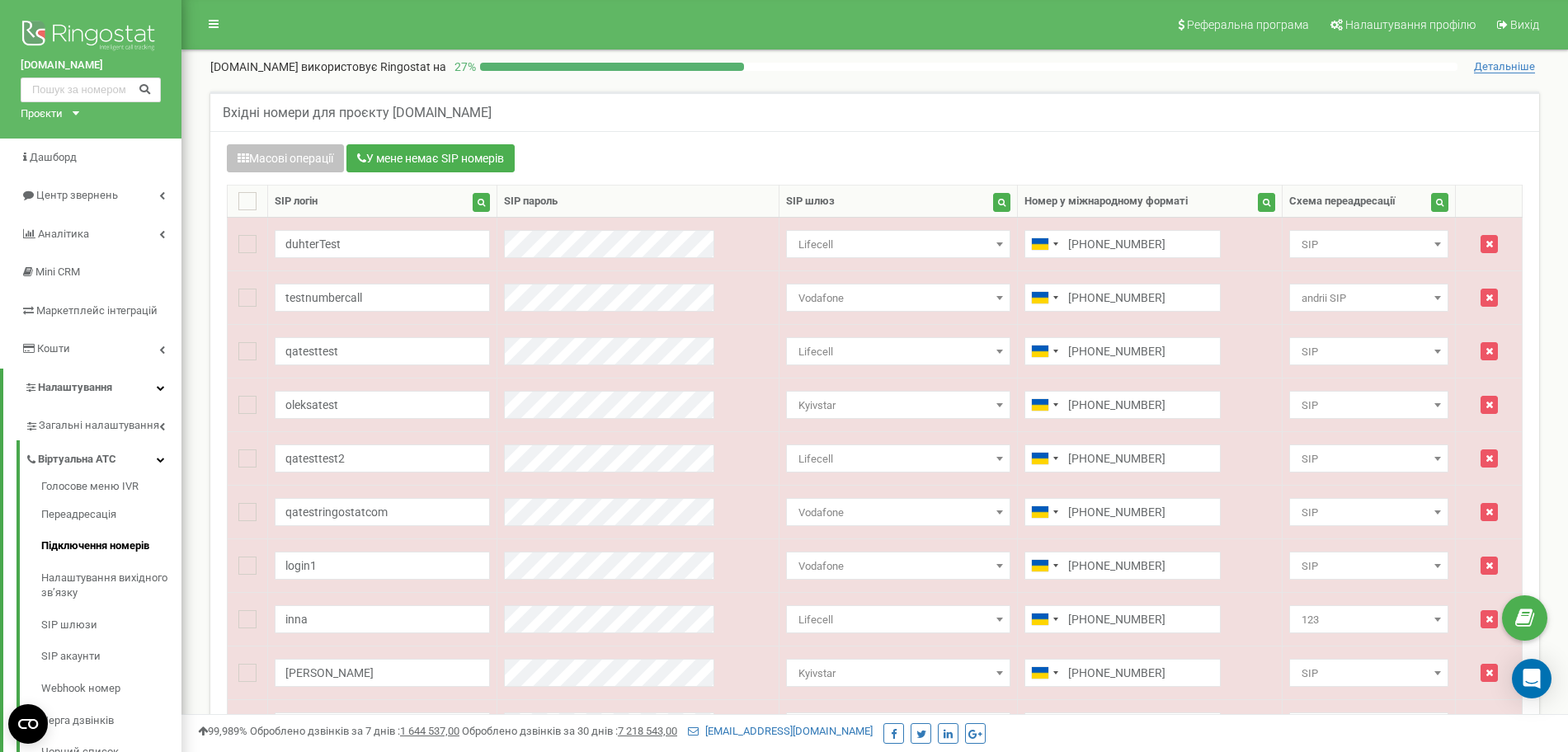 click on "Вхідні номери для проєкту [DOMAIN_NAME]" at bounding box center [357, 113] 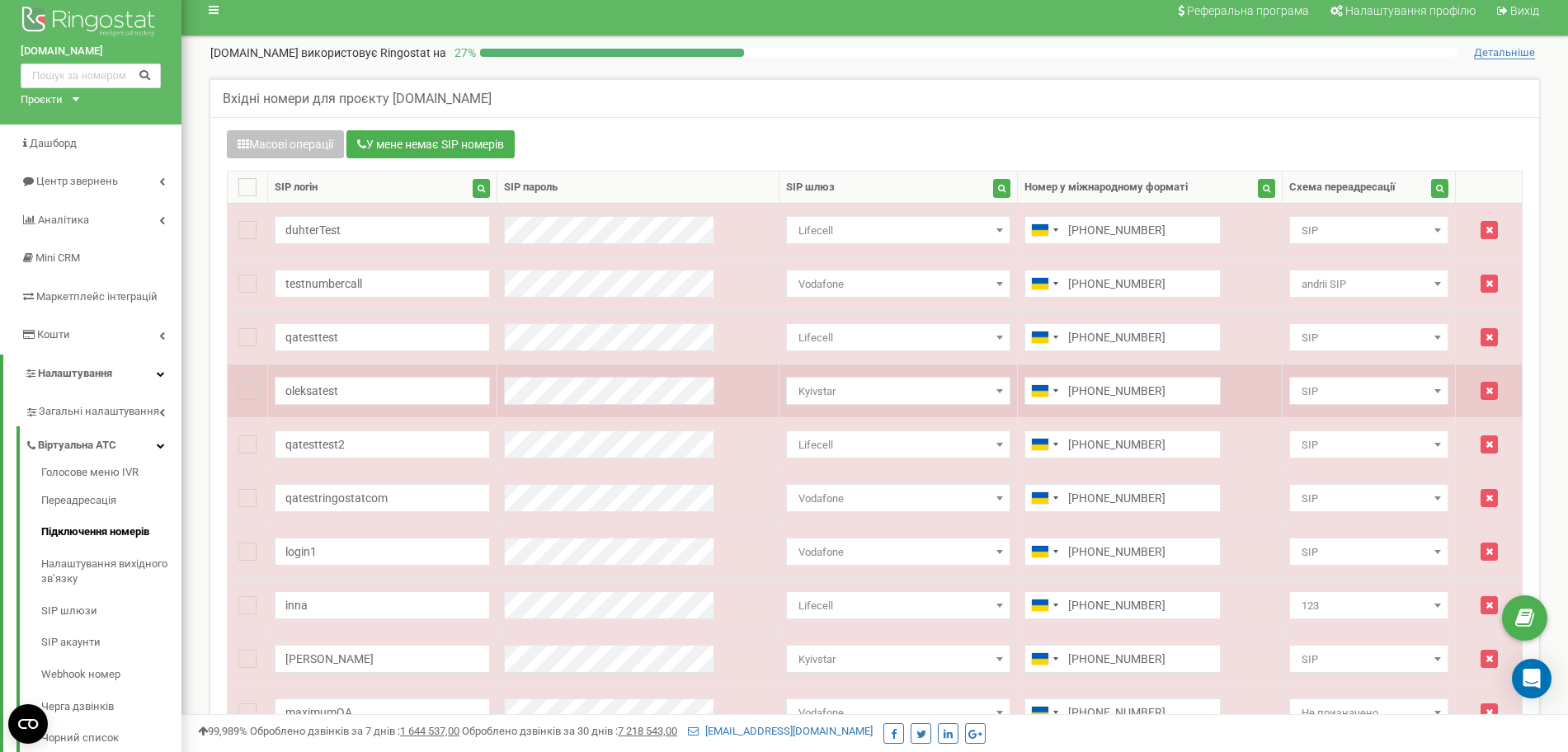 scroll, scrollTop: 0, scrollLeft: 0, axis: both 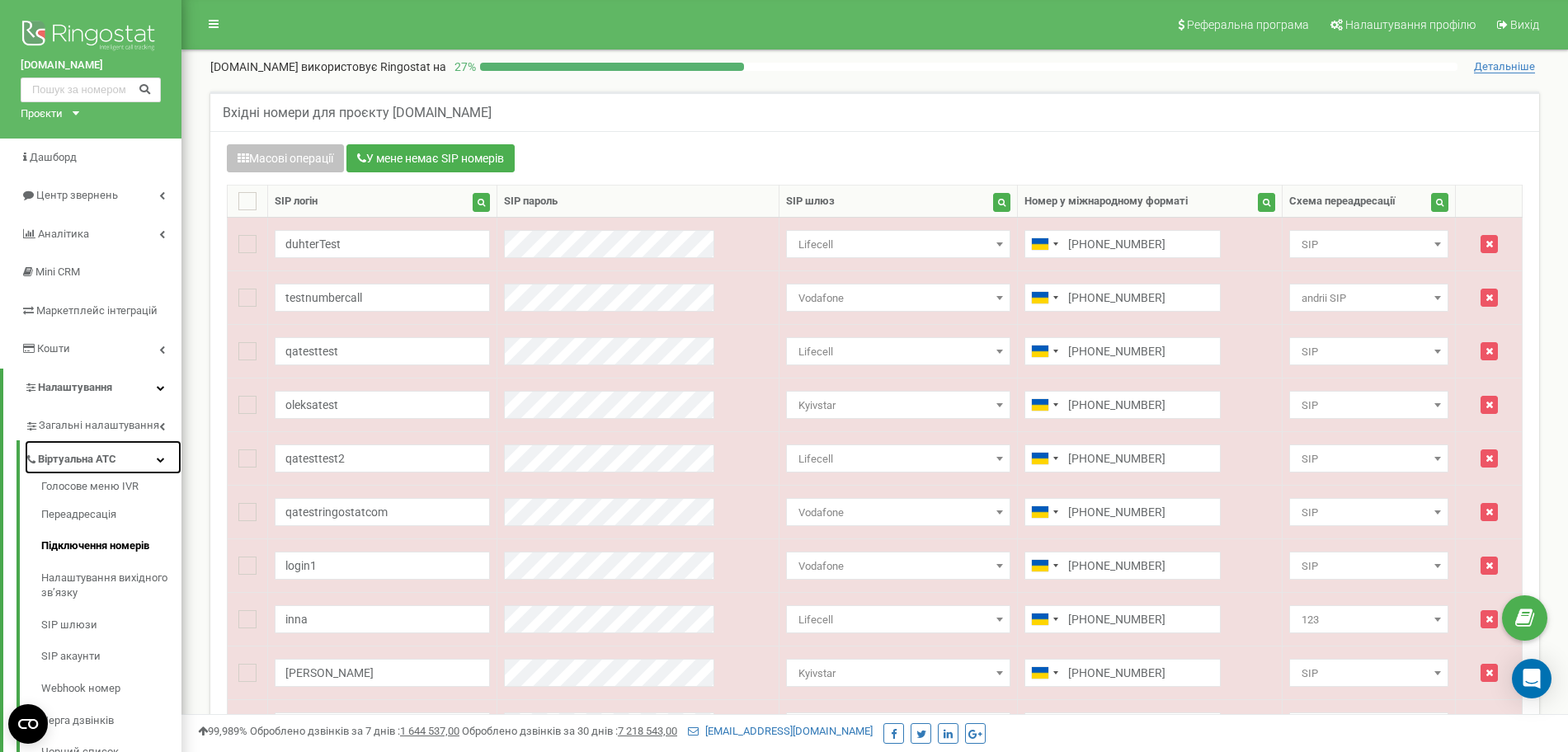 click at bounding box center [161, 459] 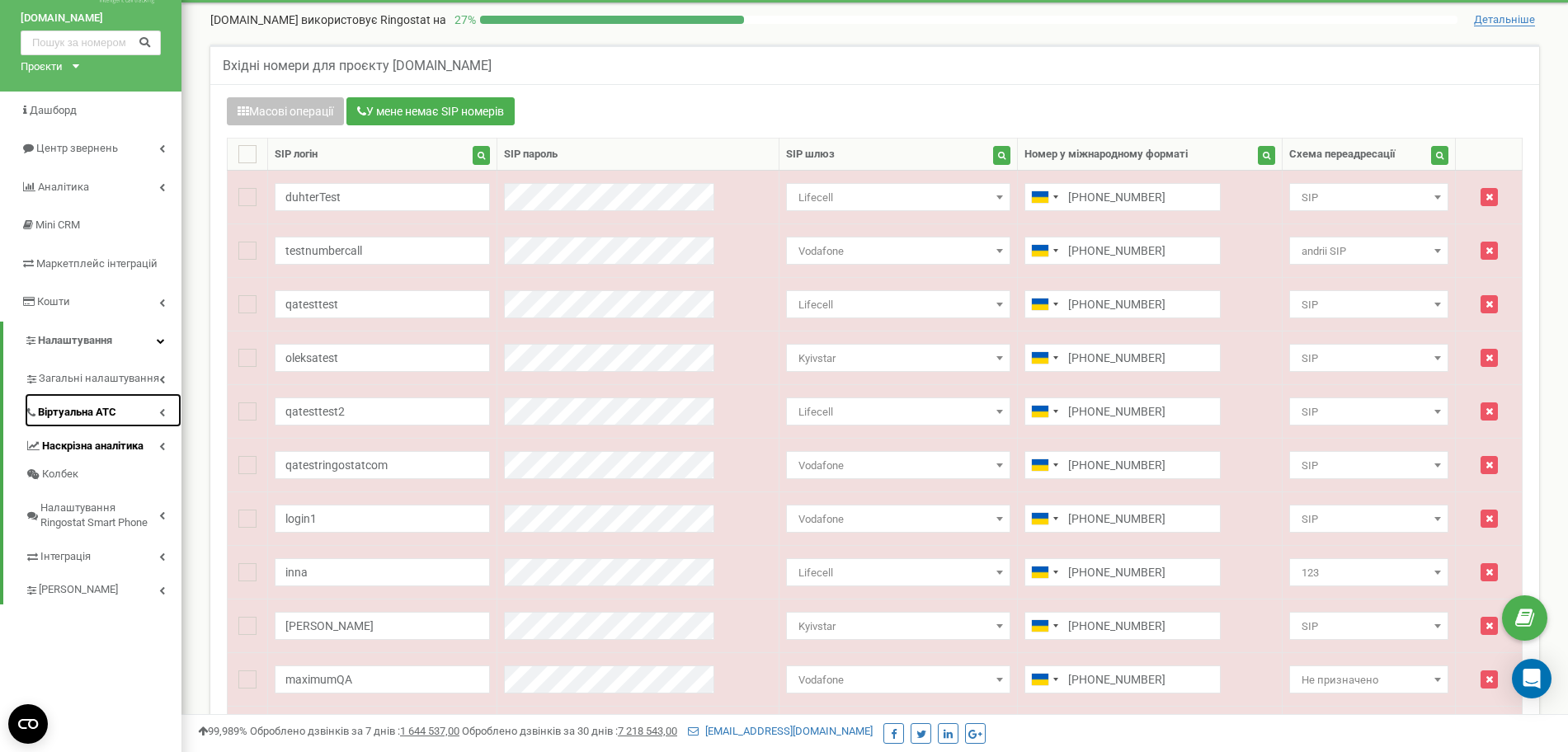 scroll, scrollTop: 68, scrollLeft: 0, axis: vertical 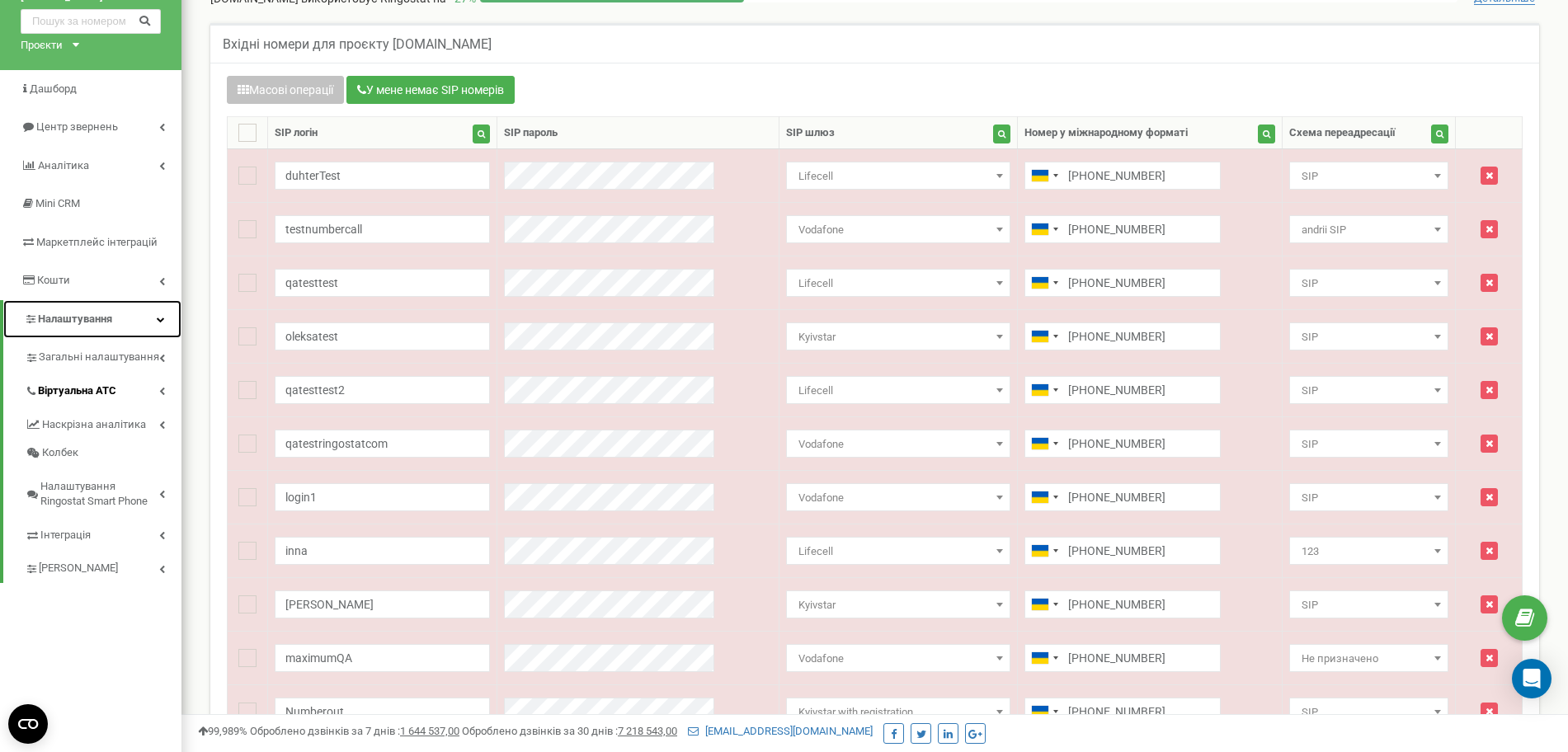 click on "Налаштування" at bounding box center [92, 319] 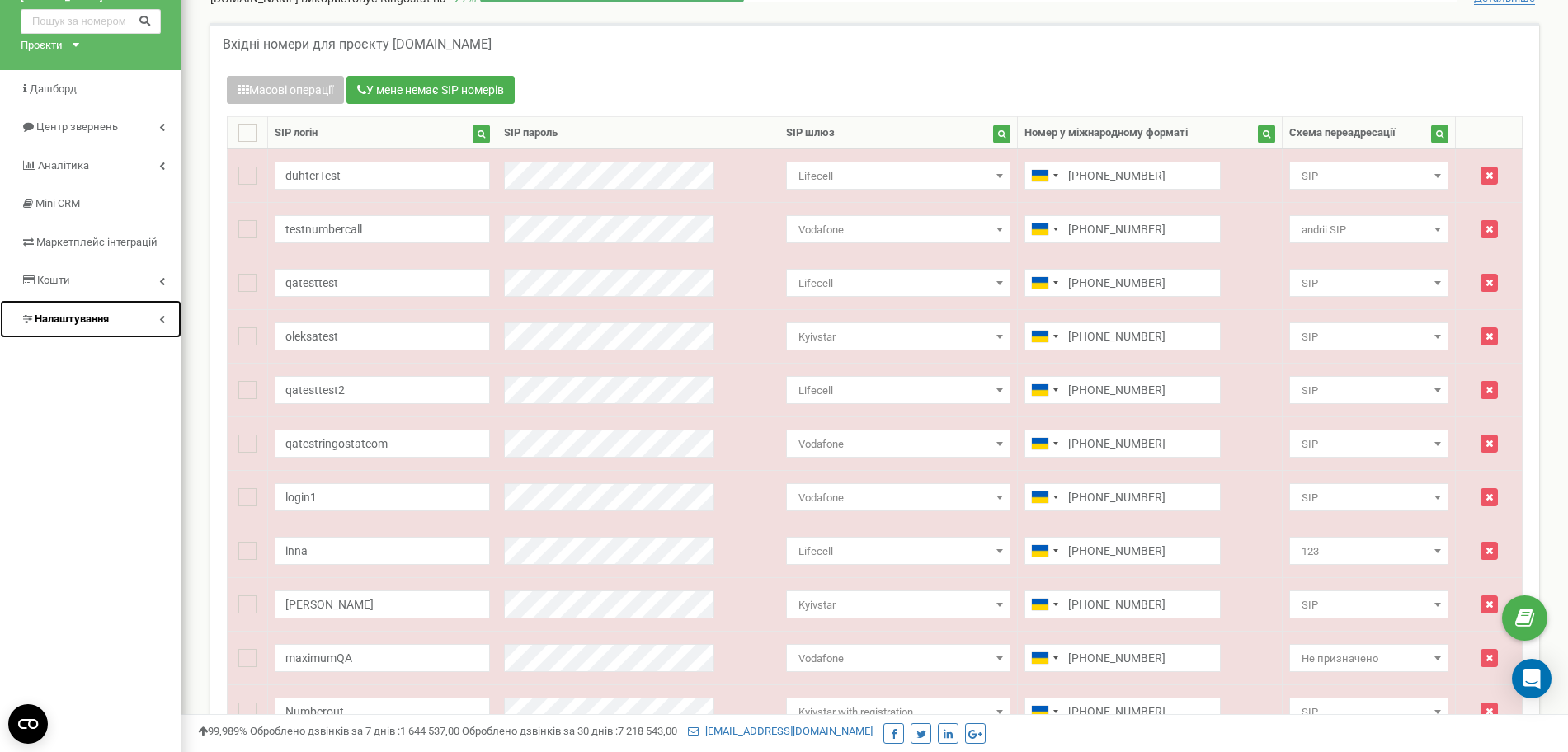click on "Налаштування" at bounding box center (91, 319) 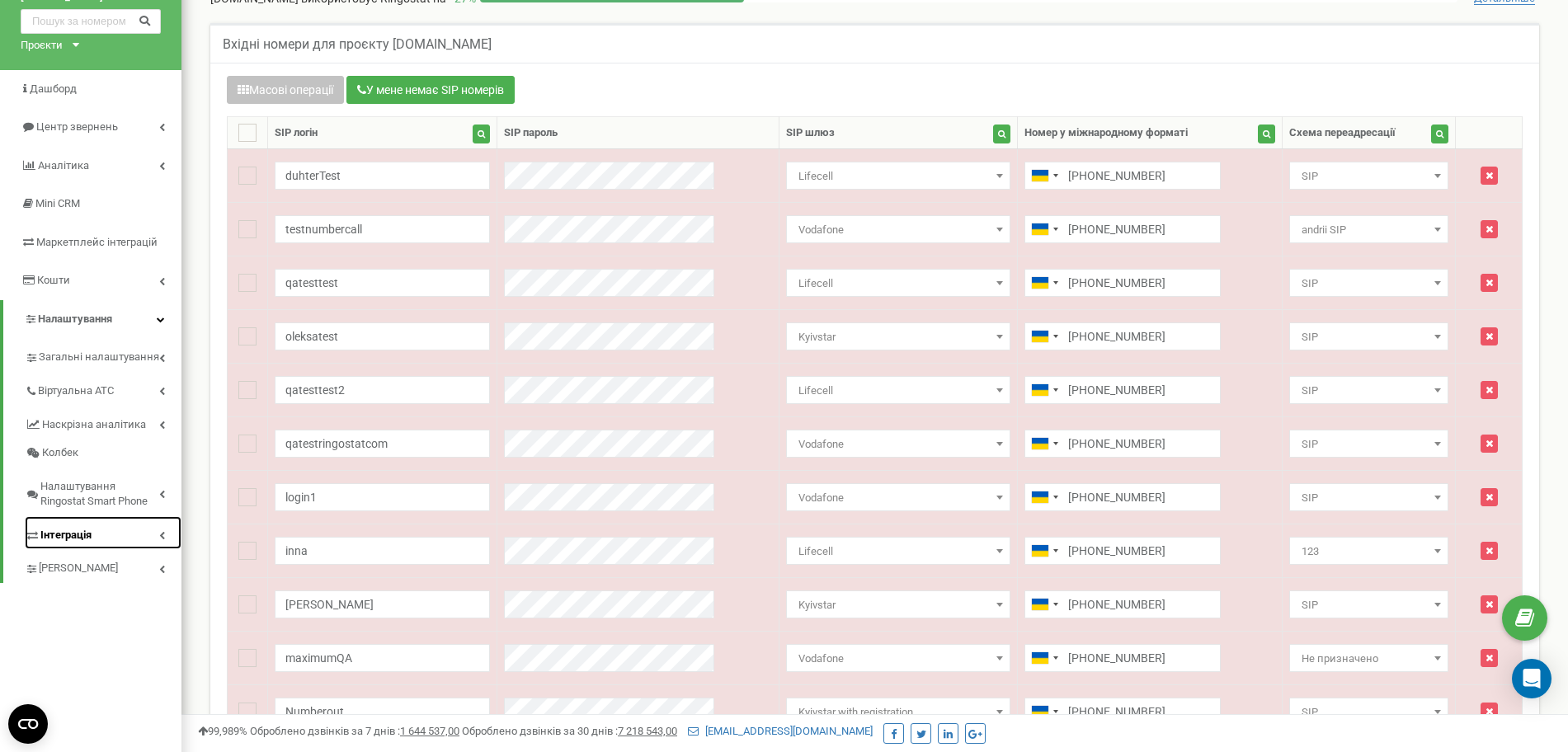 click at bounding box center (162, 535) 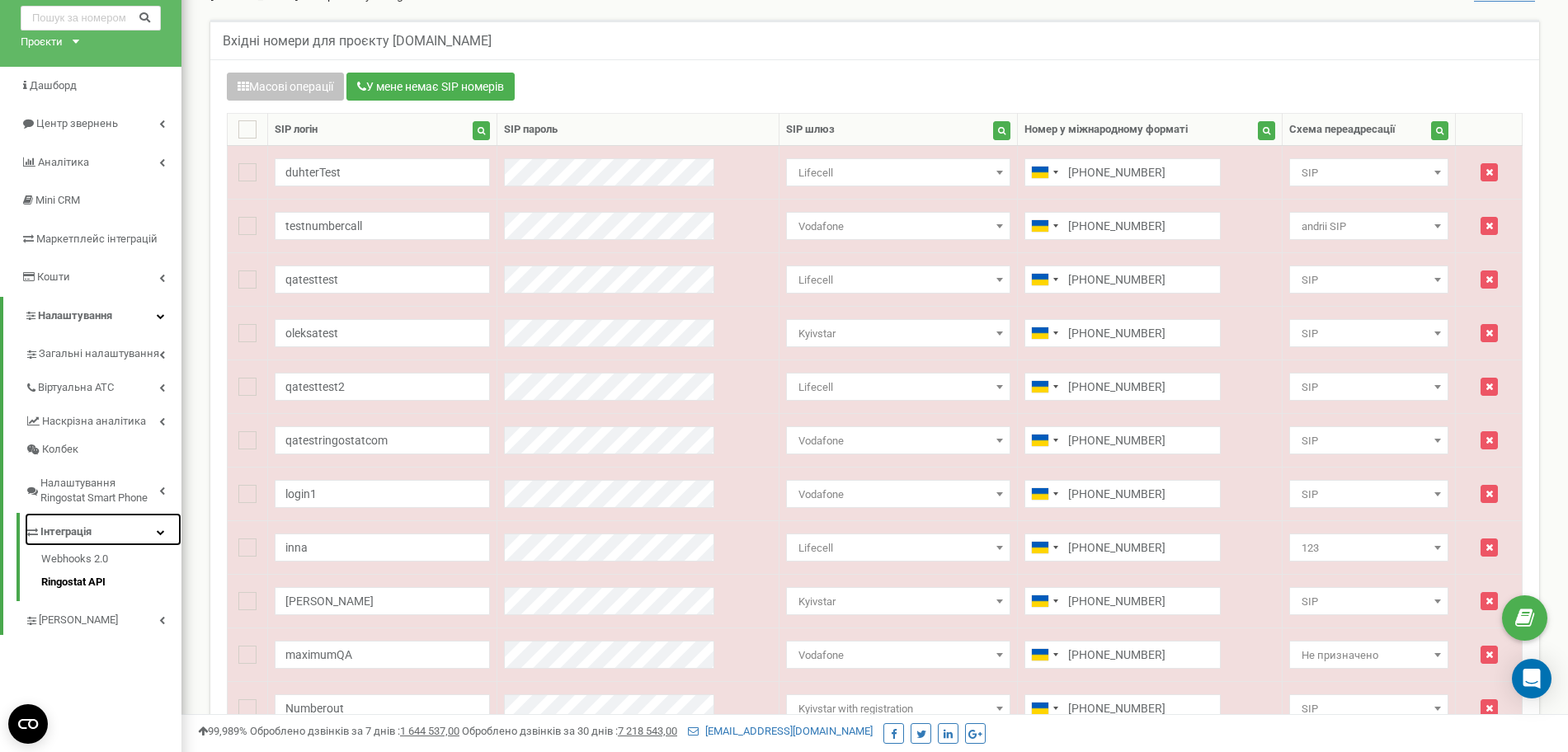 scroll, scrollTop: 0, scrollLeft: 0, axis: both 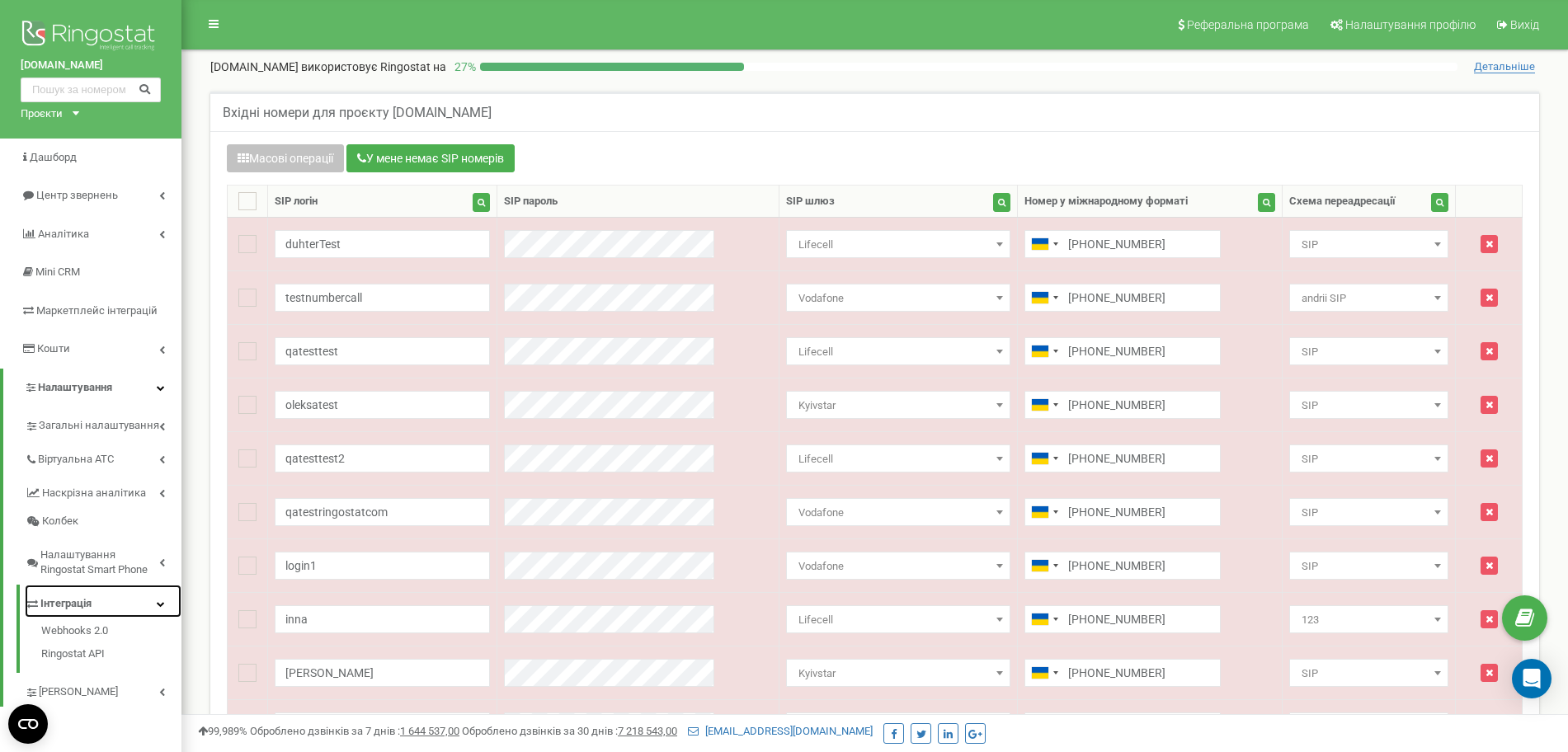 click on "Інтеграція" at bounding box center [66, 604] 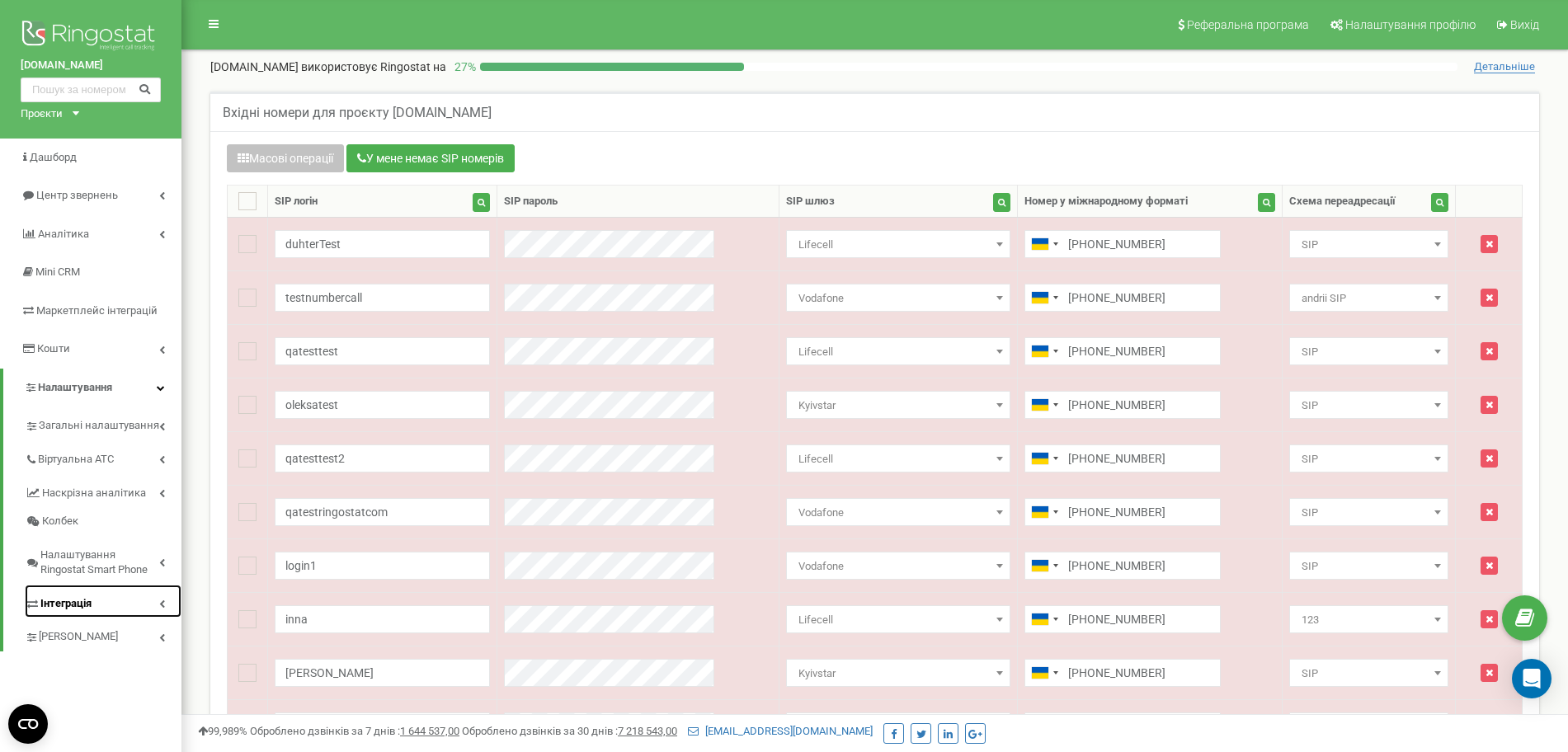 click on "Інтеграція" at bounding box center (66, 604) 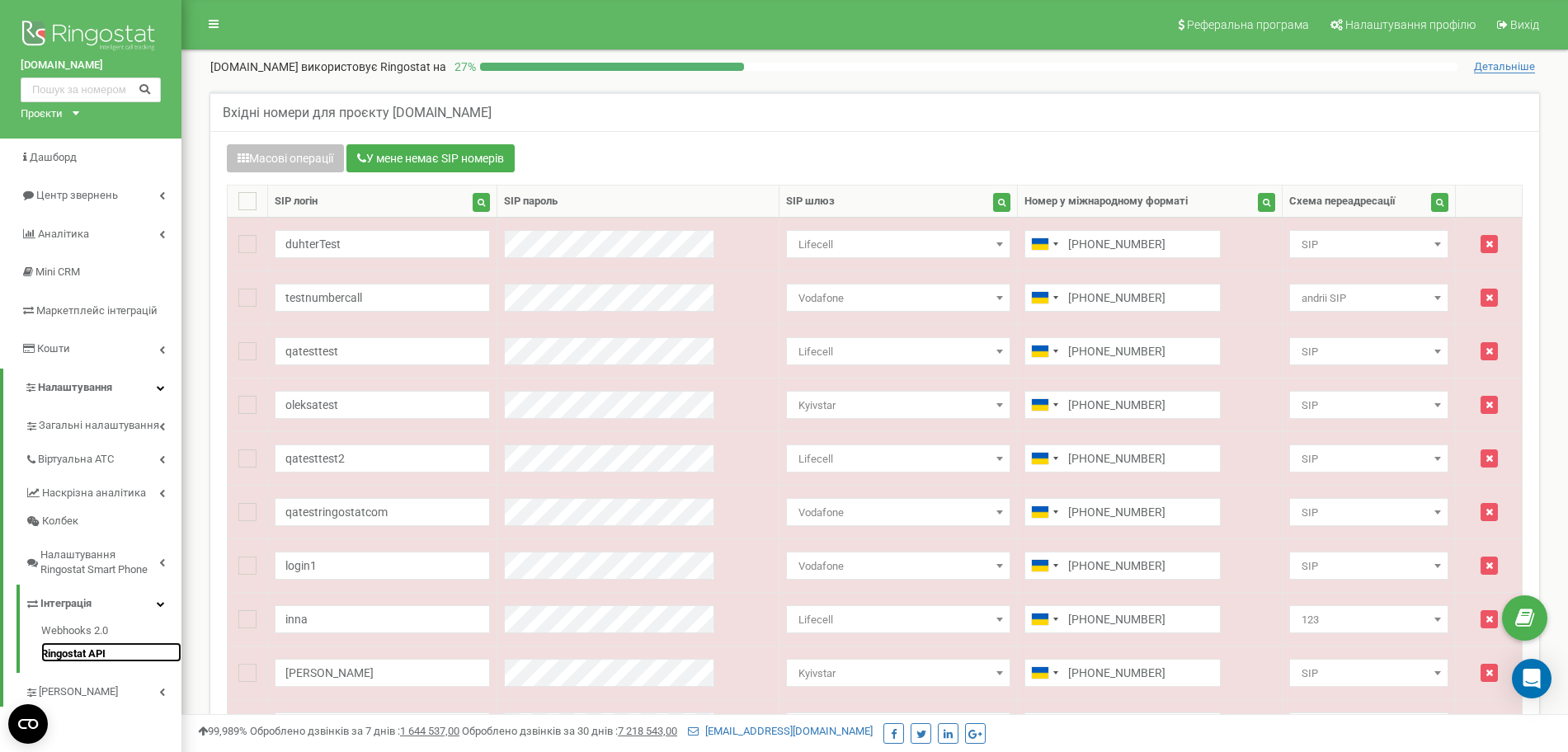 click on "Ringostat API" at bounding box center (111, 652) 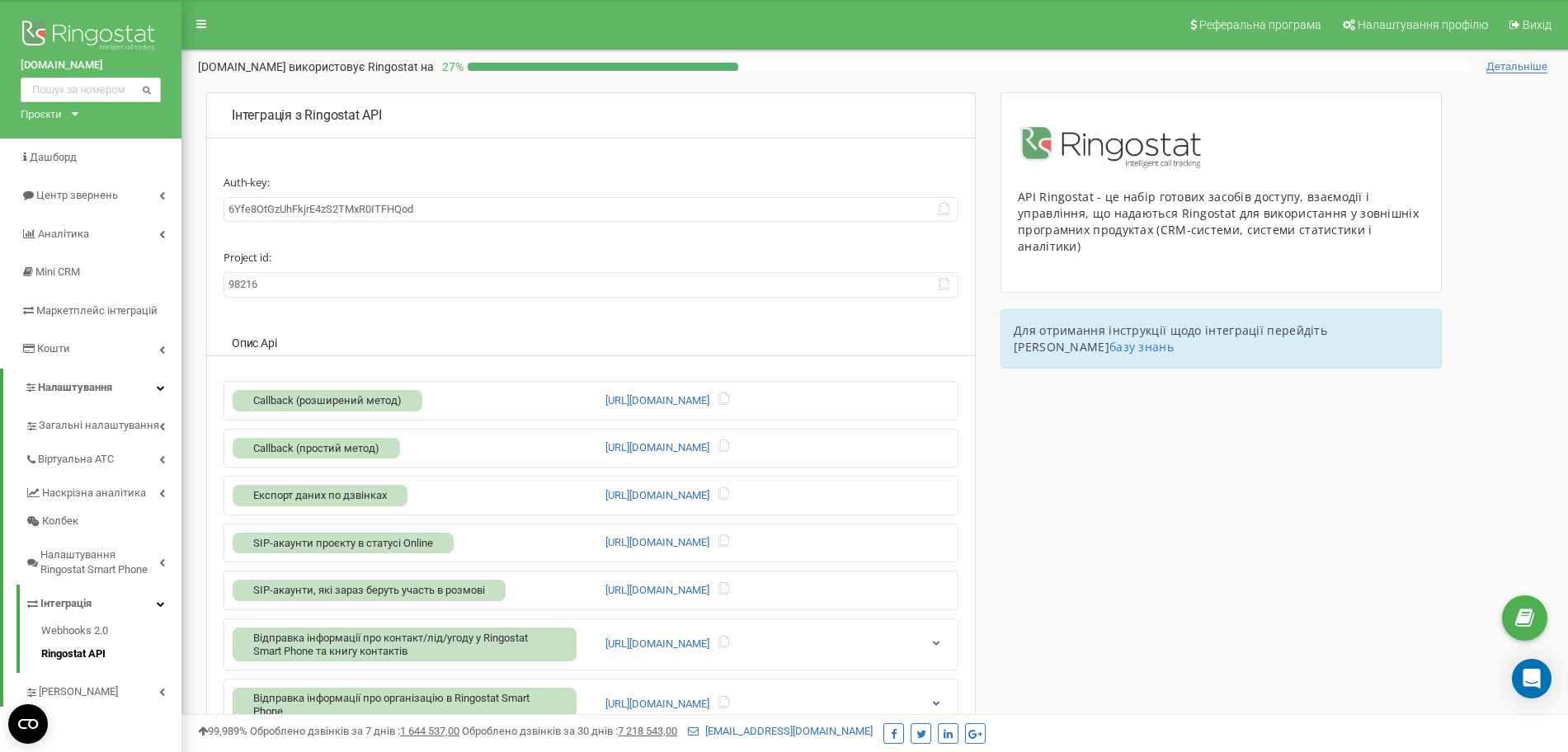 scroll, scrollTop: 0, scrollLeft: 0, axis: both 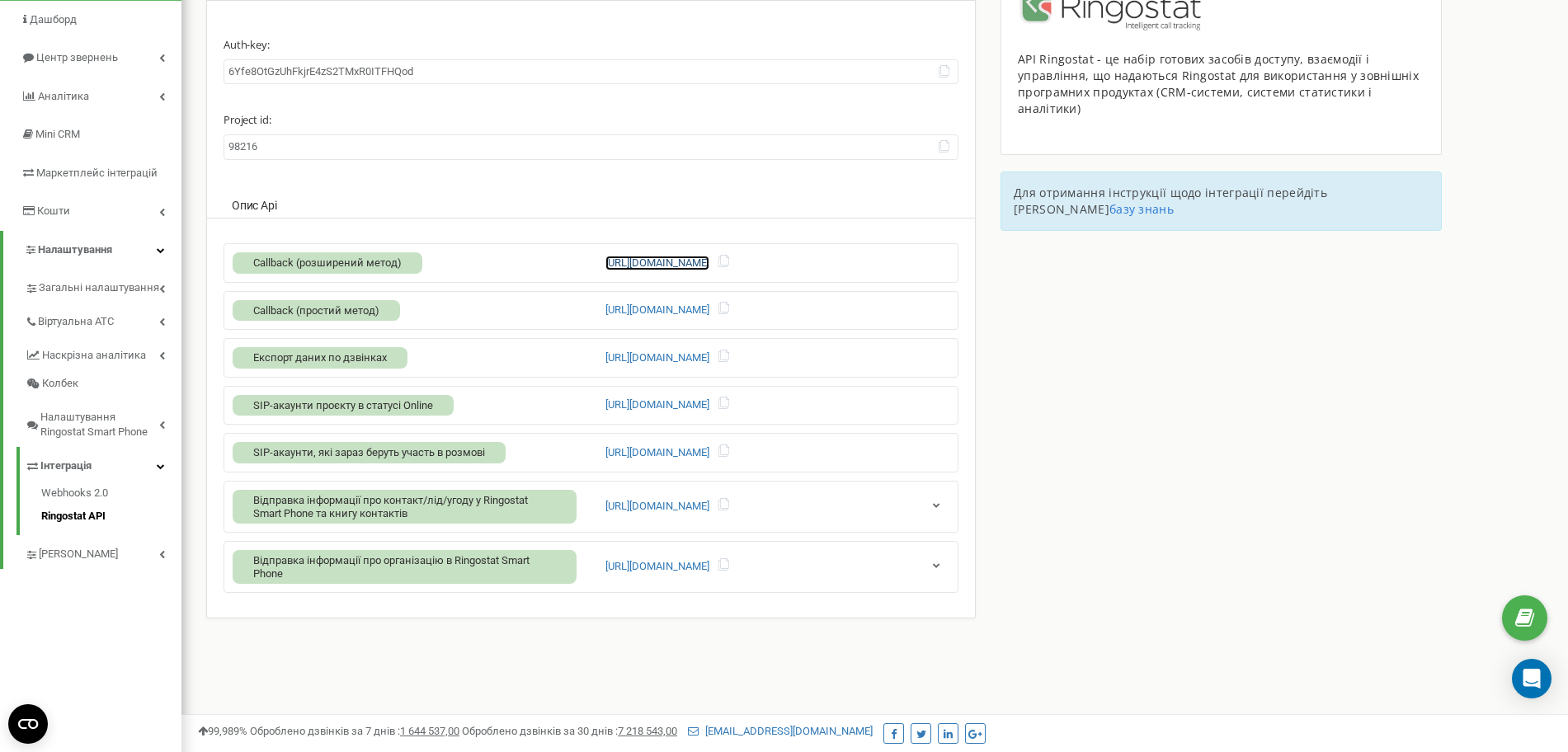 click on "[URL][DOMAIN_NAME]" at bounding box center [657, 263] 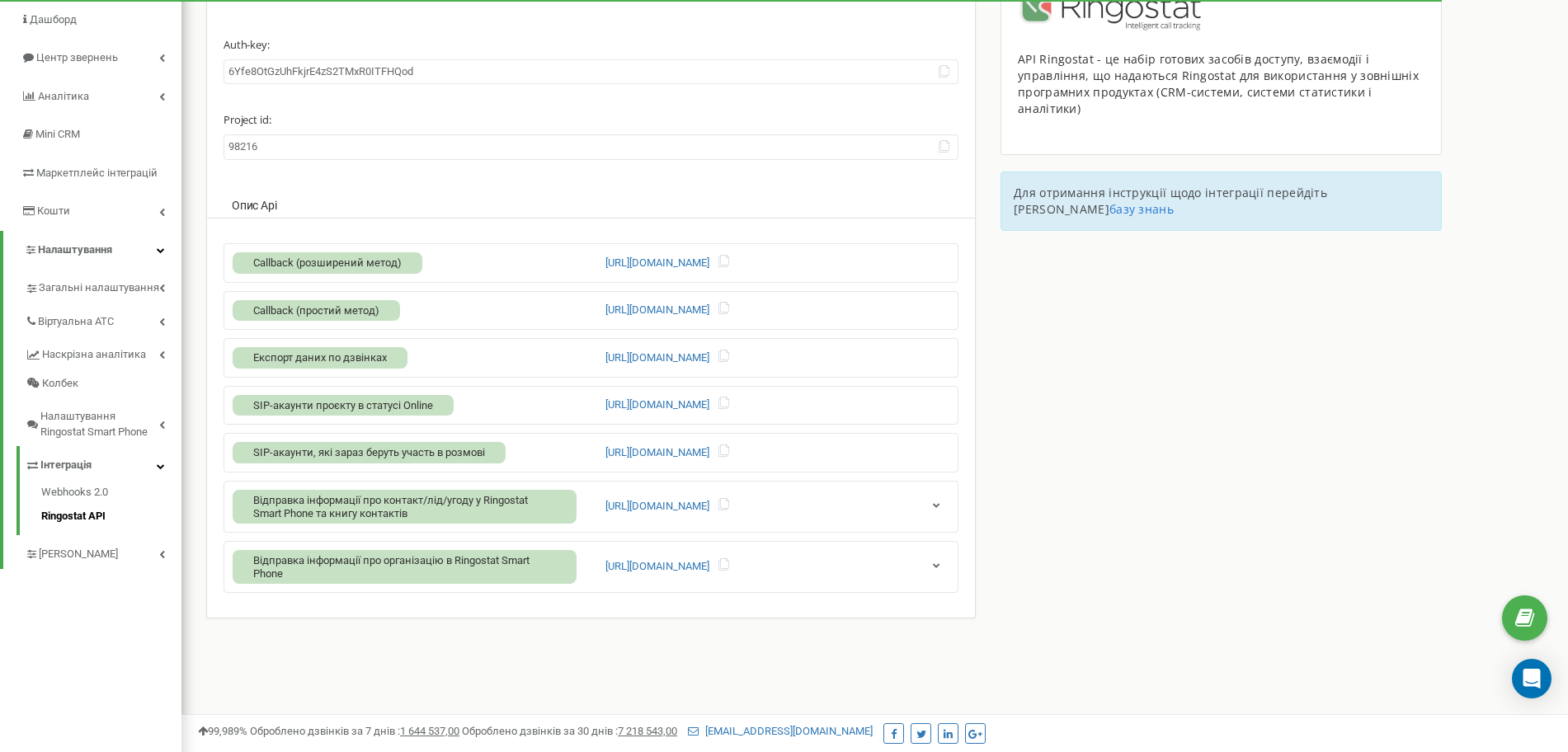 scroll, scrollTop: 0, scrollLeft: 0, axis: both 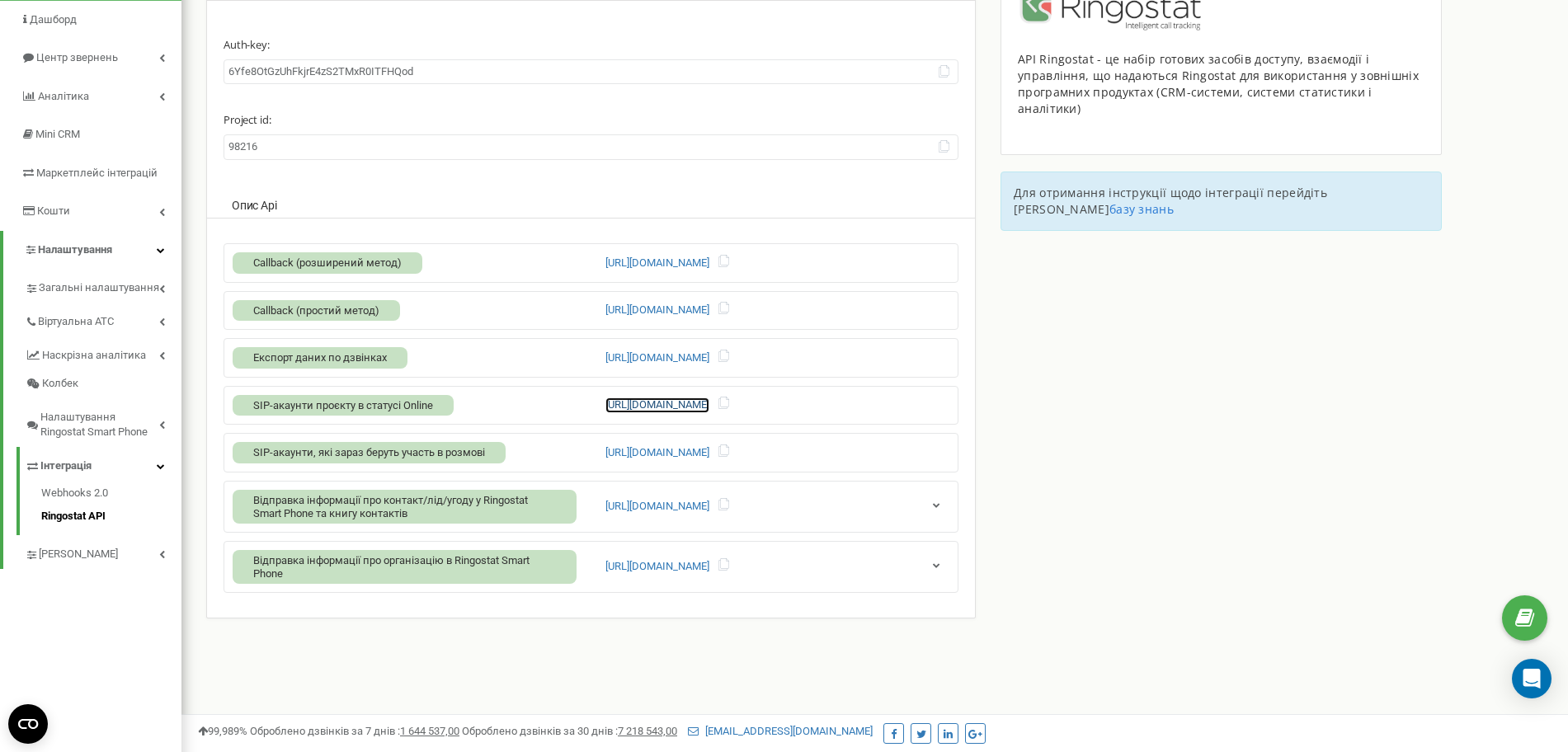 click on "[URL][DOMAIN_NAME]" at bounding box center (657, 405) 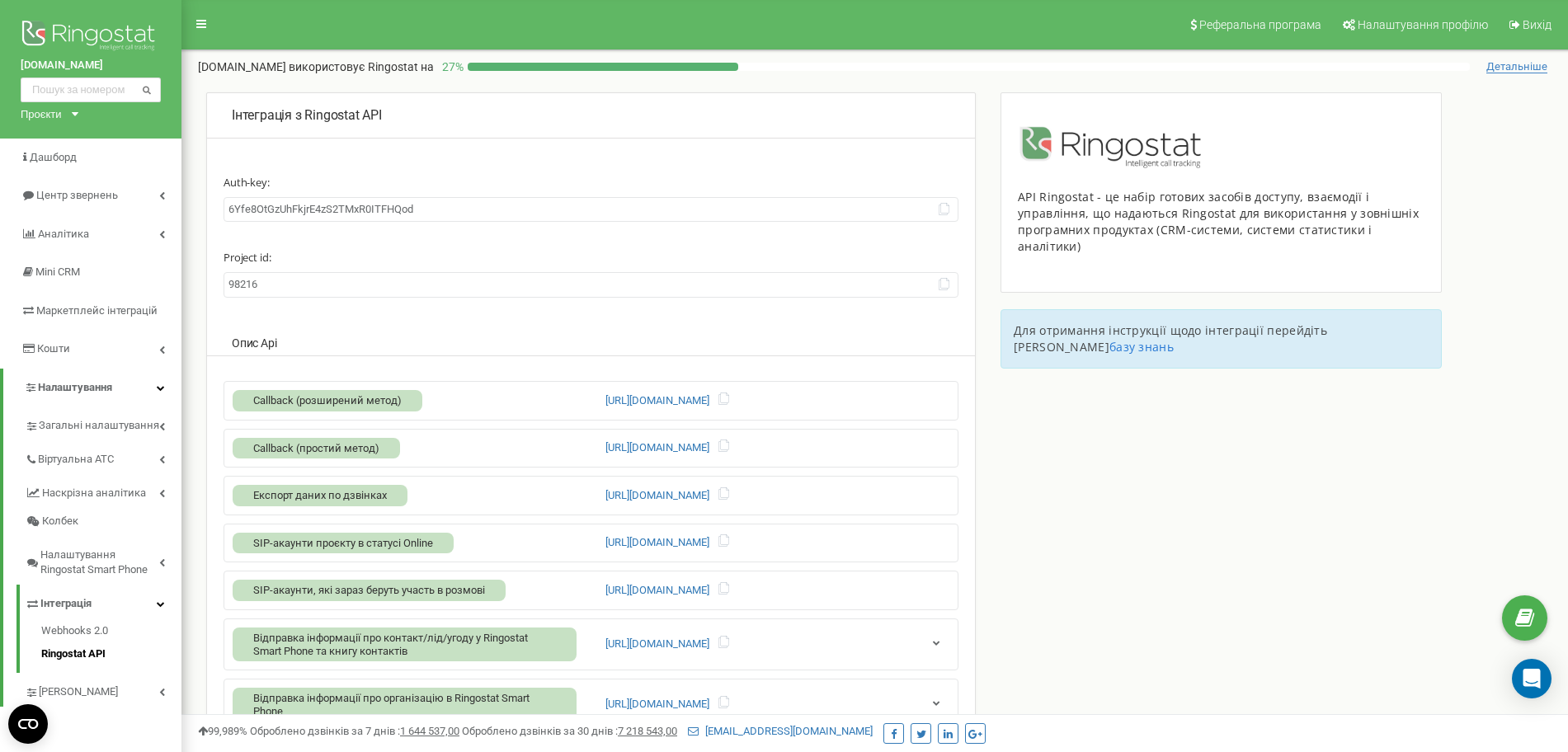 scroll, scrollTop: 138, scrollLeft: 0, axis: vertical 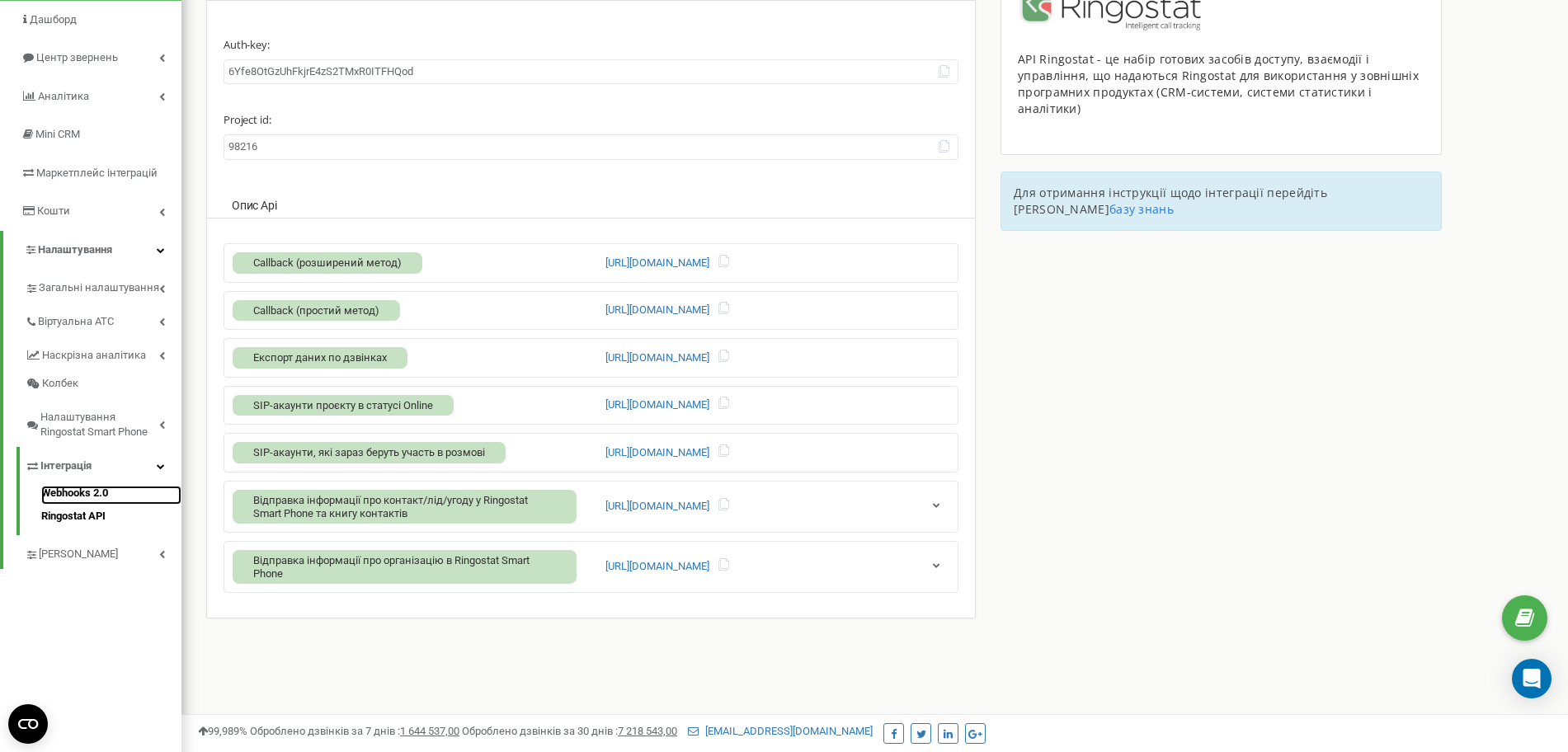click on "Webhooks 2.0" at bounding box center (111, 496) 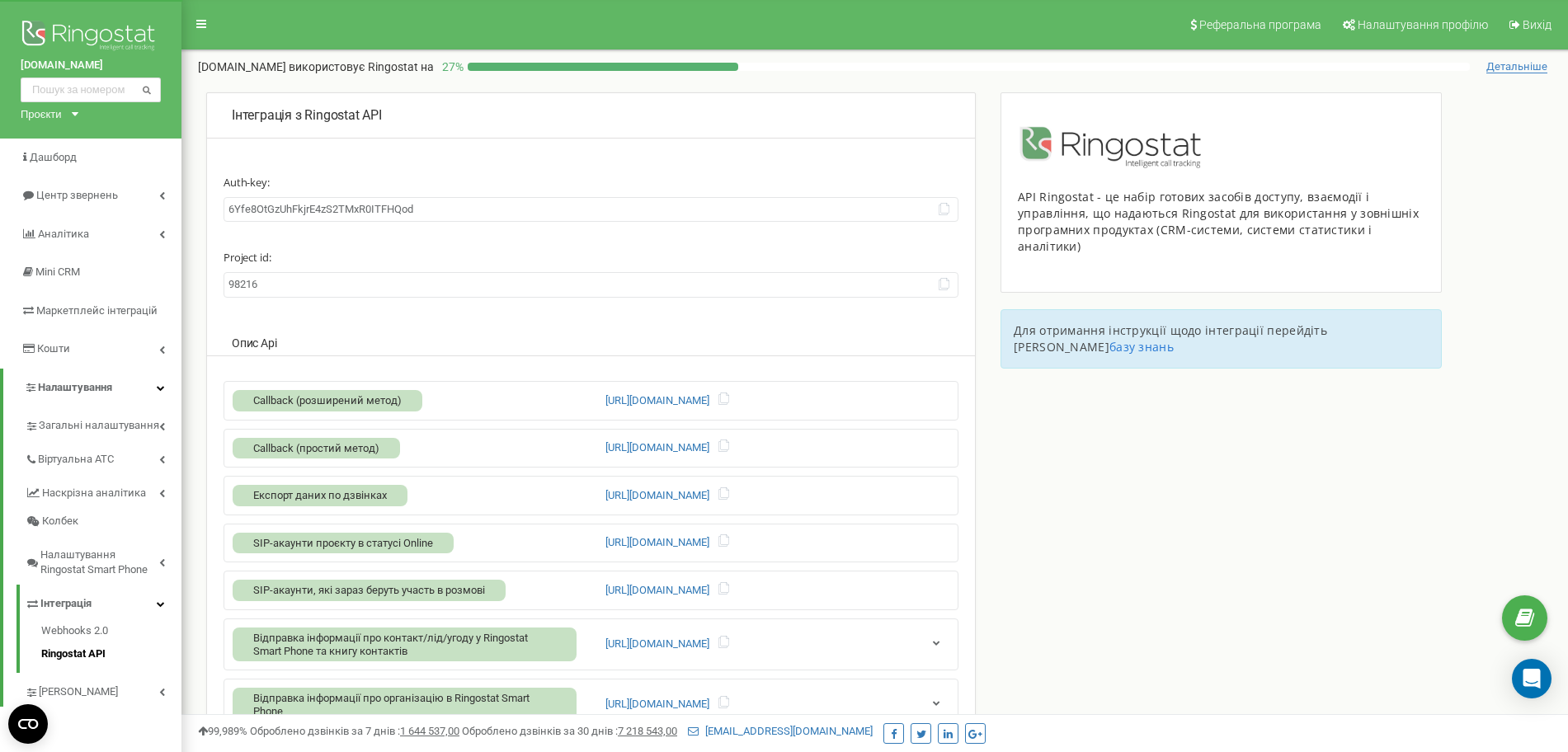 scroll, scrollTop: 0, scrollLeft: 0, axis: both 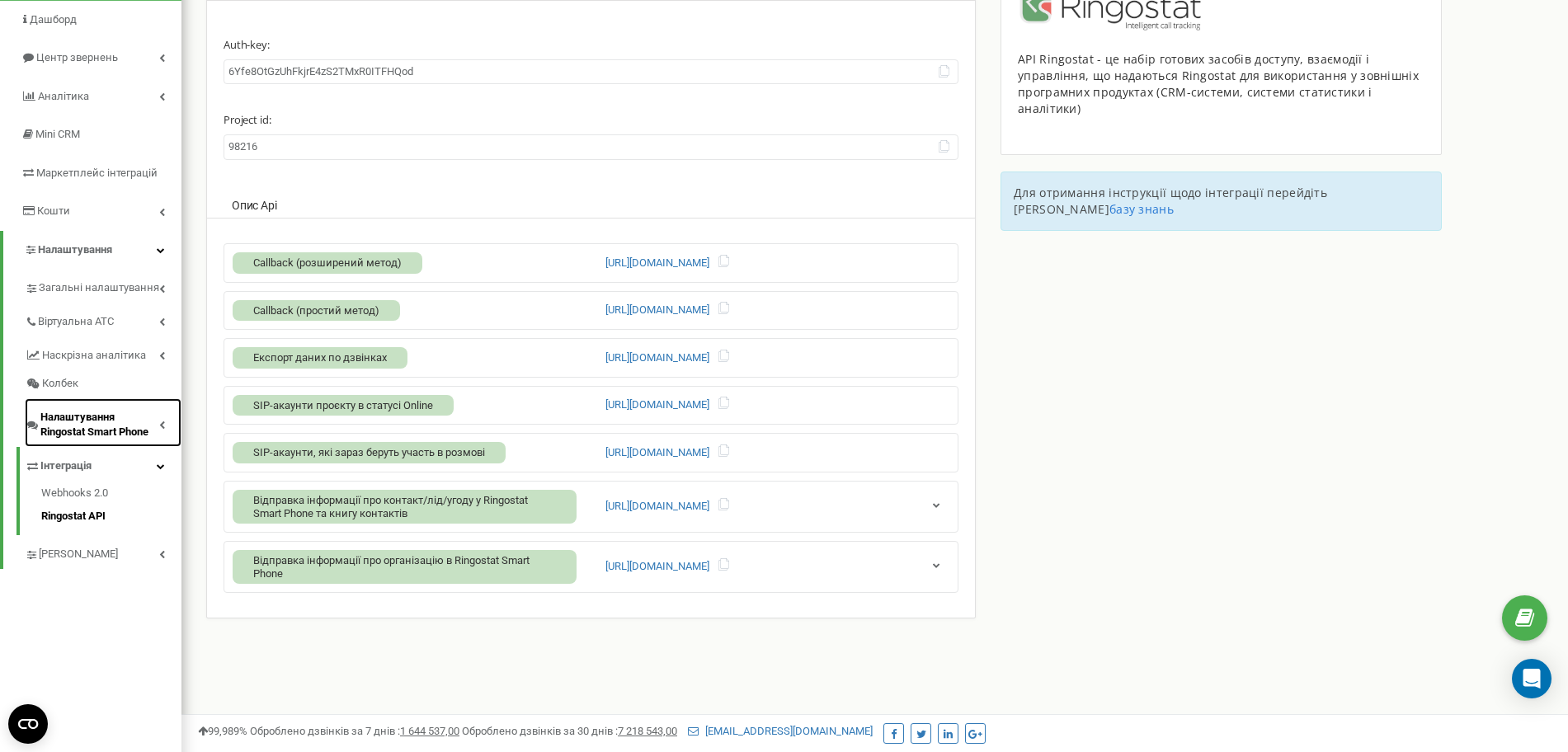 click on "Налаштування Ringostat Smart Phone" at bounding box center (103, 422) 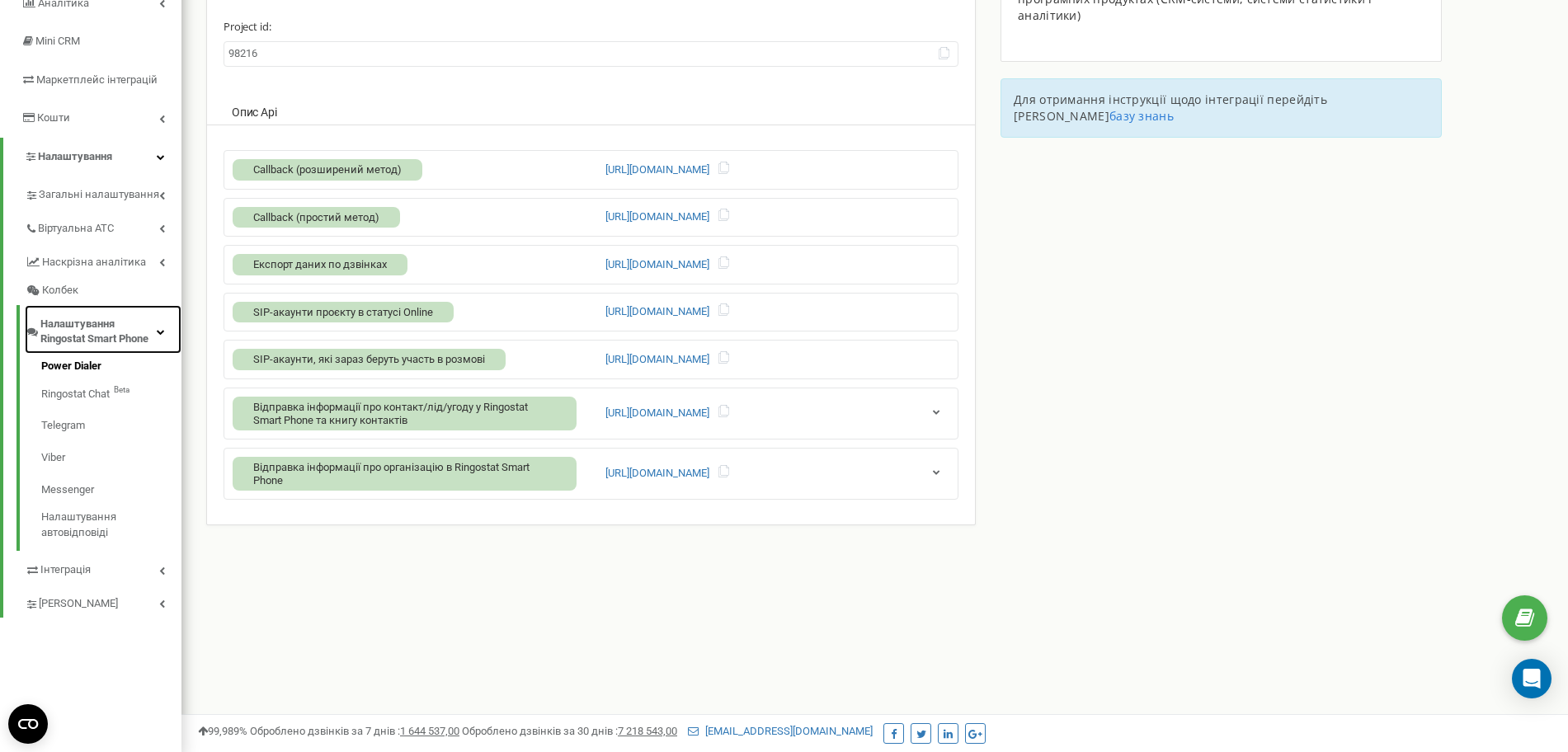 scroll, scrollTop: 237, scrollLeft: 0, axis: vertical 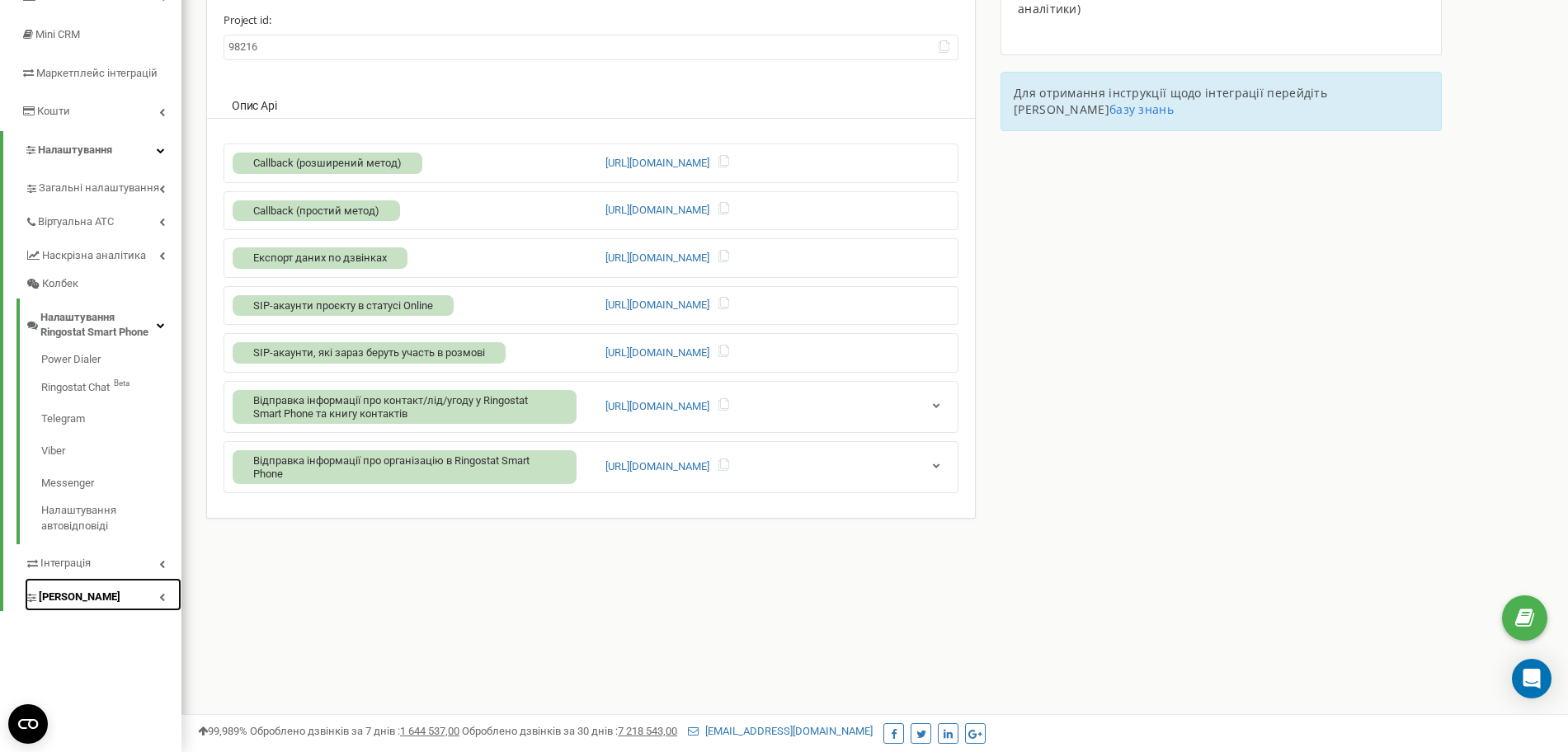 click on "[PERSON_NAME]" at bounding box center (103, 595) 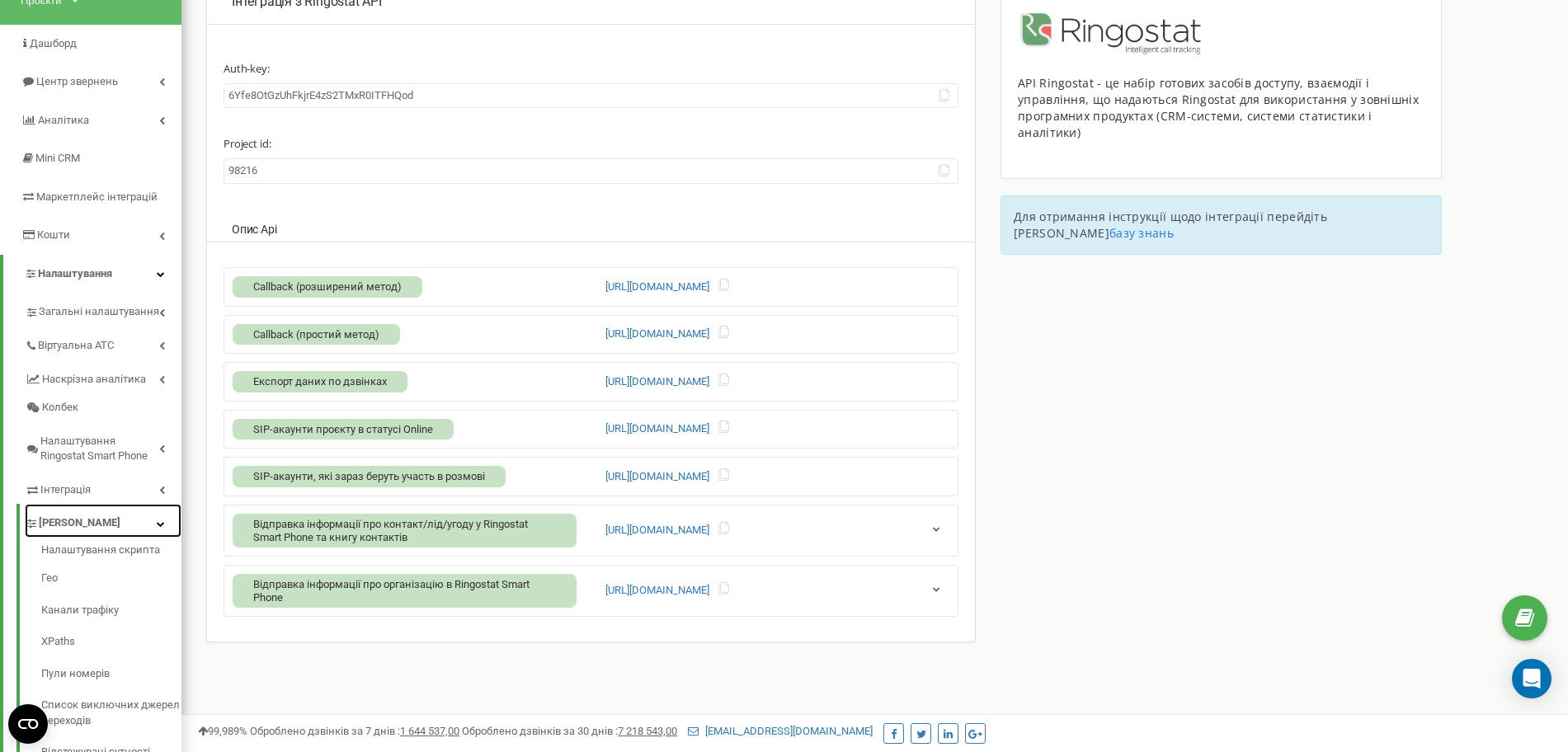 scroll, scrollTop: 100, scrollLeft: 0, axis: vertical 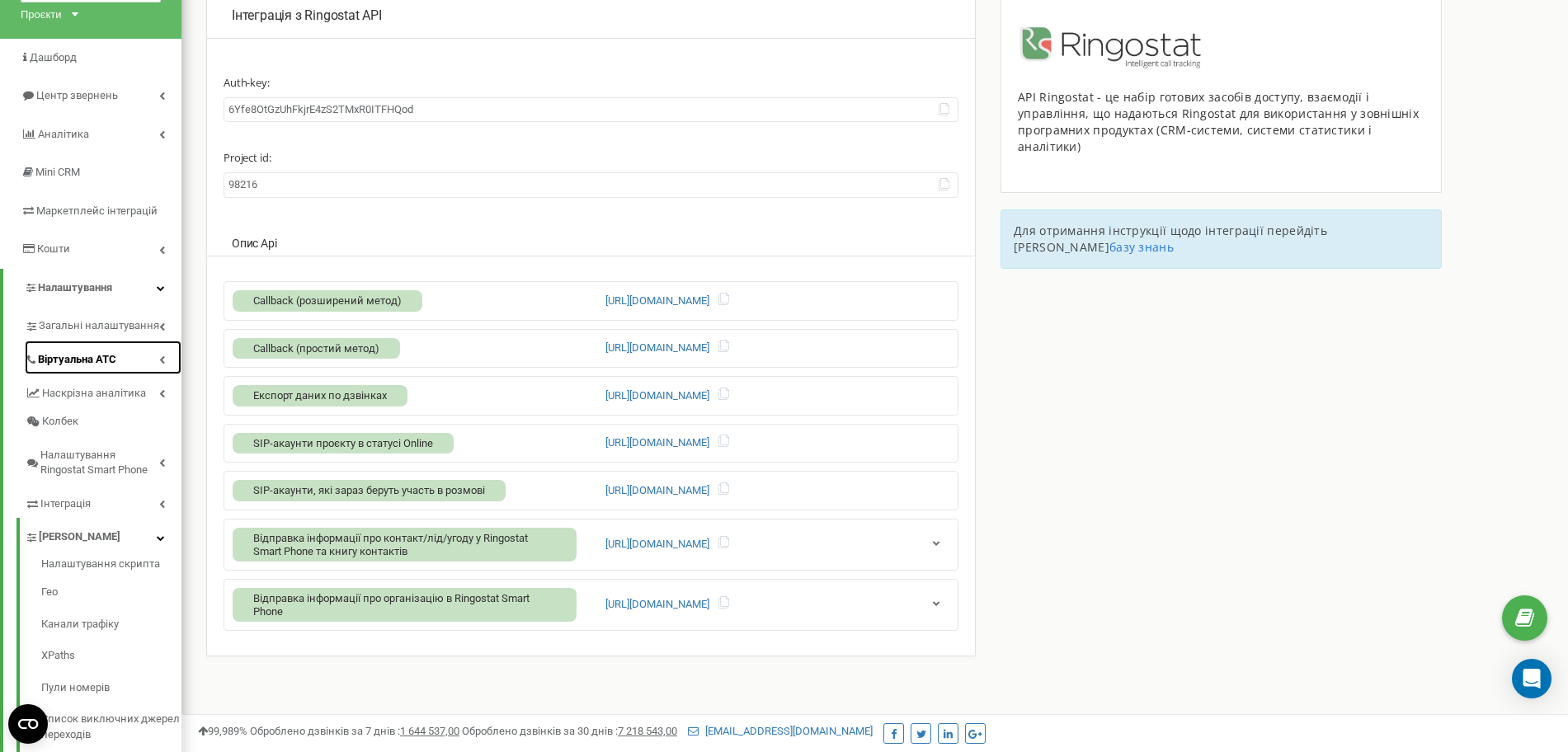 click at bounding box center (162, 360) 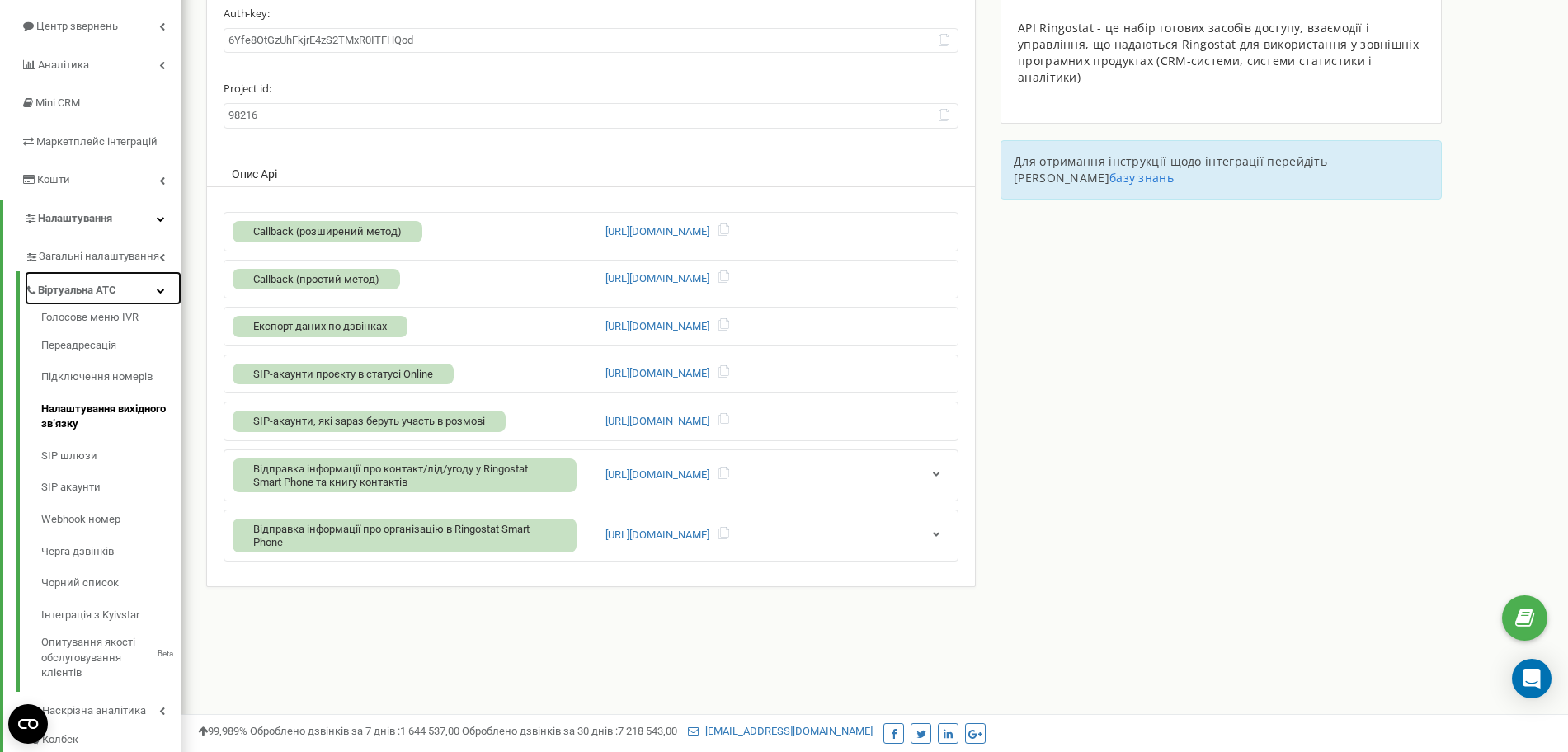 scroll, scrollTop: 237, scrollLeft: 0, axis: vertical 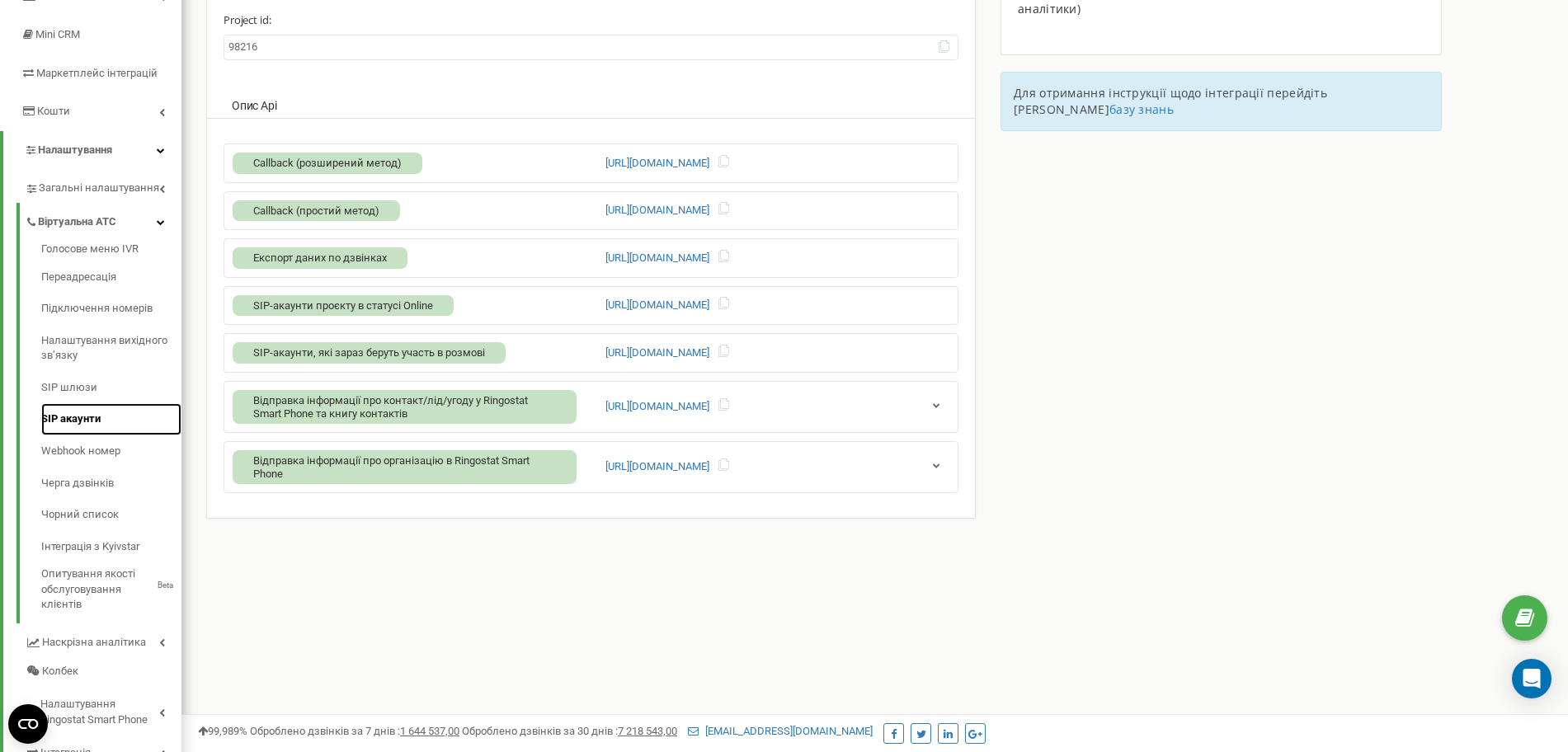 click on "SIP акаунти" at bounding box center [111, 419] 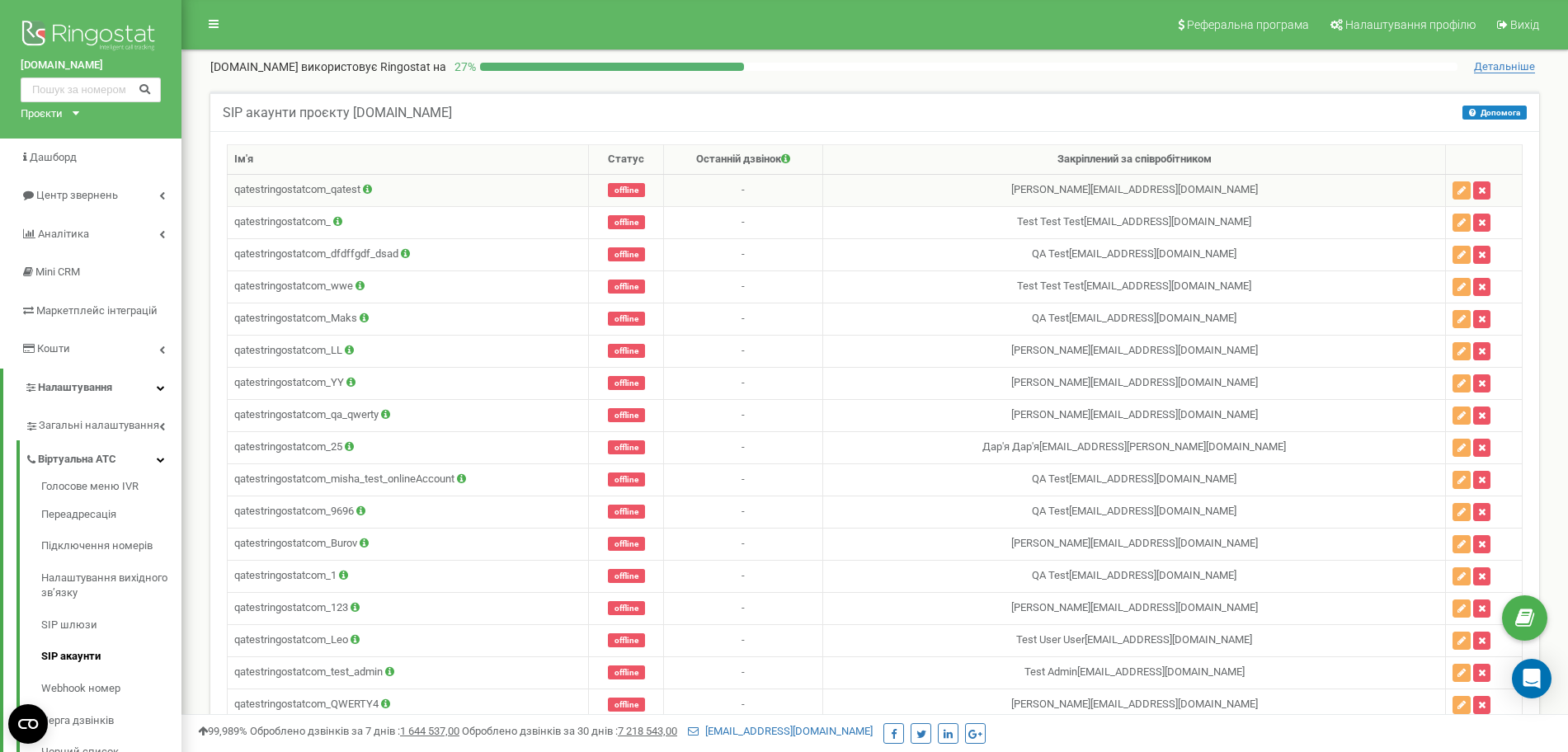 scroll, scrollTop: 0, scrollLeft: 0, axis: both 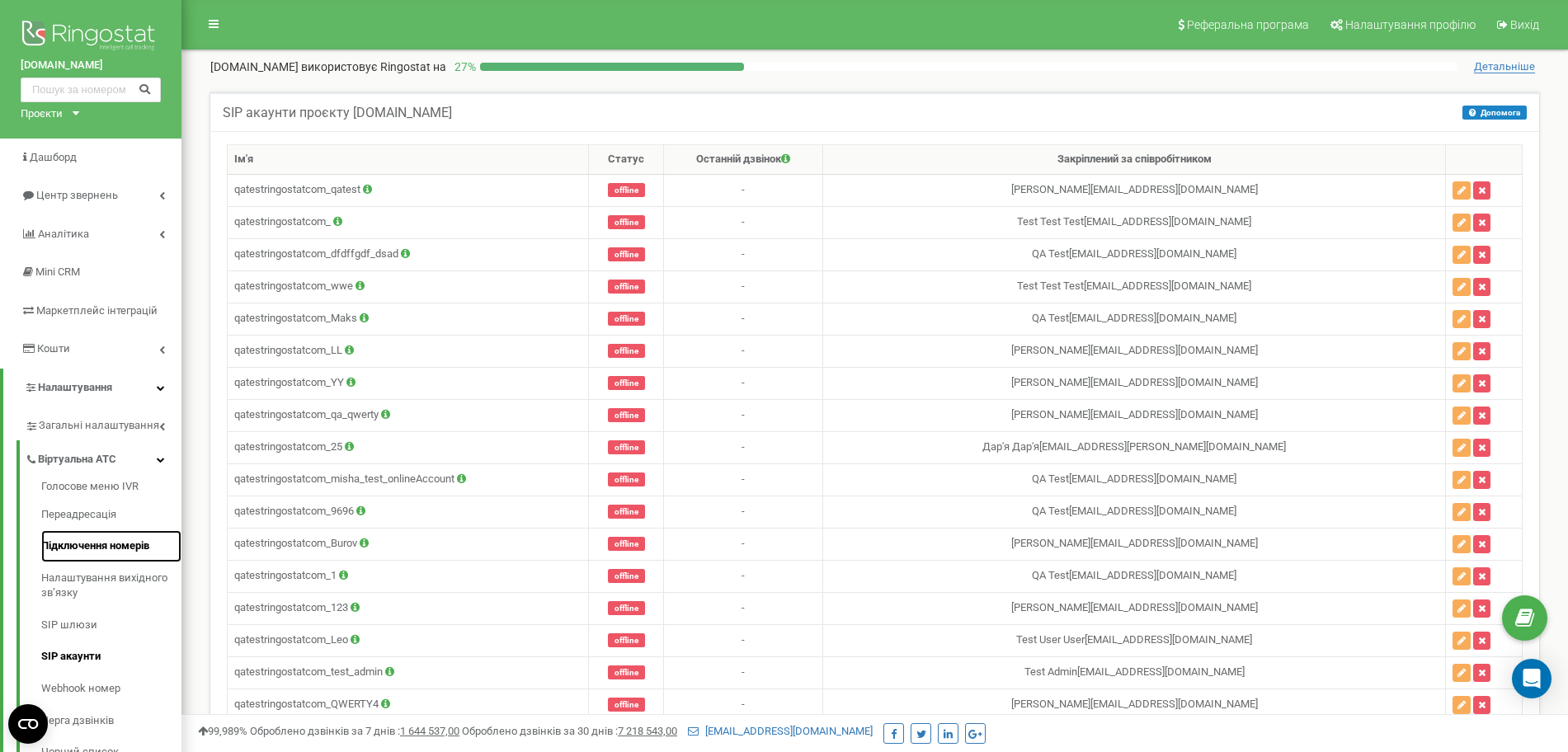 click on "Підключення номерів" at bounding box center [111, 546] 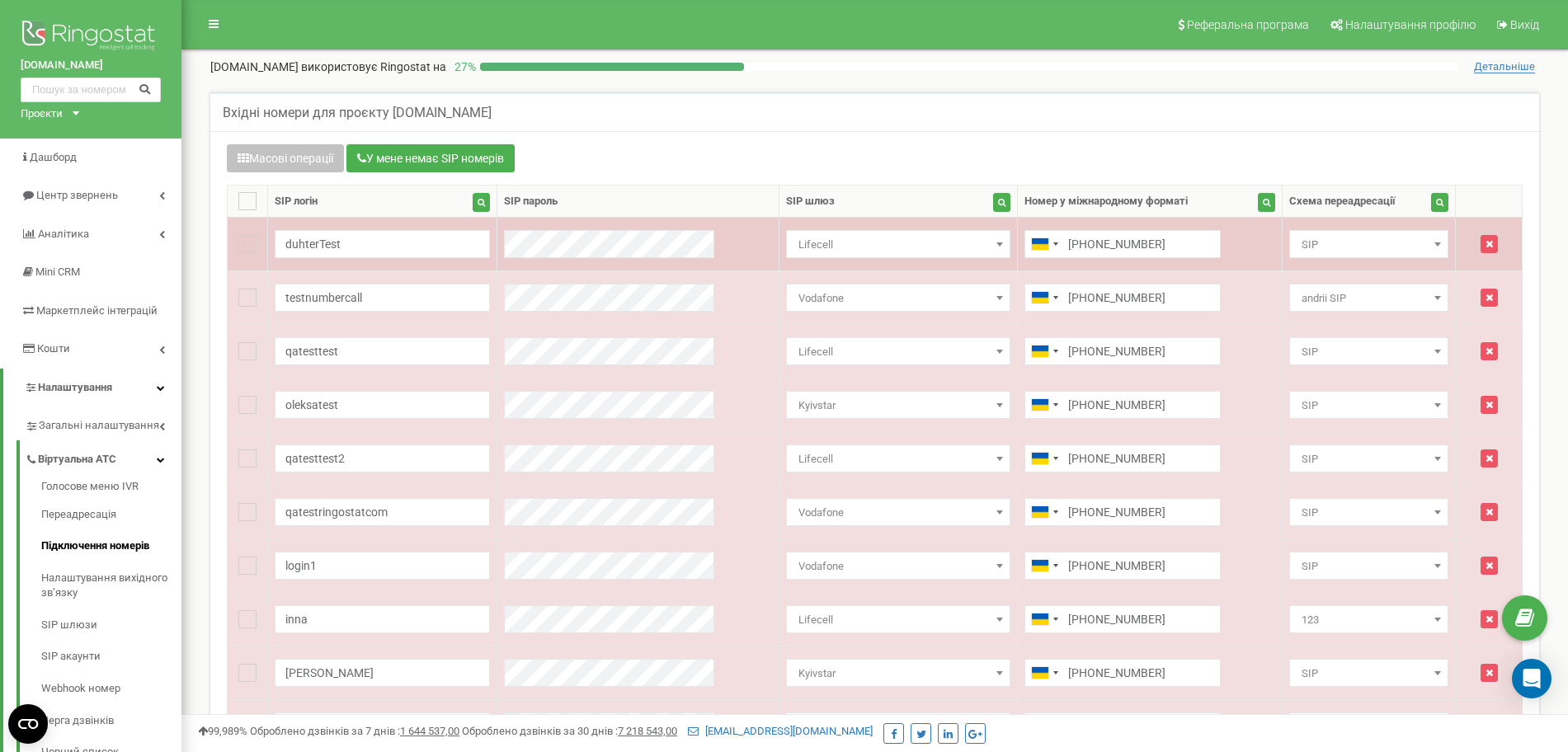 scroll, scrollTop: 0, scrollLeft: 0, axis: both 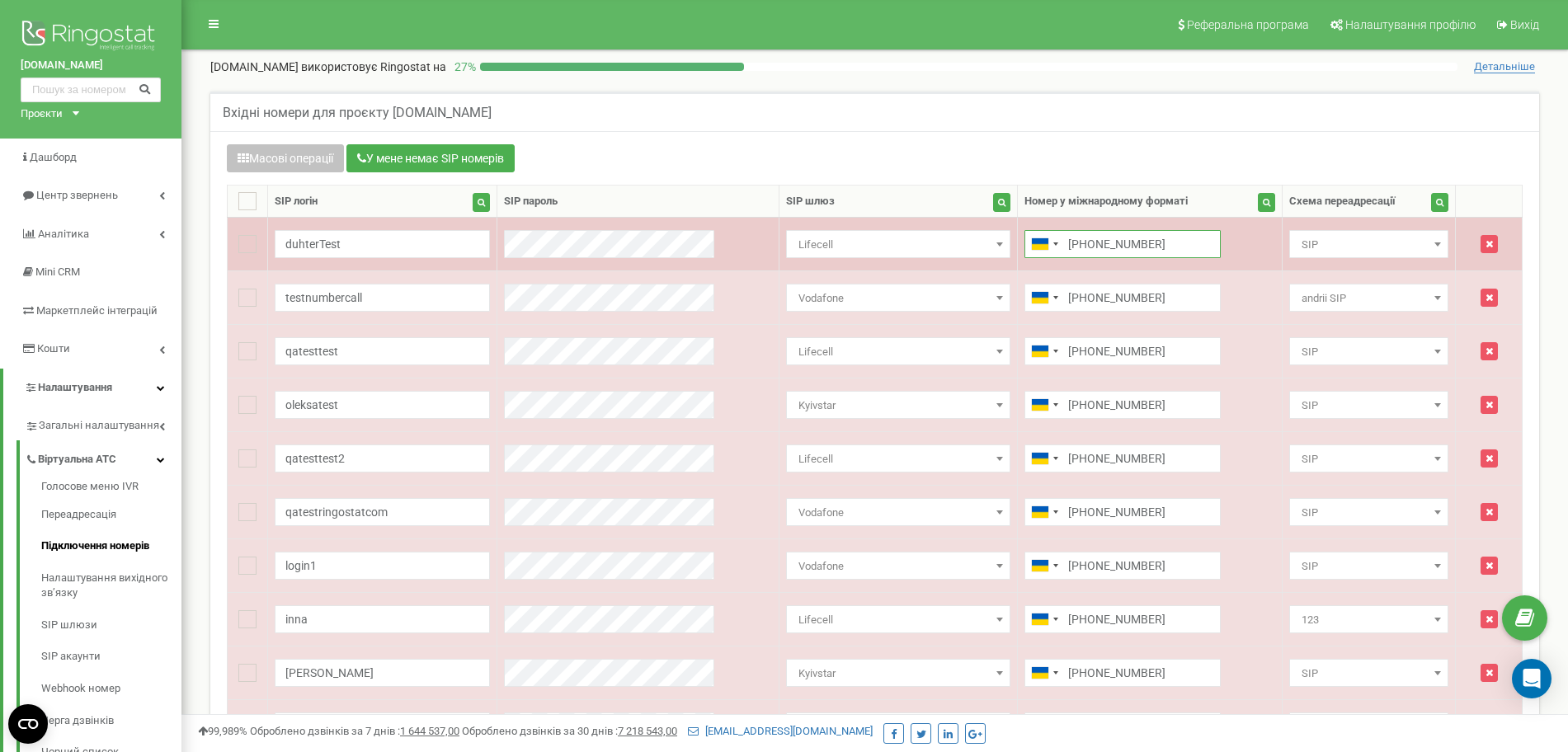 click on "[PHONE_NUMBER]" at bounding box center (1123, 244) 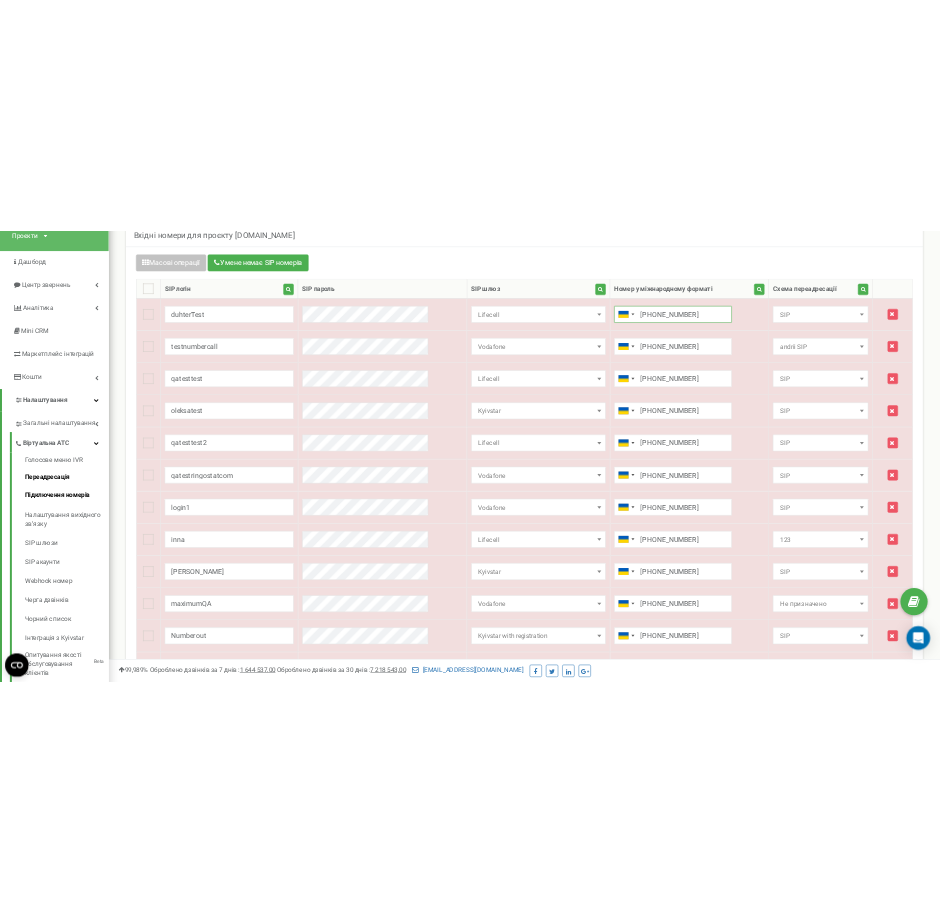 scroll, scrollTop: 167, scrollLeft: 0, axis: vertical 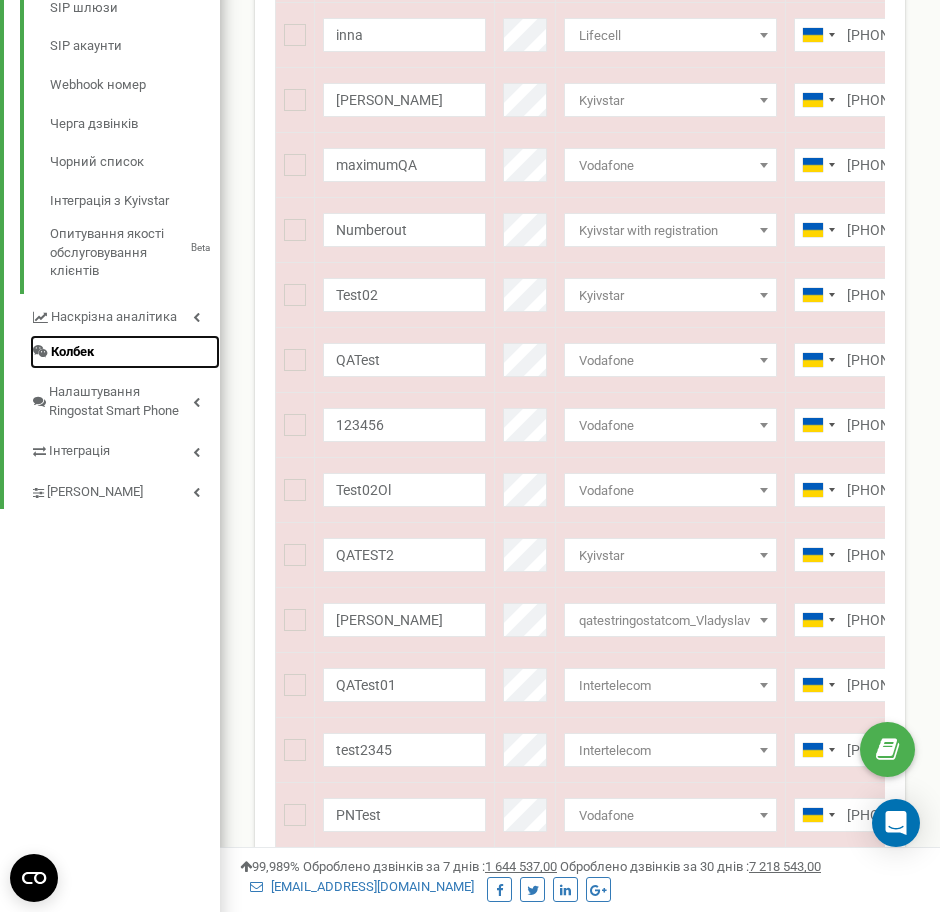 click on "Колбек" at bounding box center (125, 352) 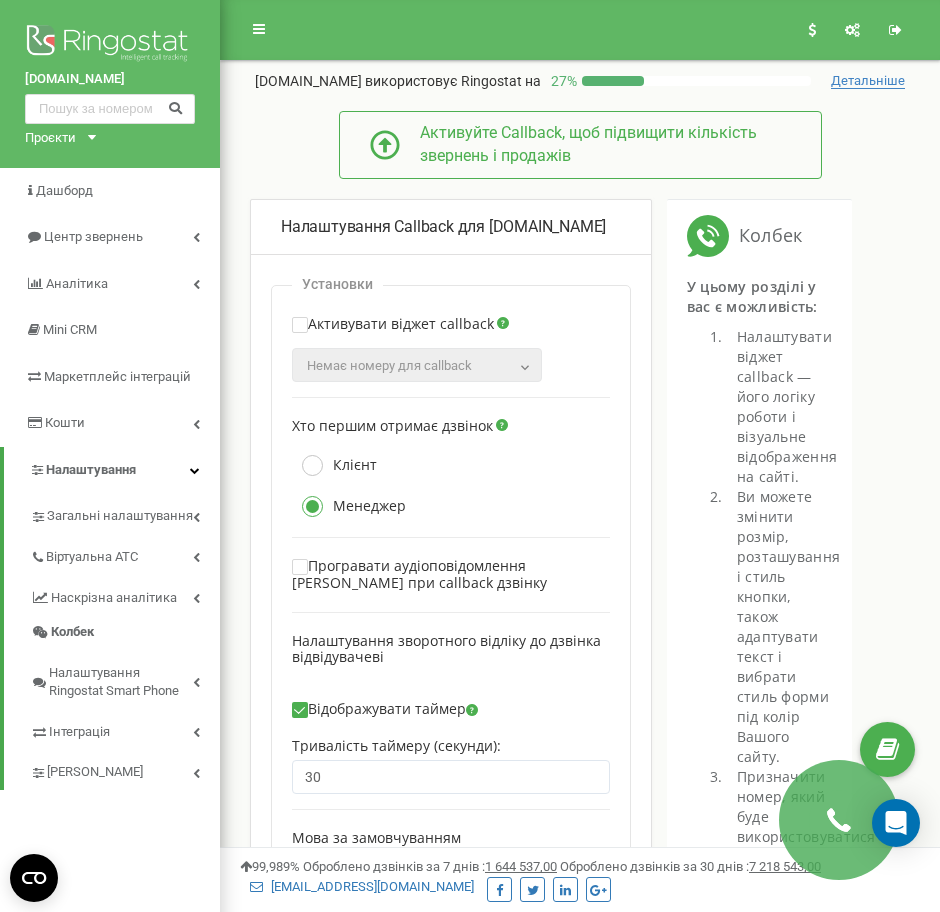 scroll, scrollTop: 83, scrollLeft: 0, axis: vertical 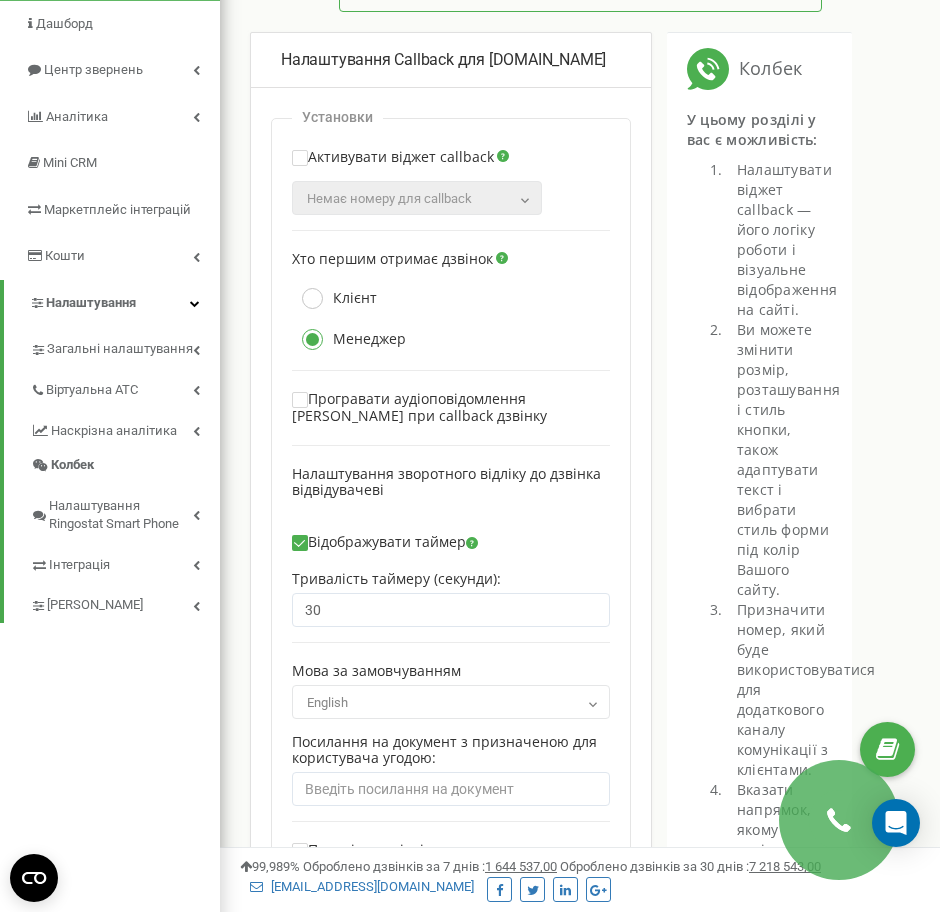 click at bounding box center (300, 158) 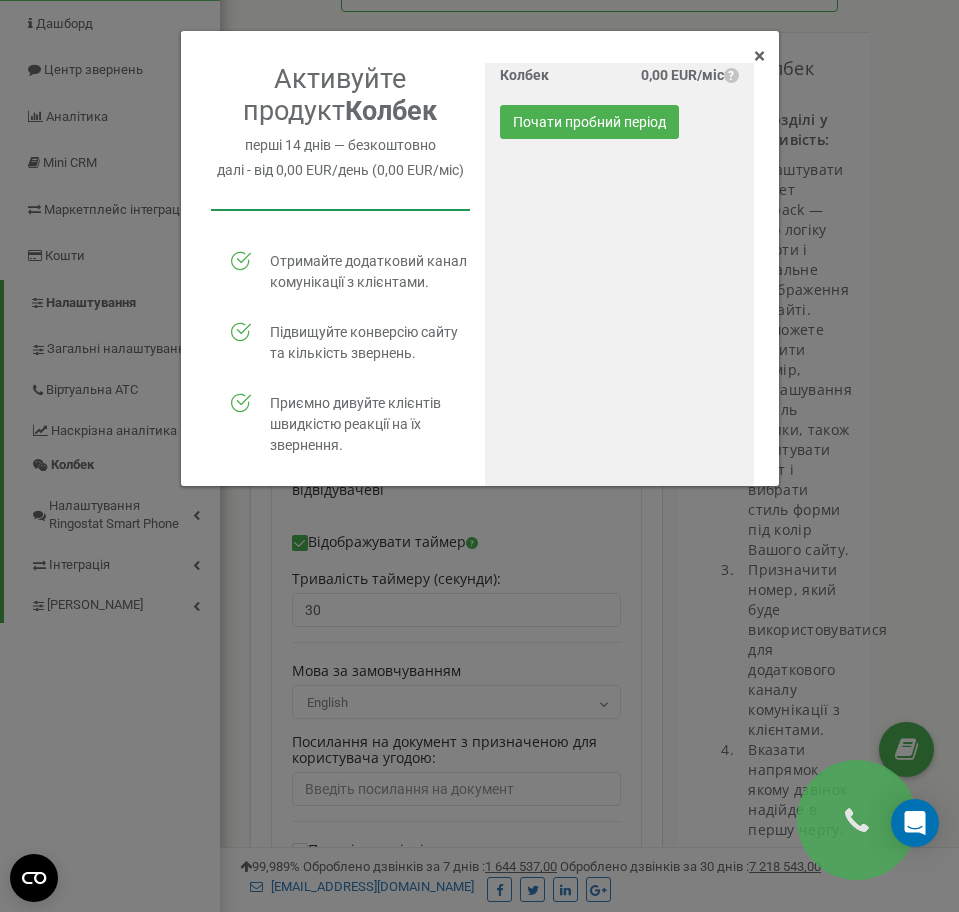 drag, startPoint x: 108, startPoint y: 430, endPoint x: 276, endPoint y: 360, distance: 182 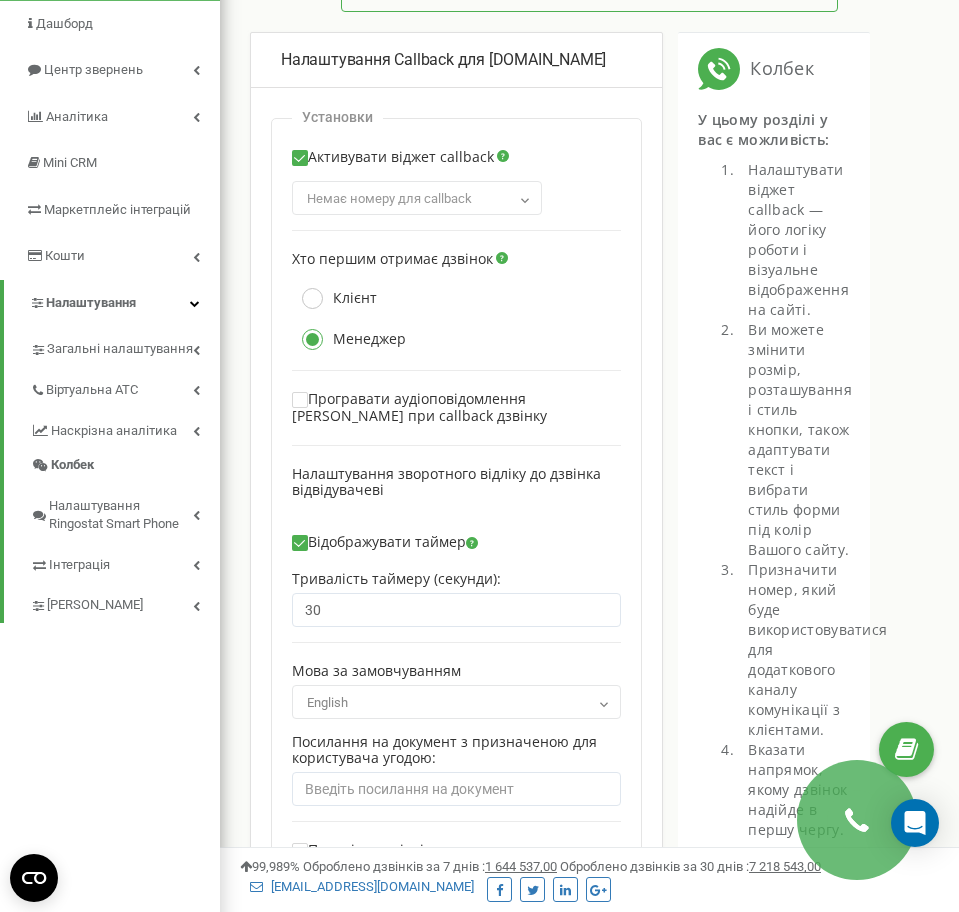 checkbox on "false" 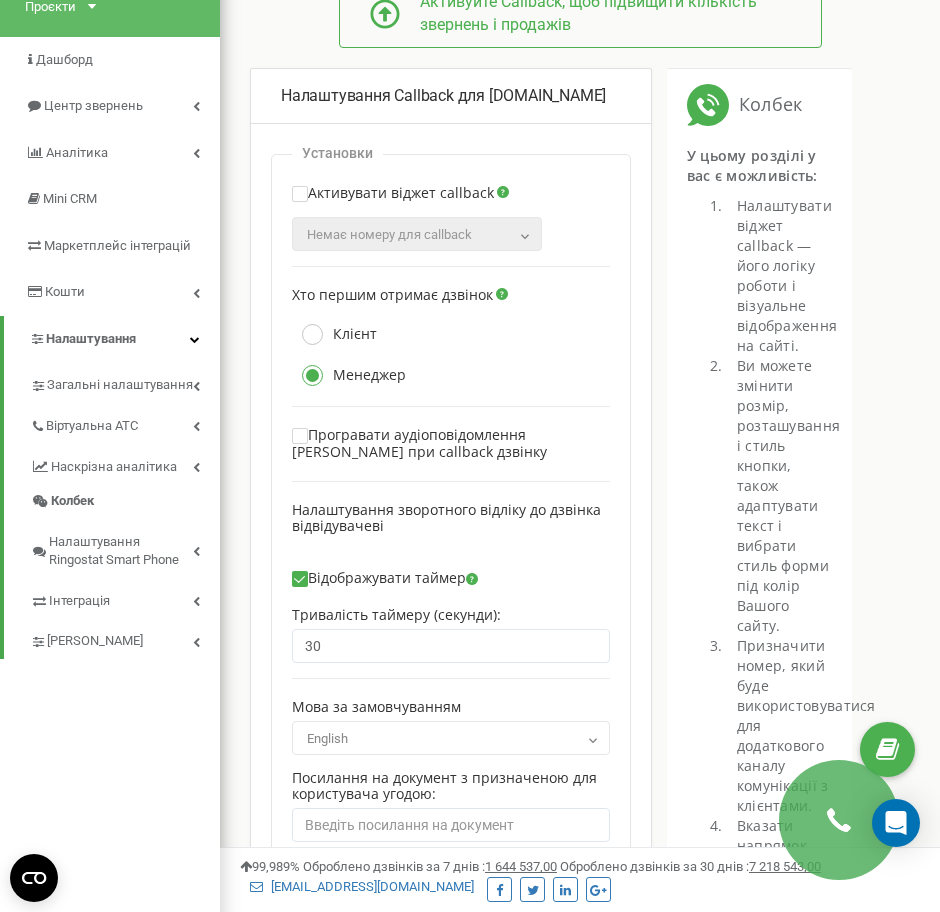 scroll, scrollTop: 130, scrollLeft: 0, axis: vertical 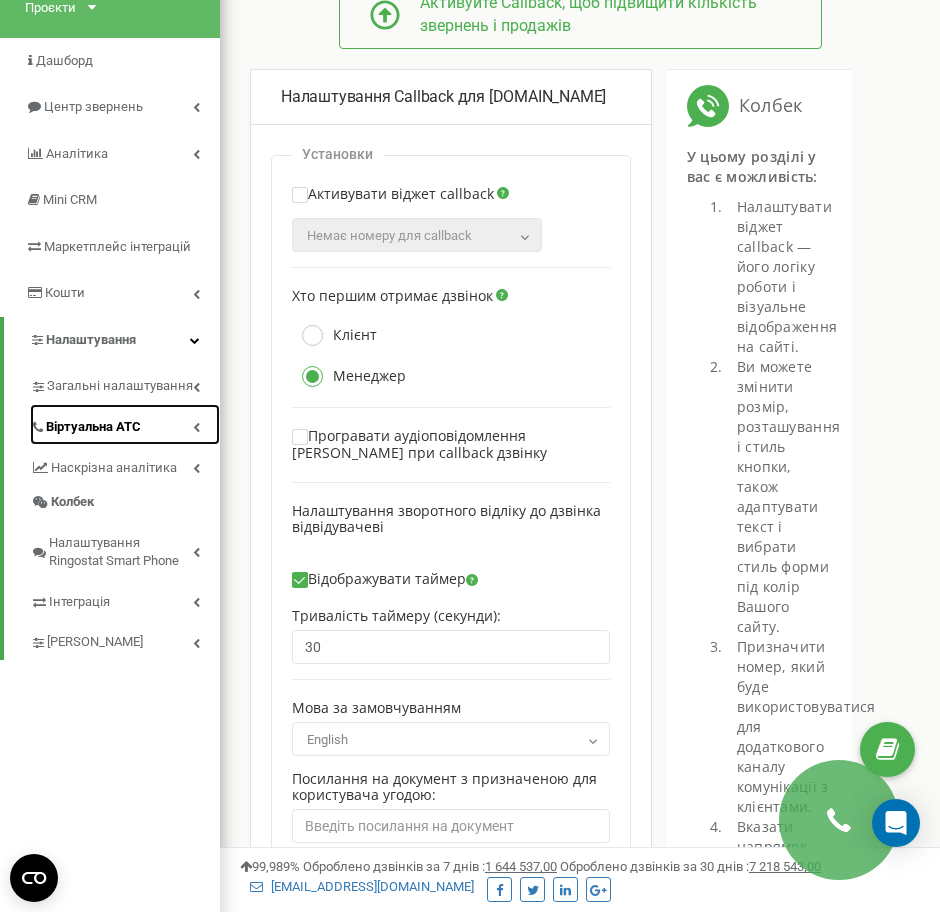 click on "Віртуальна АТС" at bounding box center [125, 424] 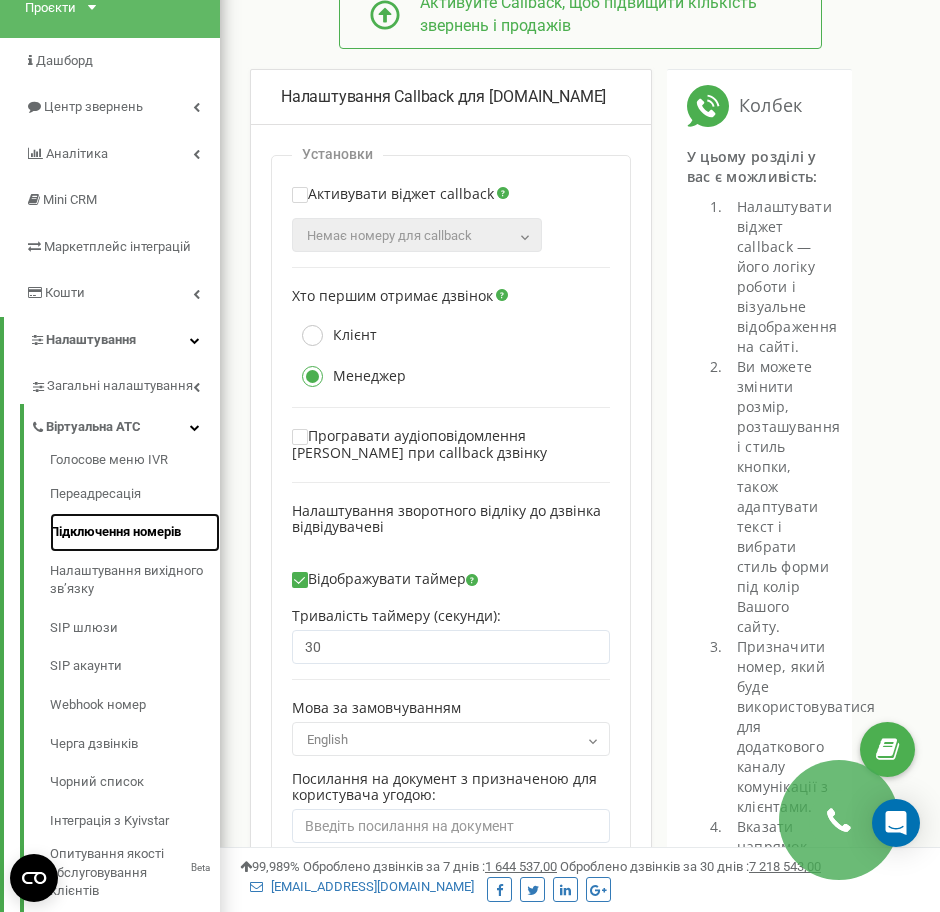click on "Підключення номерів" at bounding box center [135, 532] 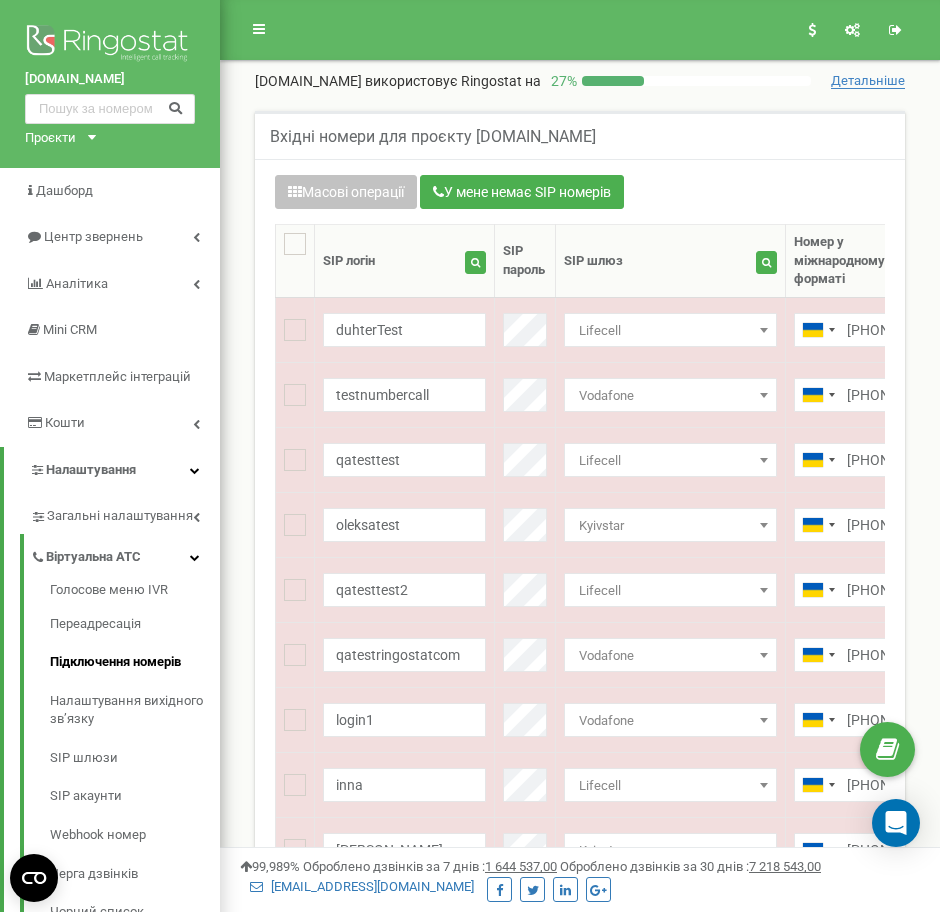 scroll, scrollTop: 0, scrollLeft: 0, axis: both 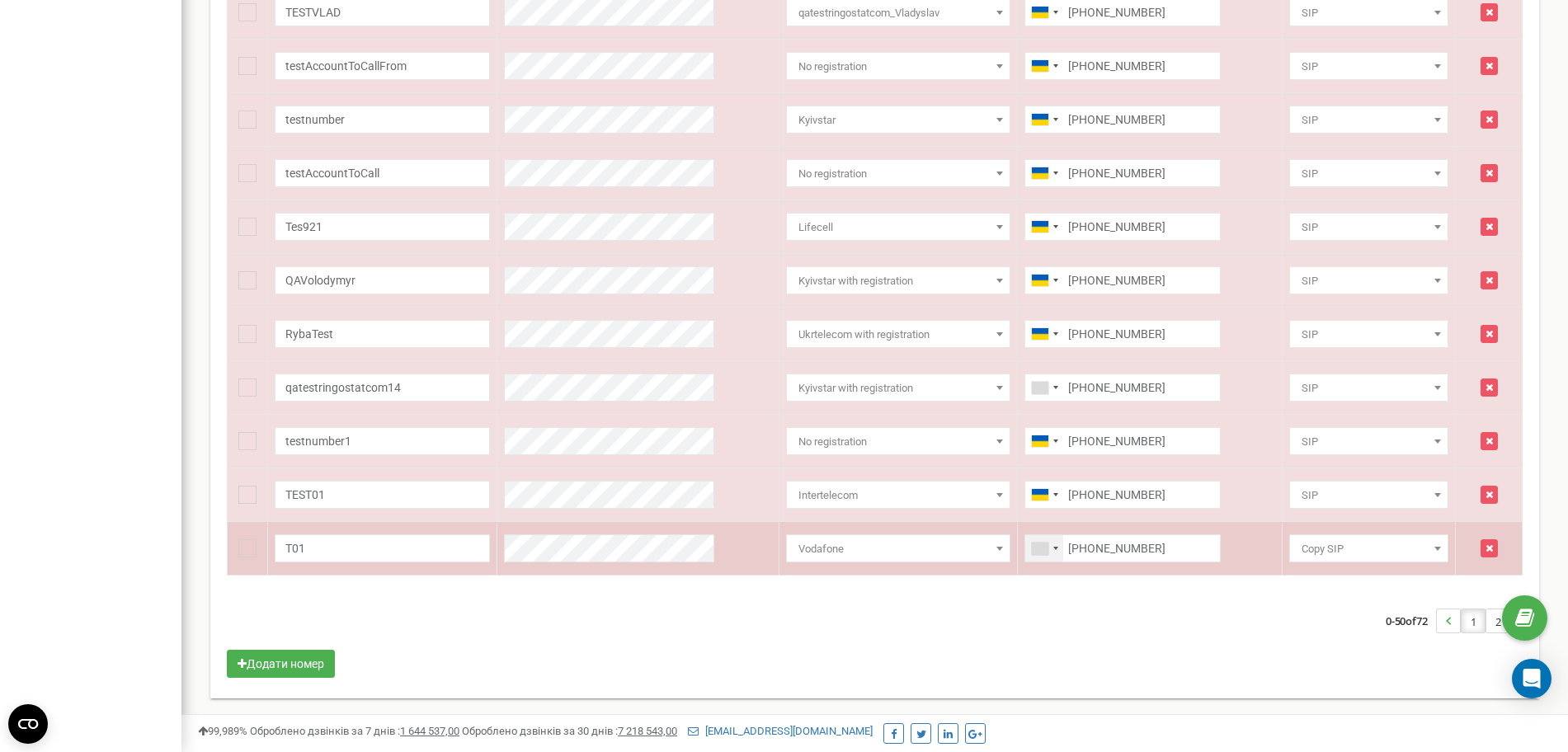 click at bounding box center [1044, 548] 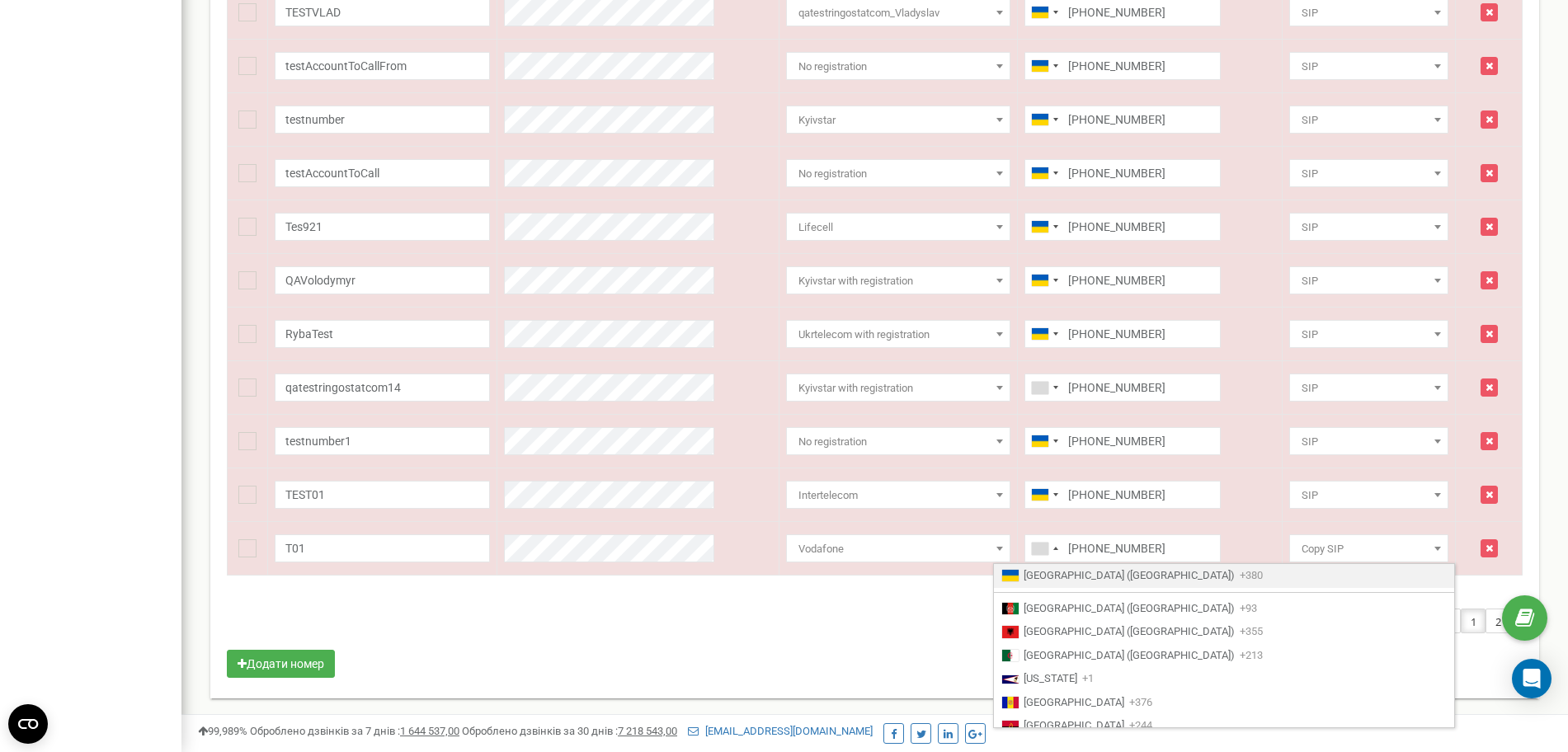 click on "0-50  of  72
1
2" at bounding box center (874, 621) 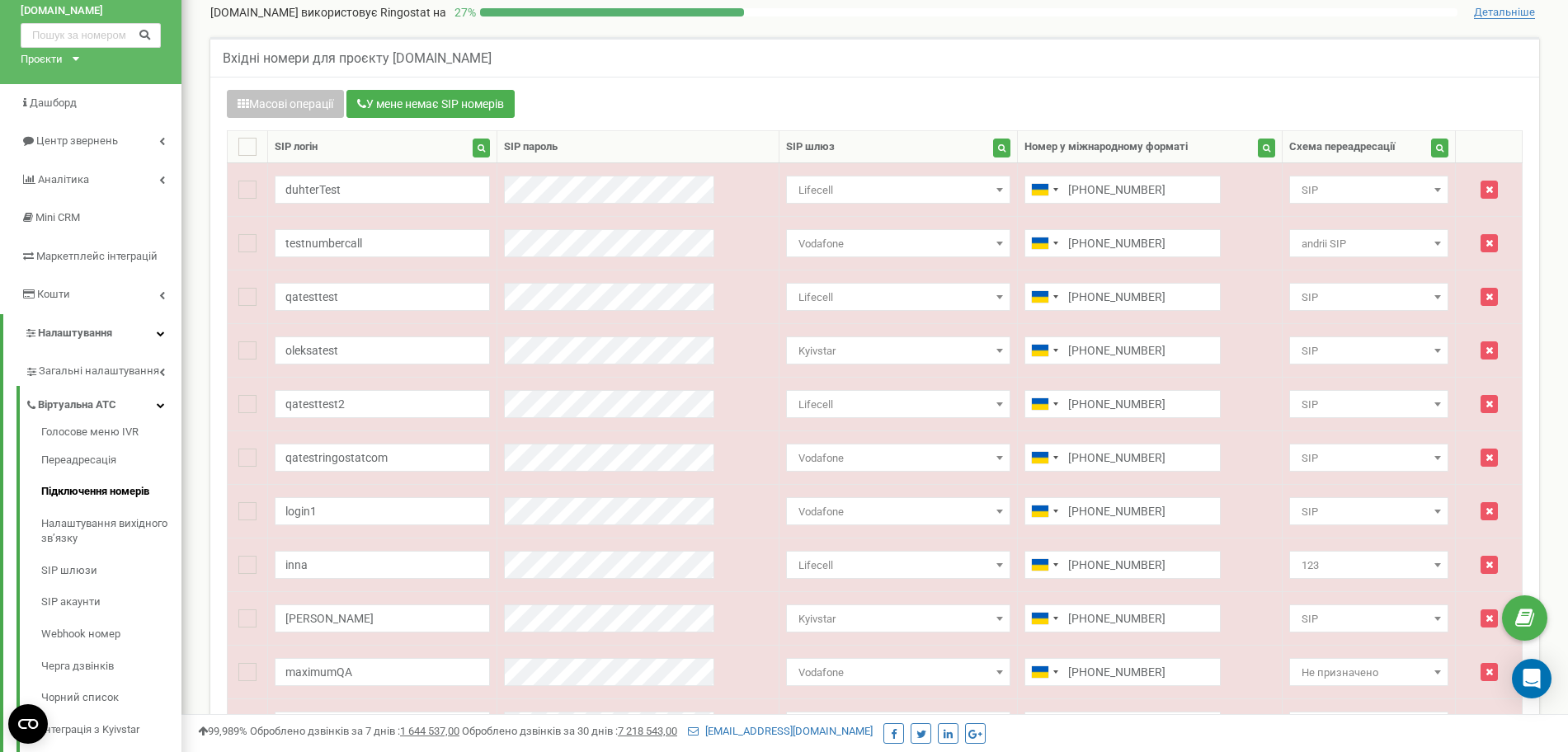 scroll, scrollTop: 0, scrollLeft: 0, axis: both 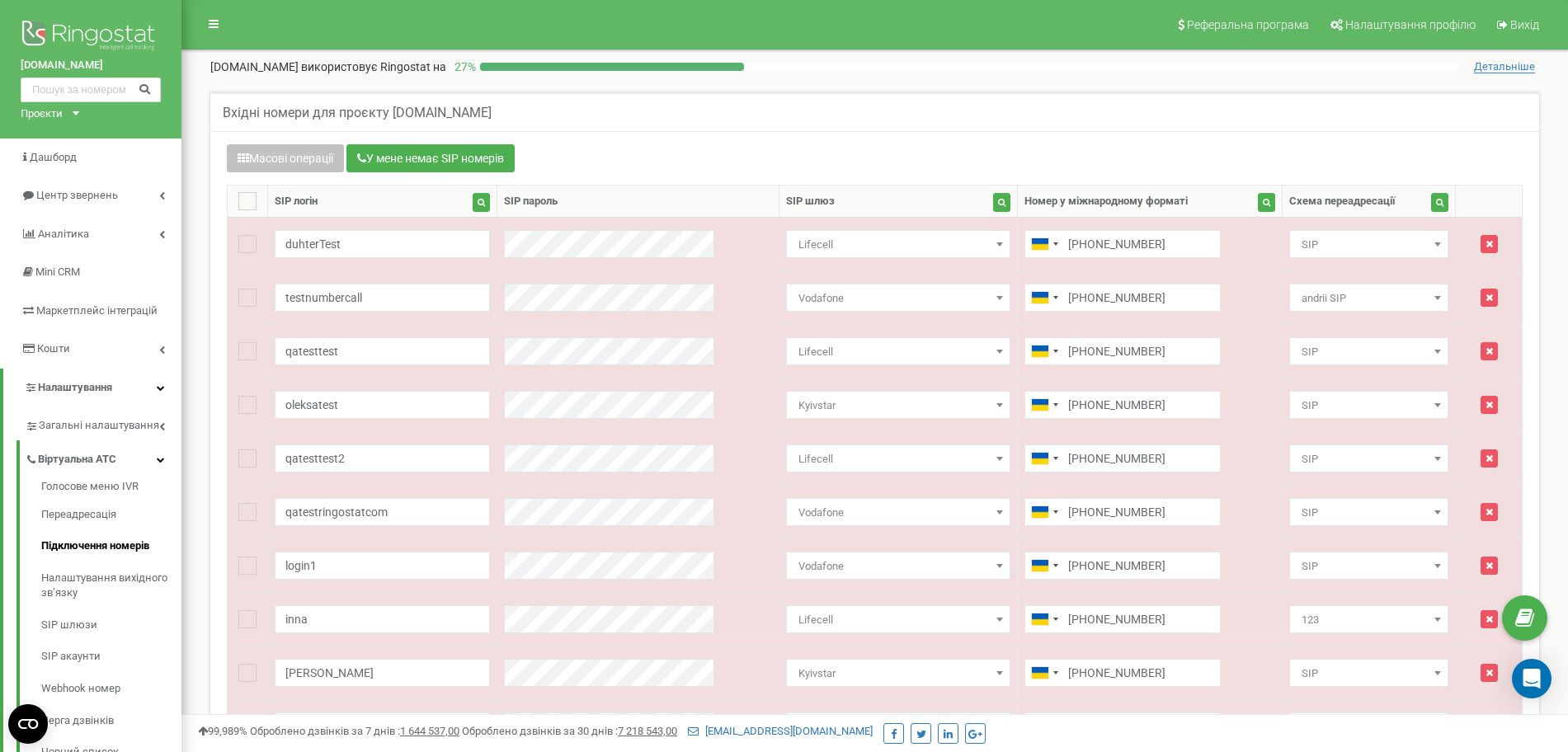 click on "Детальніше" at bounding box center (1504, 67) 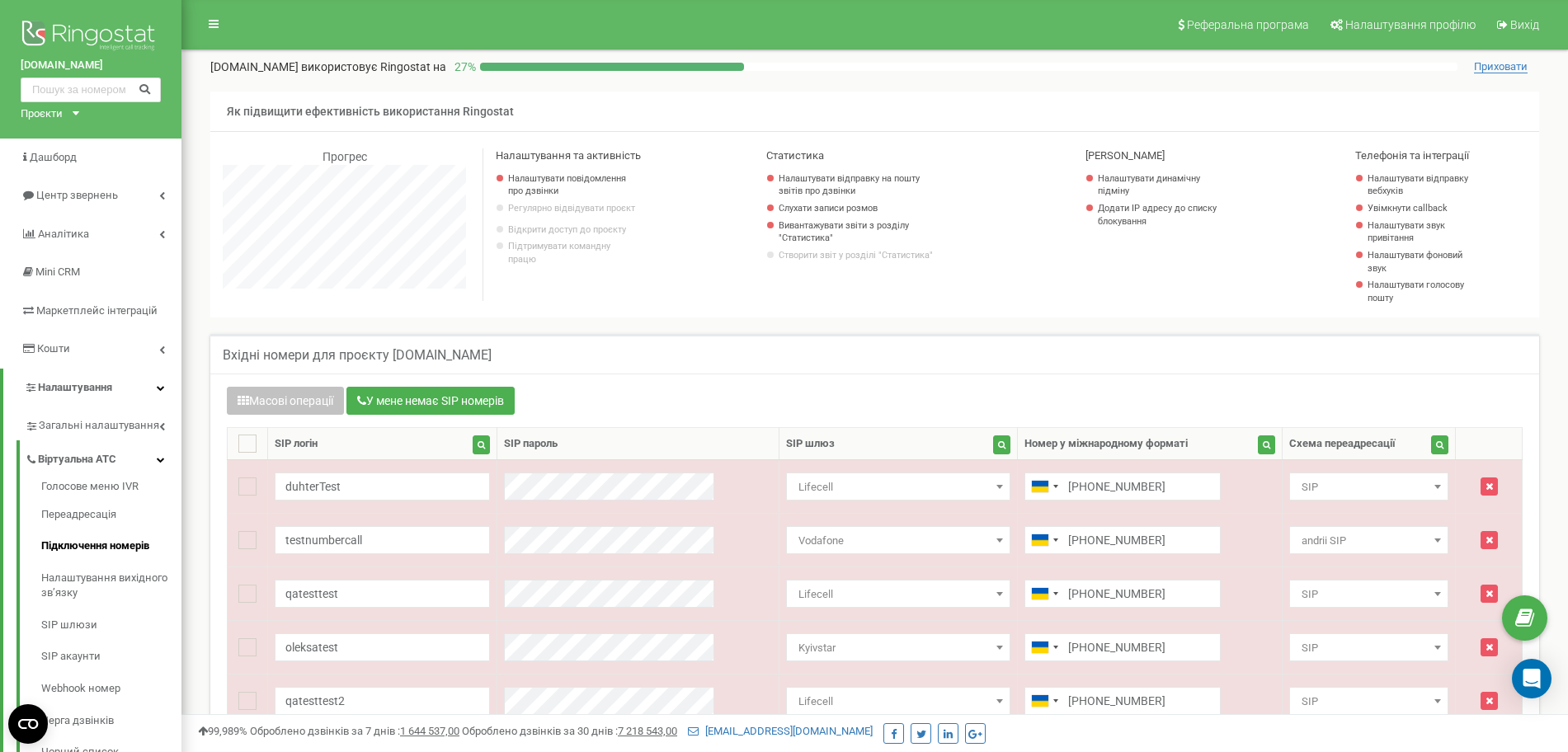 scroll, scrollTop: 821245, scrollLeft: 823442, axis: both 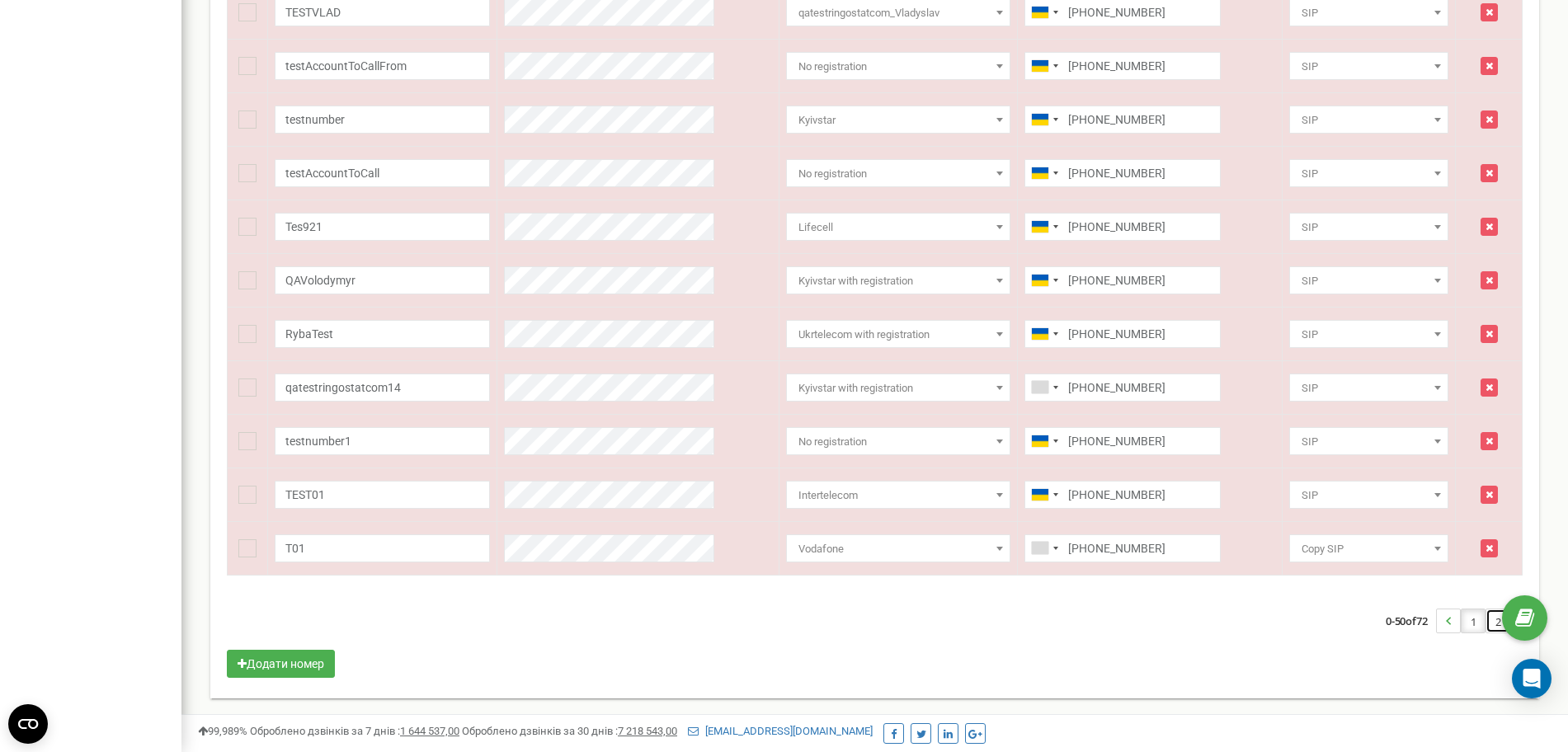click on "2" at bounding box center [1498, 621] 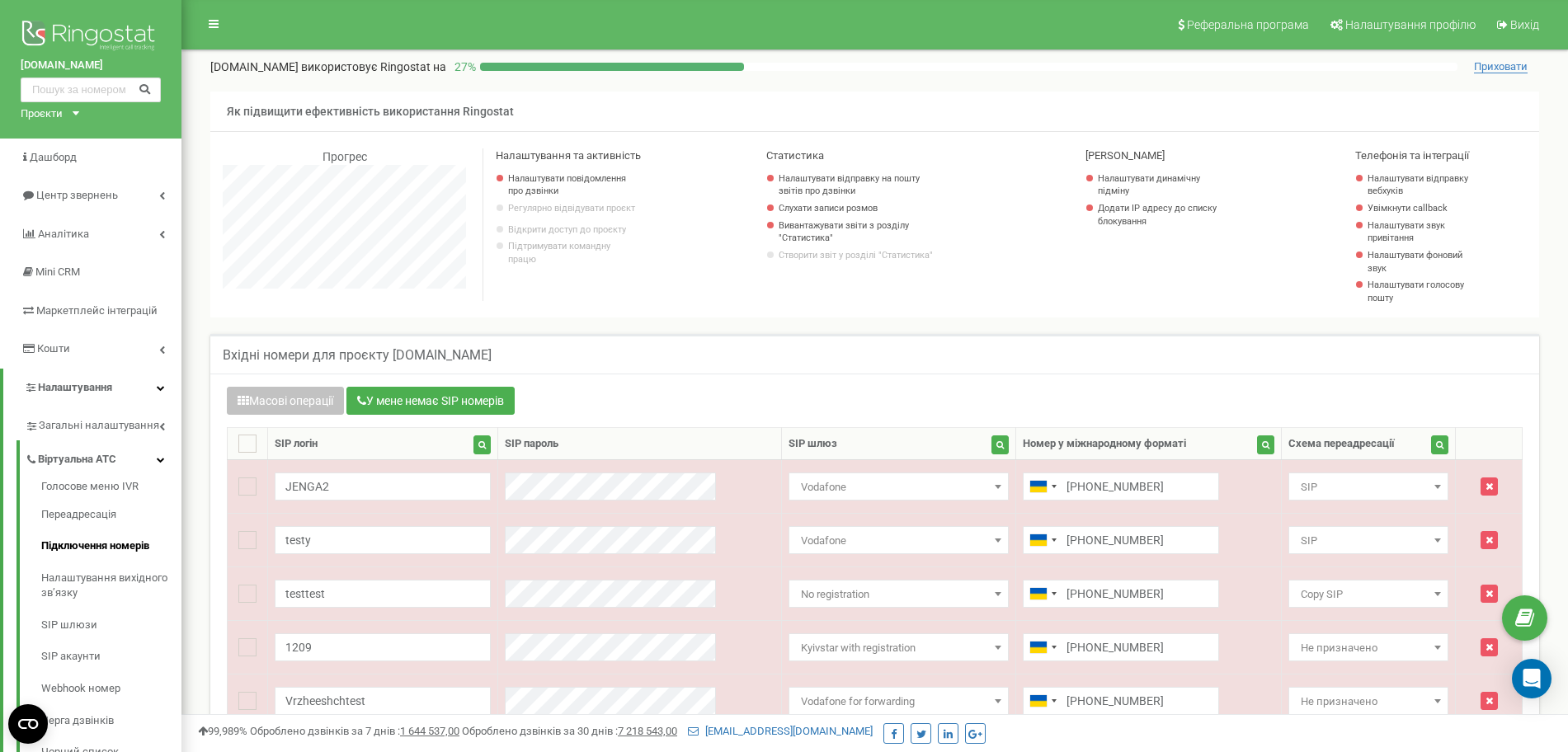 scroll, scrollTop: 1064, scrollLeft: 0, axis: vertical 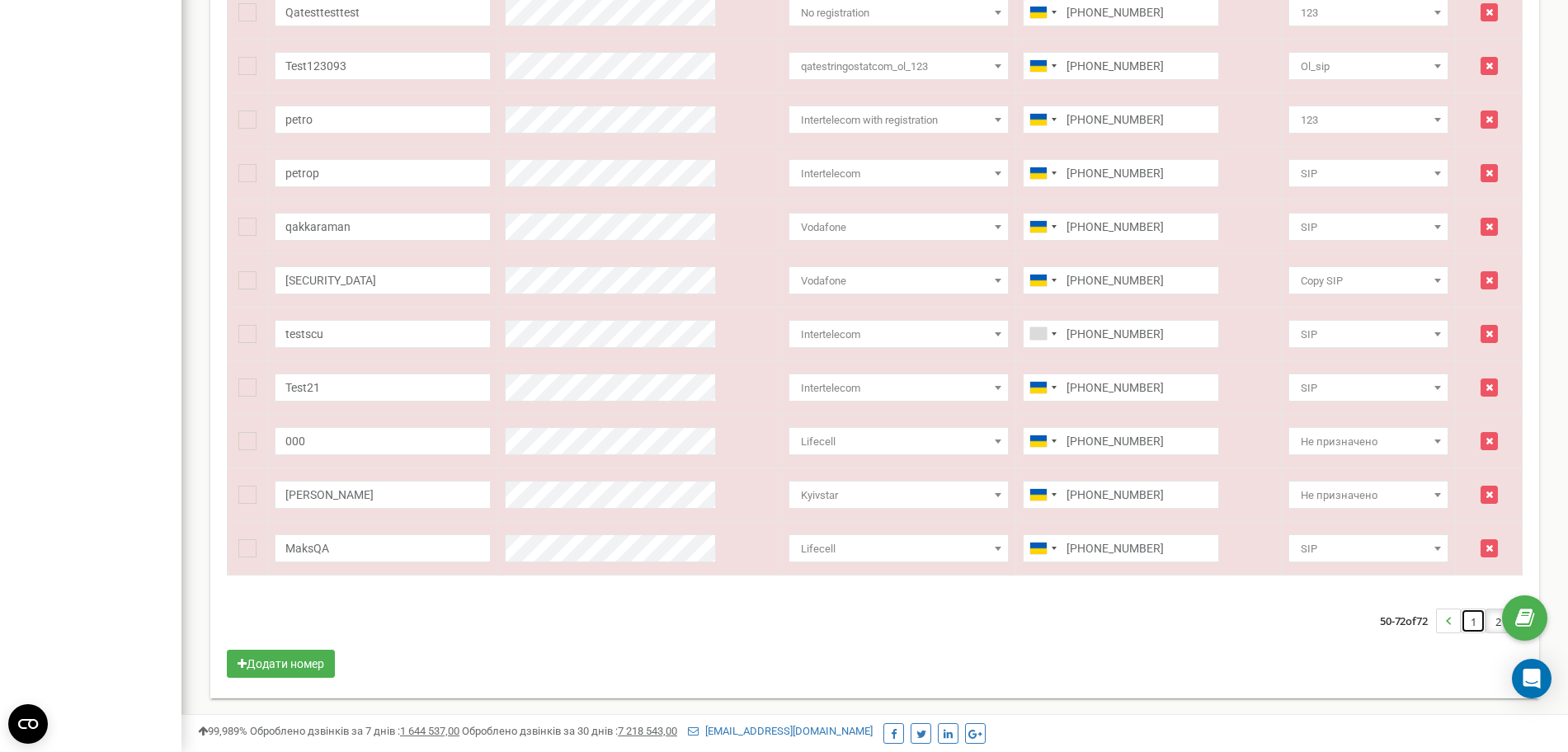 click on "1" at bounding box center (1473, 621) 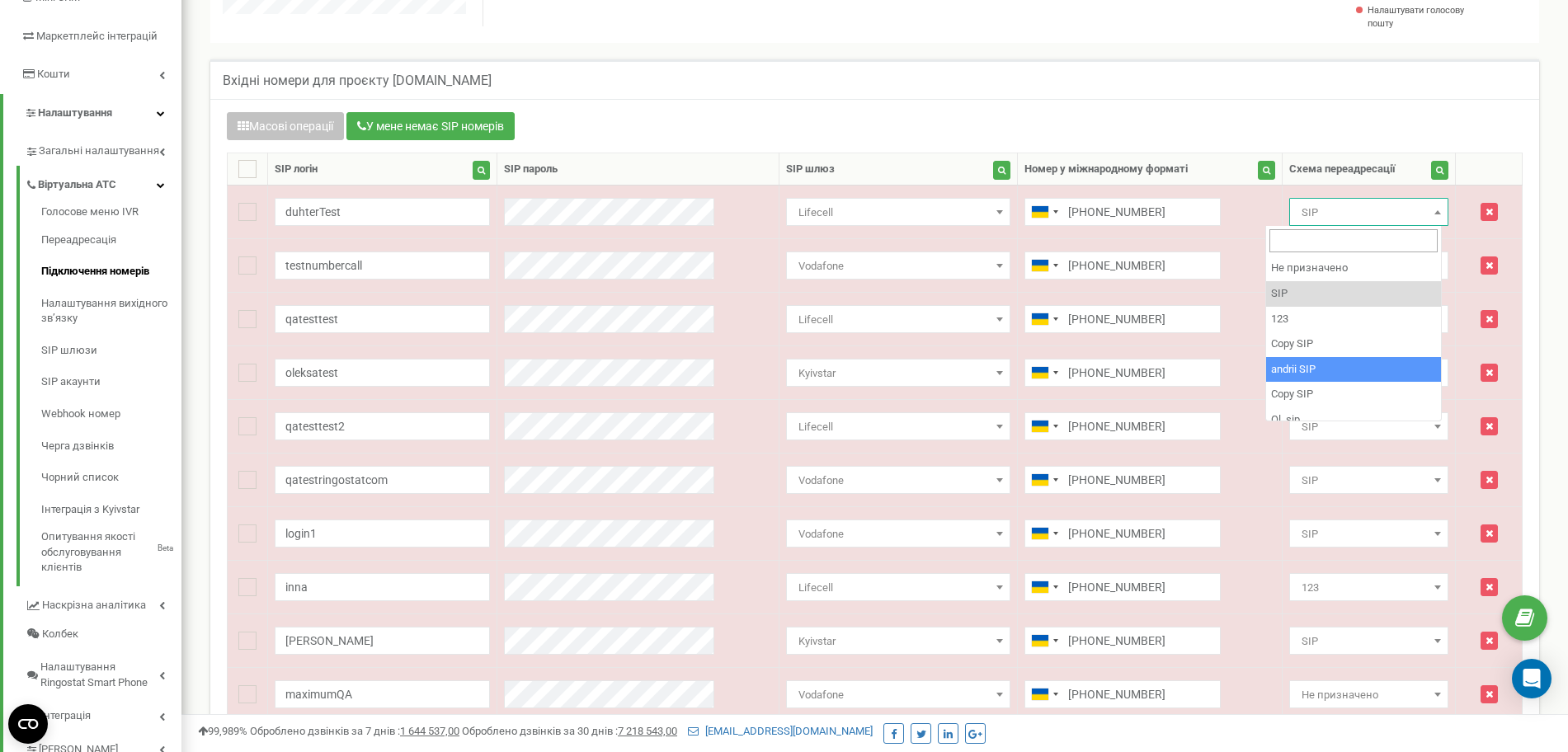 scroll, scrollTop: 275, scrollLeft: 0, axis: vertical 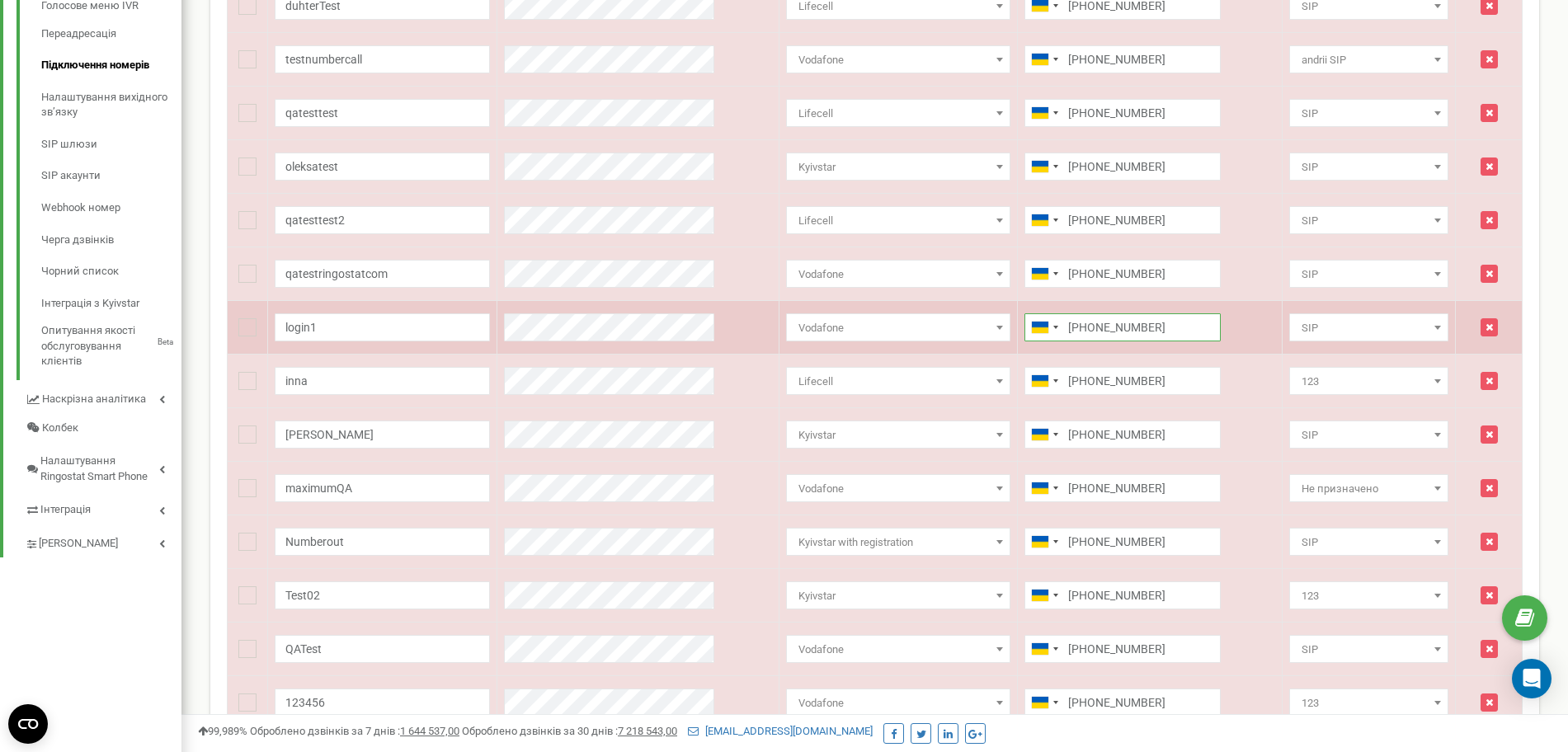 click on "[PHONE_NUMBER]" at bounding box center (1123, 327) 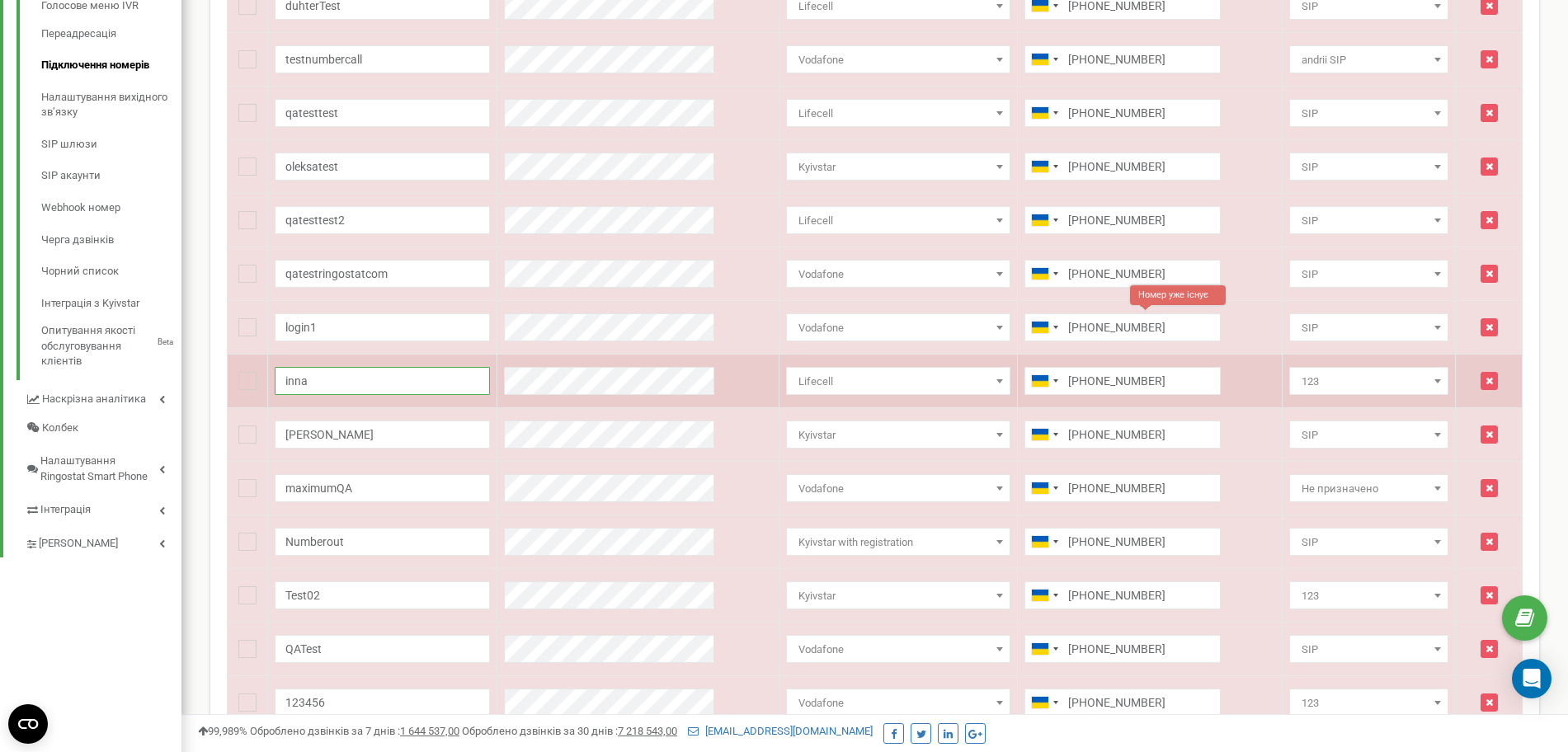 click on "inna" at bounding box center [382, 381] 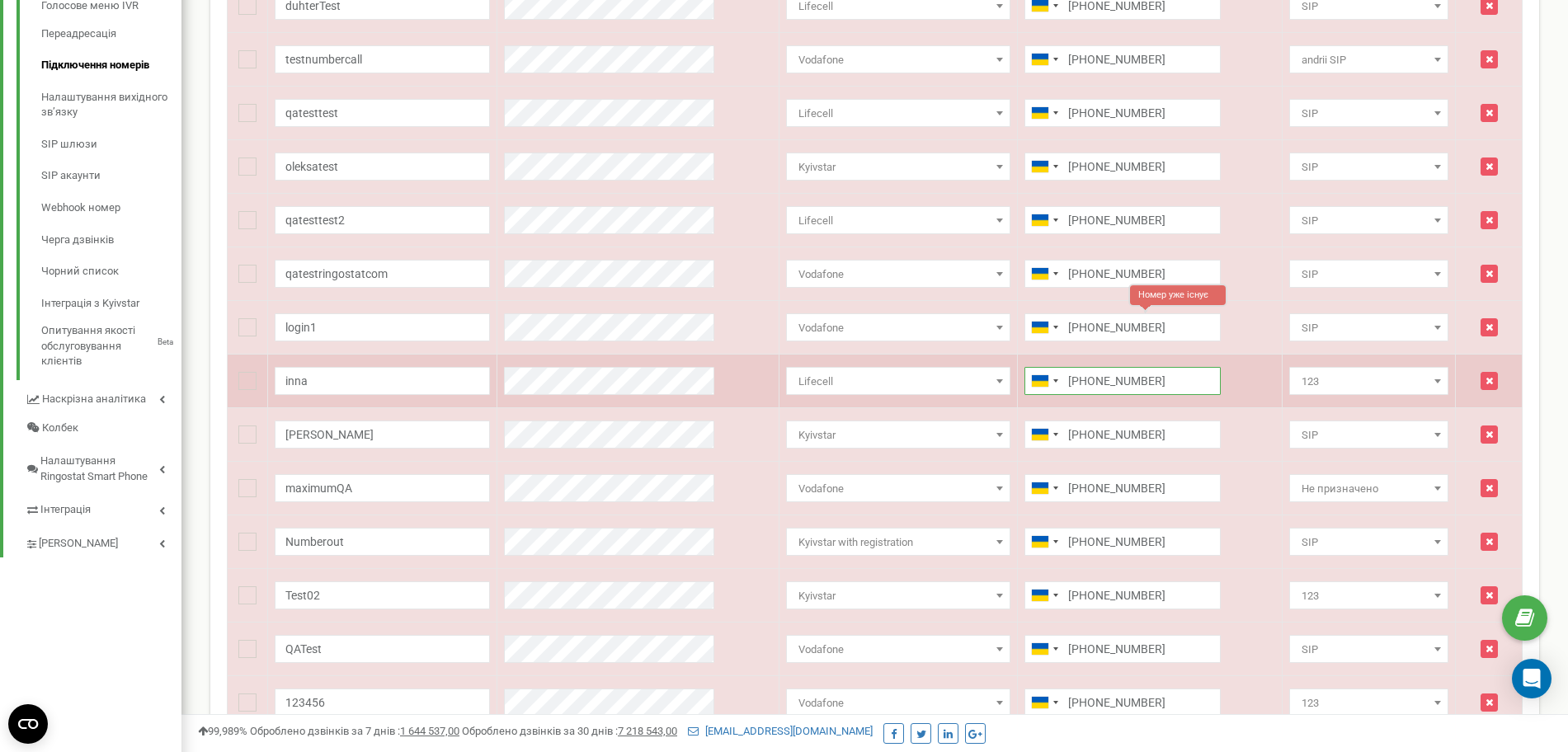 click on "[PHONE_NUMBER]" at bounding box center [1123, 381] 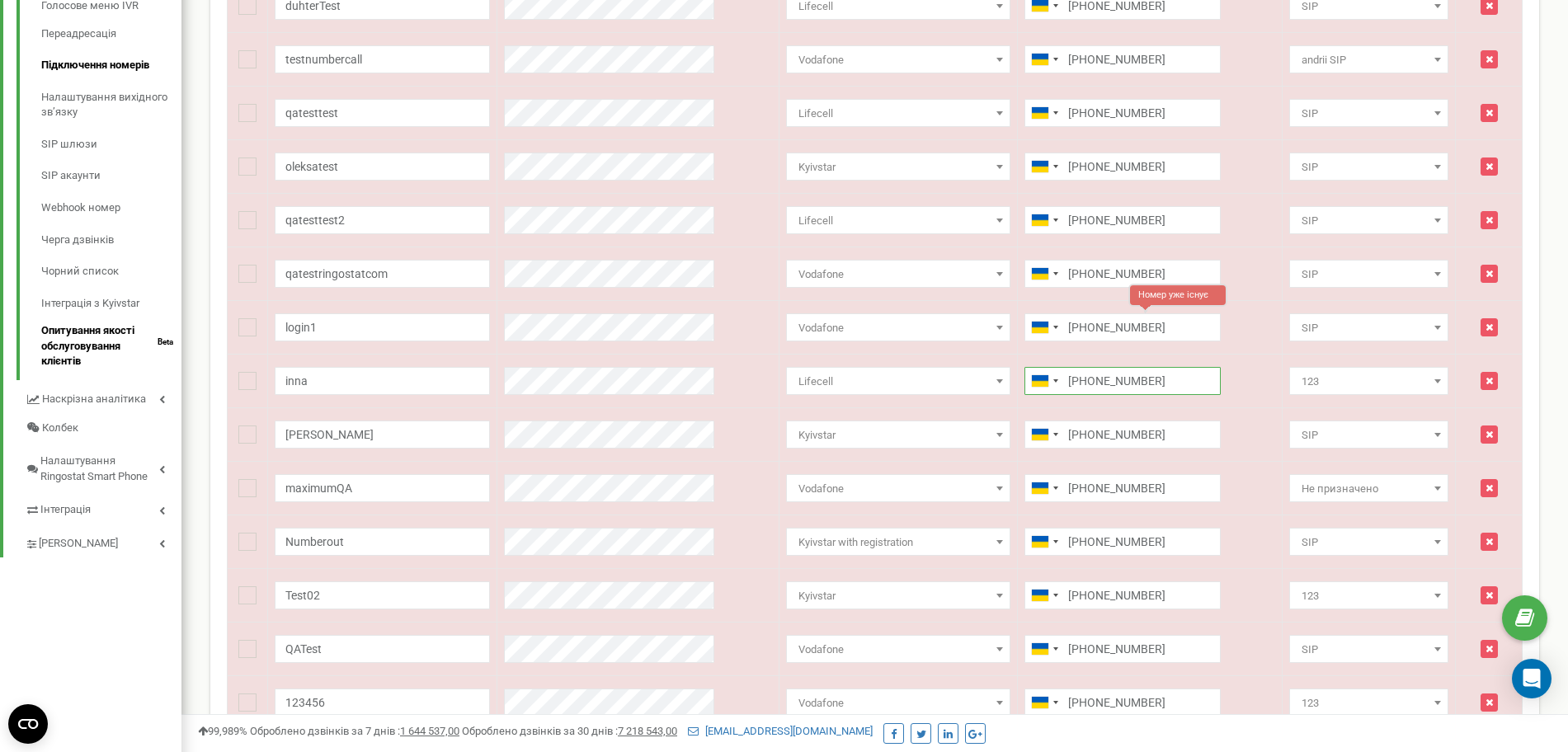 scroll, scrollTop: 412, scrollLeft: 0, axis: vertical 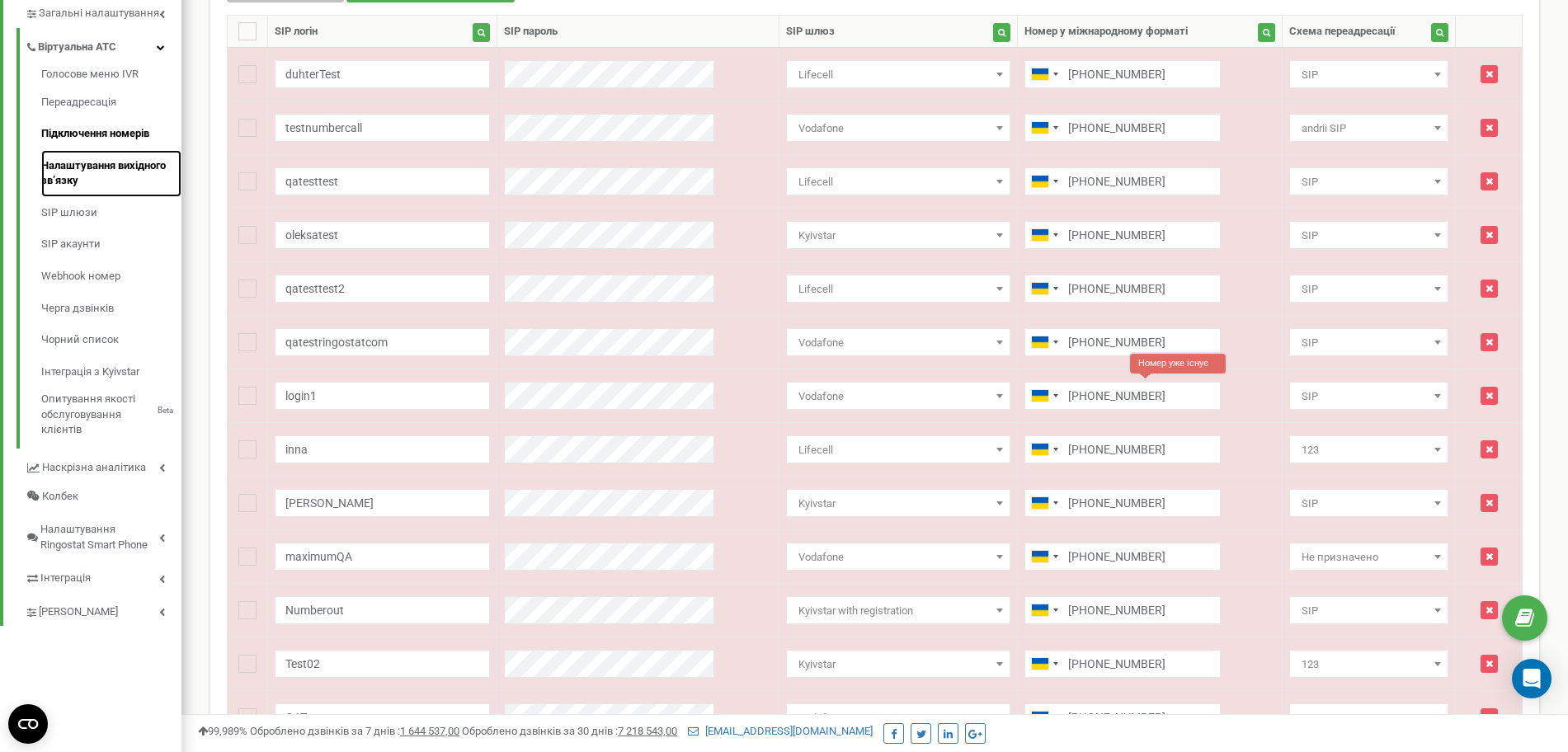 click on "Налаштування вихідного зв’язку" at bounding box center [111, 173] 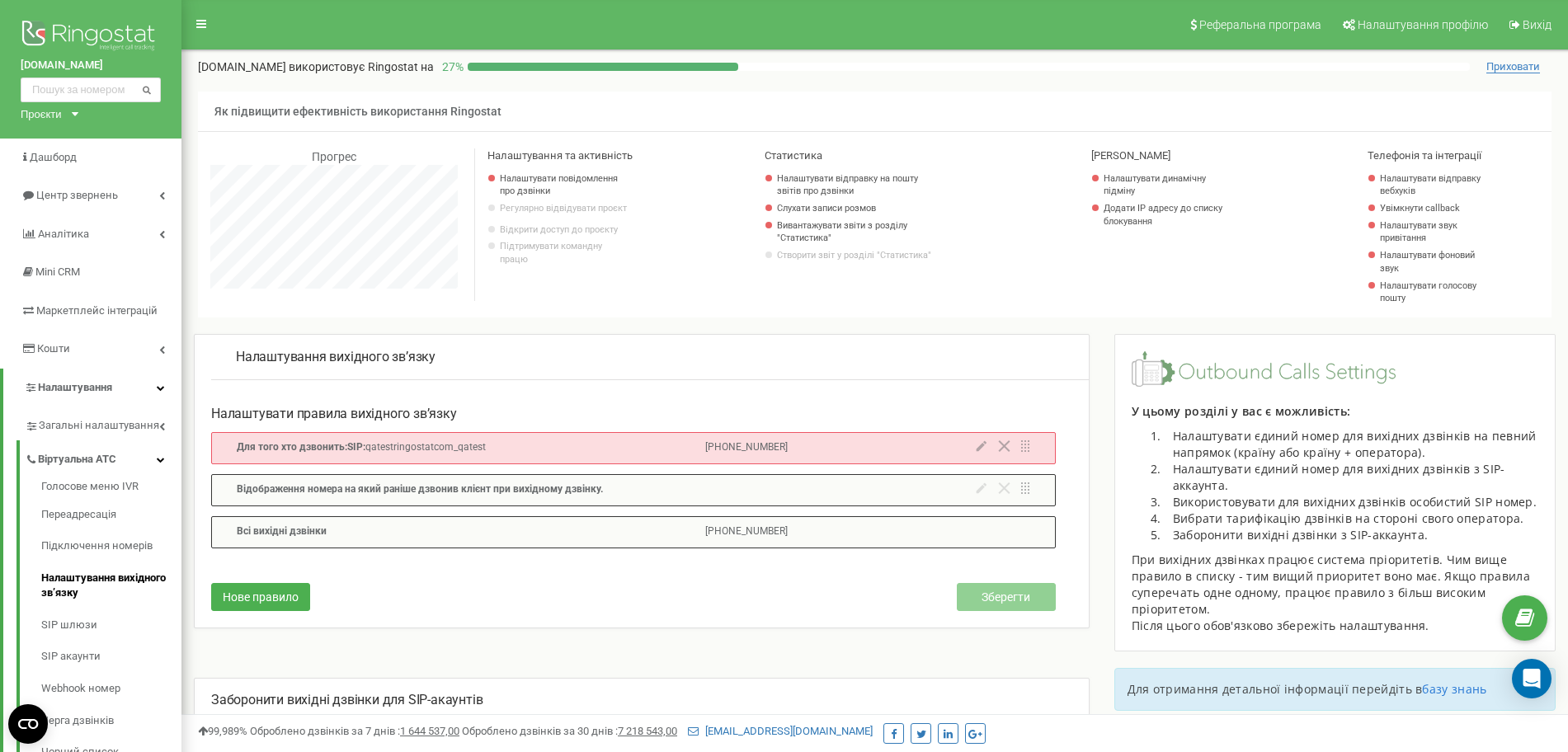 scroll, scrollTop: 138, scrollLeft: 0, axis: vertical 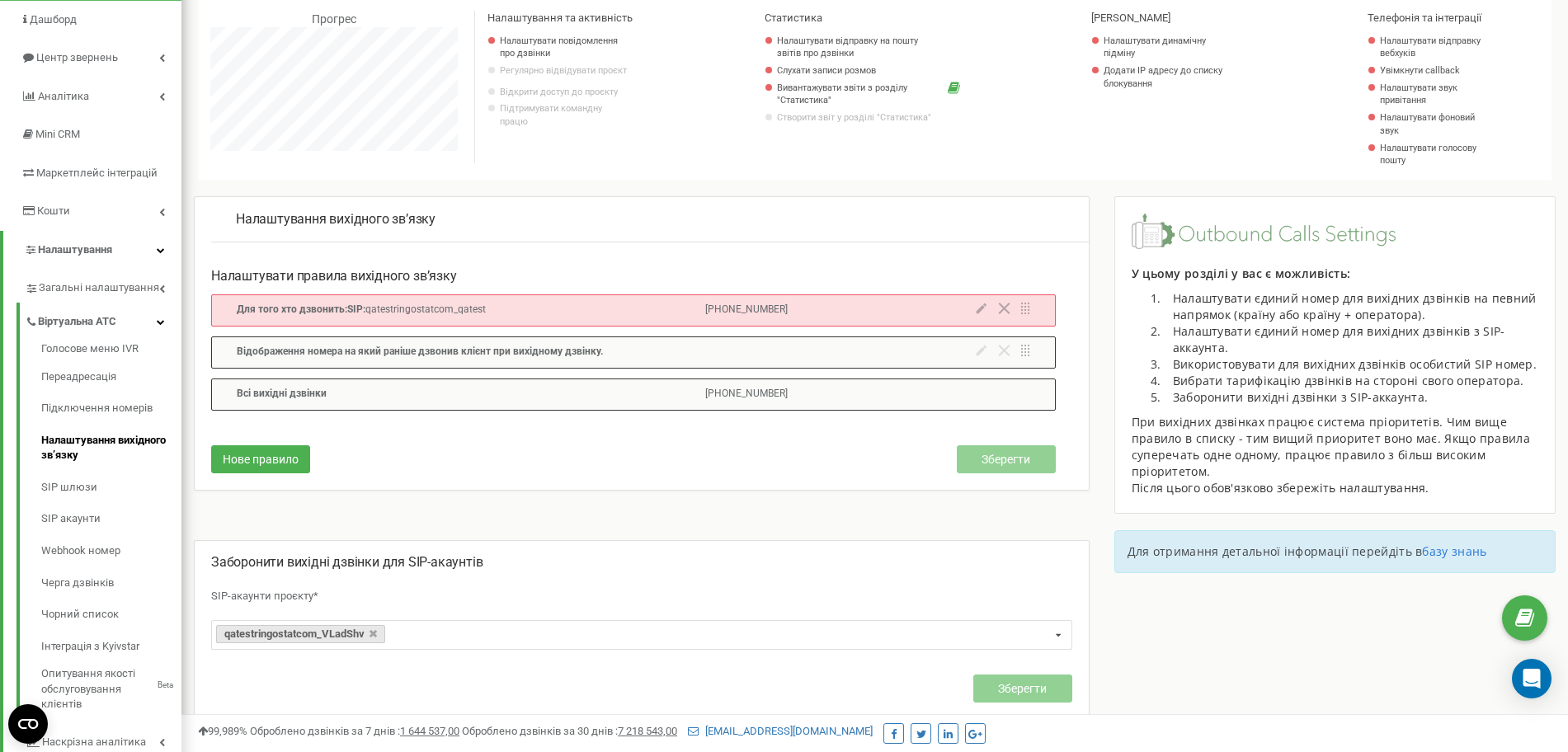 click on "Всi вихiднi дзвінки" at bounding box center (377, 394) 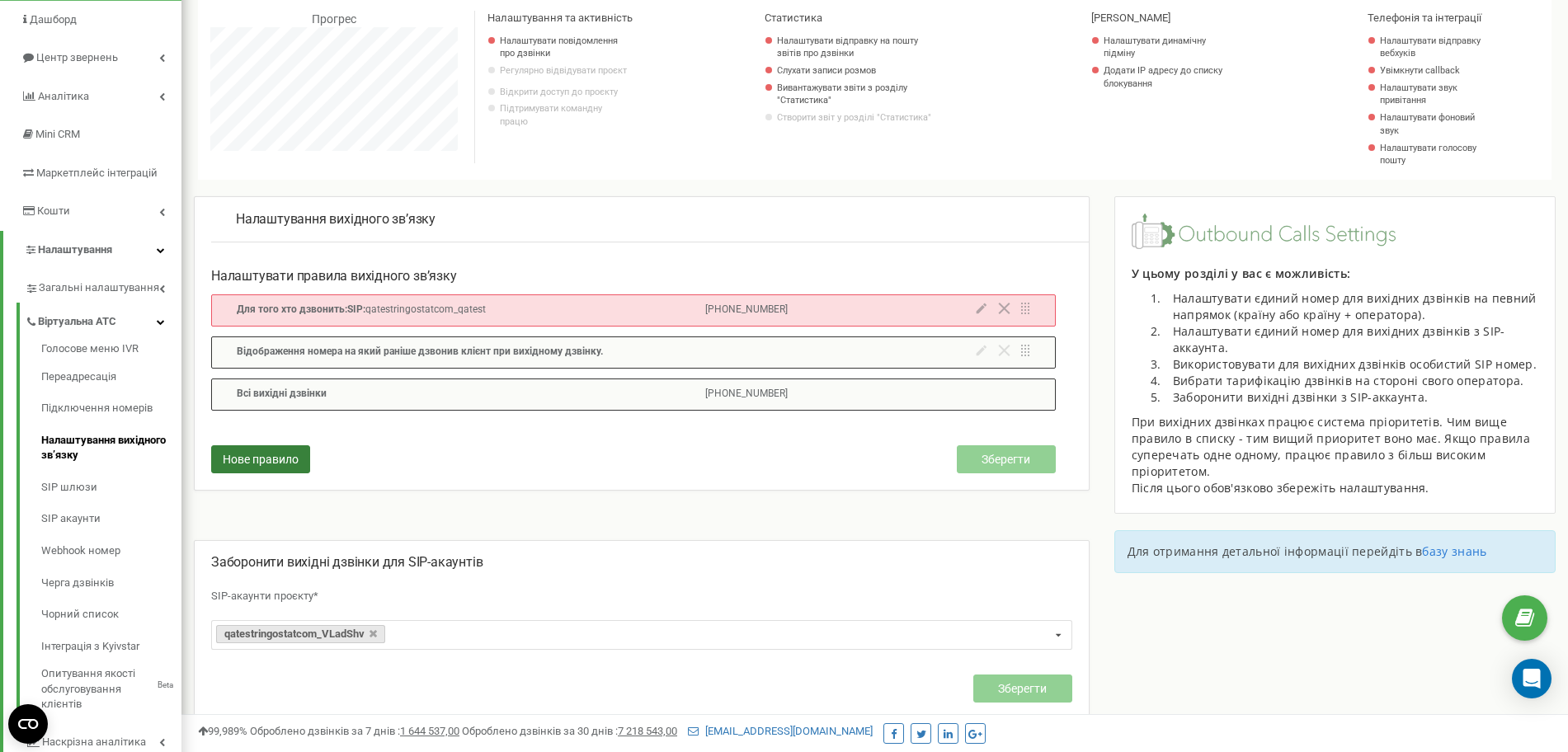 click on "Нове правило" at bounding box center (261, 459) 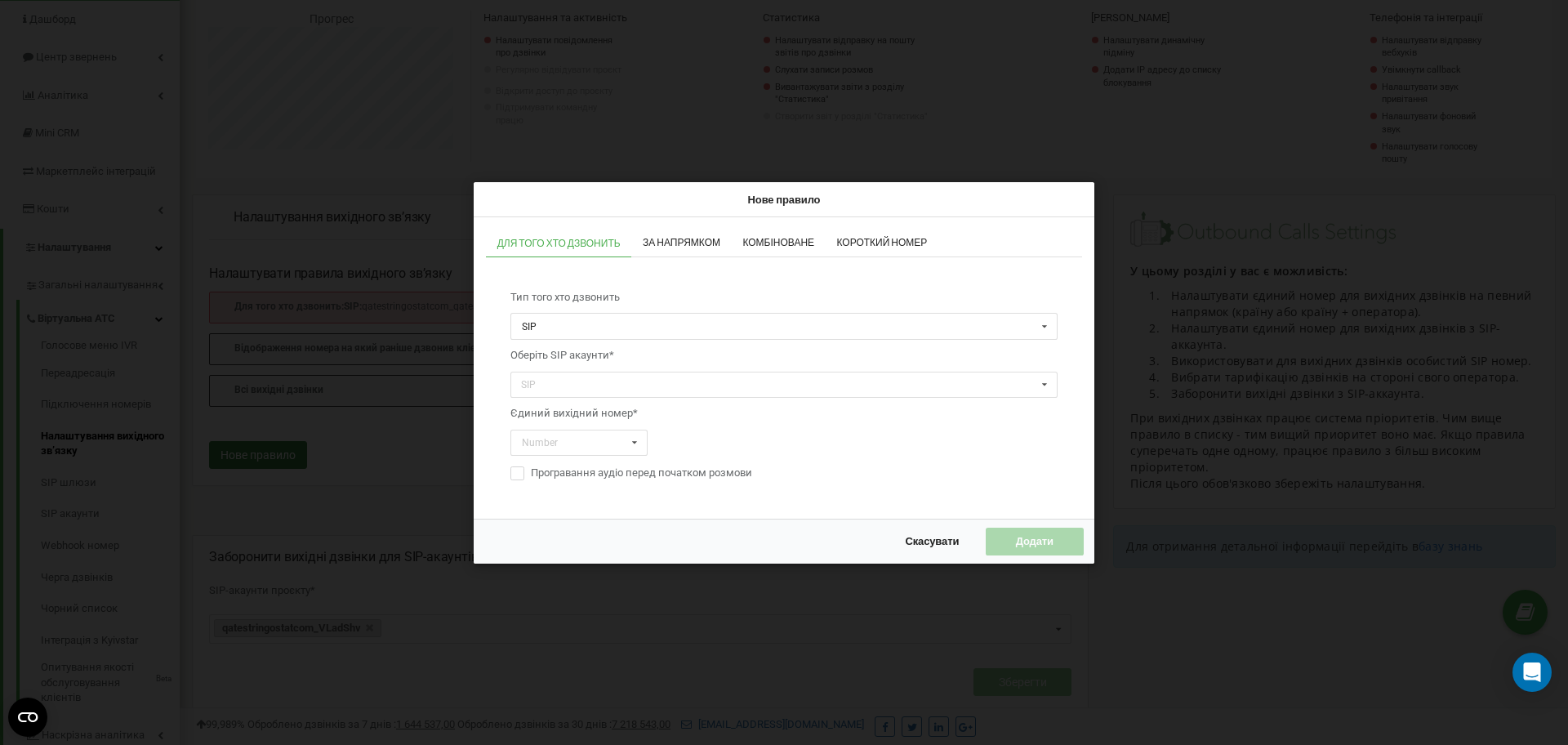 scroll, scrollTop: 815906, scrollLeft: 815278, axis: both 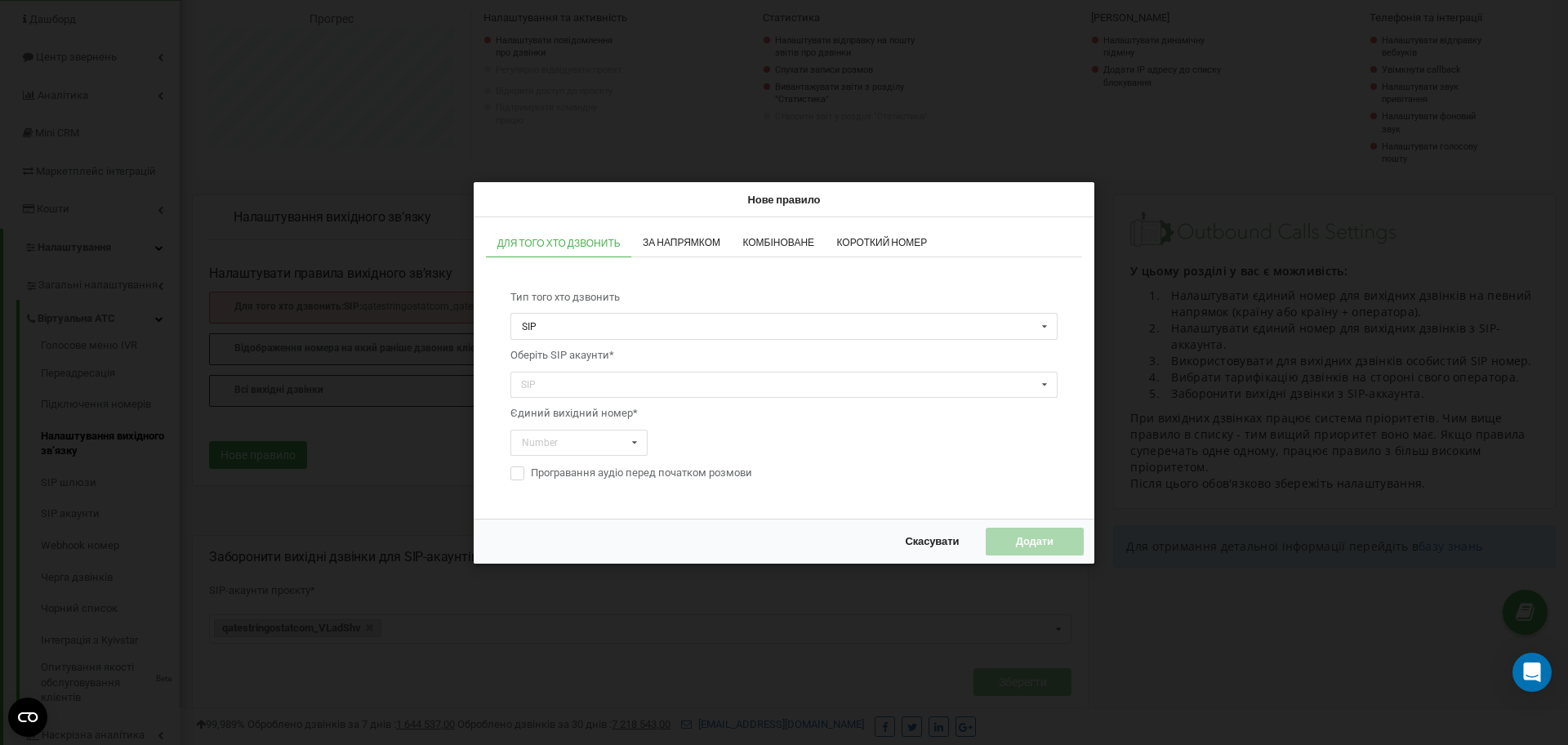 click on "Нове правило Для того хто дзвонить За напрямком Комбіноване Короткий номер   Тип того хто дзвонить SIP SIP Відділ Співробітник Оберіть SIP акаунти* SIP qatestringostatcom_qatest qatestringostatcom_ qatestringostatcom_dfdffgdf_dsad qatestringostatcom_wwe qatestringostatcom_Maks qatestringostatcom_LL qatestringostatcom_YY qatestringostatcom_qa_qwerty qatestringostatcom_25 qatestringostatcom_misha_test_onlineAccount qatestringostatcom_9696 qatestringostatcom_Burov qatestringostatcom_1 qatestringostatcom_123 qatestringostatcom_Leo qatestringostatcom_test_admin qatestringostatcom_QWERTY4 qatestringostatcom_test2 qatestringostatcom_QA qatestringostatcom_Mironyk qatestringostatcom_hanna qatestringostatcom_Oks qatestringostatcom_qa123 qatestringostatcom_Shashkin qatestringostatcom_QAtesttest qatestringostatcom_vzqa qatestringostatcom_55 qatestringostatcom_anna_potebenko qatestringostatcom_Alona Number" at bounding box center (784, 372) 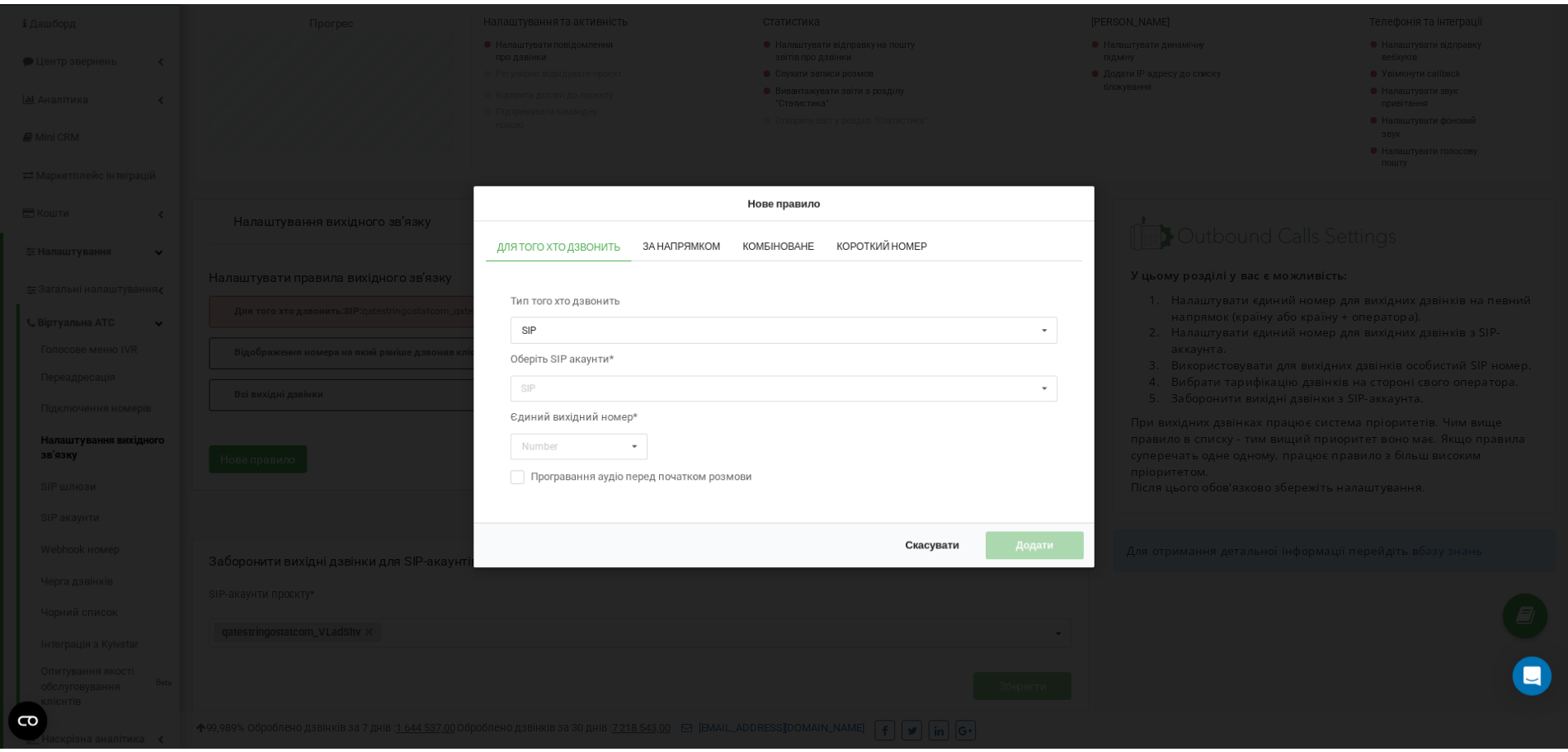 scroll, scrollTop: 989, scrollLeft: 1387, axis: both 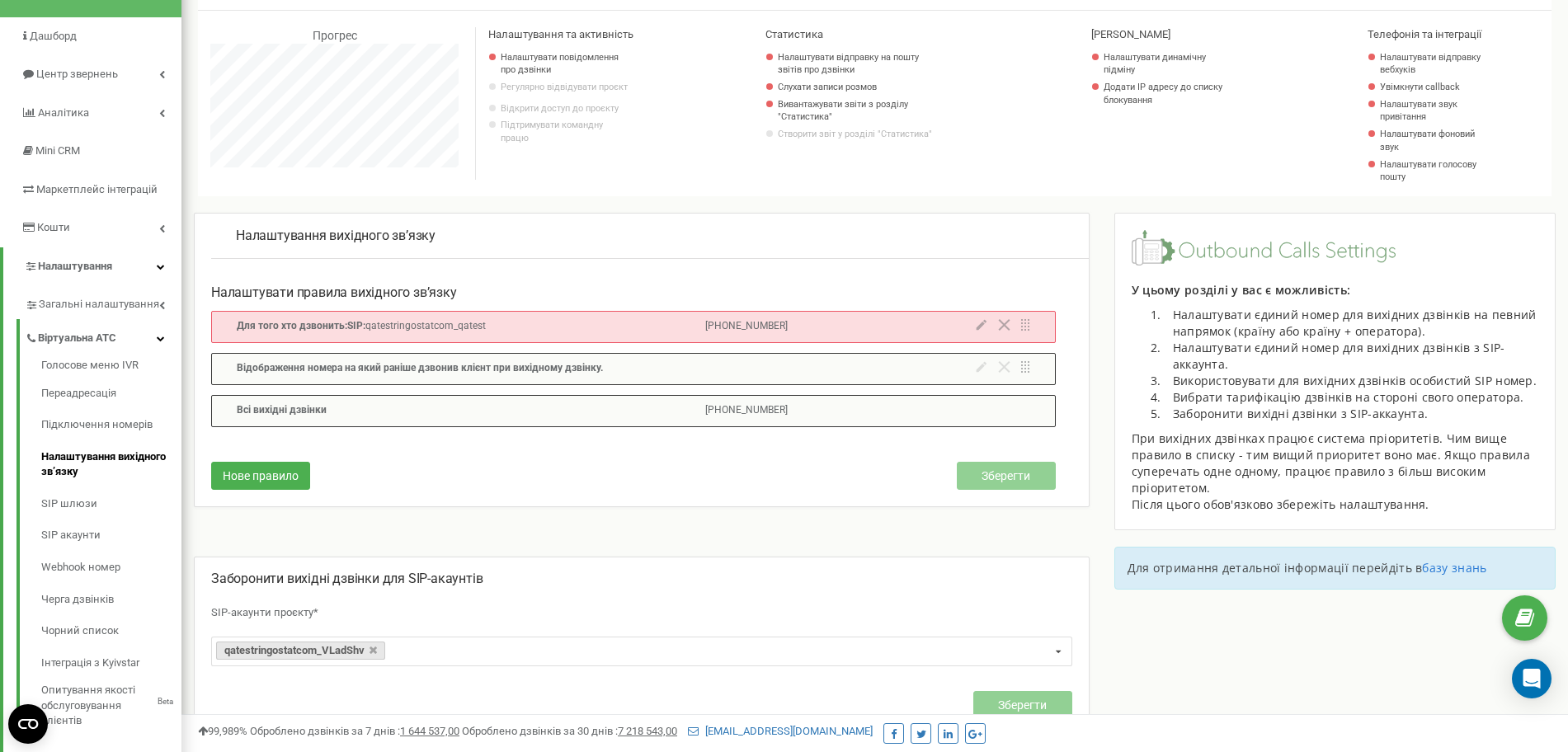 click on "[PHONE_NUMBER]" at bounding box center (746, 411) 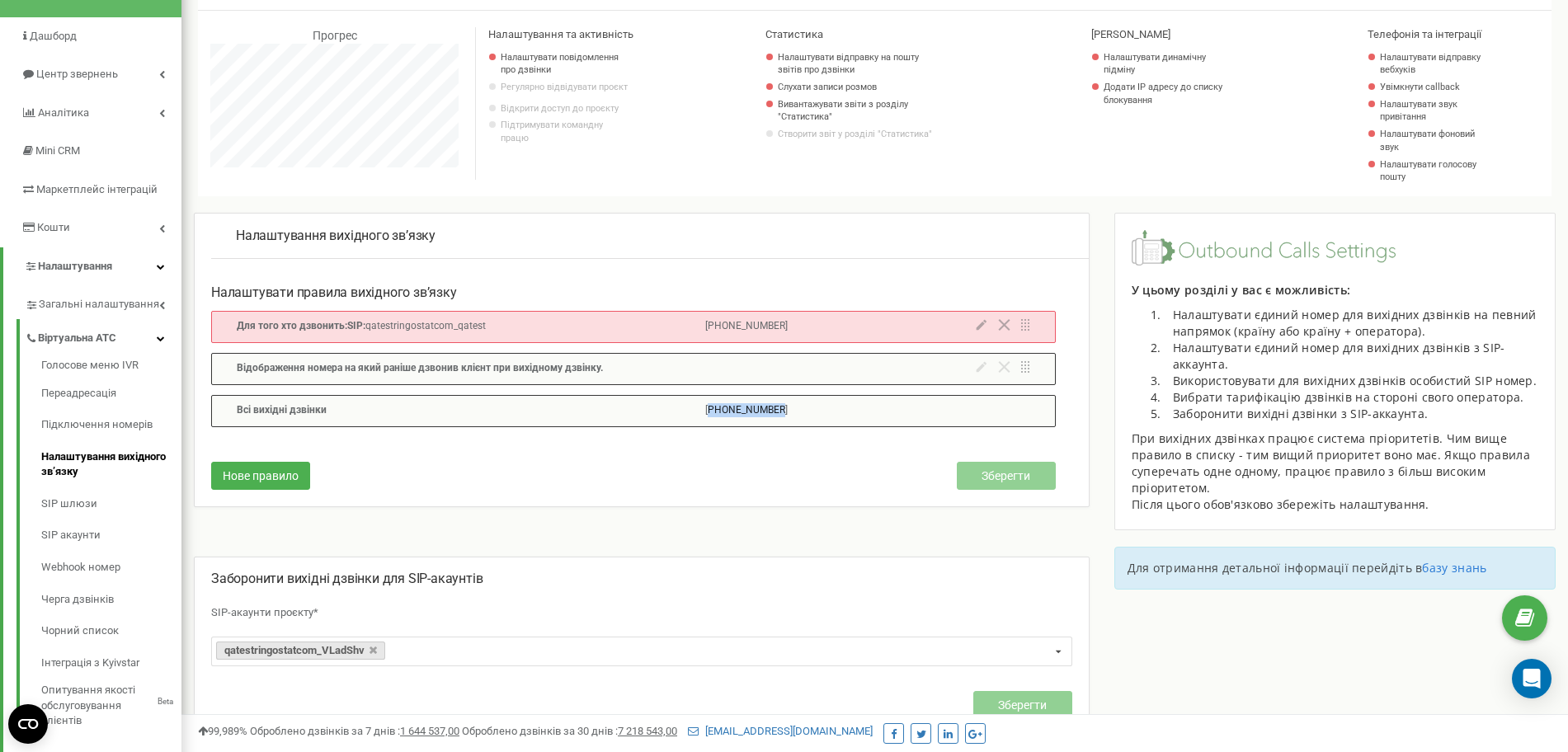 click on "[PHONE_NUMBER]" at bounding box center [746, 411] 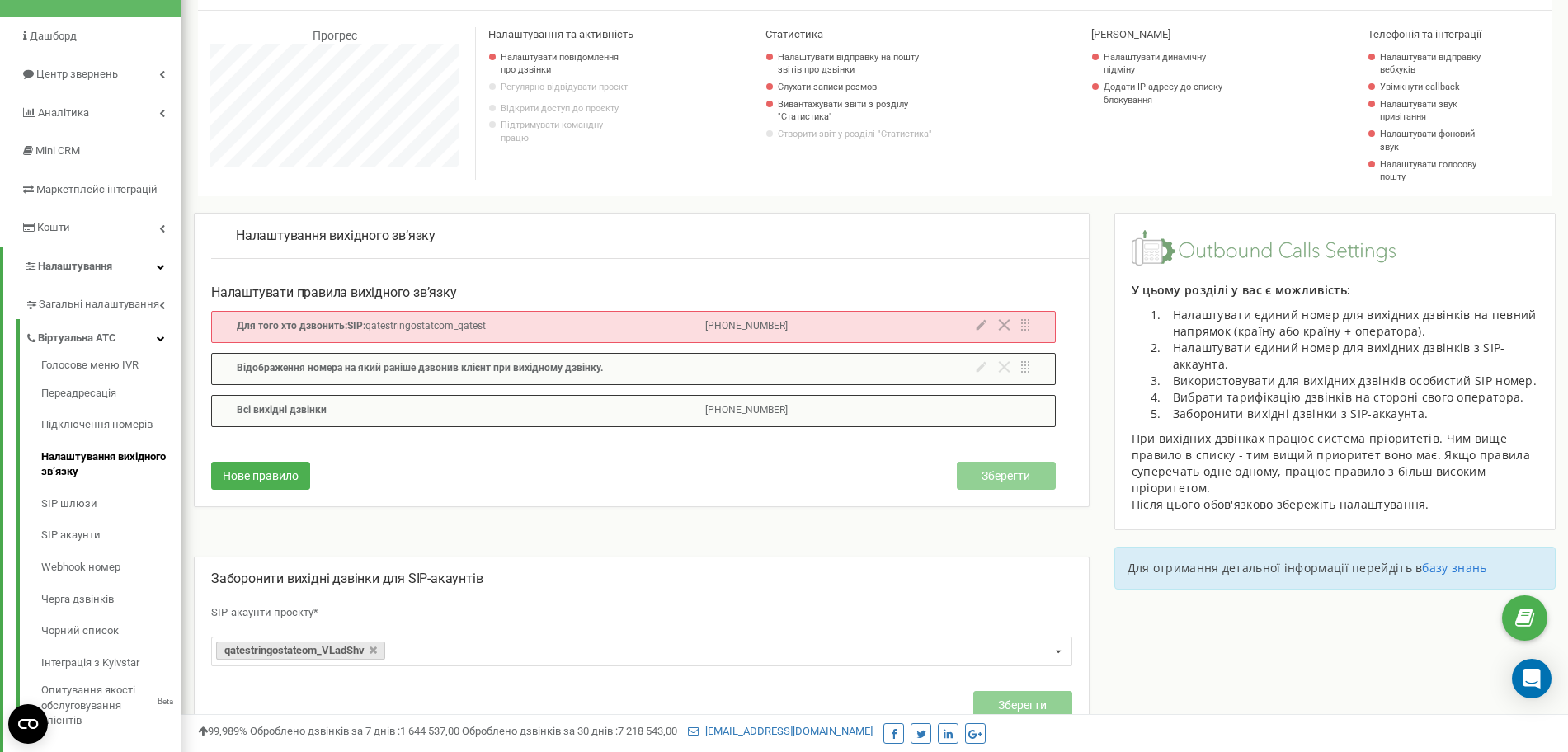 click on "+380633804171" at bounding box center [746, 327] 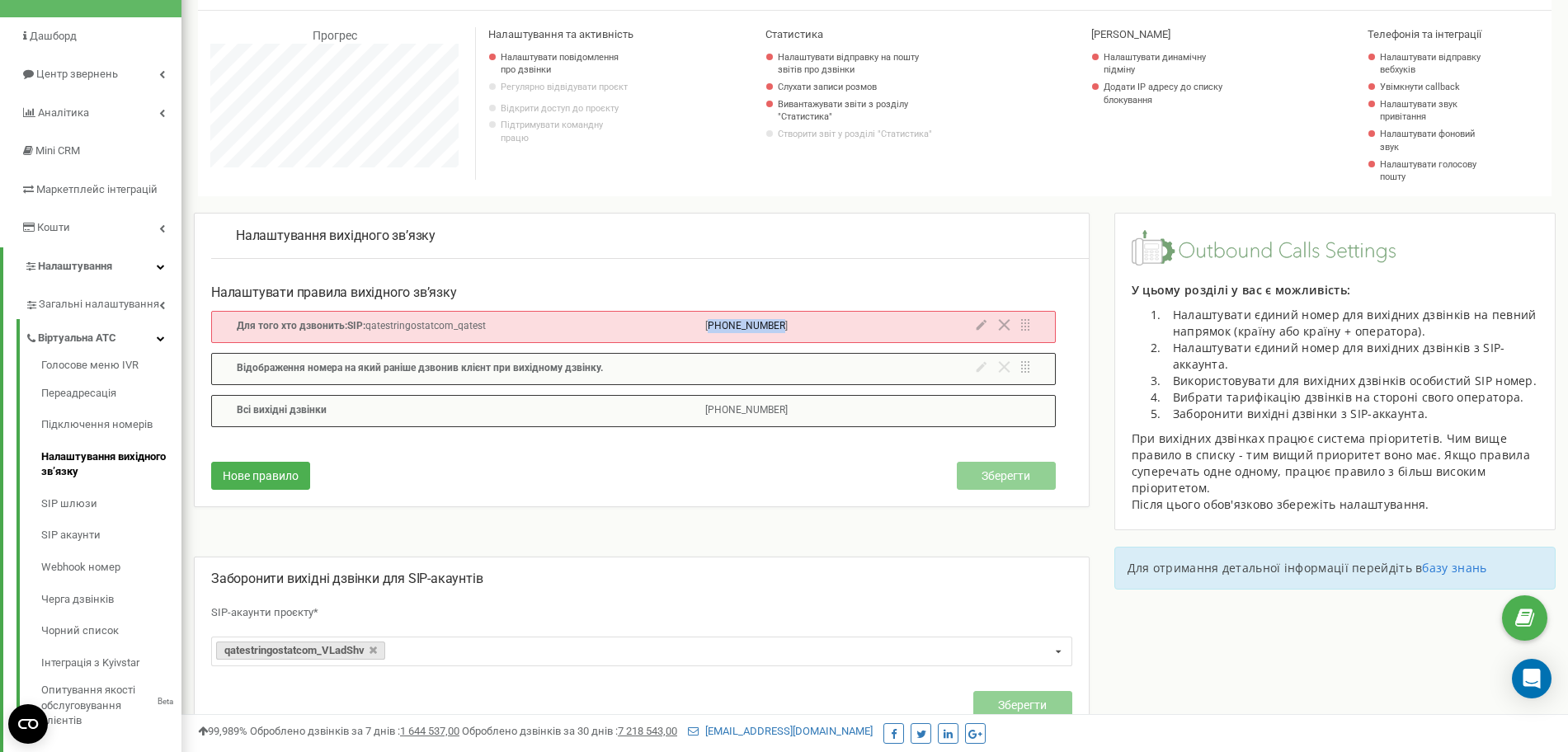click on "+380633804171" at bounding box center [746, 327] 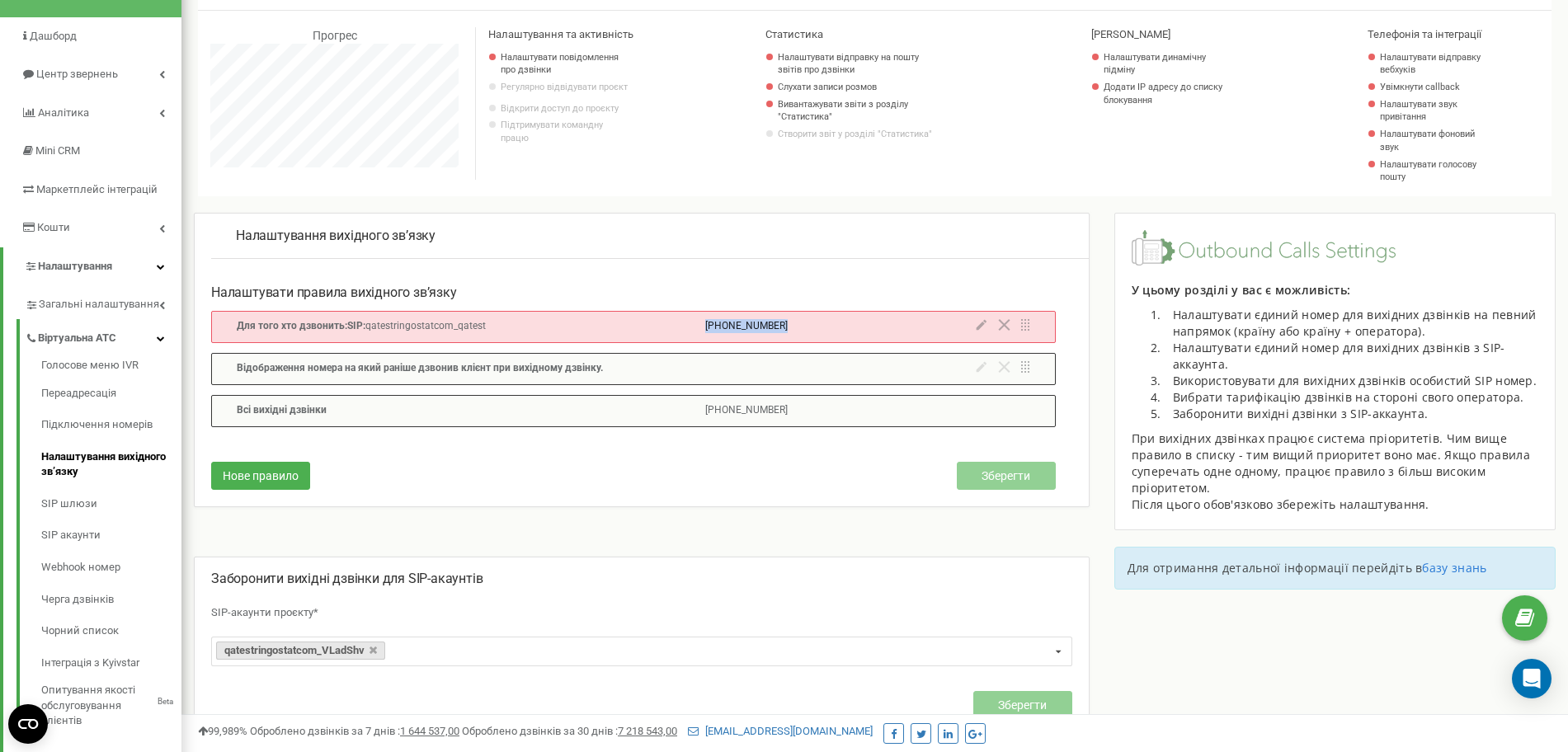 click on "+380633804171" at bounding box center (746, 327) 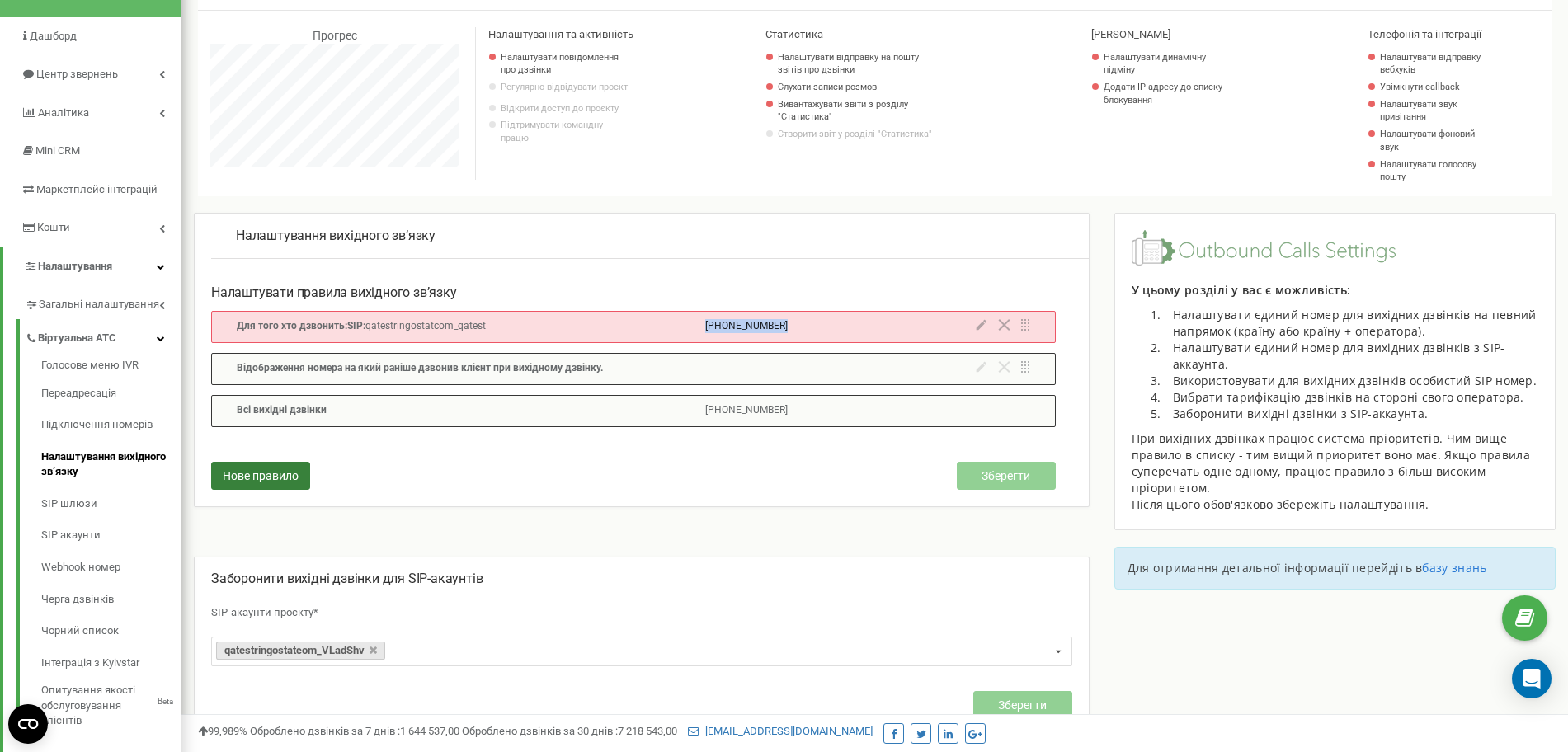 click on "Нове правило" at bounding box center [261, 476] 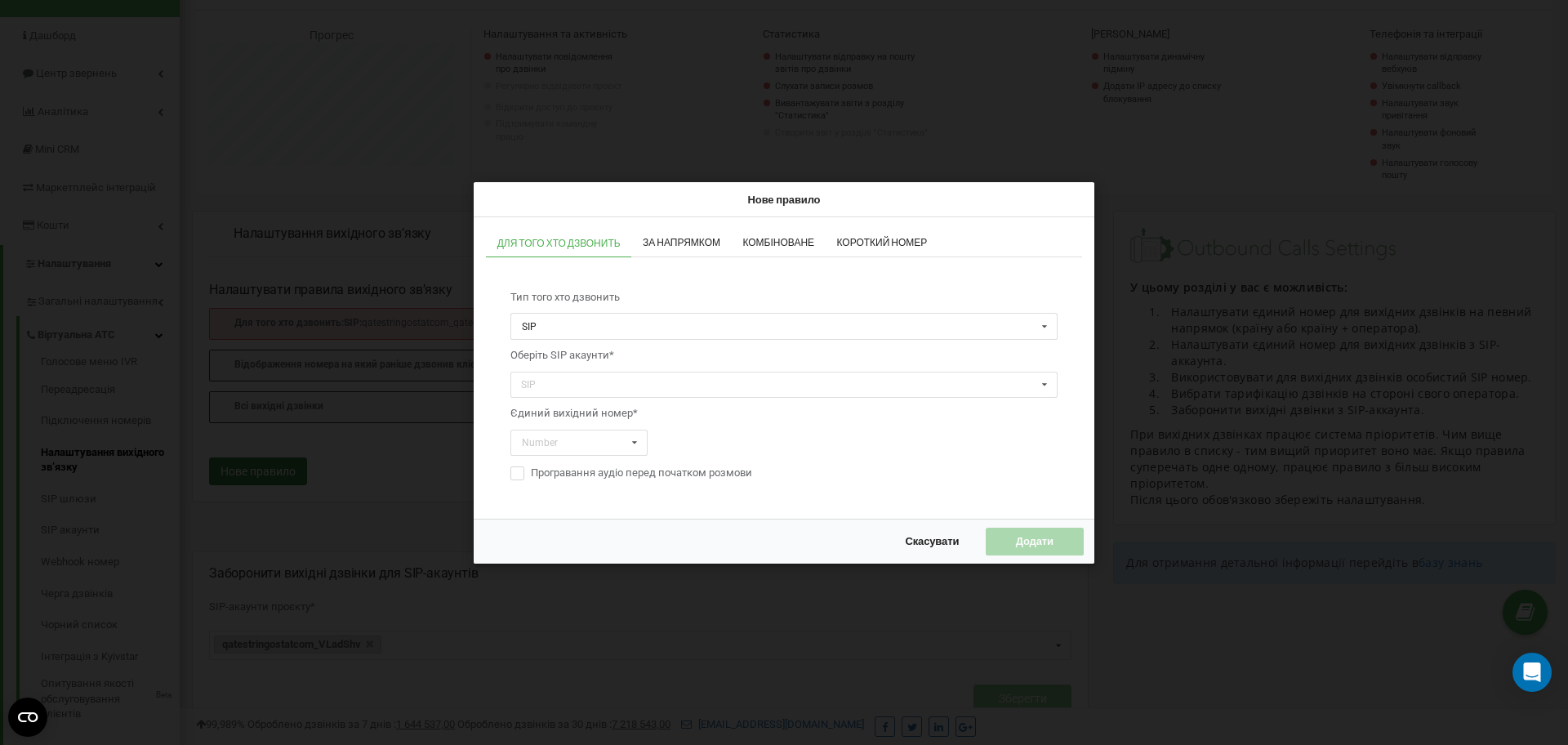 scroll, scrollTop: 815906, scrollLeft: 815278, axis: both 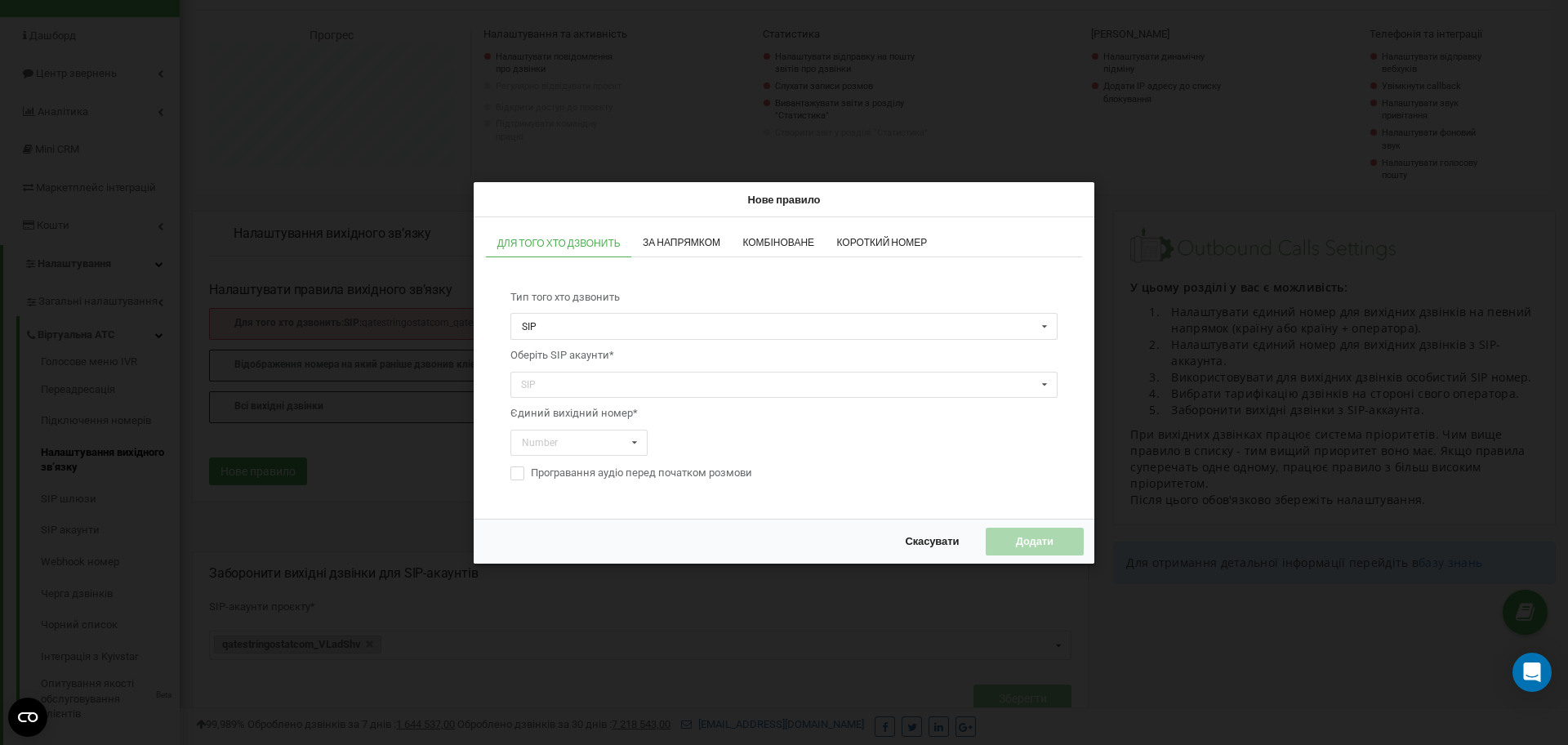 click on "За напрямком" at bounding box center (681, 243) 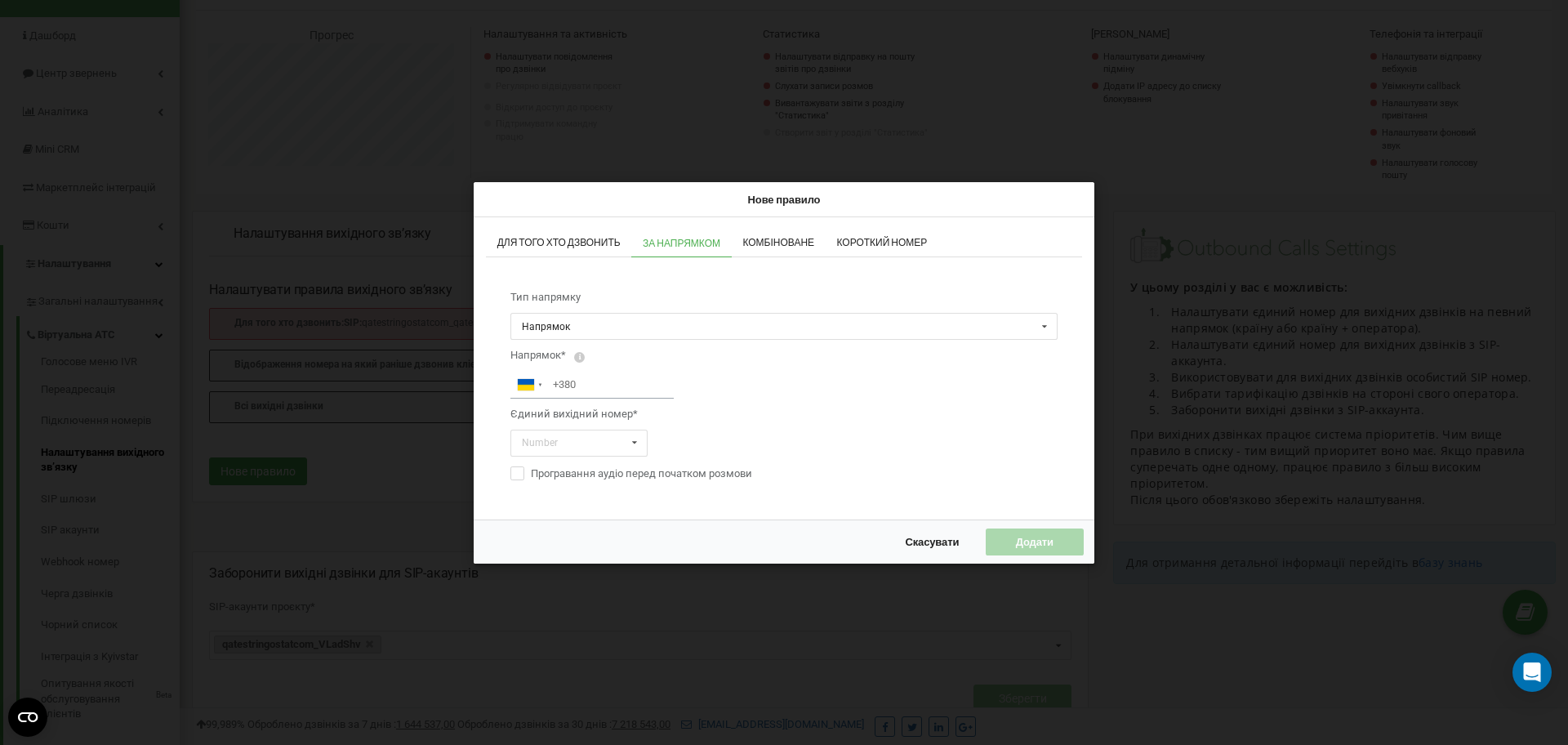 click on "Для того хто дзвонить" at bounding box center (559, 243) 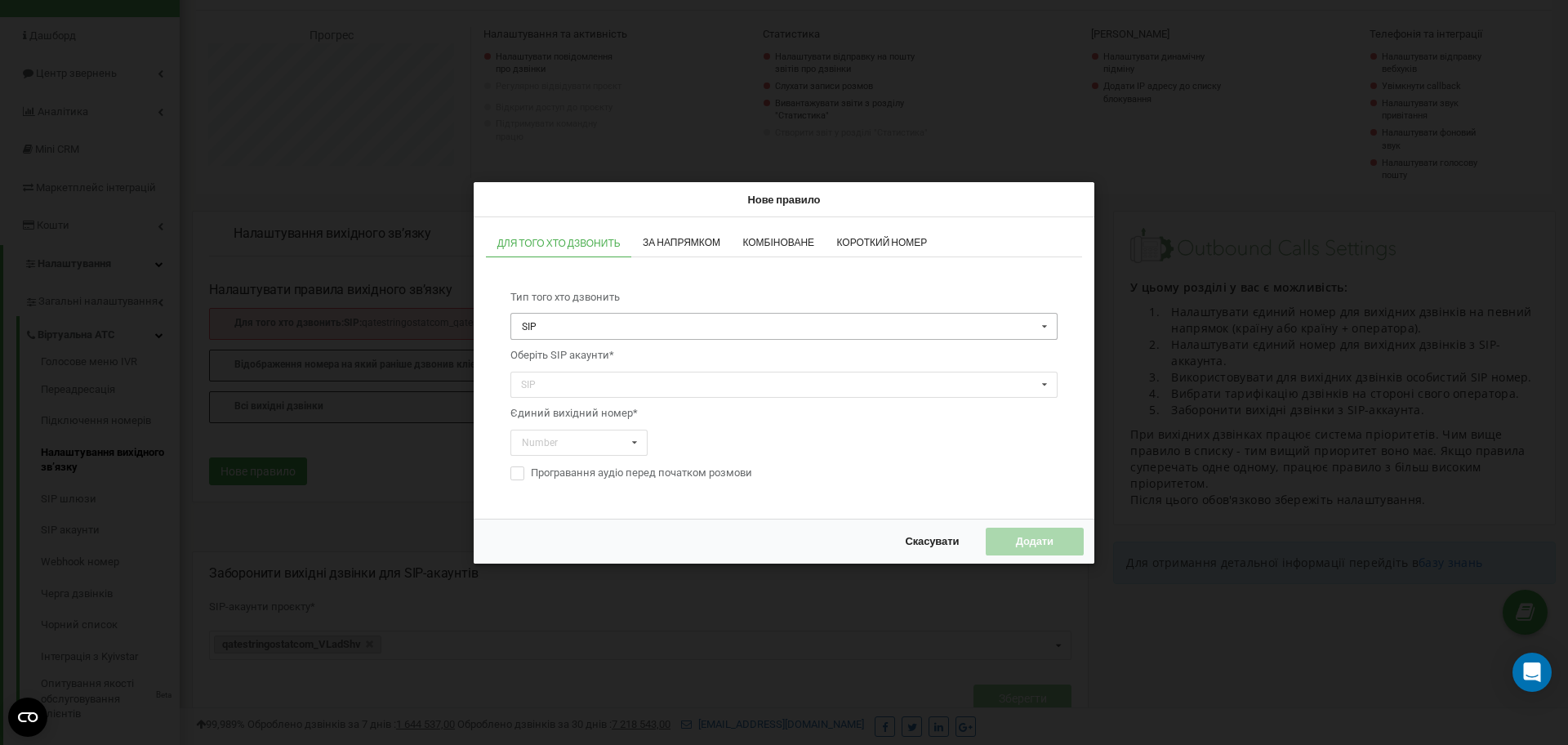 click at bounding box center [785, 326] 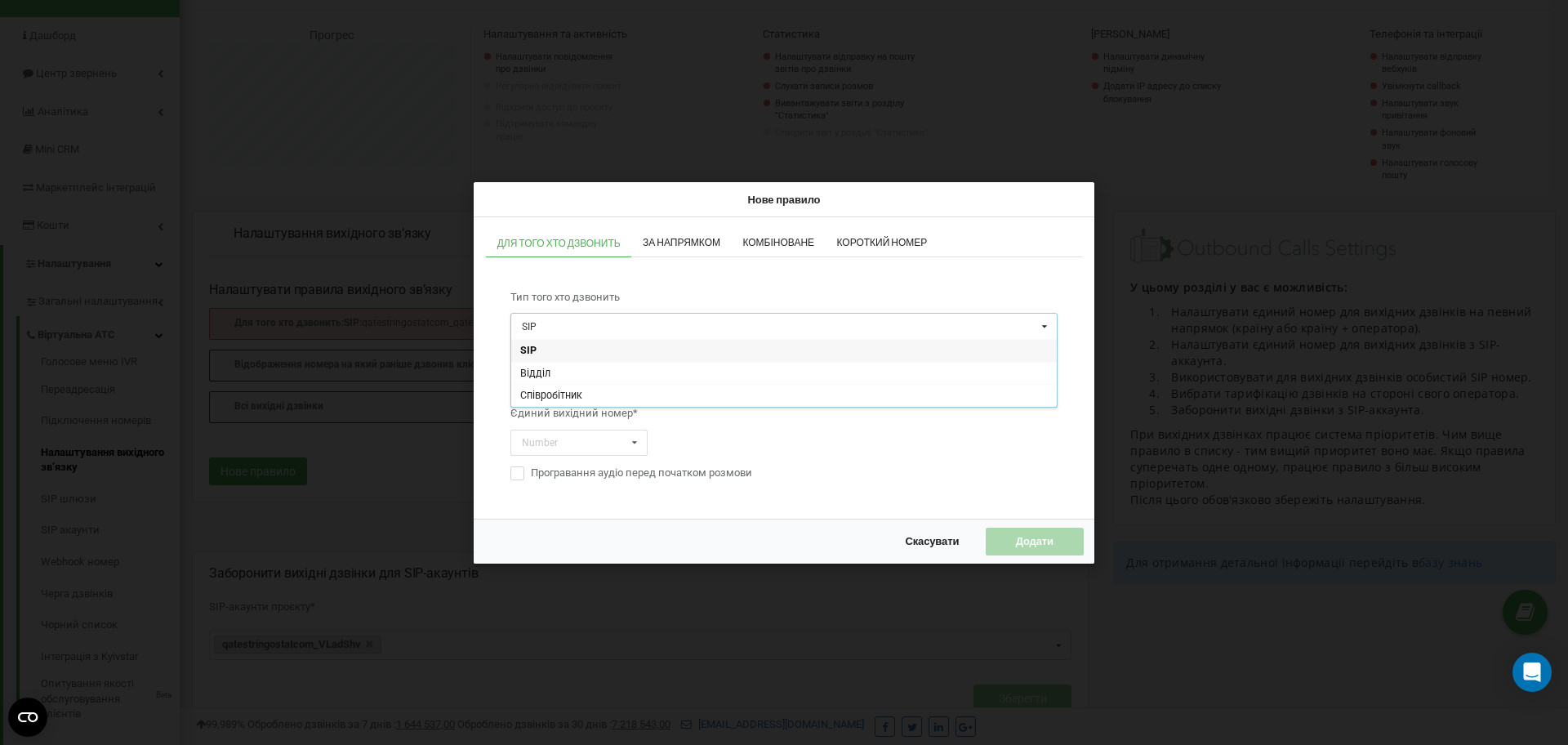 click on "SIP" at bounding box center [784, 350] 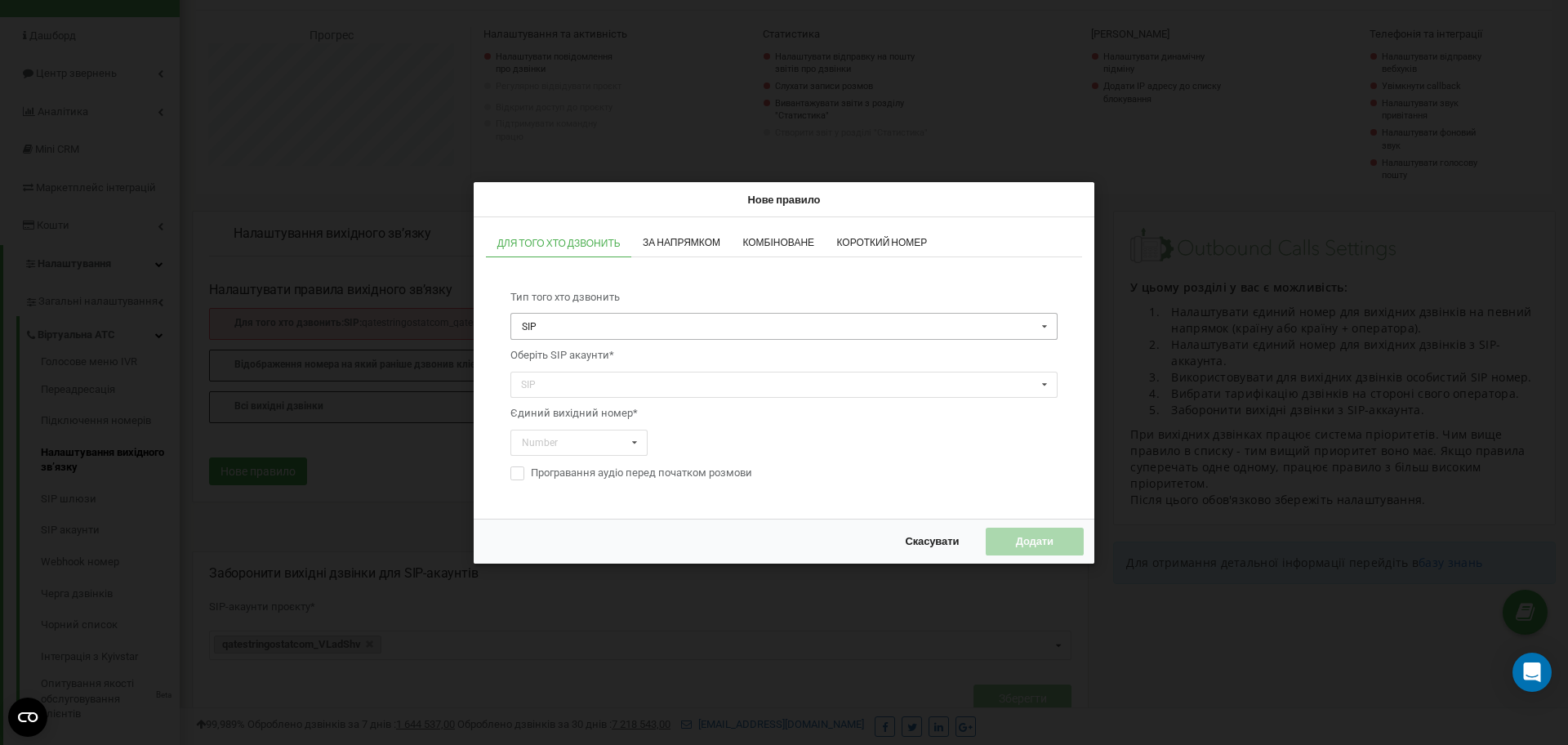 click at bounding box center [785, 326] 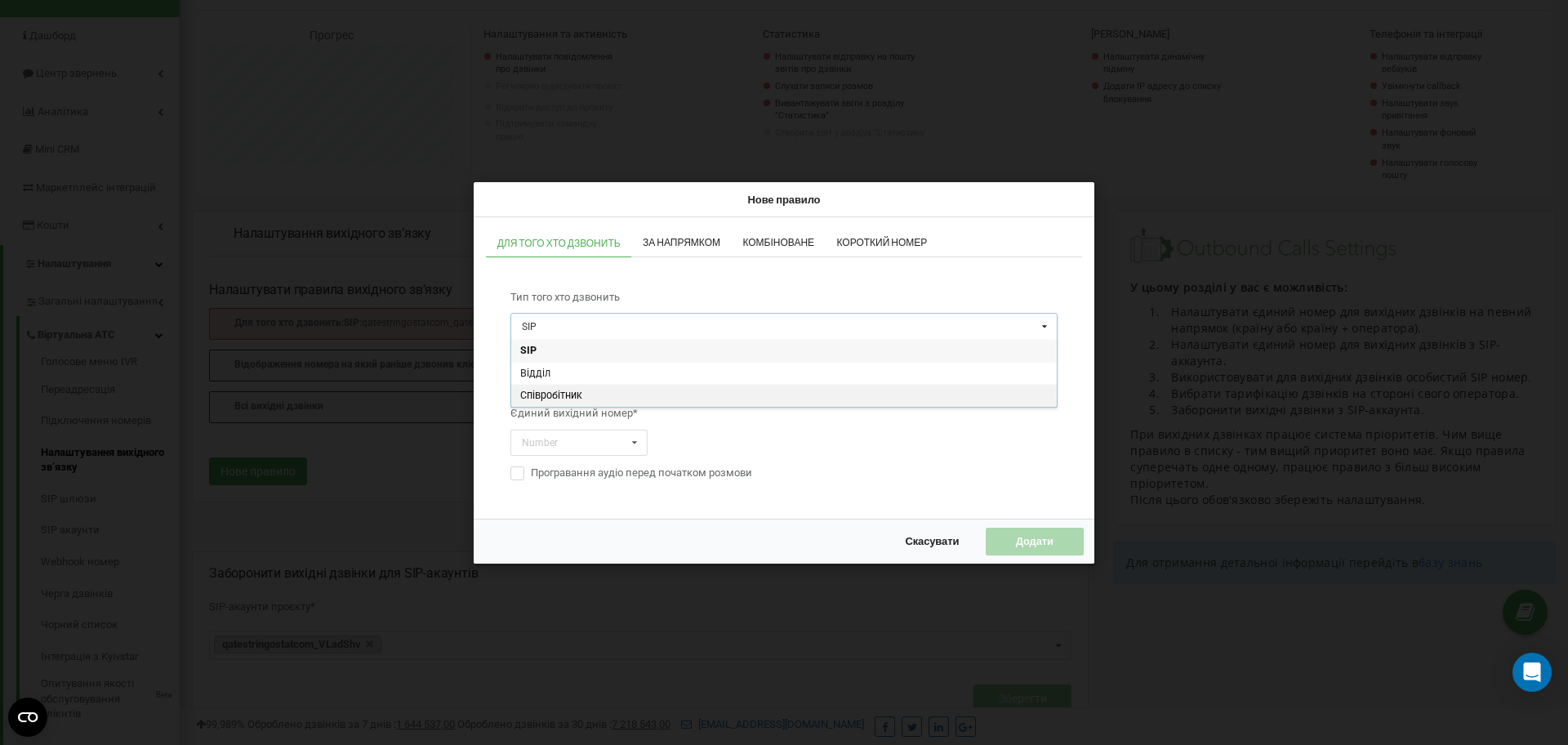 click on "Співробітник" at bounding box center [551, 395] 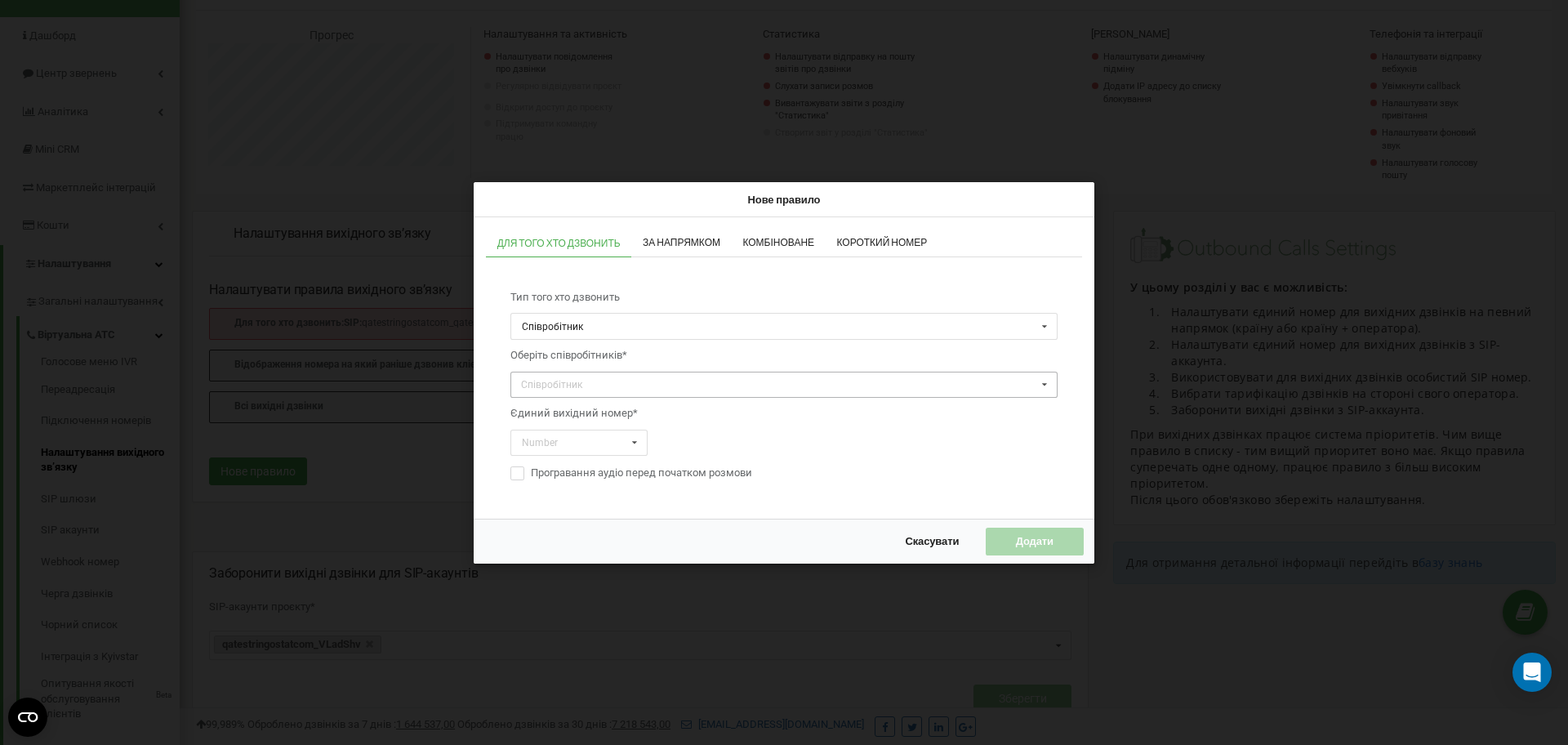 click on "Співробітник" at bounding box center [560, 385] 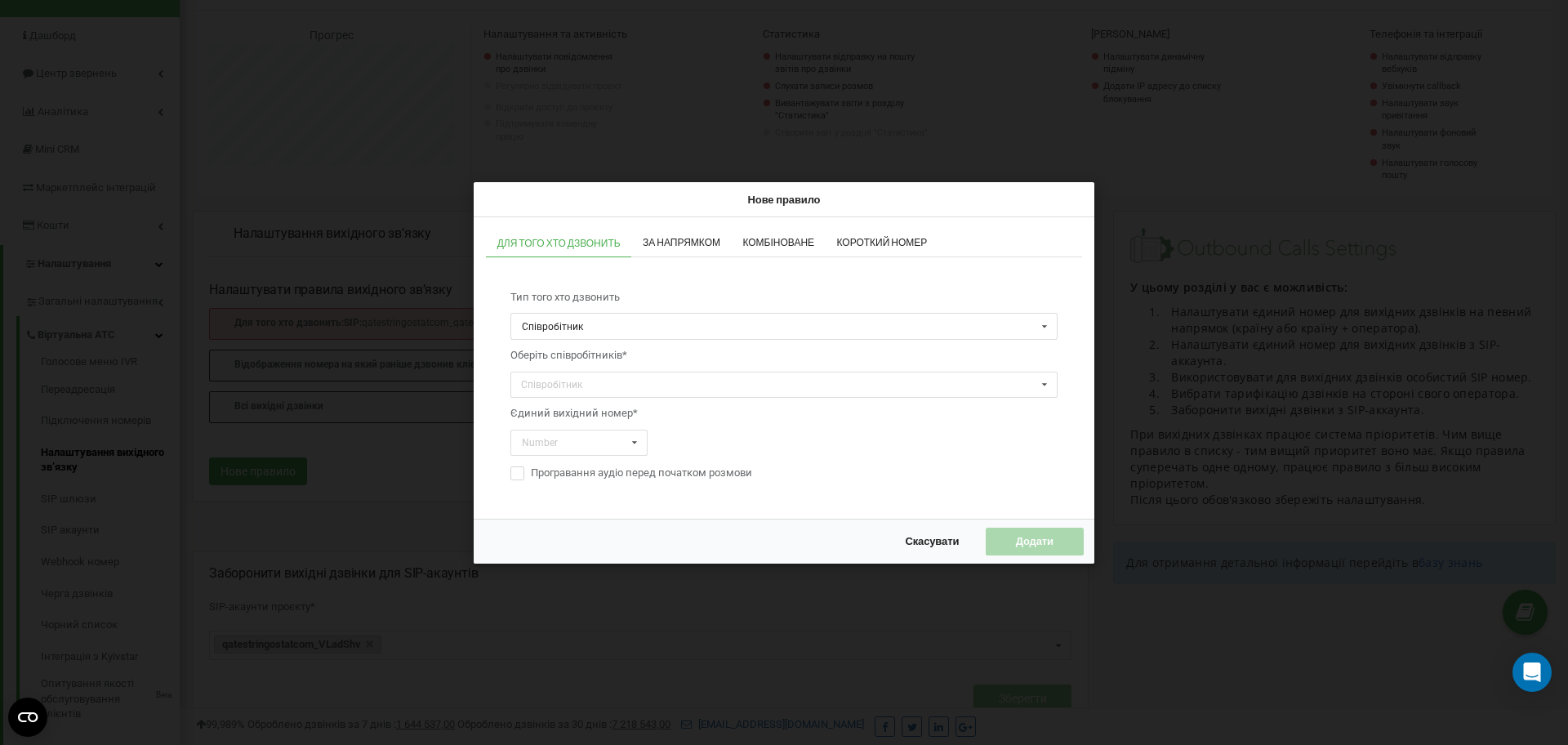 click on "Оберіть співробітників*" at bounding box center (784, 355) 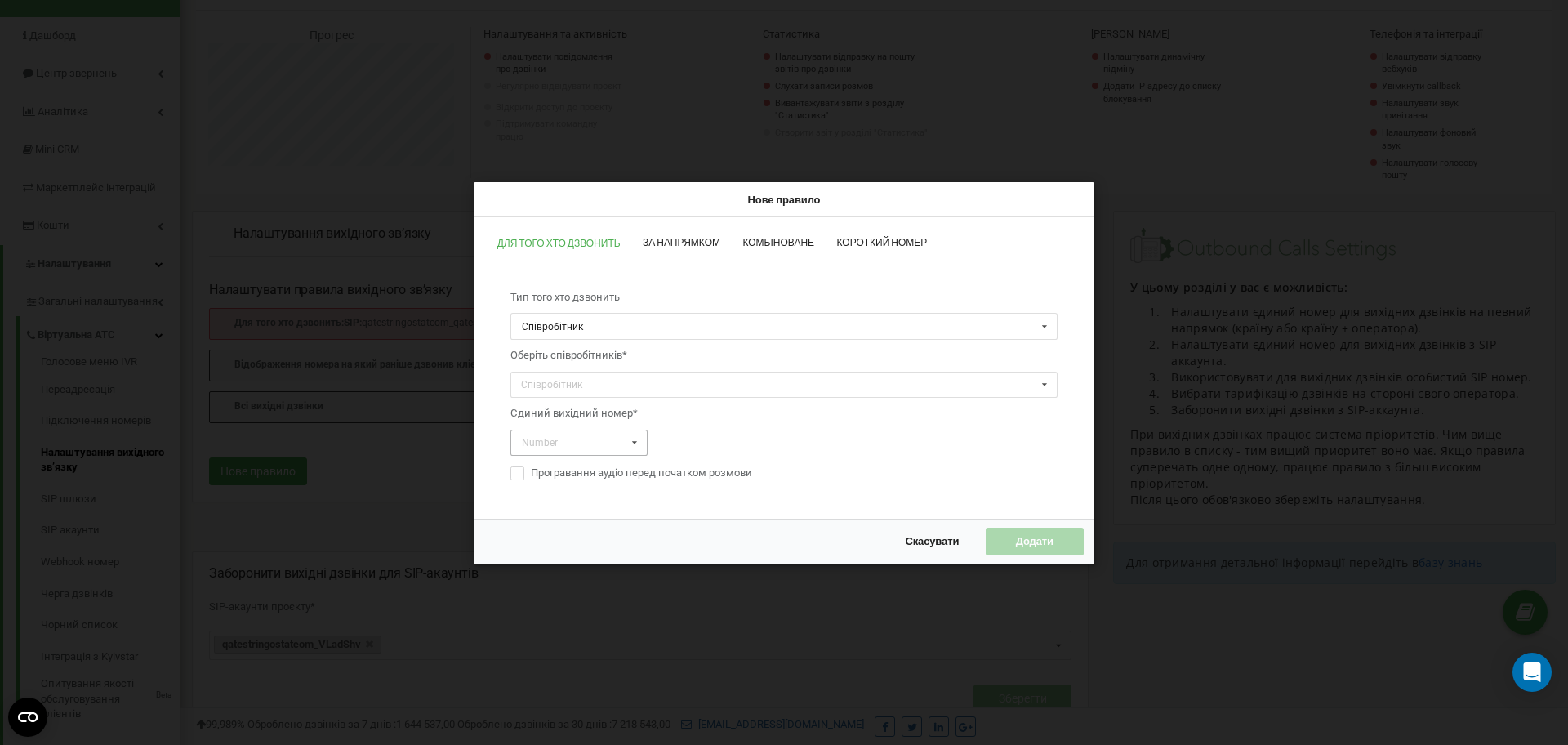 click at bounding box center [635, 442] 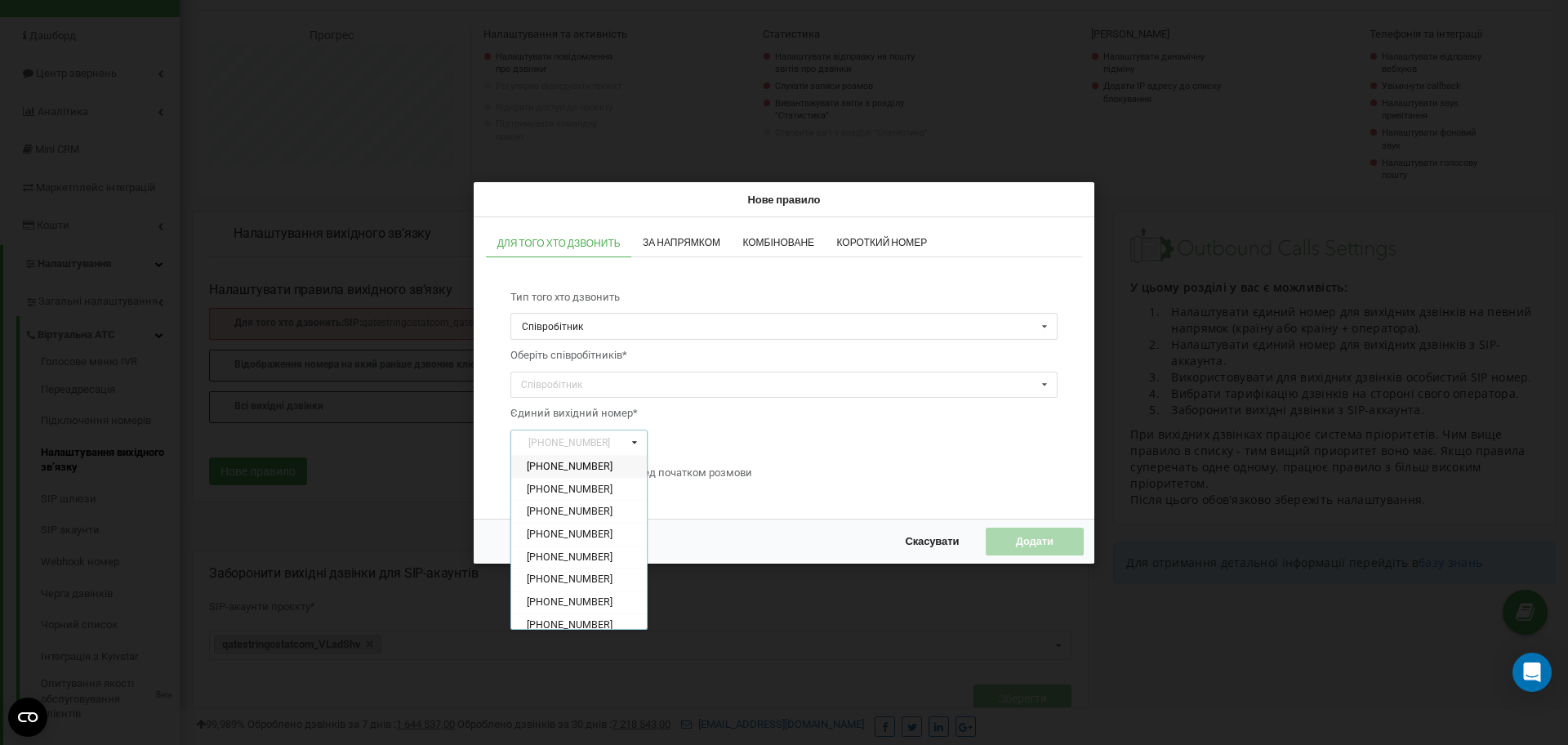 click on "[PHONE_NUMBER]" at bounding box center (569, 466) 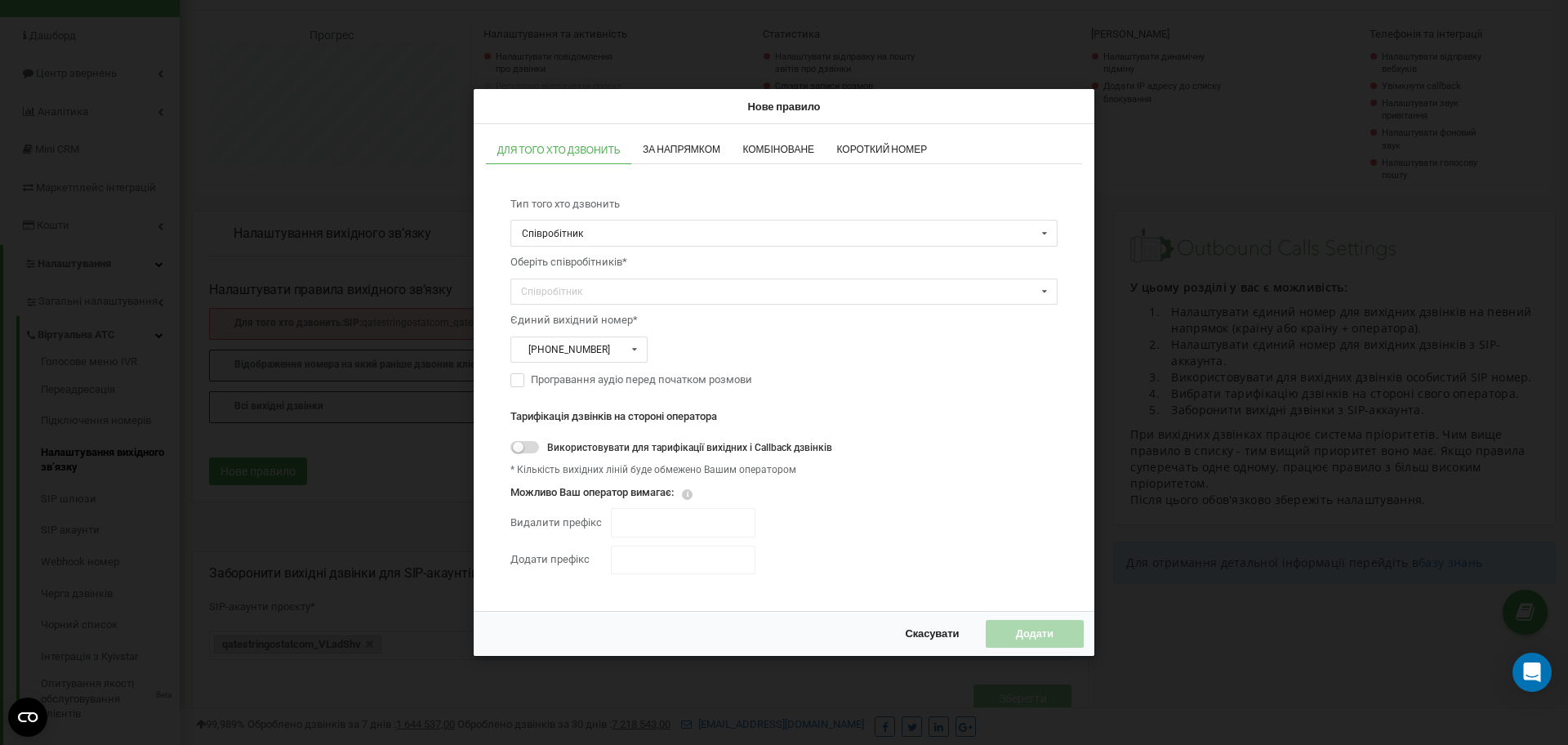 click on "Використовувати для тарифікації вихідних і Callback дзвінків" at bounding box center (671, 448) 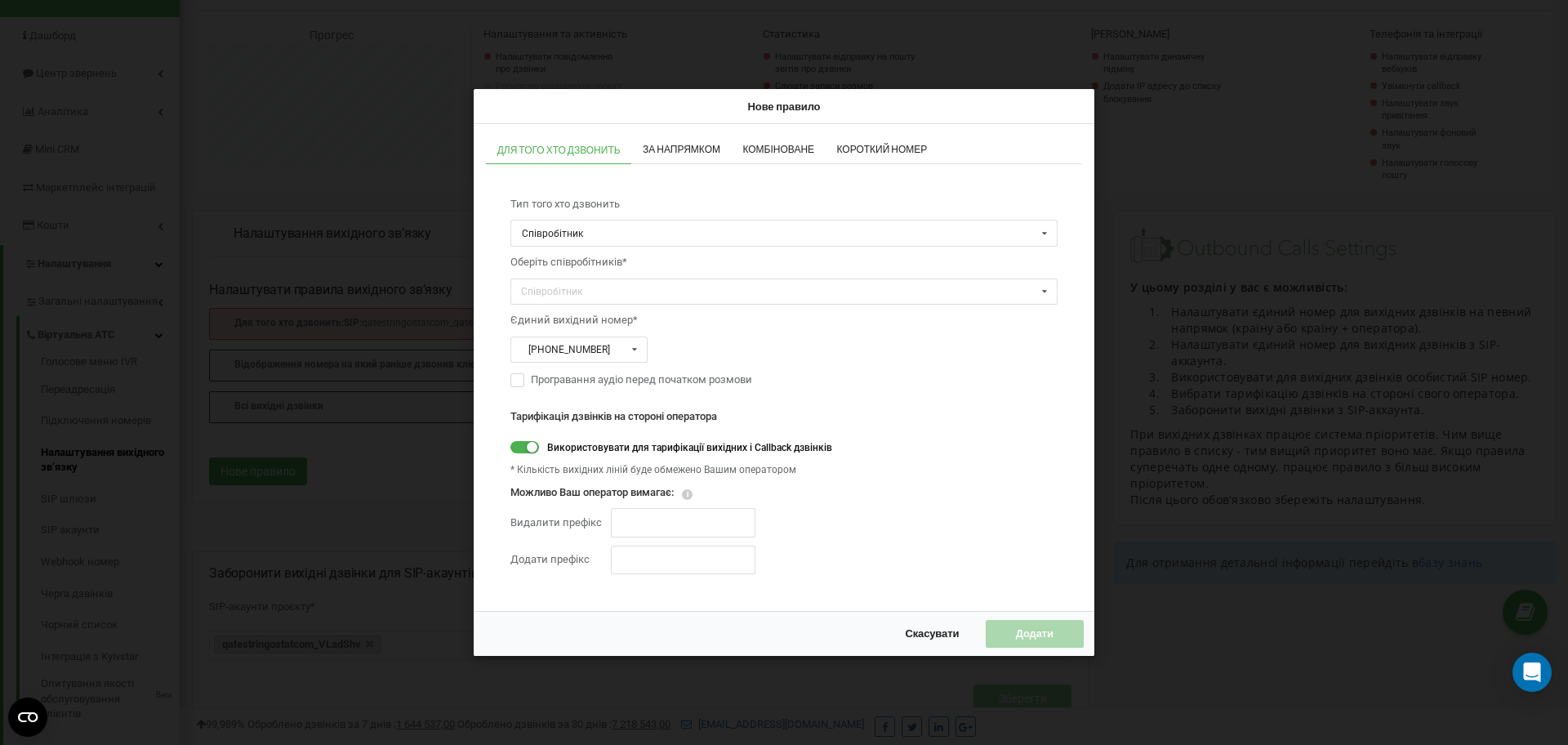 click on "Єдиний вихідний номер*" at bounding box center [784, 320] 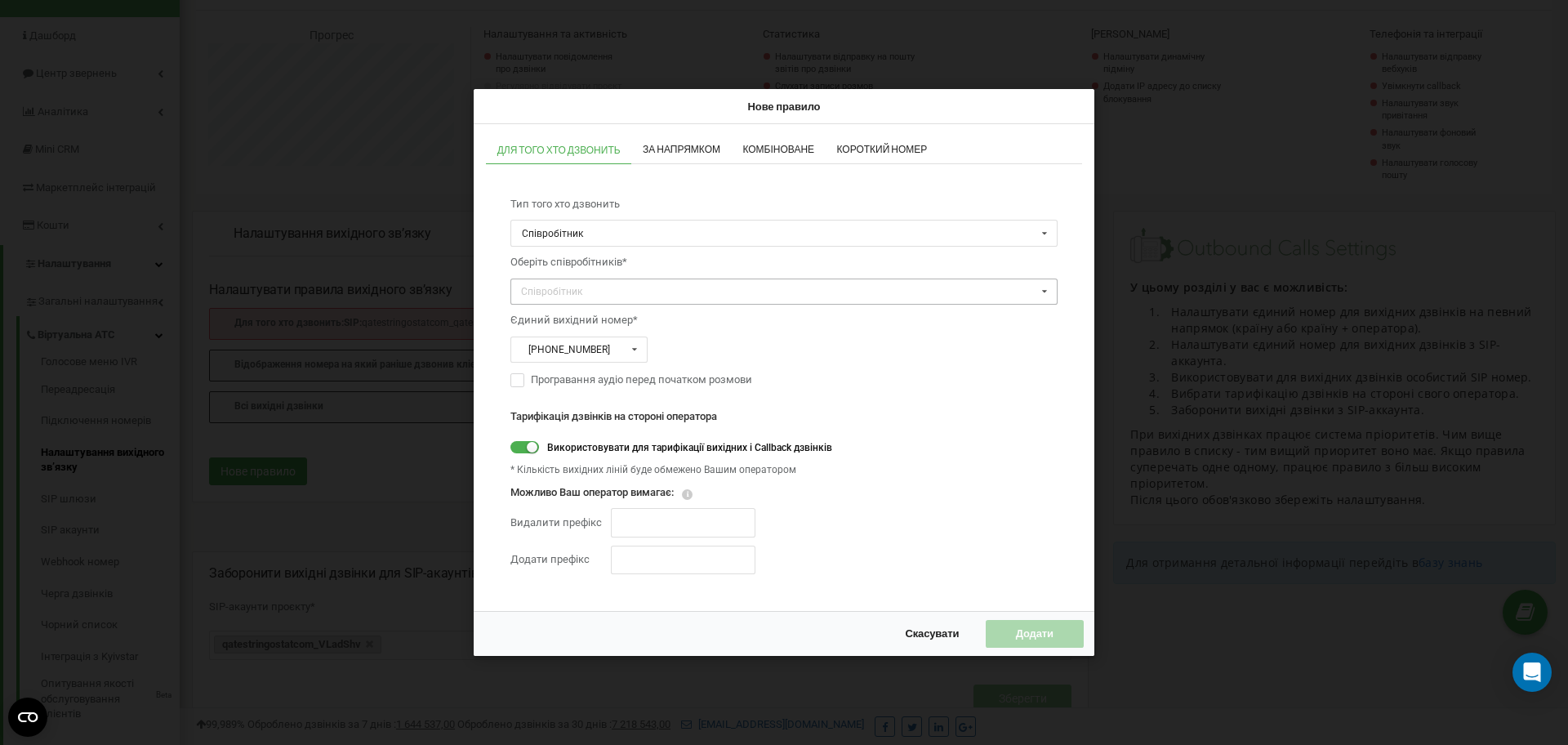 click on "Співробітник QA Test Test User User Test Test Test Ann QA Test Grigorov Anton Genadievich Тара Тарова Тарович Raza Tra Ta Ta Дар'я Дар'я Rada Anna Ivanivna Bohdan Burov QA TestTest Test Admin QATEST TEST SHASHKIN TEST Віп Ірина Іванівна Бонд Юлія Олекс SV Test MolchanovaA Kaлина Тамара Василівна QA TT Катерина Катерина Катерина Power Dialer sdwd Владислав Блонський Катерина Ігорівна Соловей ivan ivan ivan ОлександрТестТест ТестТест Сидоренко Петро Миколайович Test QA I Колитік Анна Вікторівна Vladyslav Mynenko" at bounding box center [784, 292] 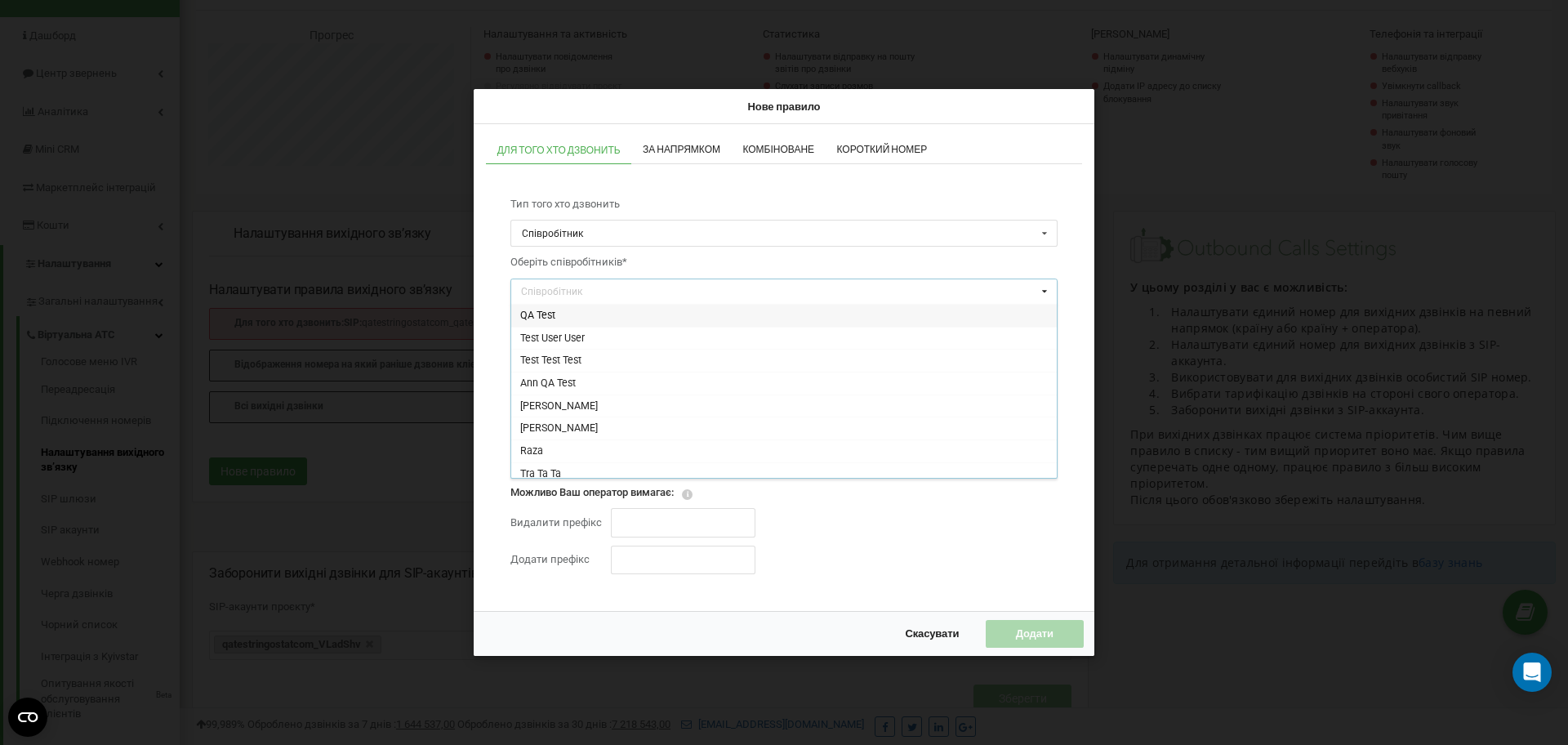 click on "QA Test" at bounding box center (784, 315) 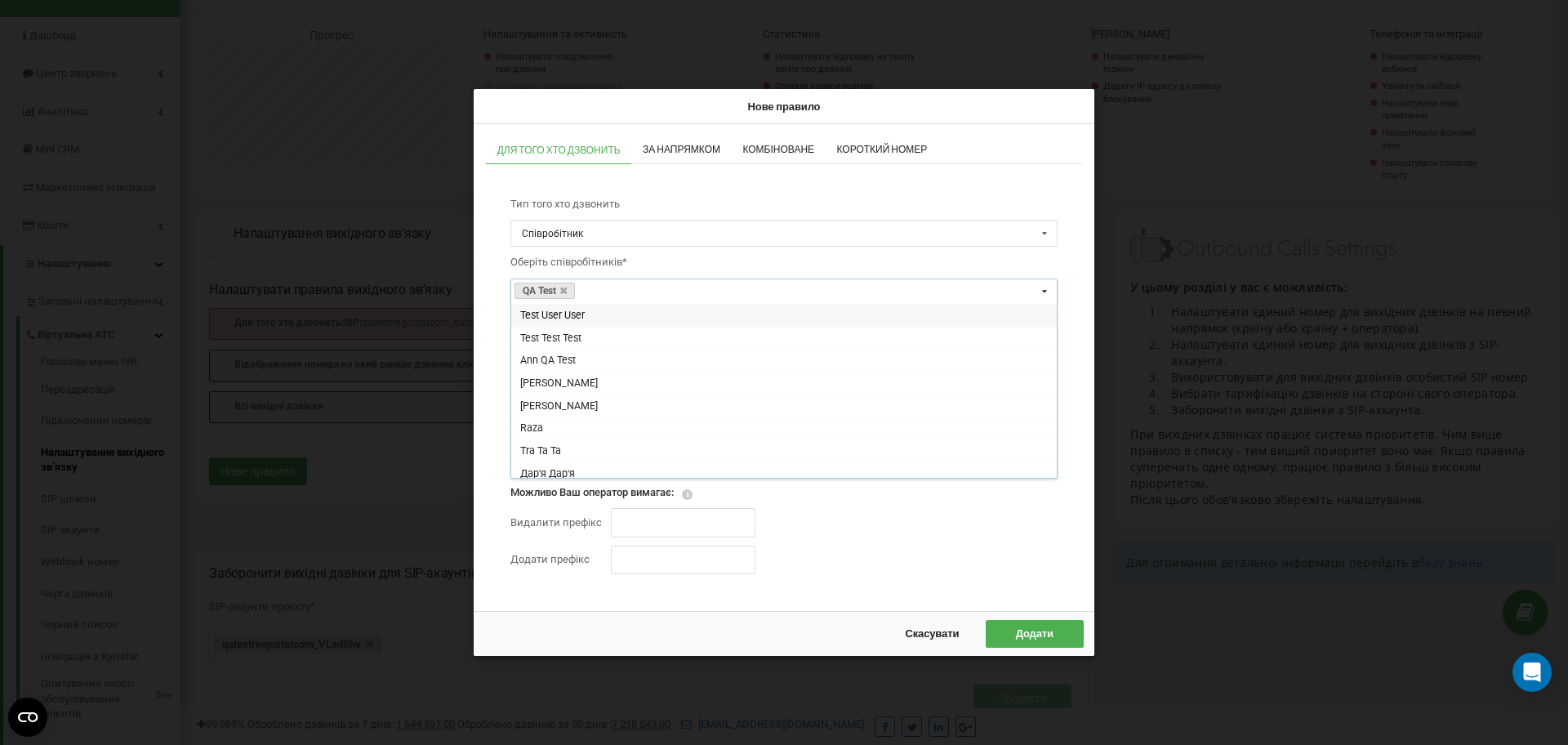 click on "Тарифікація дзвінків на стороні оператора Використовувати для тарифікації вихідних і Callback дзвінків * Кількість вихідних ліній буде обмежено Вашим оператором Можливо Ваш оператор вимагає: Видалити префікс Тільки цифри, +, -, #, * Додати префікс Тільки цифри, +, -, #, *" at bounding box center [784, 489] 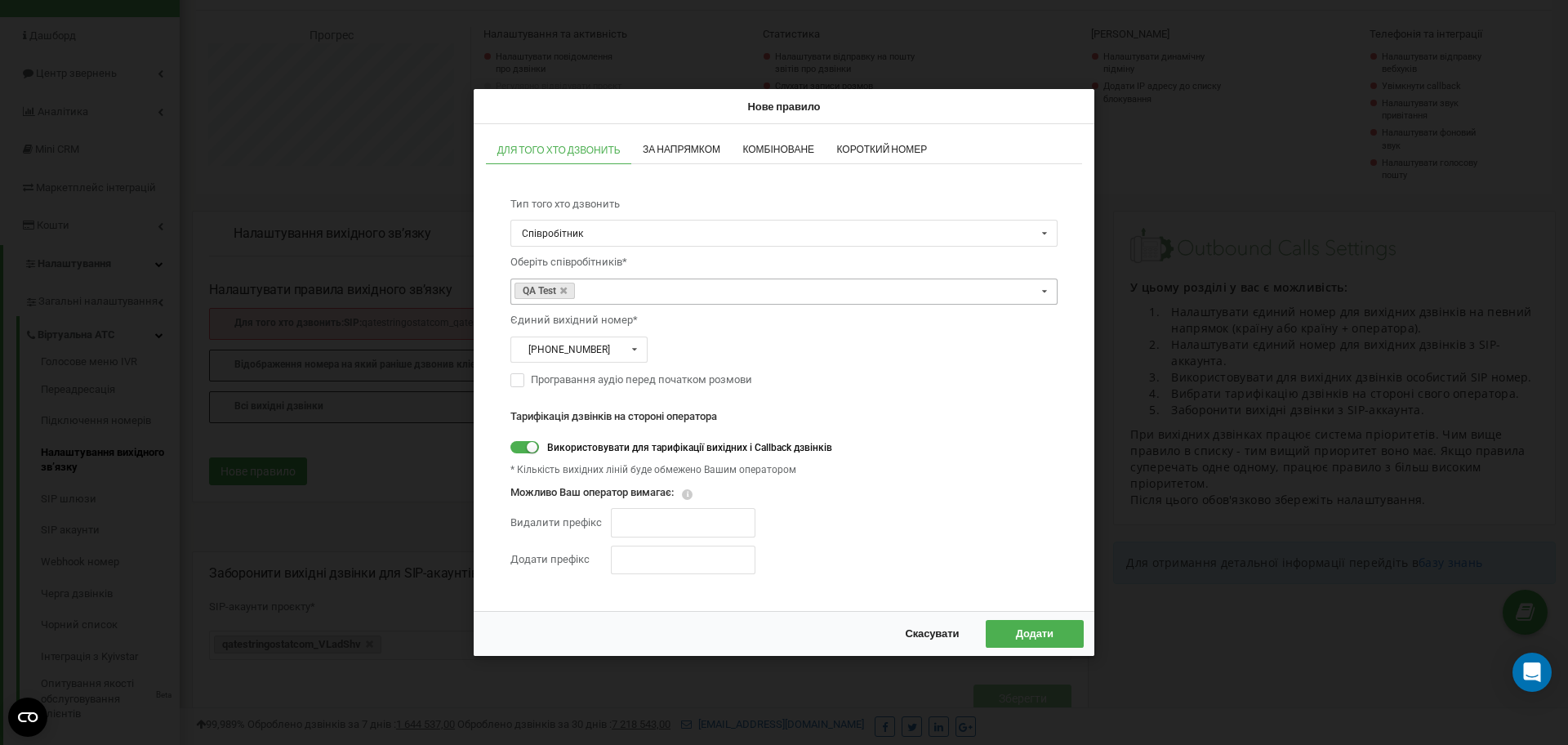click on "Додати" at bounding box center [1035, 633] 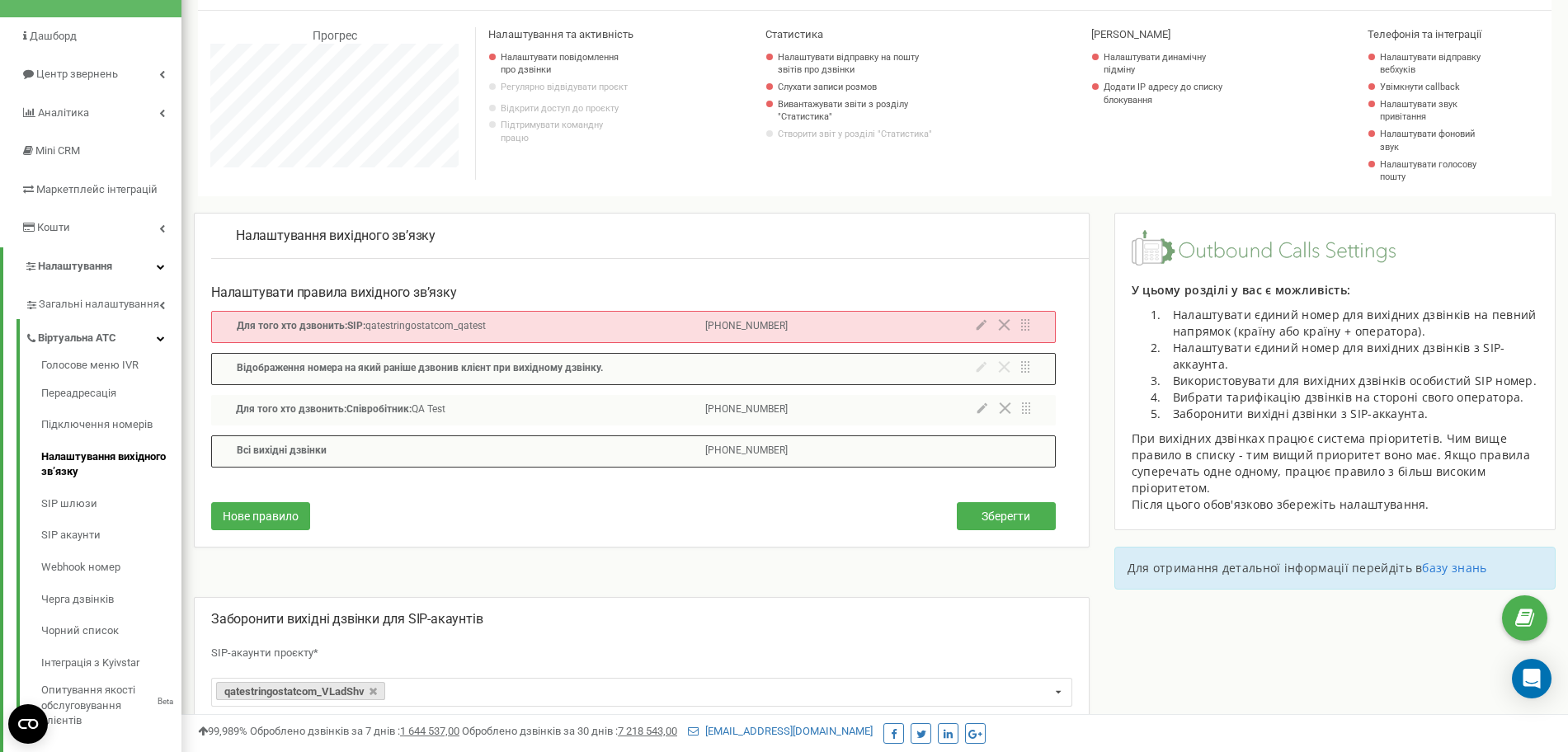 scroll, scrollTop: 989, scrollLeft: 1387, axis: both 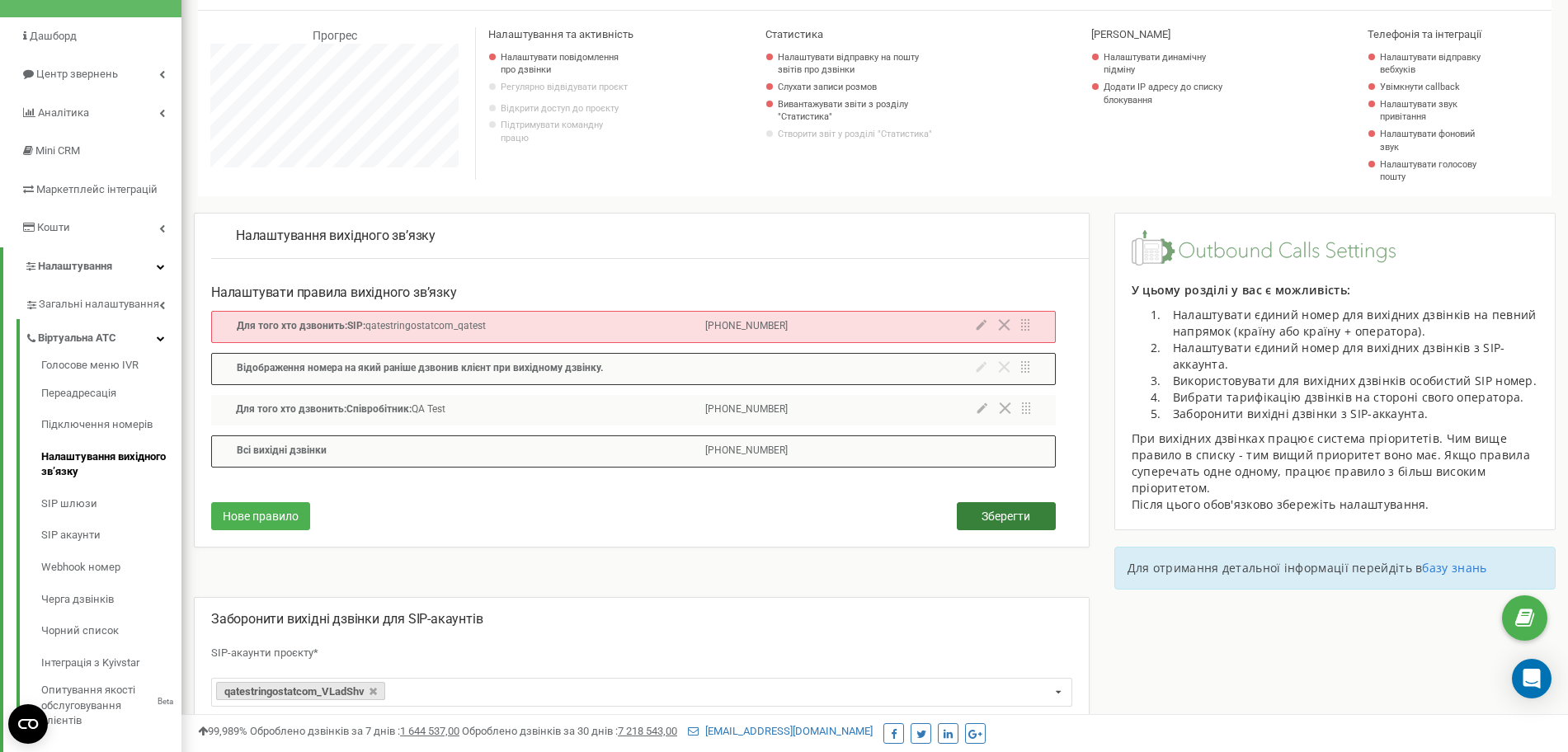 click on "Зберегти" at bounding box center (1005, 516) 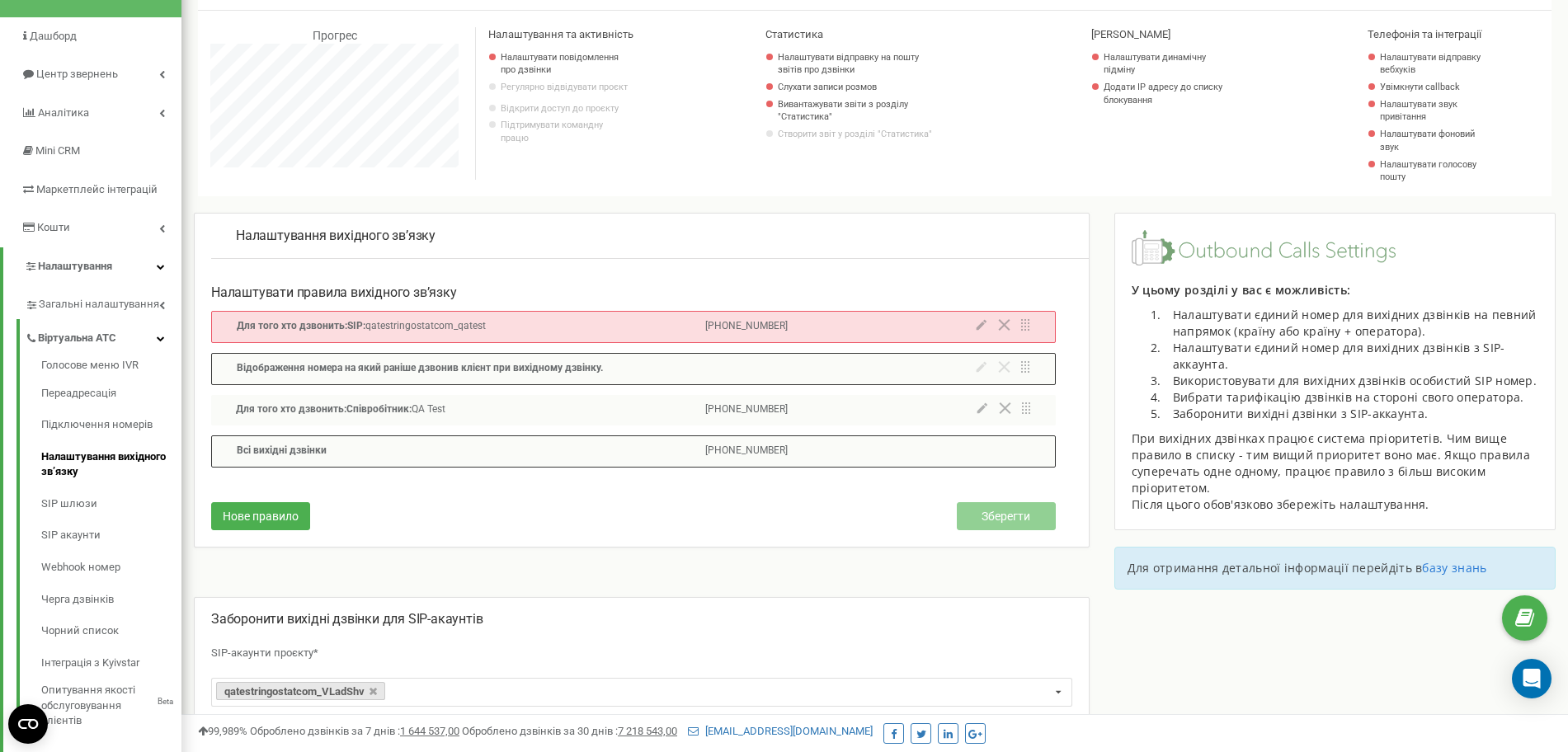 click on "[PHONE_NUMBER]" at bounding box center [746, 410] 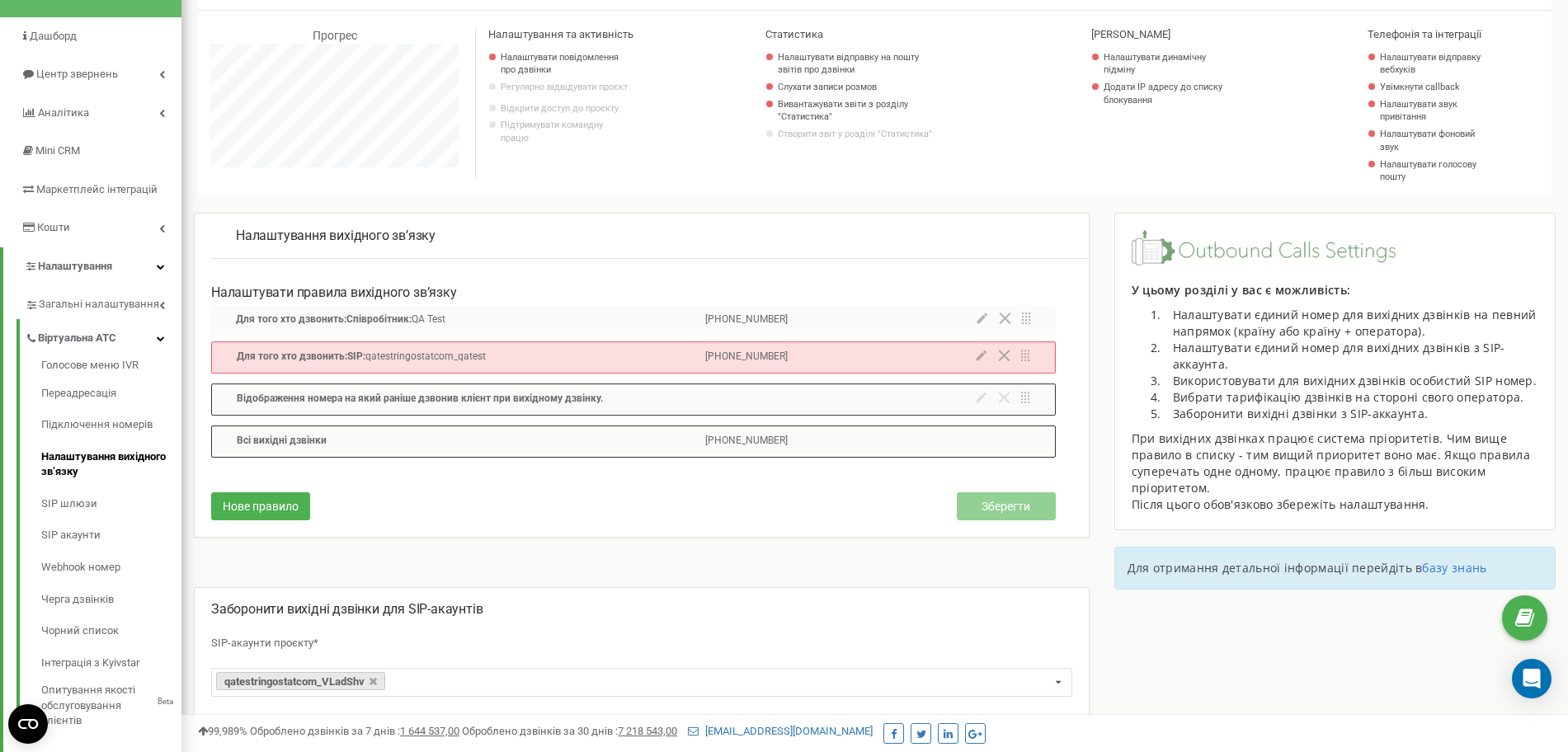 drag, startPoint x: 750, startPoint y: 410, endPoint x: 750, endPoint y: 310, distance: 100 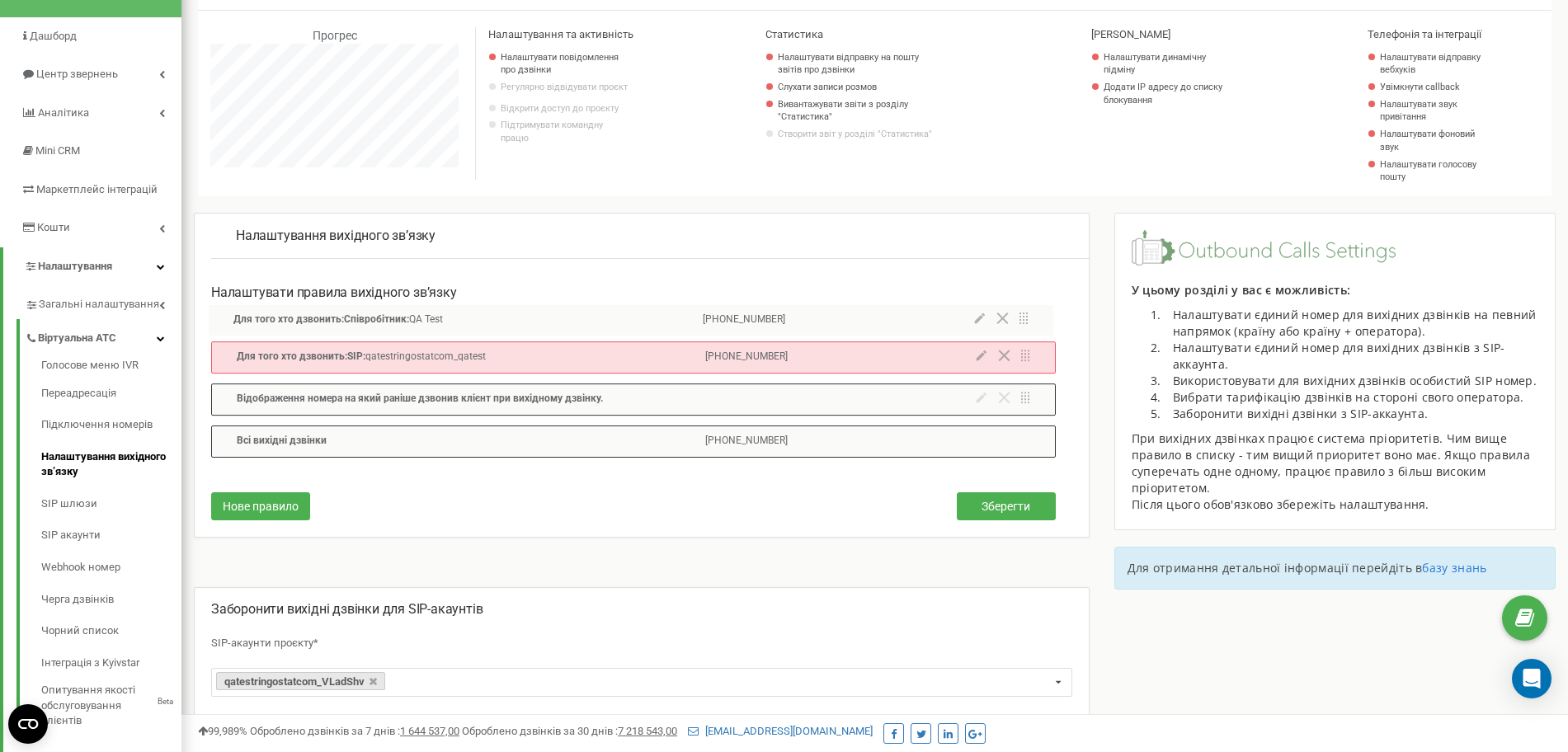 click on "Для того хто дзвонить:  Співробітник:  QA Test +380661234567 Для того хто дзвонить:  SIP:  qatestringostatcom_qatest +380633804171 Відображення номера на який раніше дзвонив клієнт при вихідному дзвінку." at bounding box center (633, 368) 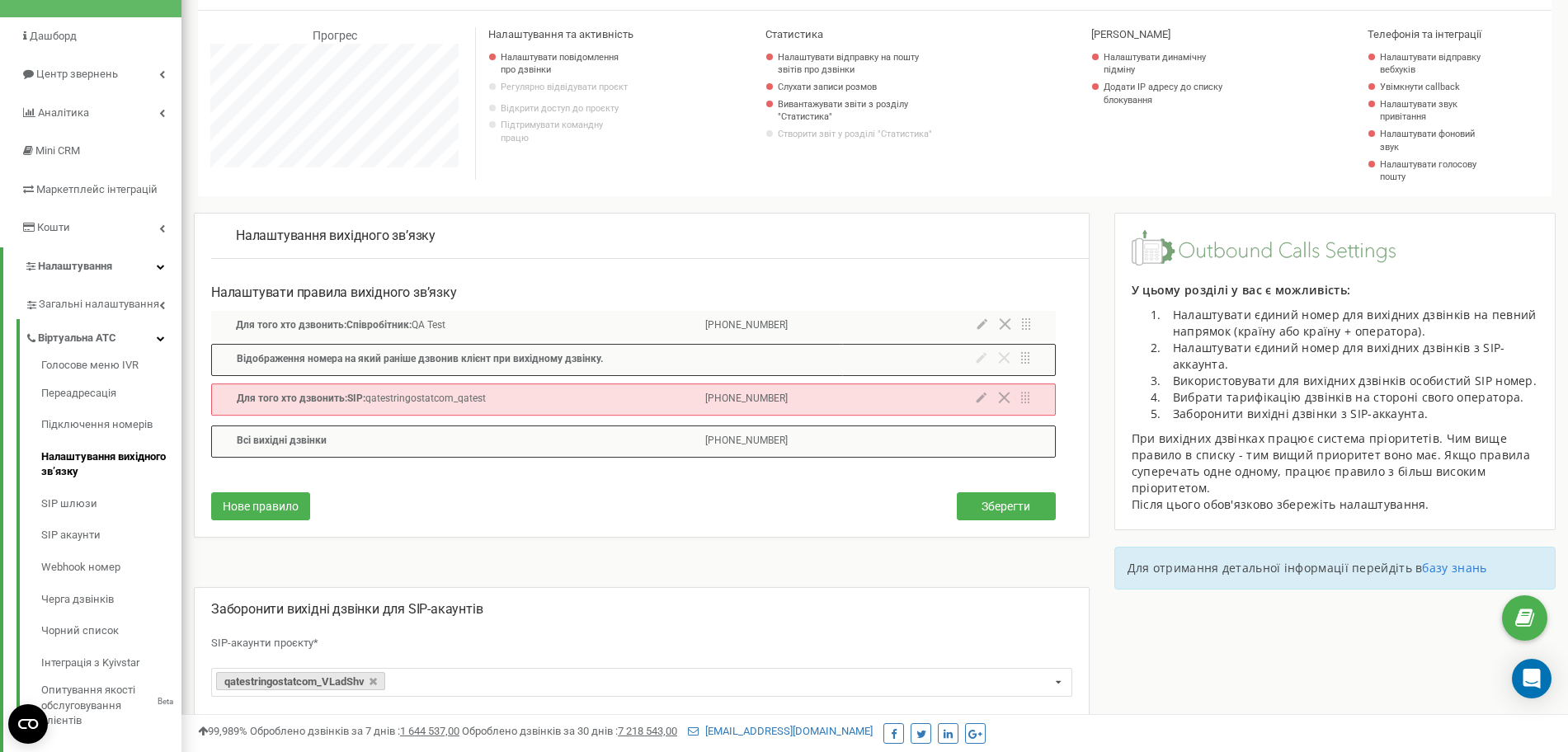 drag, startPoint x: 751, startPoint y: 416, endPoint x: 751, endPoint y: 362, distance: 54 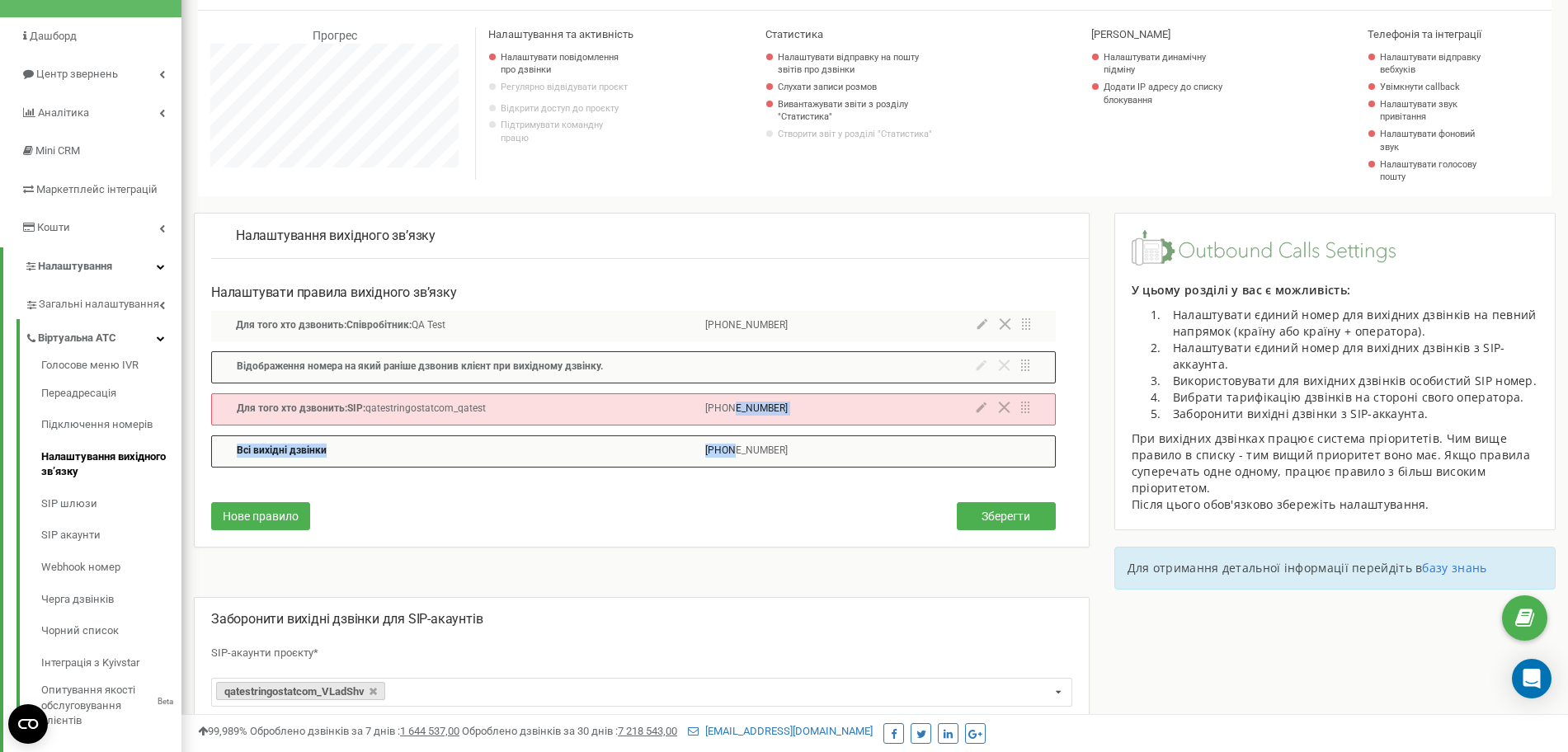 drag, startPoint x: 738, startPoint y: 414, endPoint x: 739, endPoint y: 454, distance: 40.012498 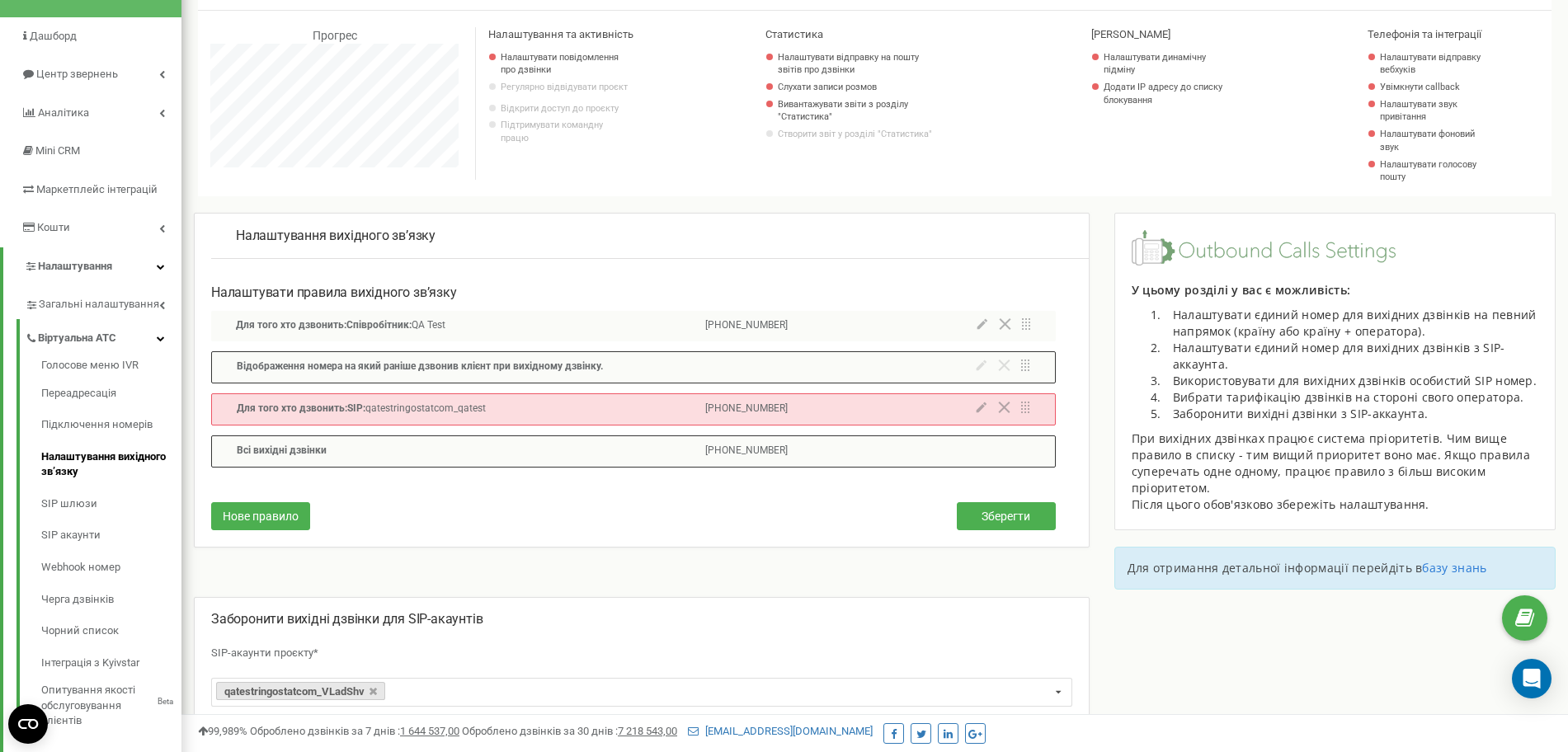 click on "[PHONE_NUMBER]" at bounding box center [746, 451] 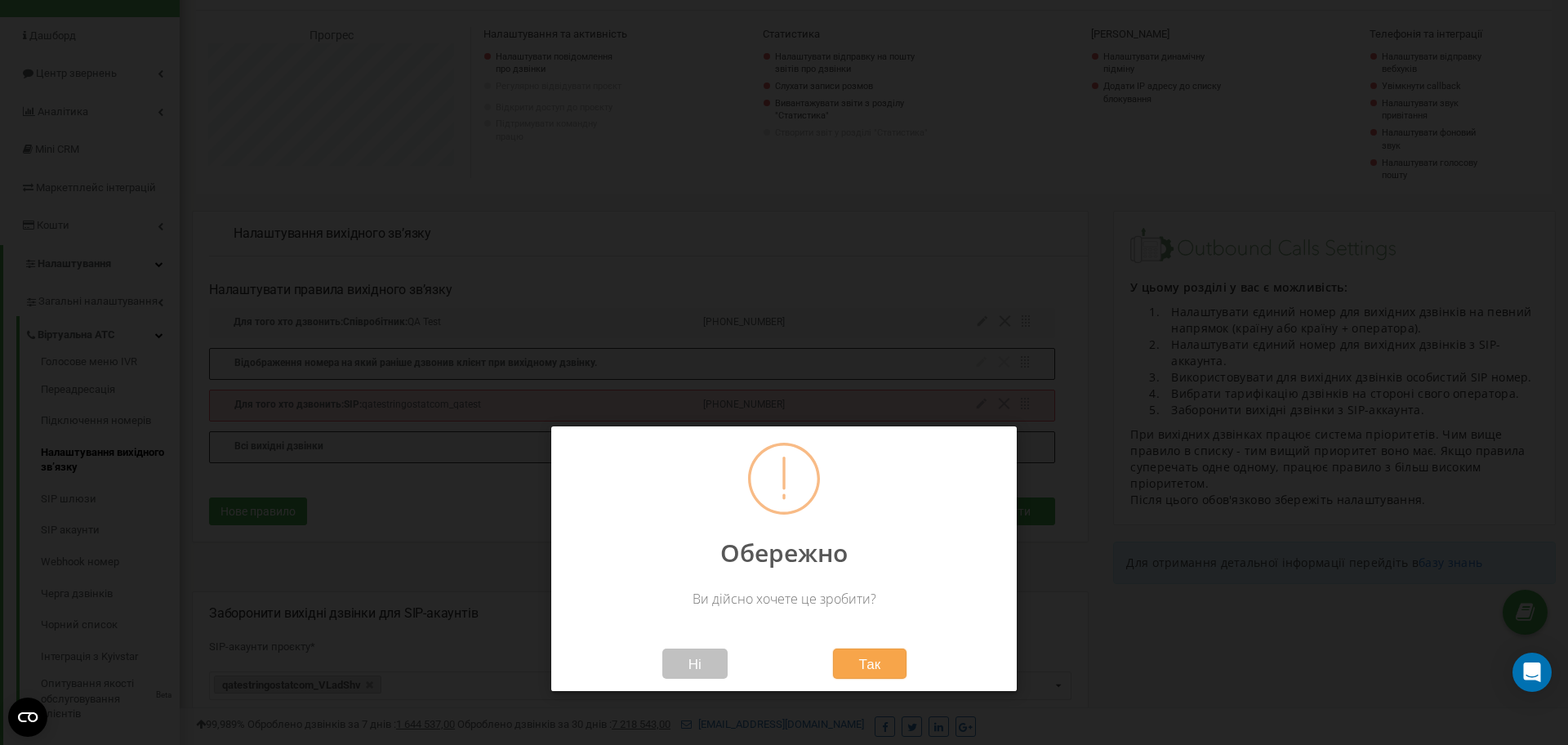 scroll, scrollTop: 815906, scrollLeft: 815278, axis: both 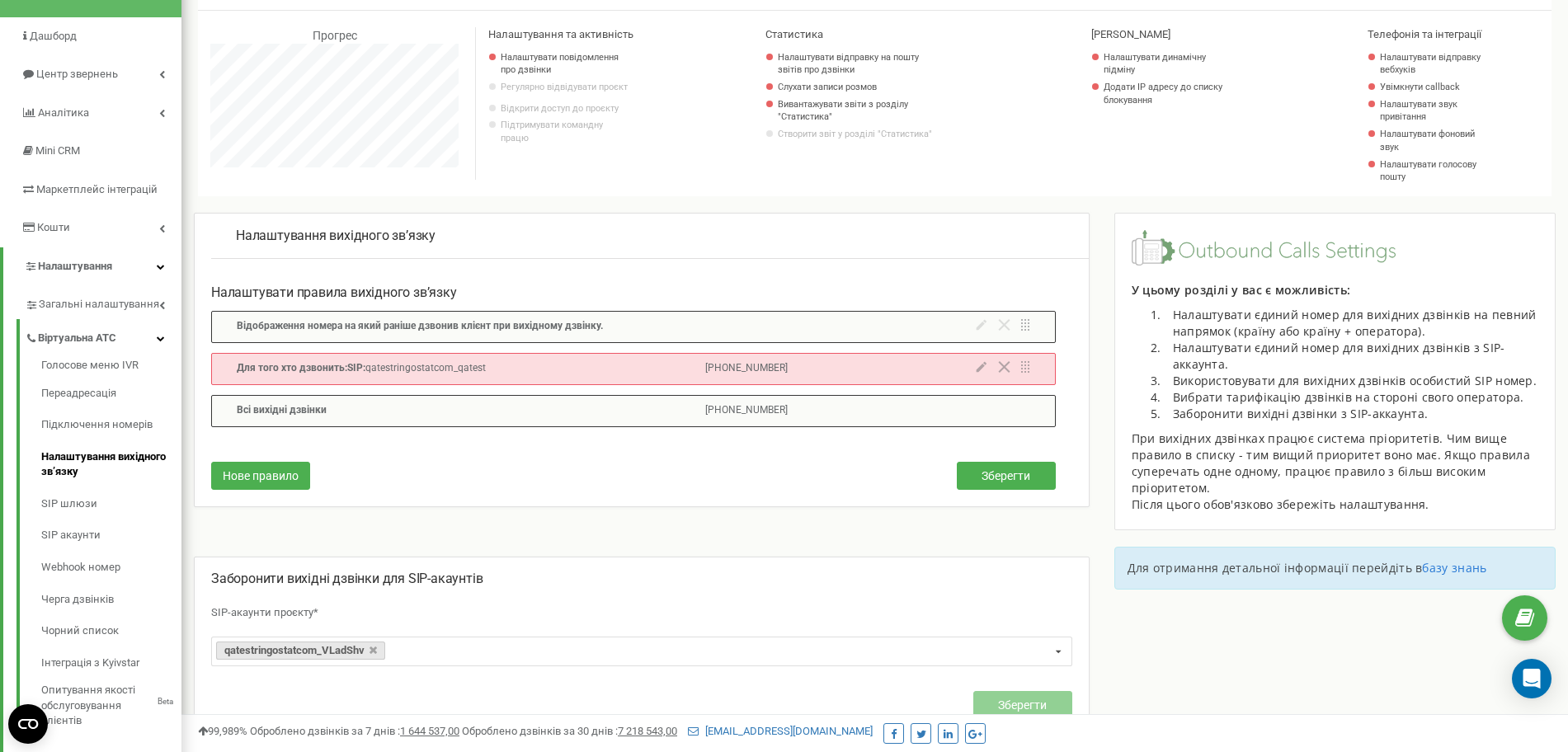 click on "Нове правило Зберегти" at bounding box center [633, 472] 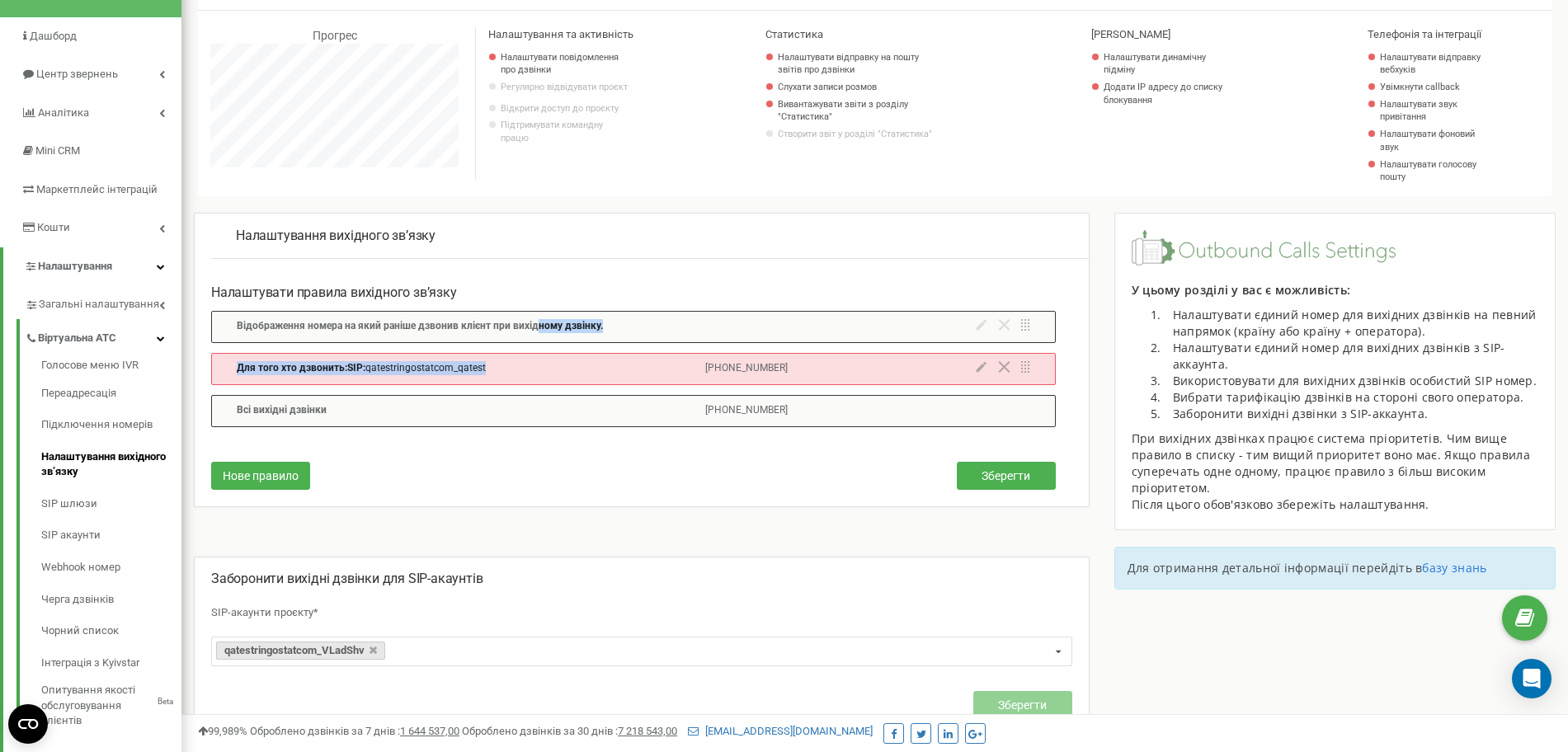 drag, startPoint x: 531, startPoint y: 375, endPoint x: 533, endPoint y: 326, distance: 49.040799 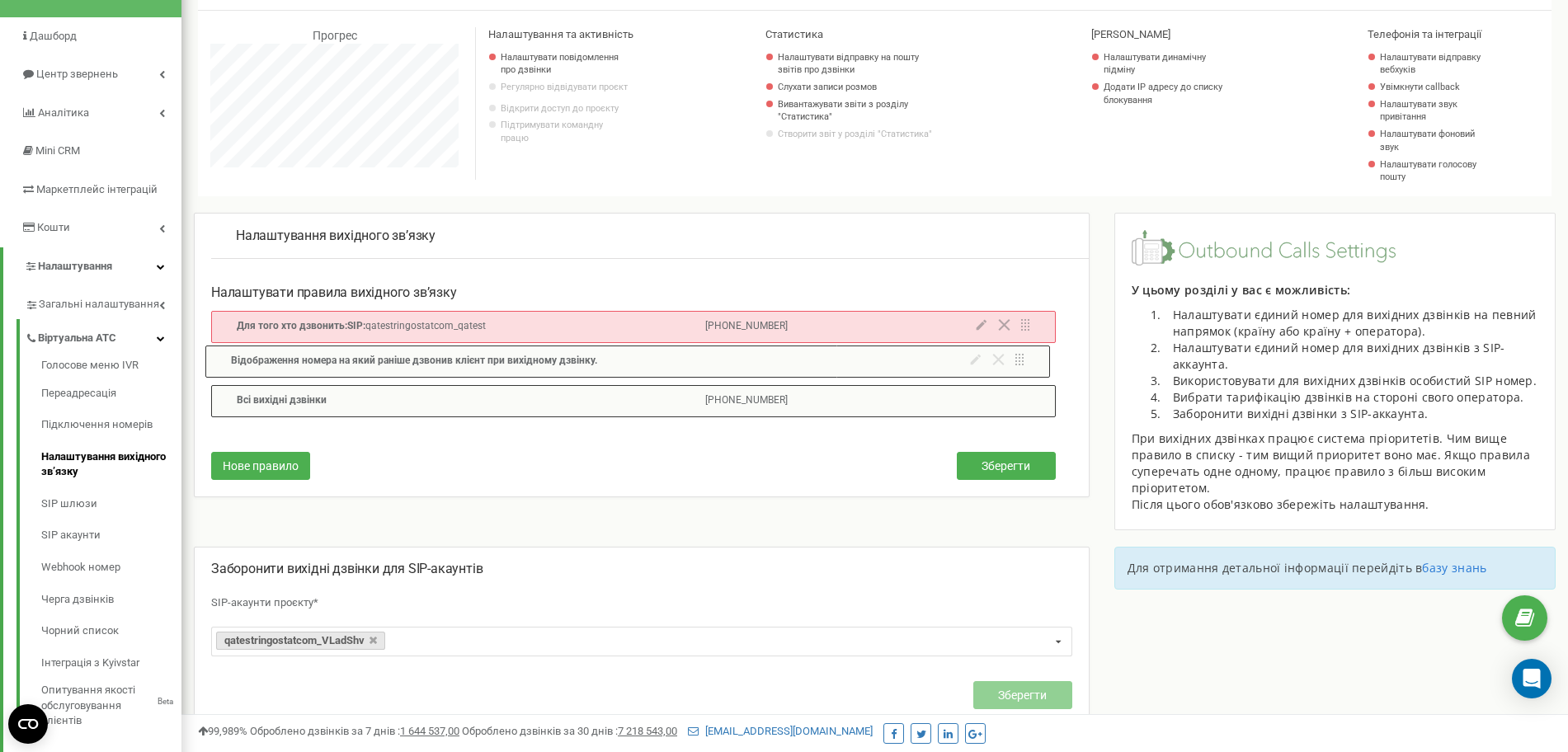 drag, startPoint x: 707, startPoint y: 328, endPoint x: 699, endPoint y: 372, distance: 44.72136 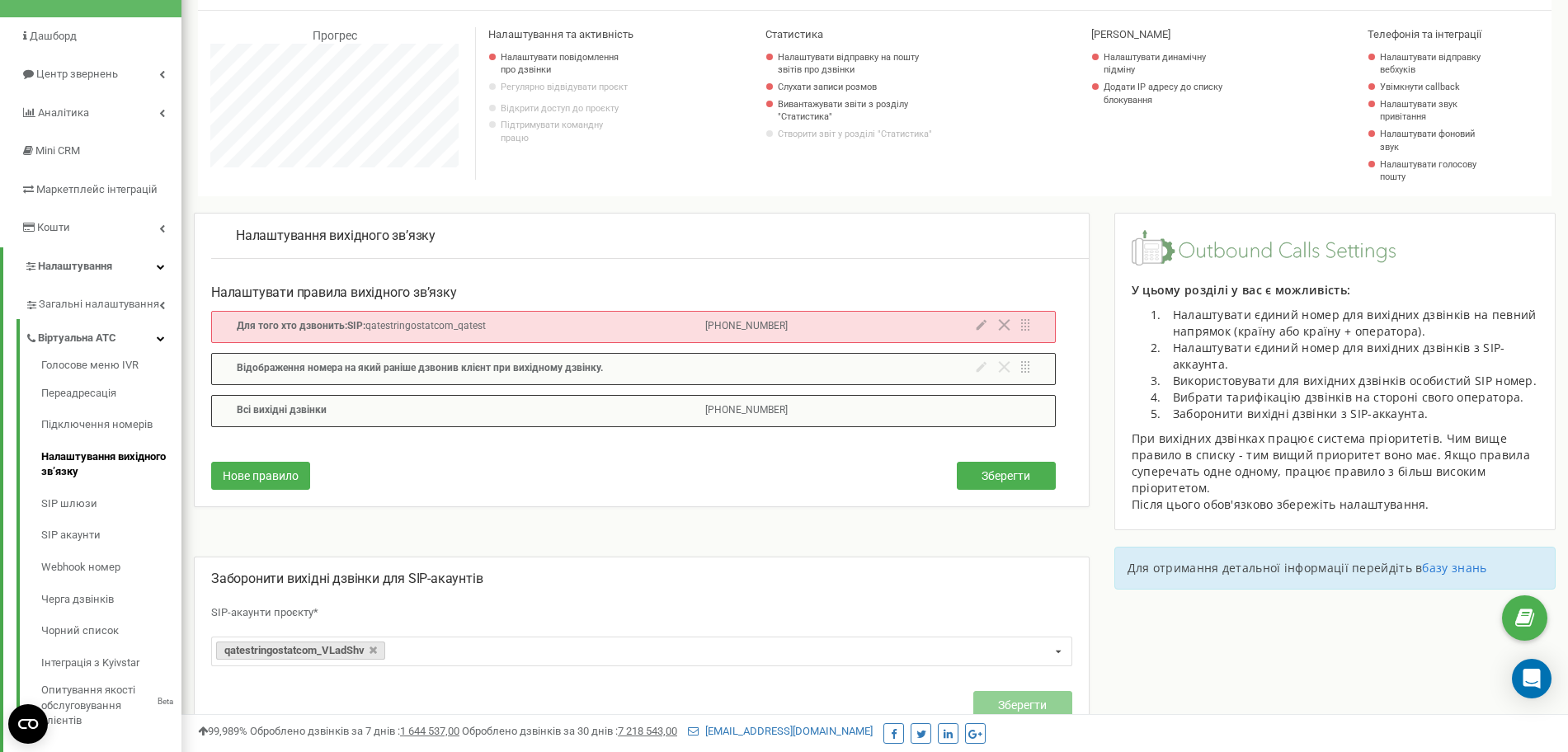 click on "Нове правило Зберегти" at bounding box center [633, 472] 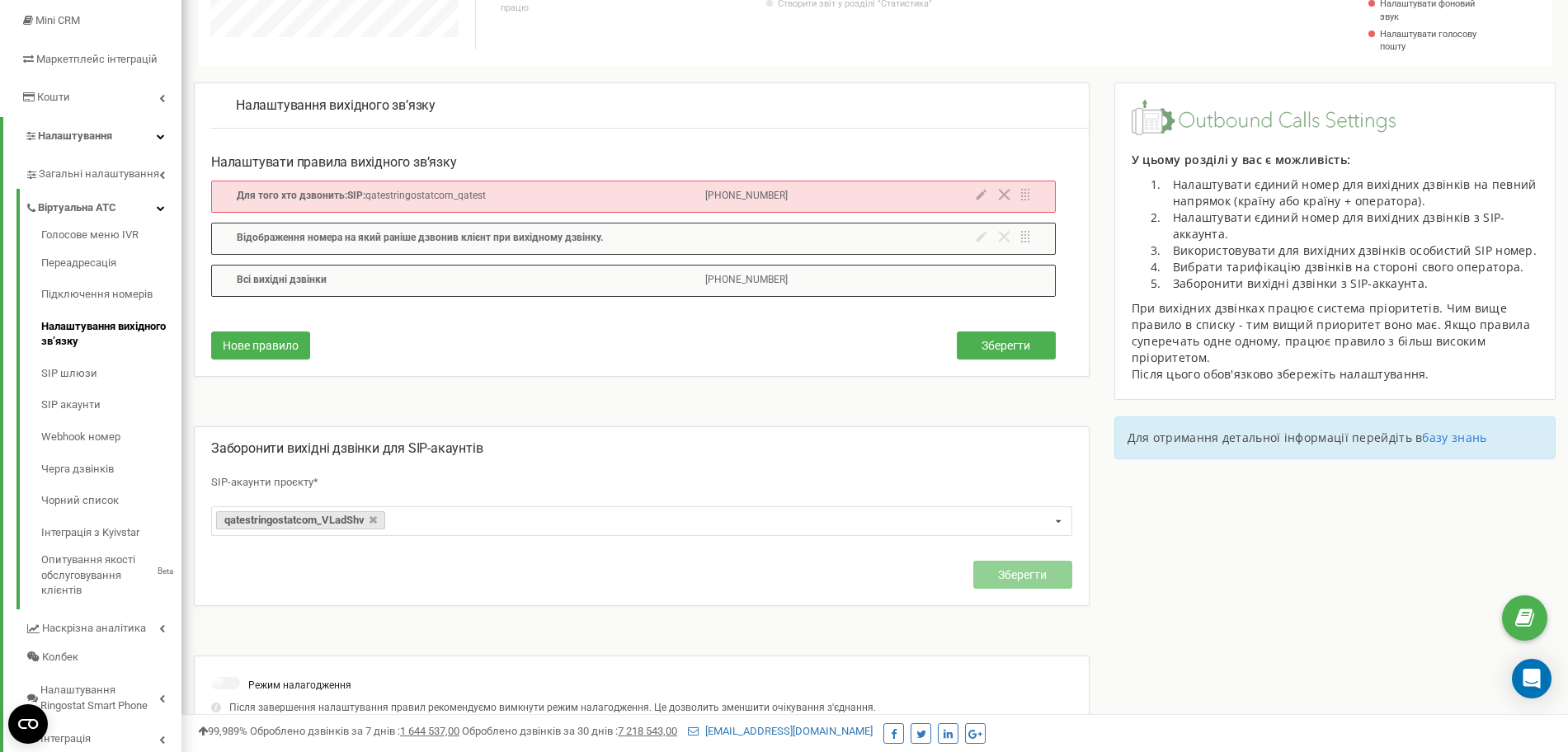 scroll, scrollTop: 259, scrollLeft: 0, axis: vertical 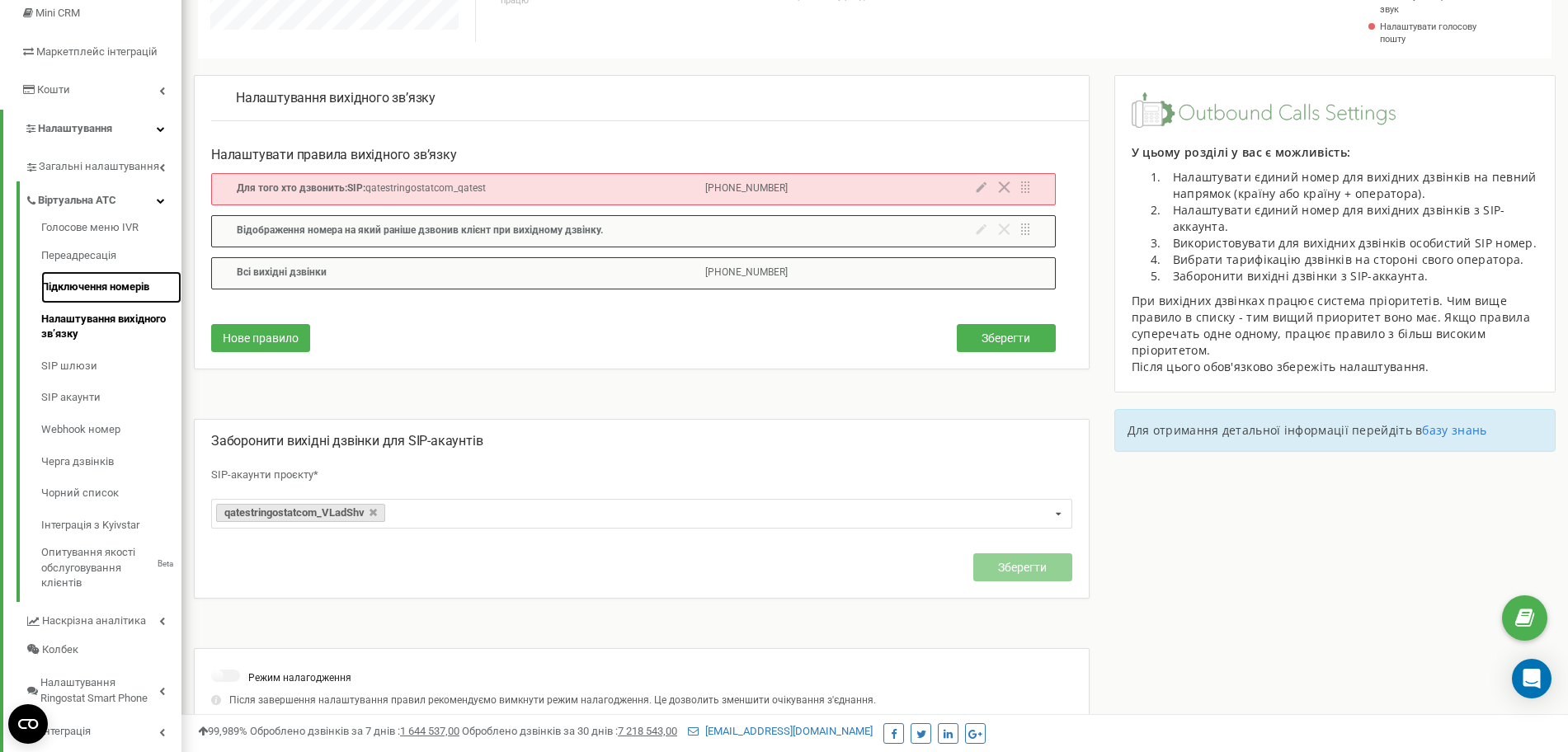 click on "Підключення номерів" at bounding box center [111, 287] 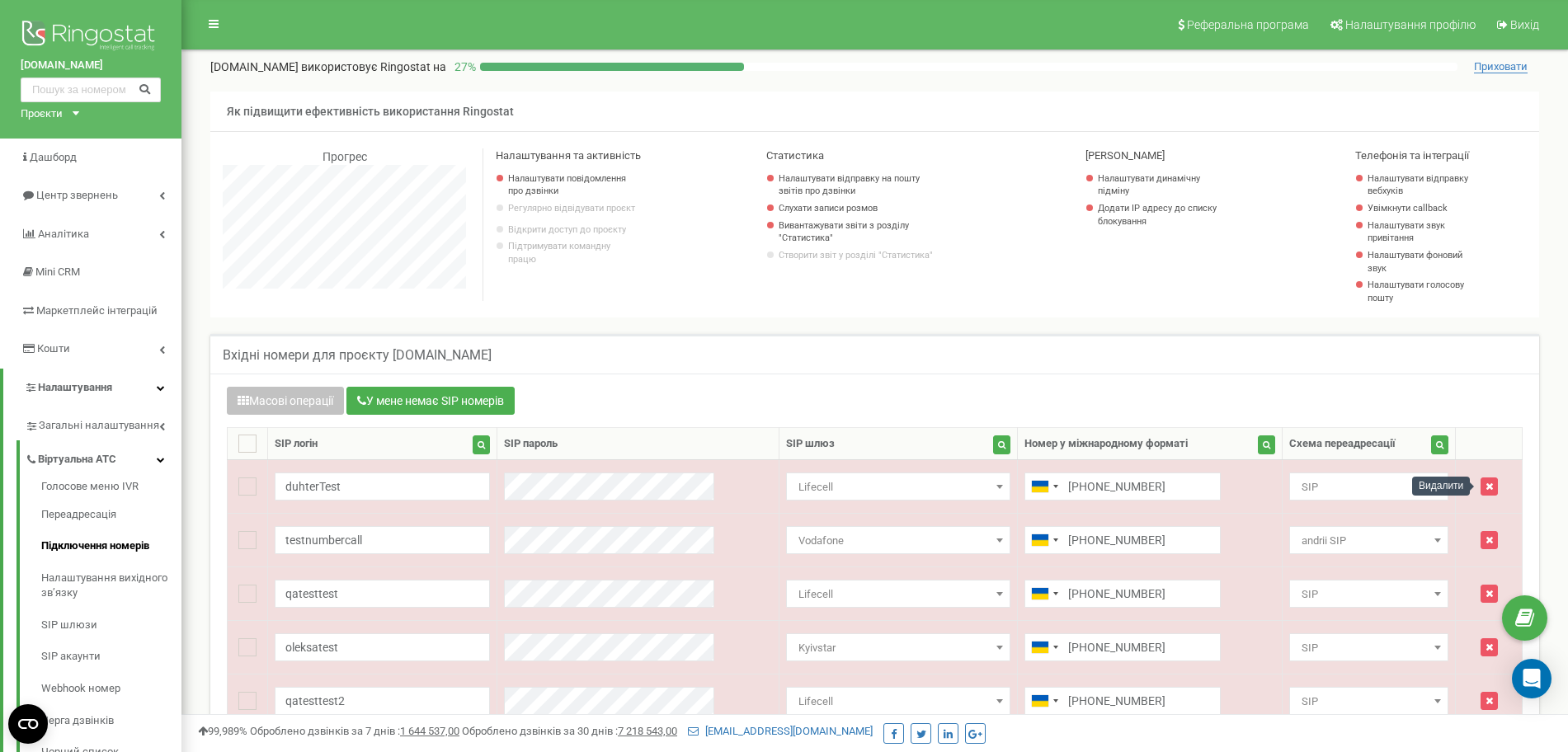 scroll, scrollTop: 0, scrollLeft: 0, axis: both 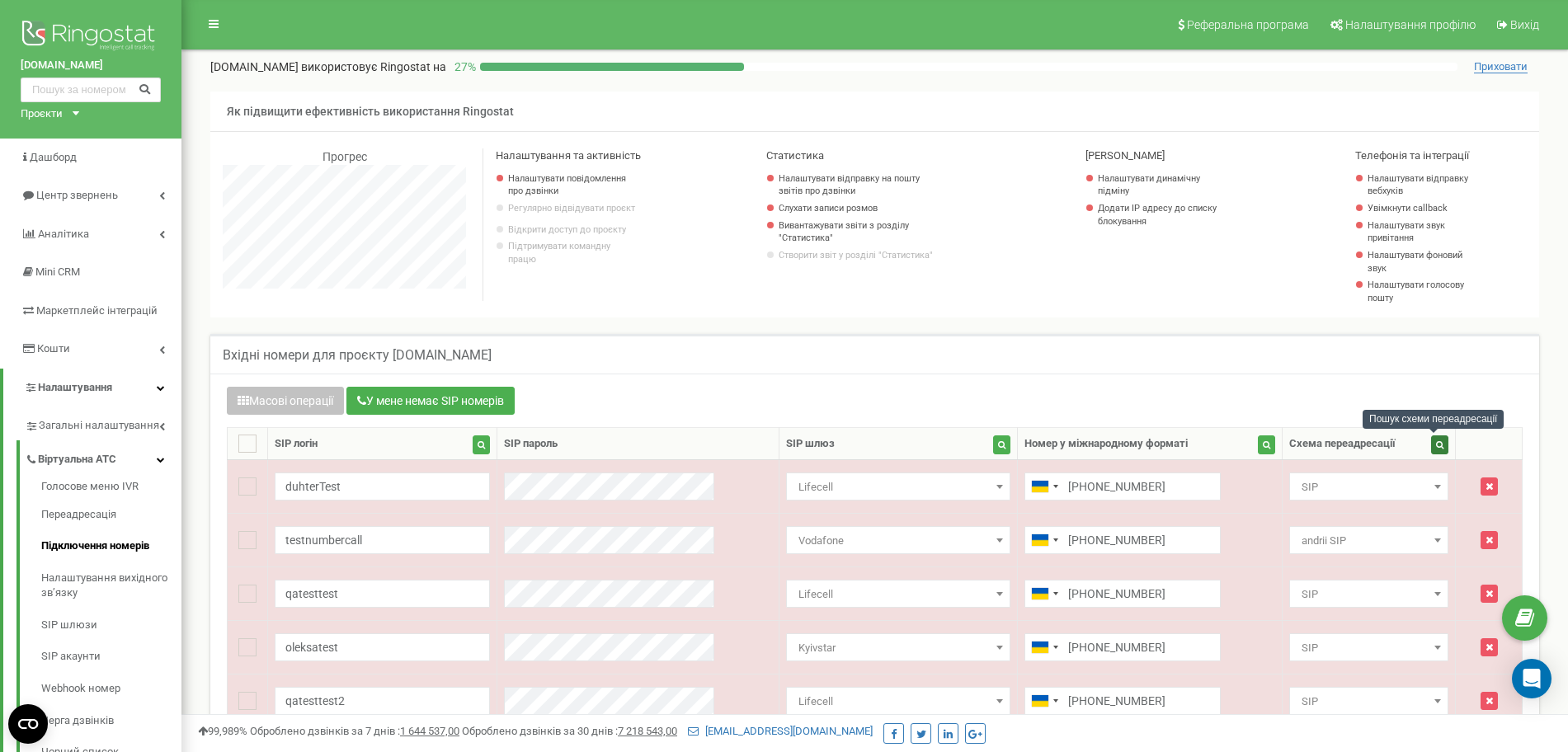 click at bounding box center [1439, 444] 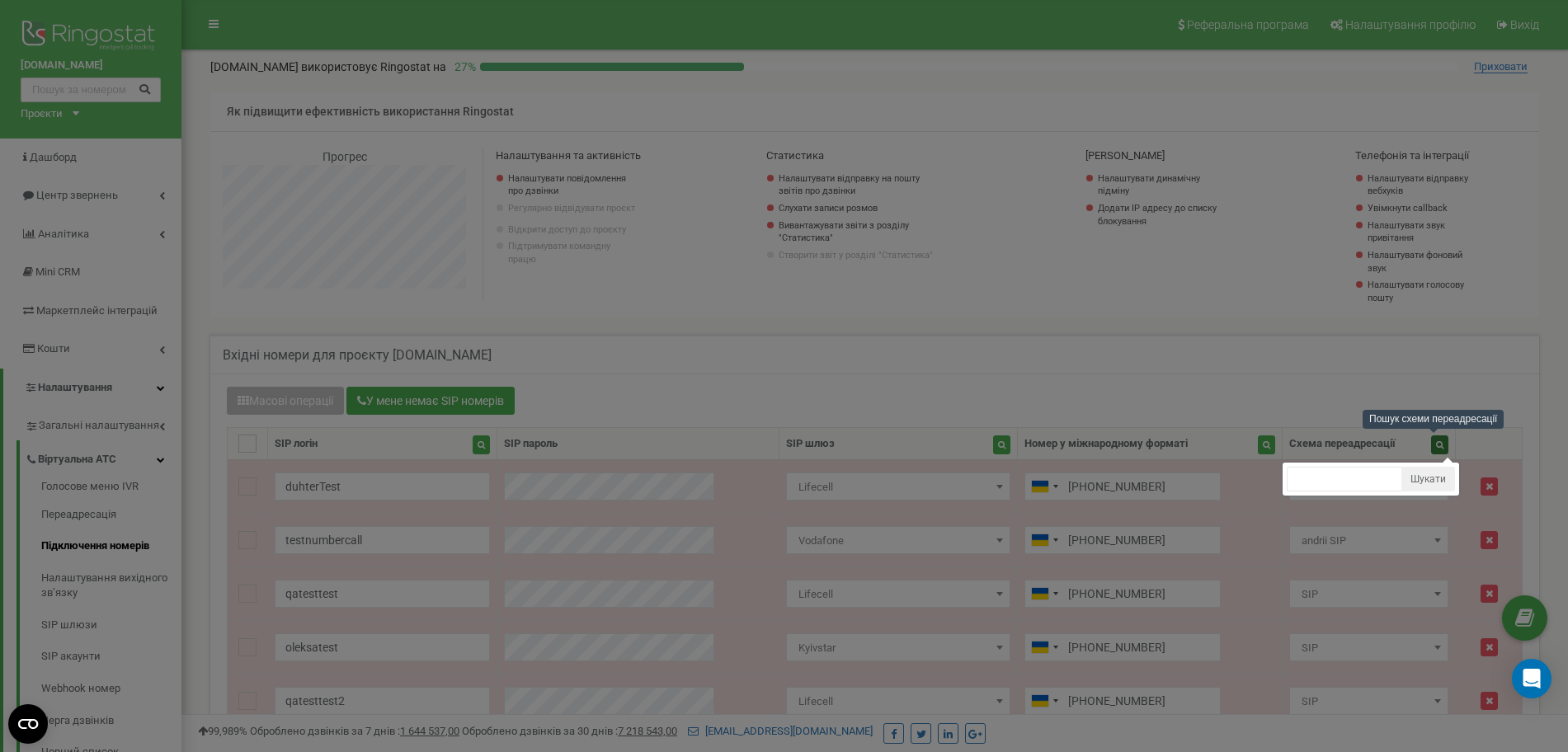scroll, scrollTop: 3274, scrollLeft: 1387, axis: both 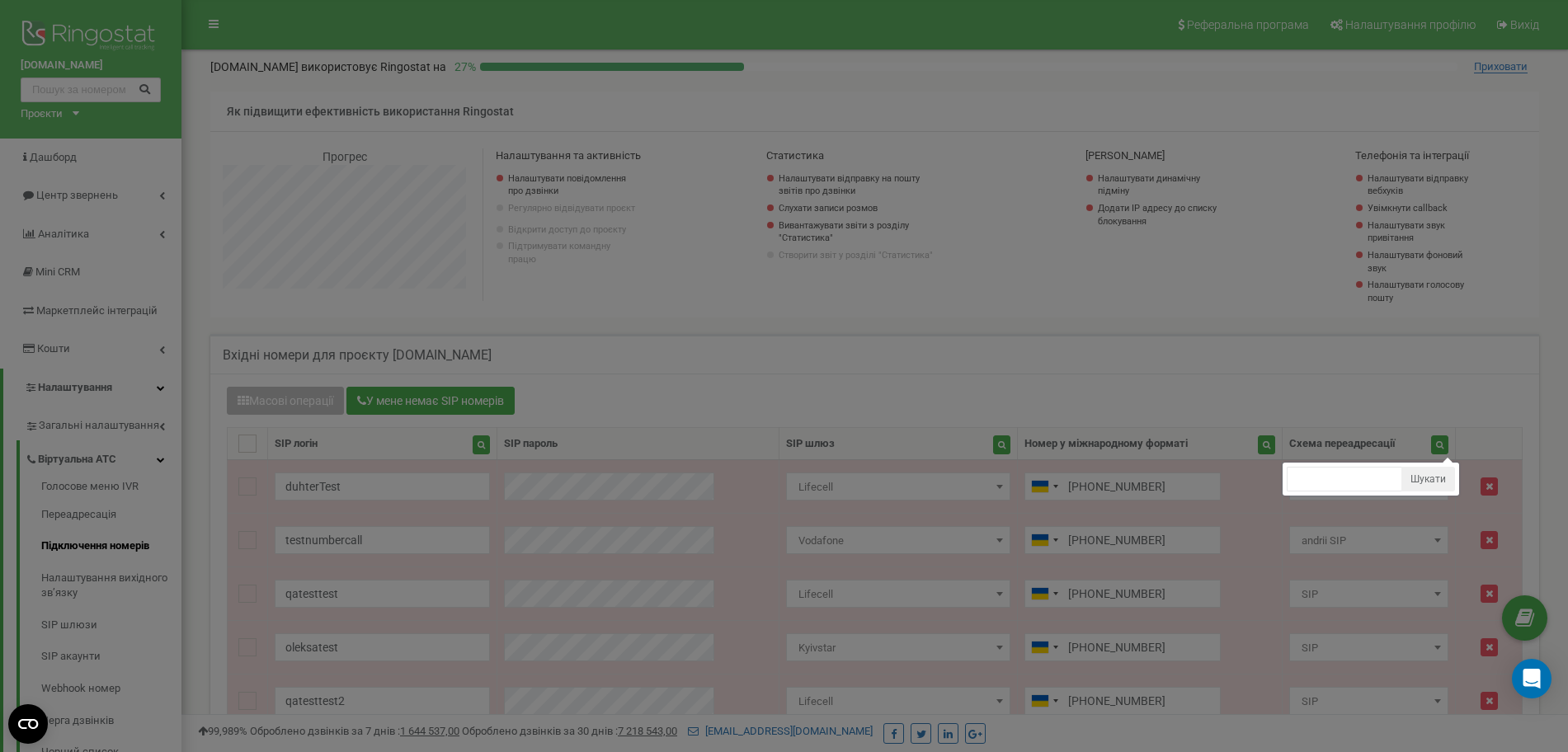 click at bounding box center (784, 1658) 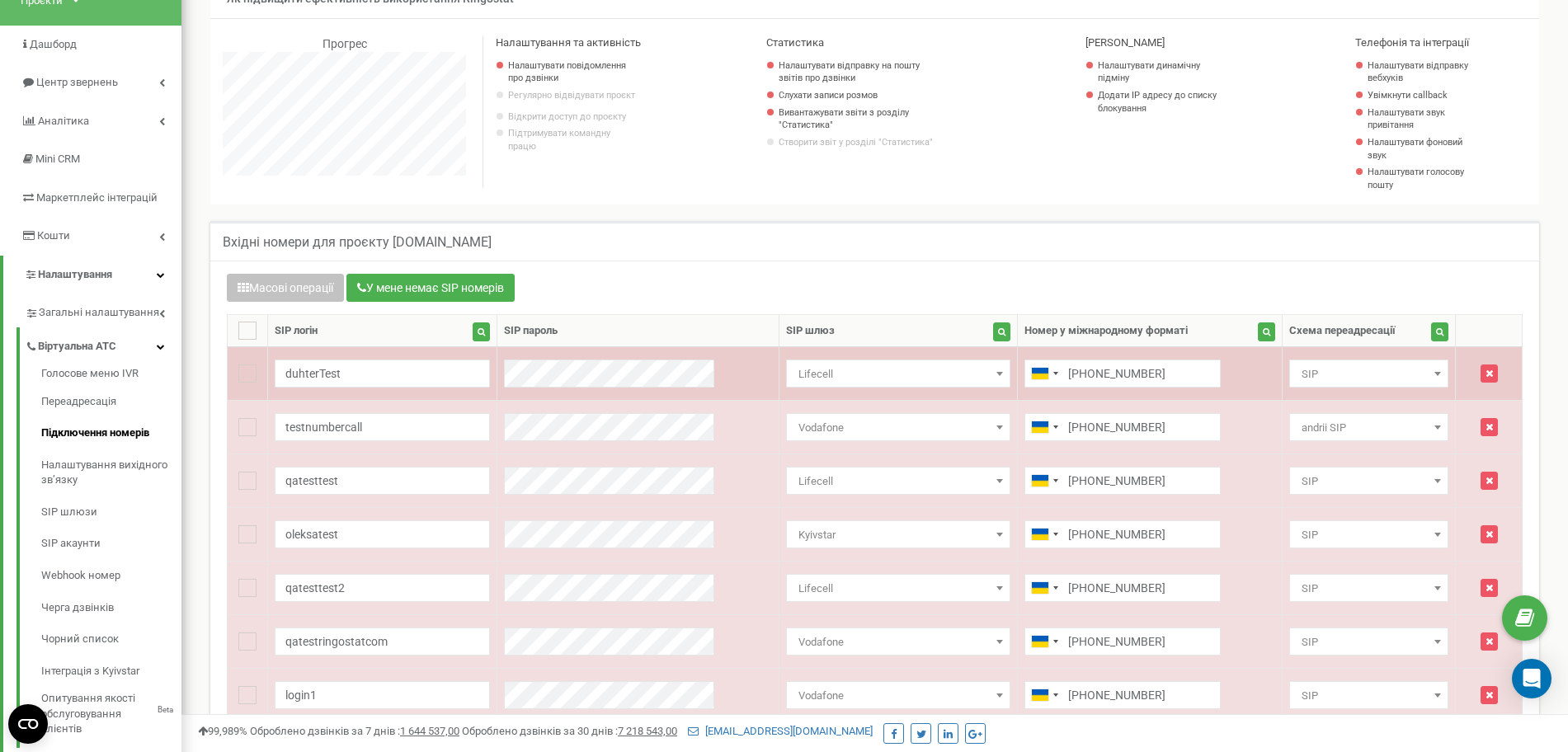 scroll, scrollTop: 138, scrollLeft: 0, axis: vertical 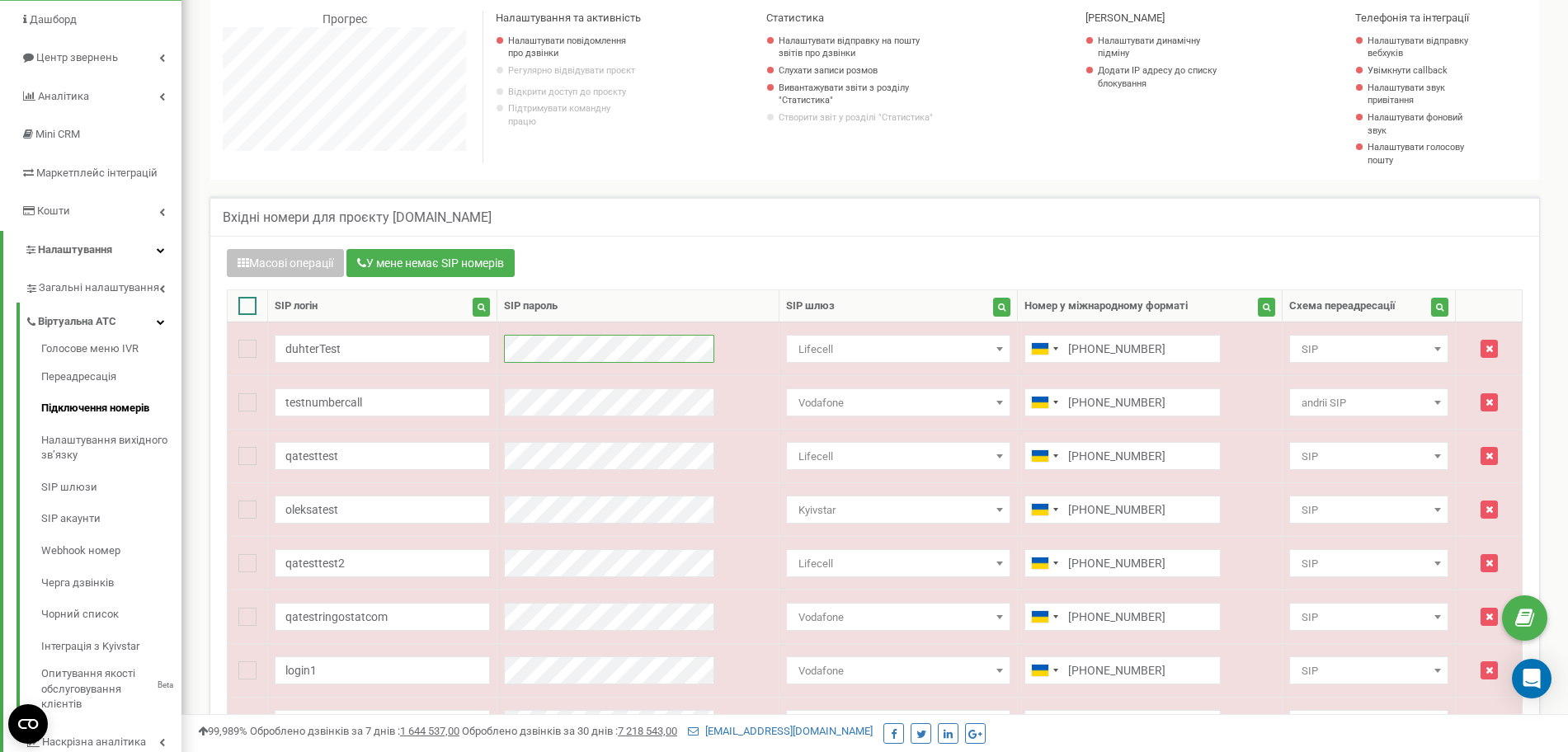 click at bounding box center (247, 306) 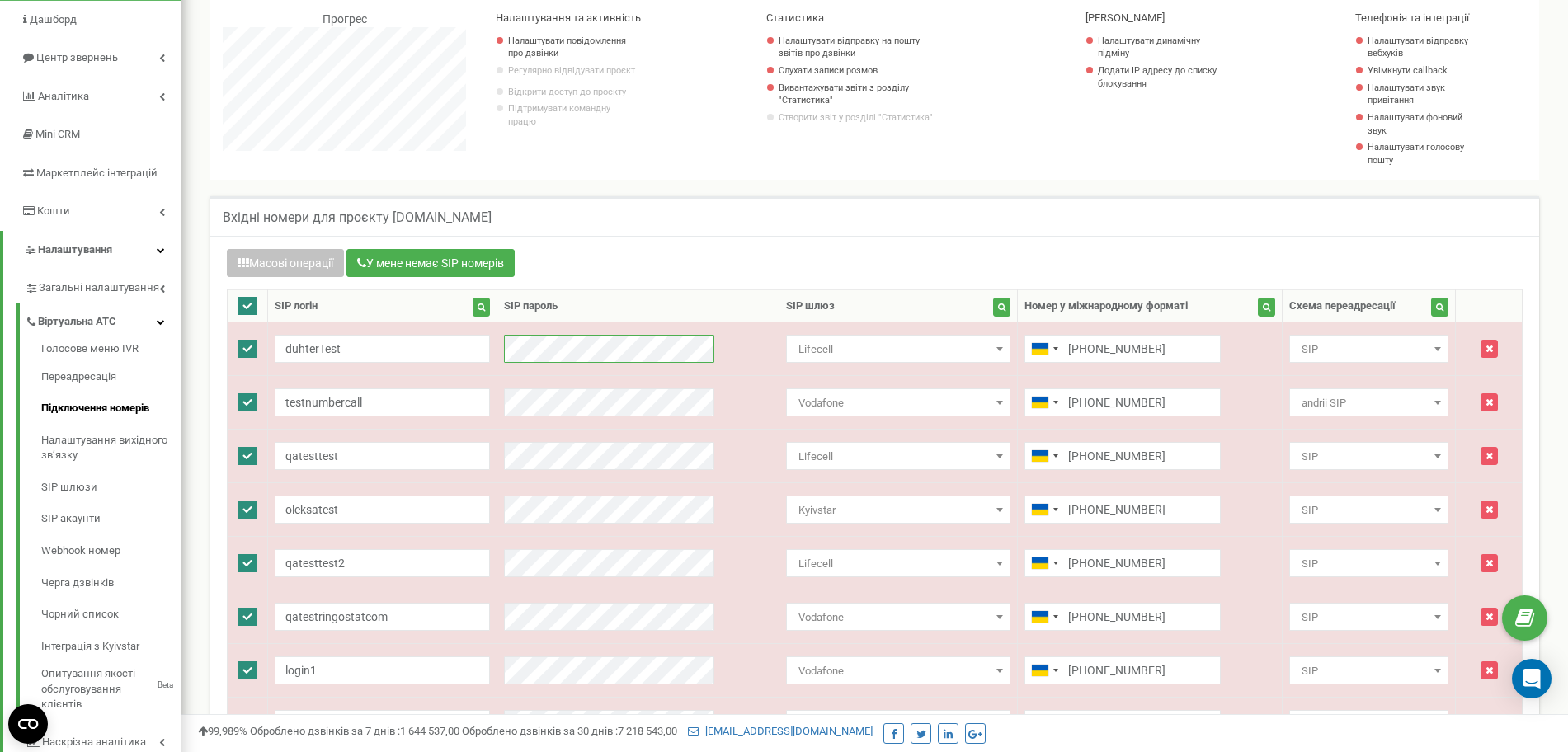 click at bounding box center (247, 306) 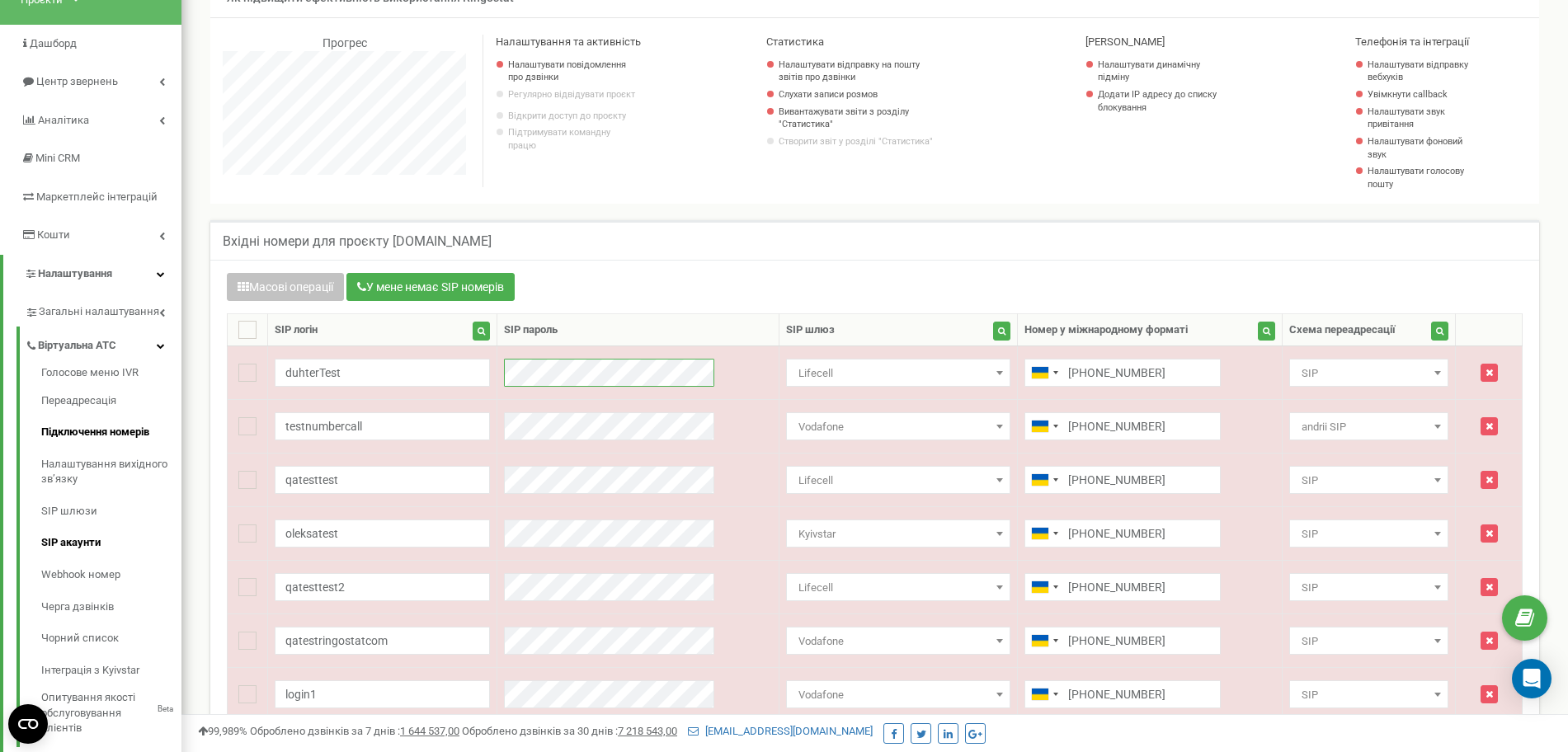 scroll, scrollTop: 138, scrollLeft: 0, axis: vertical 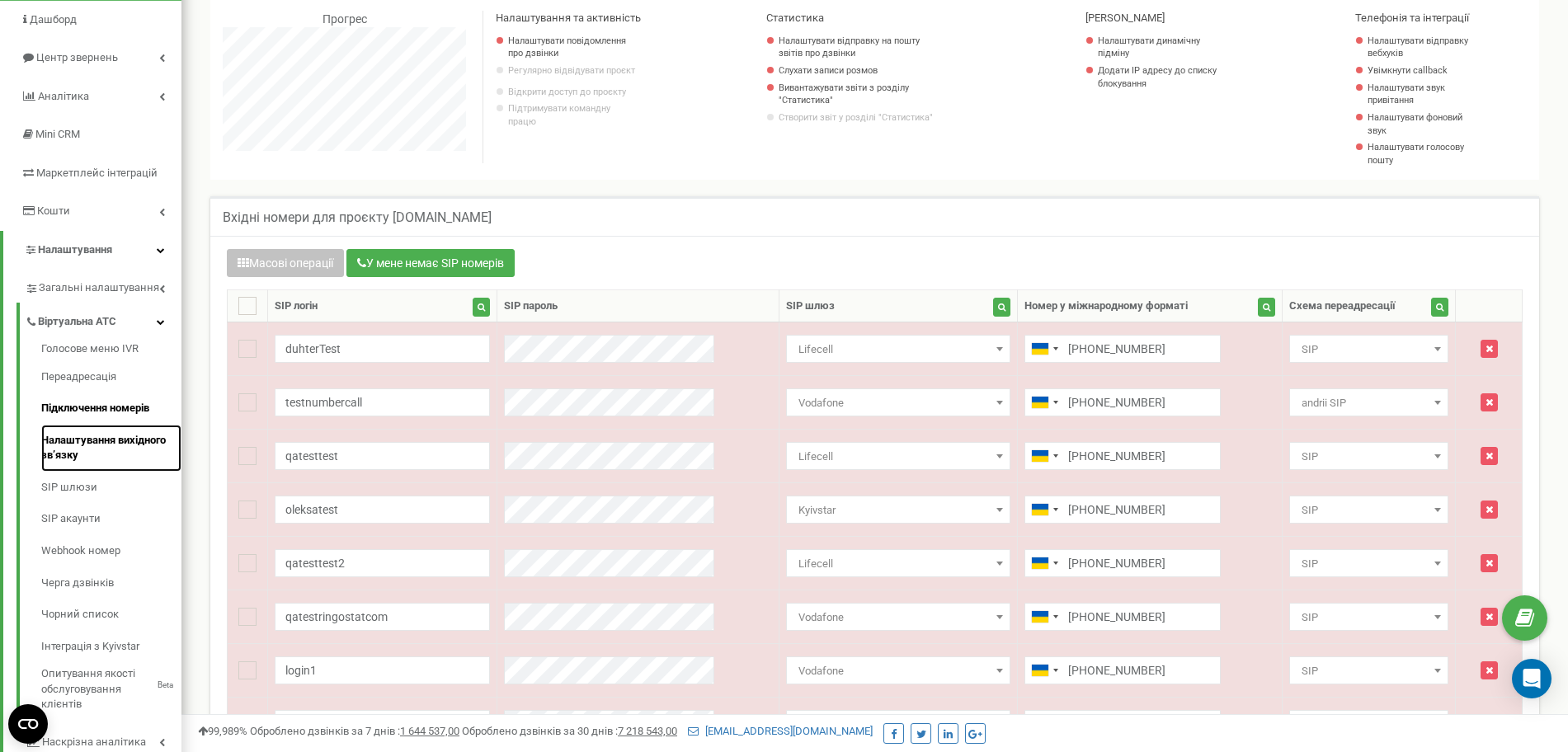 click on "Налаштування вихідного зв’язку" at bounding box center [111, 448] 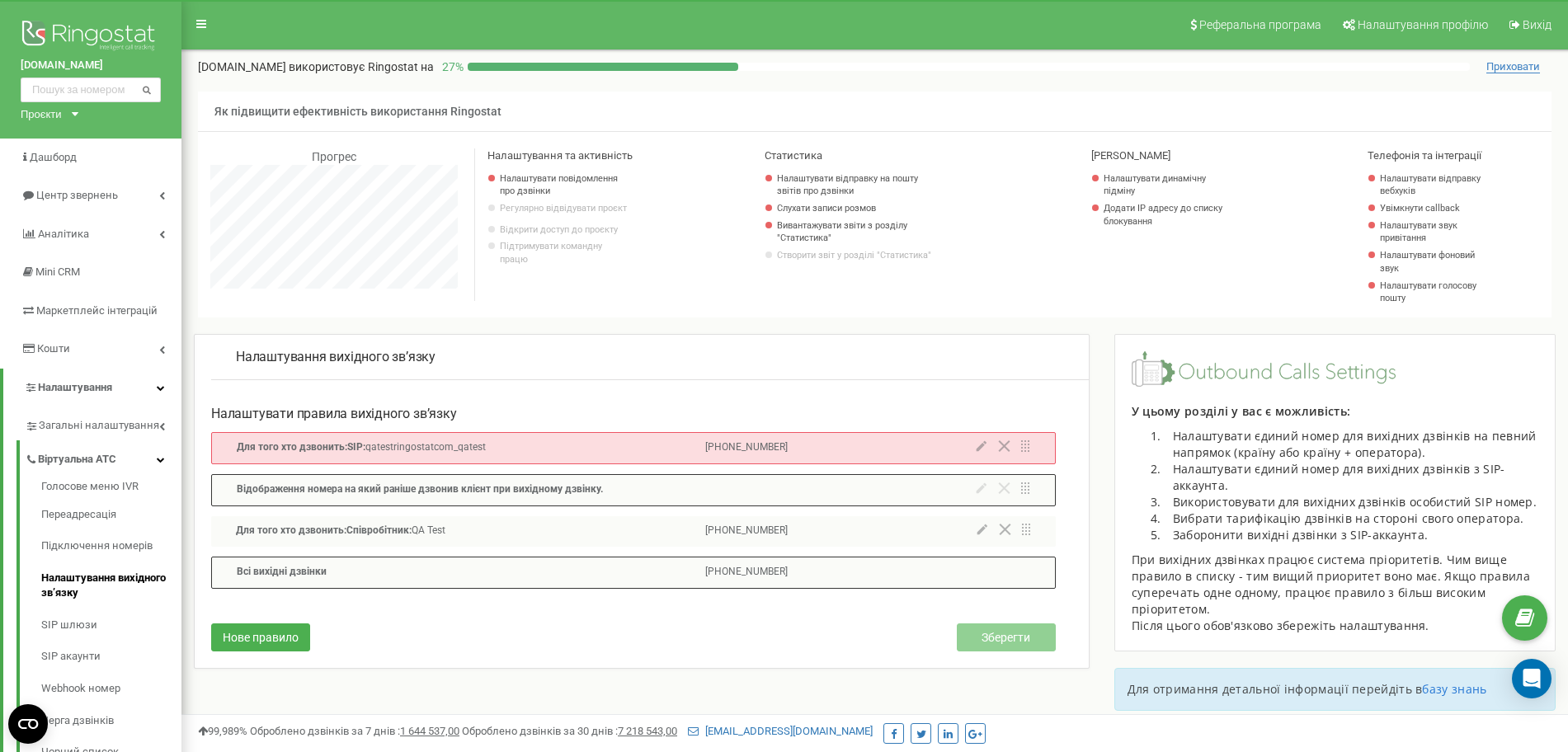 scroll, scrollTop: 138, scrollLeft: 0, axis: vertical 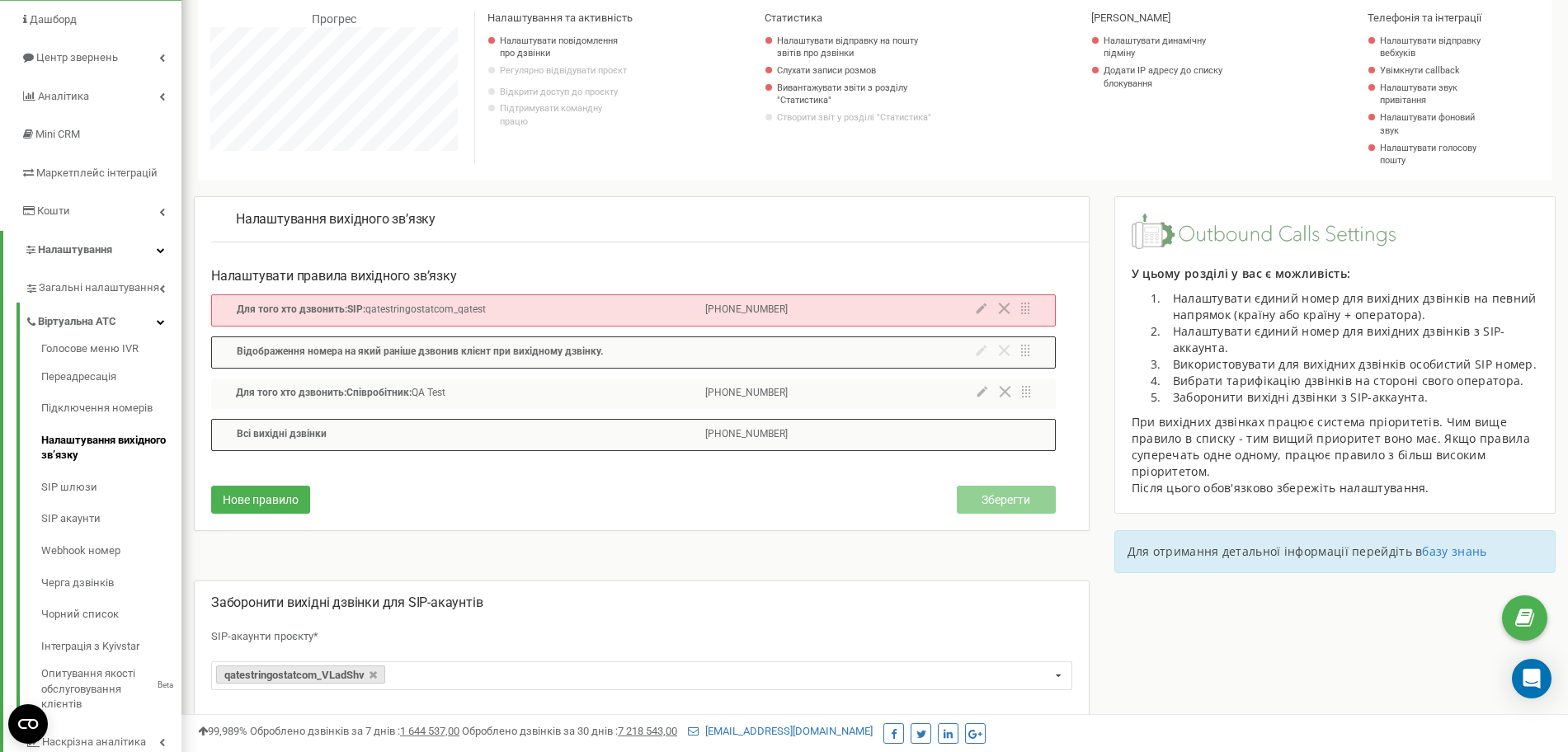click 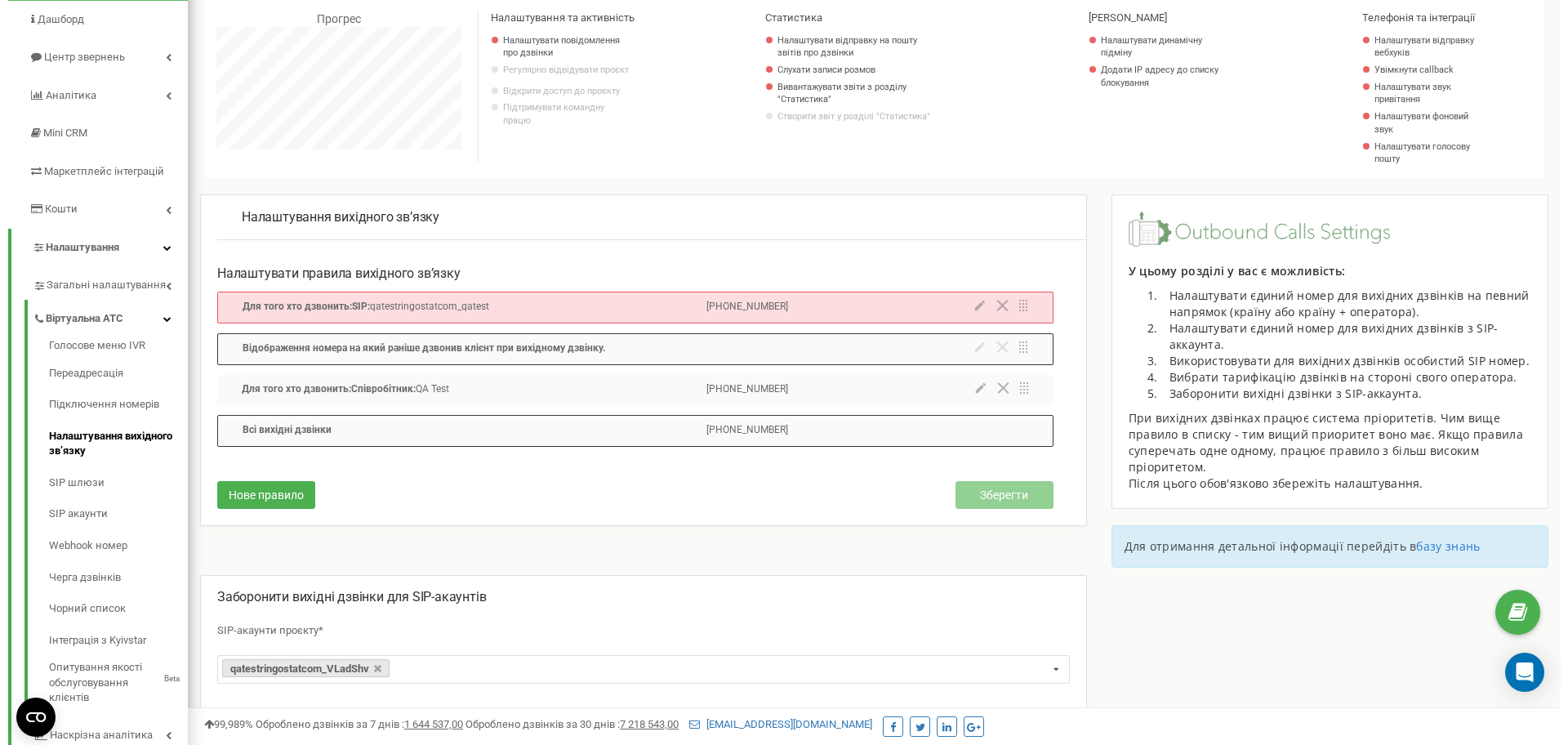 scroll, scrollTop: 815906, scrollLeft: 815278, axis: both 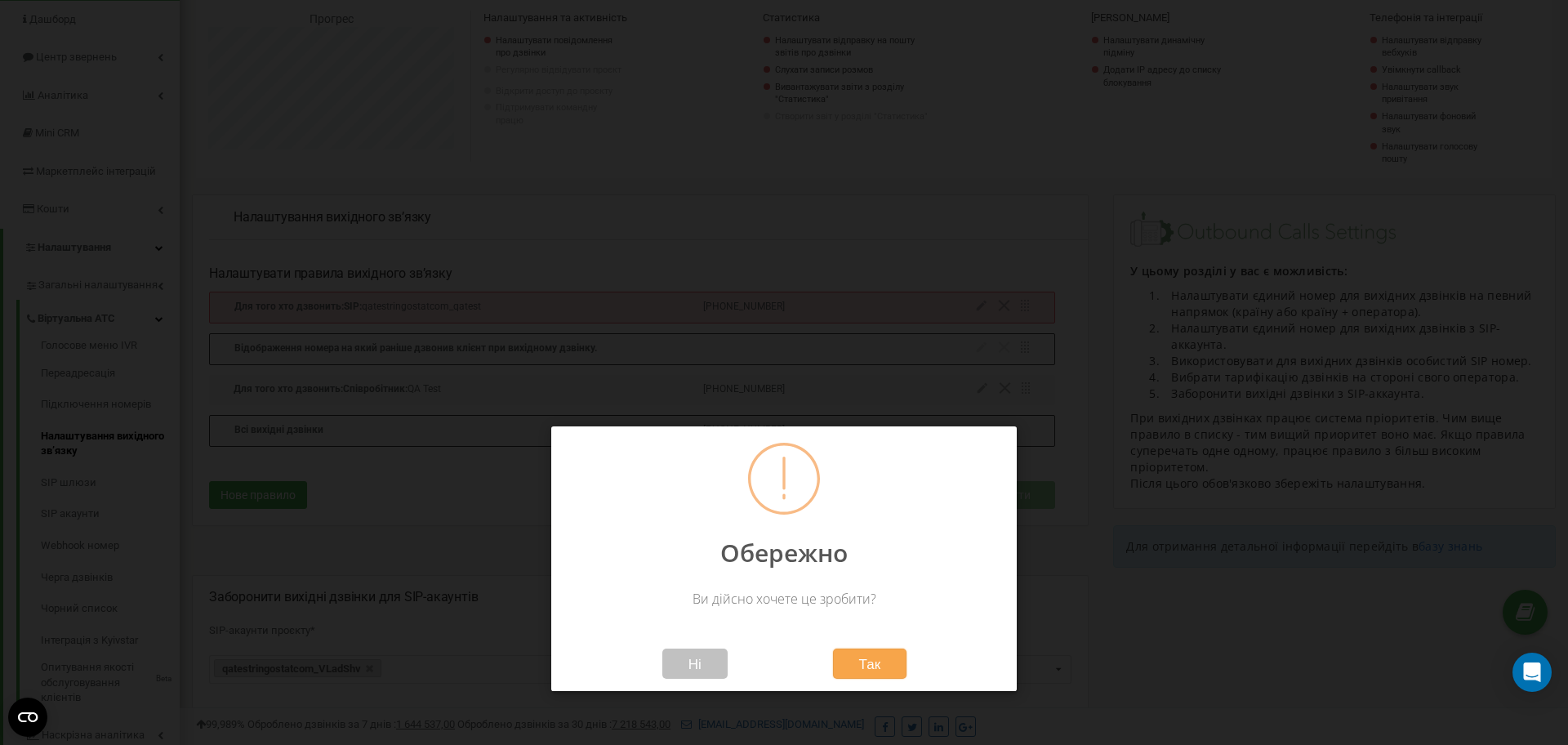 click on "Так" at bounding box center (870, 663) 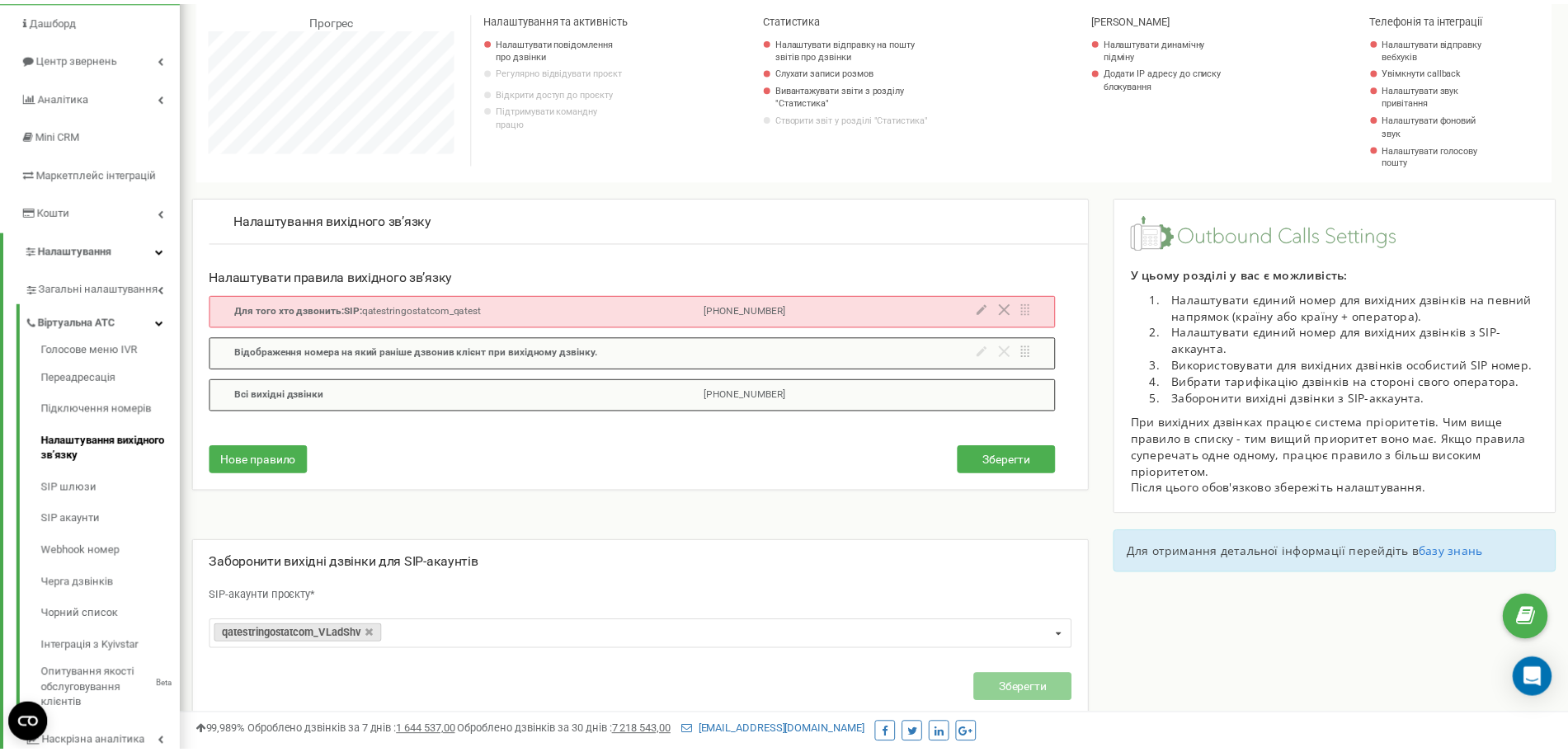 scroll, scrollTop: 989, scrollLeft: 1387, axis: both 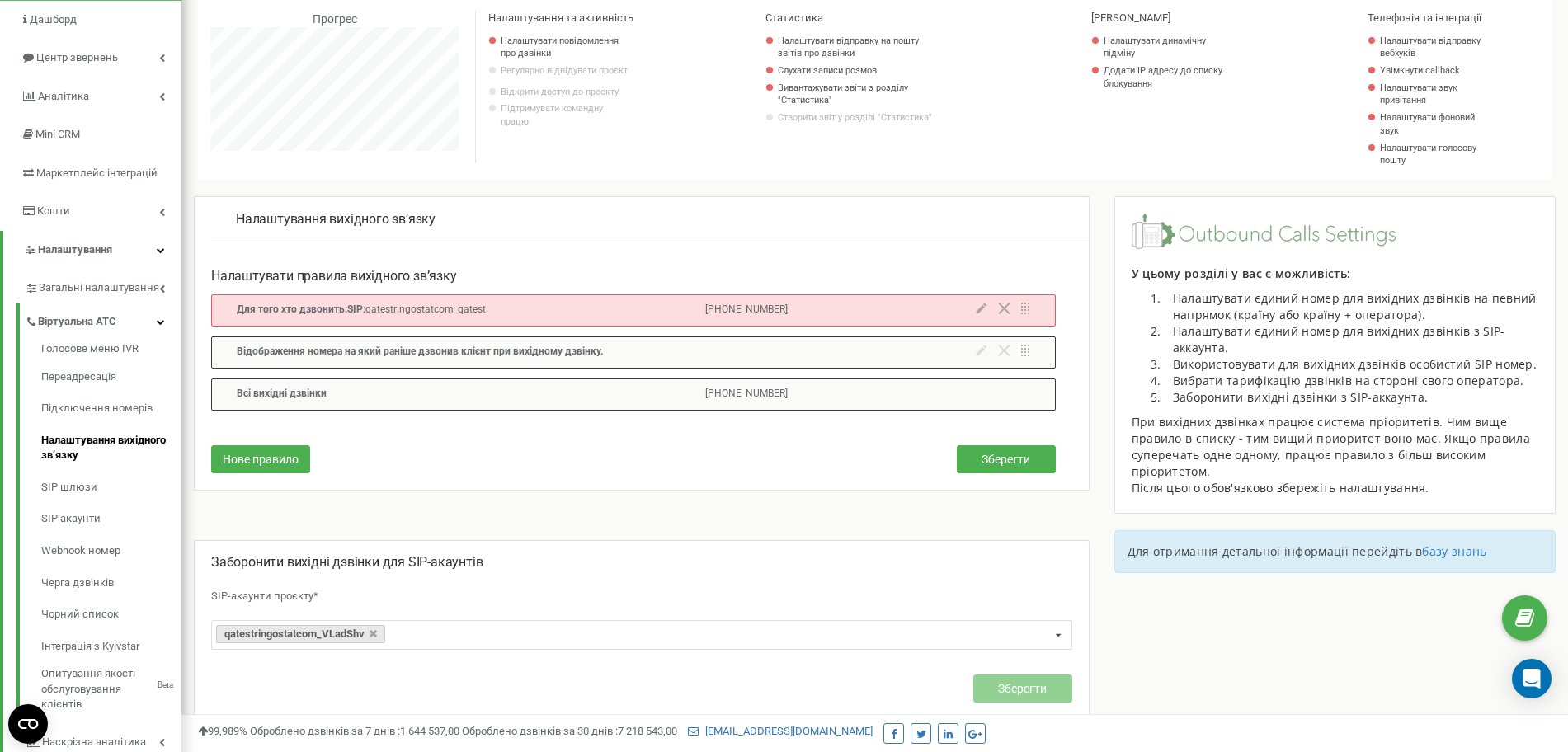 click on "Нове правило Зберегти" at bounding box center [633, 455] 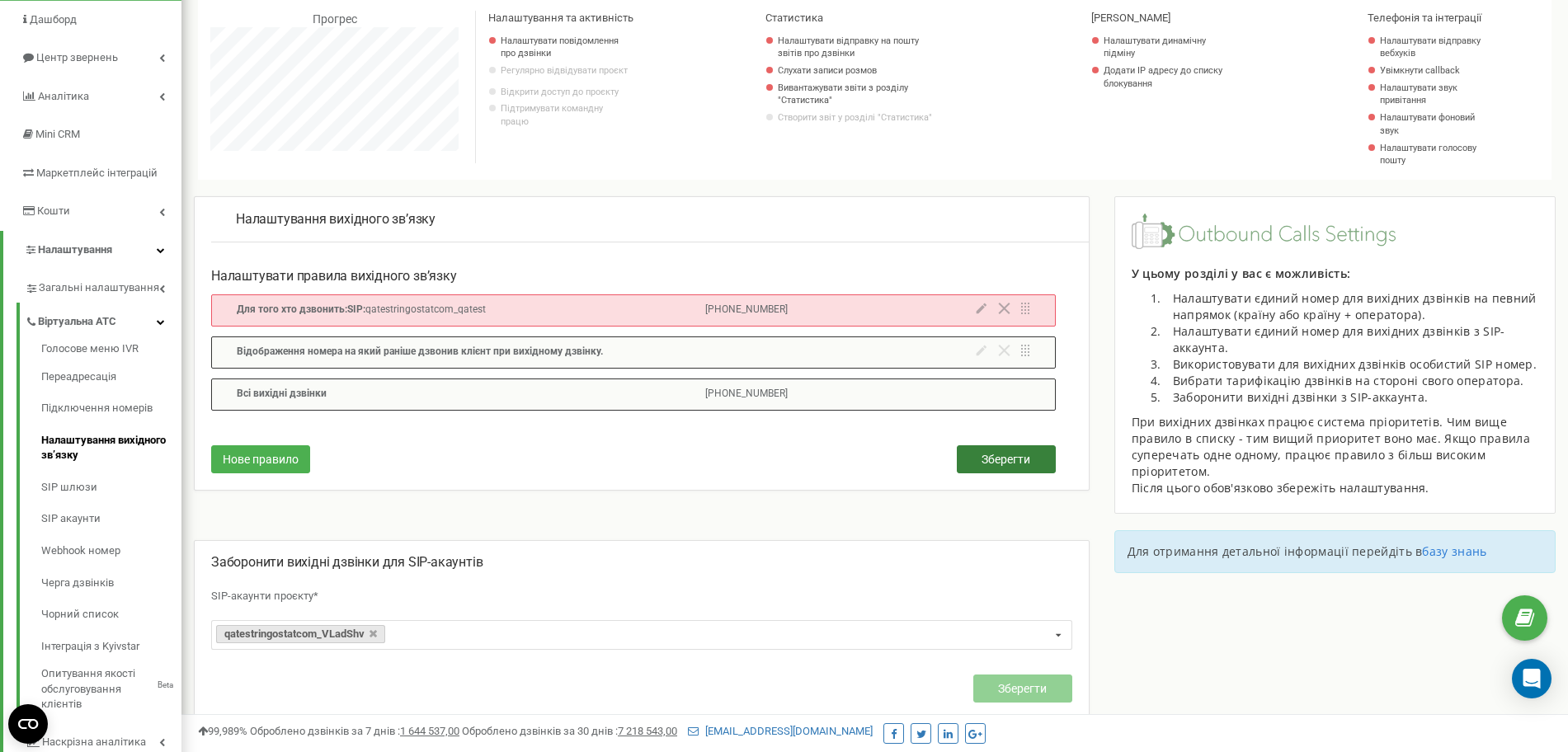 click on "Зберегти" at bounding box center [1005, 459] 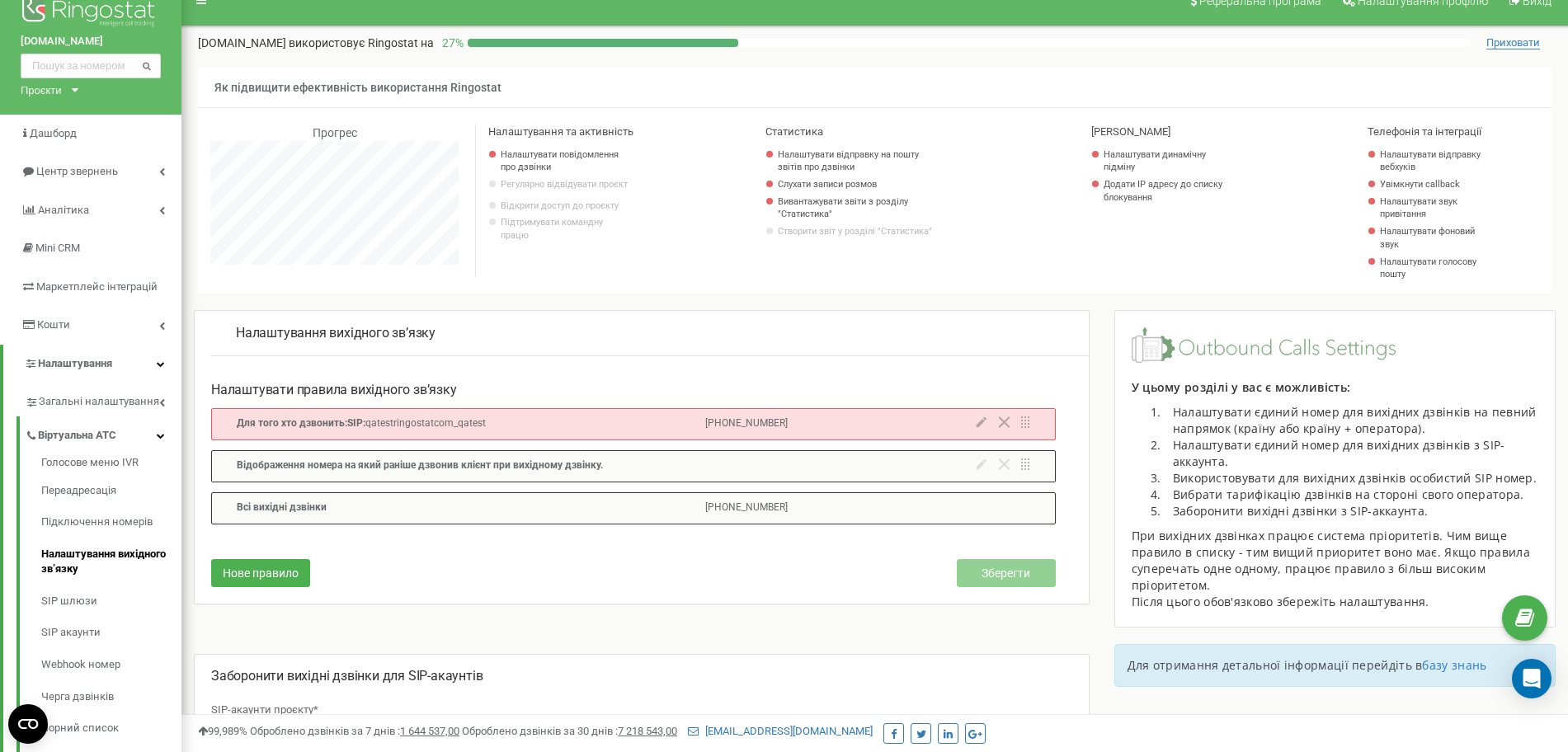scroll, scrollTop: 0, scrollLeft: 0, axis: both 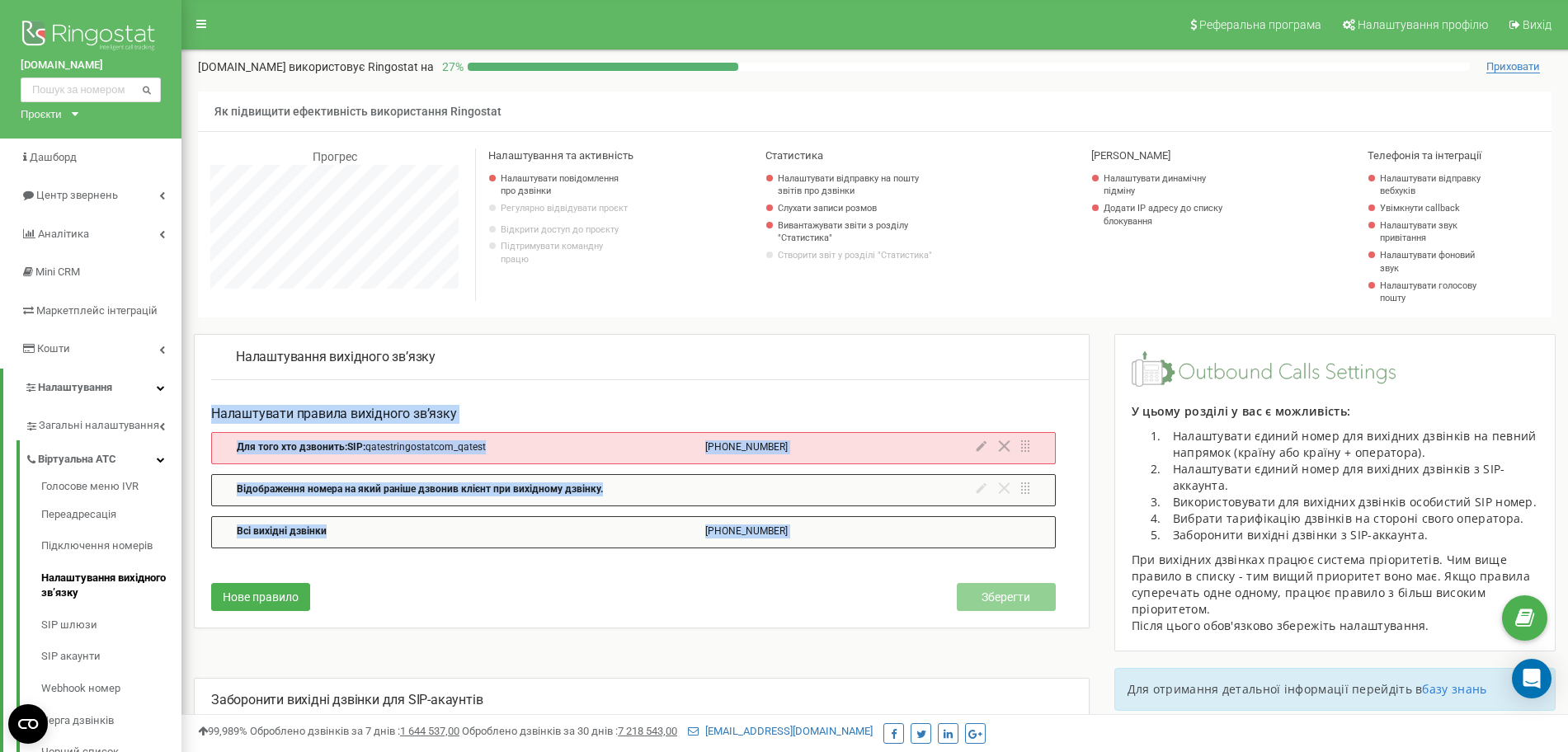 drag, startPoint x: 213, startPoint y: 411, endPoint x: 1043, endPoint y: 550, distance: 841.55867 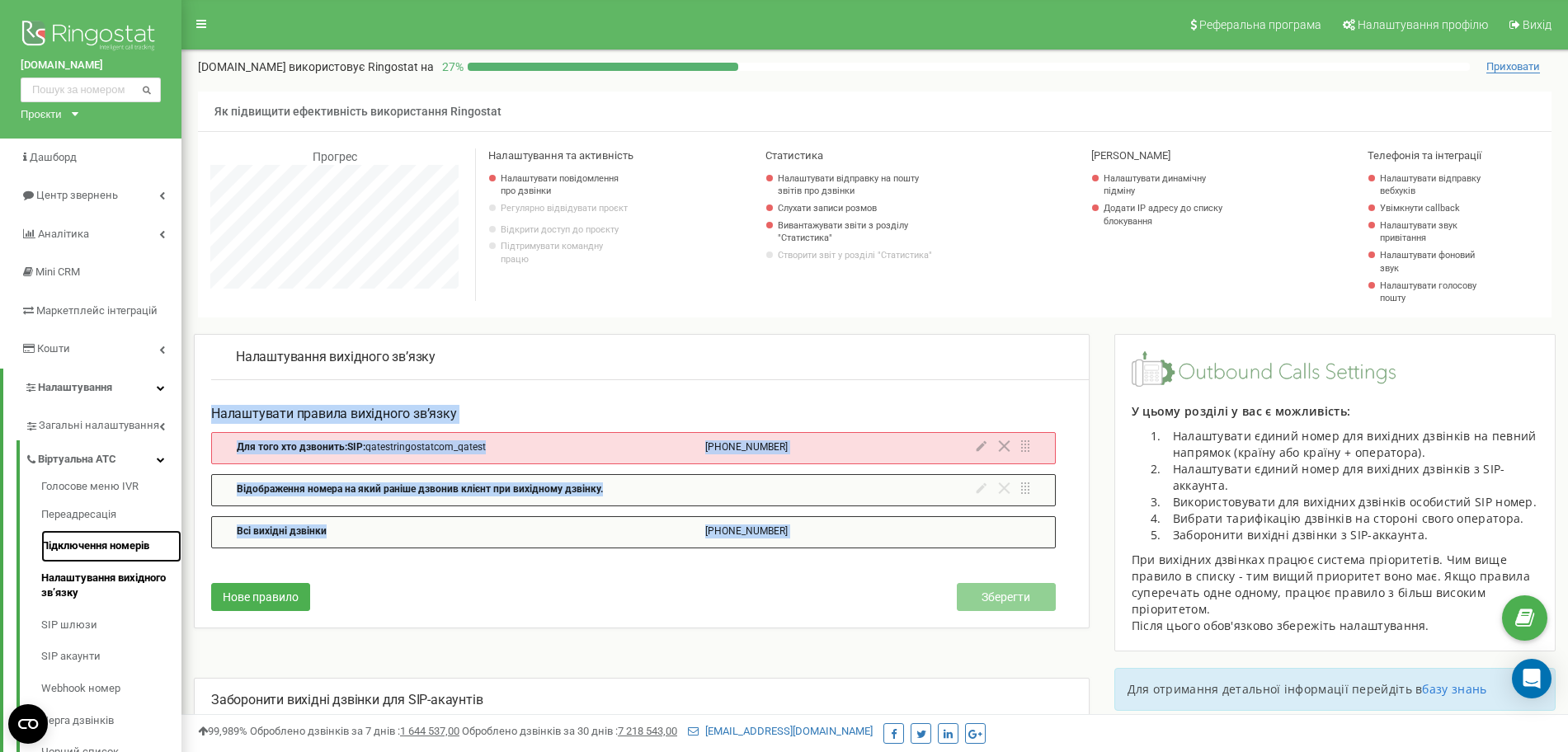 click on "Підключення номерів" at bounding box center (111, 546) 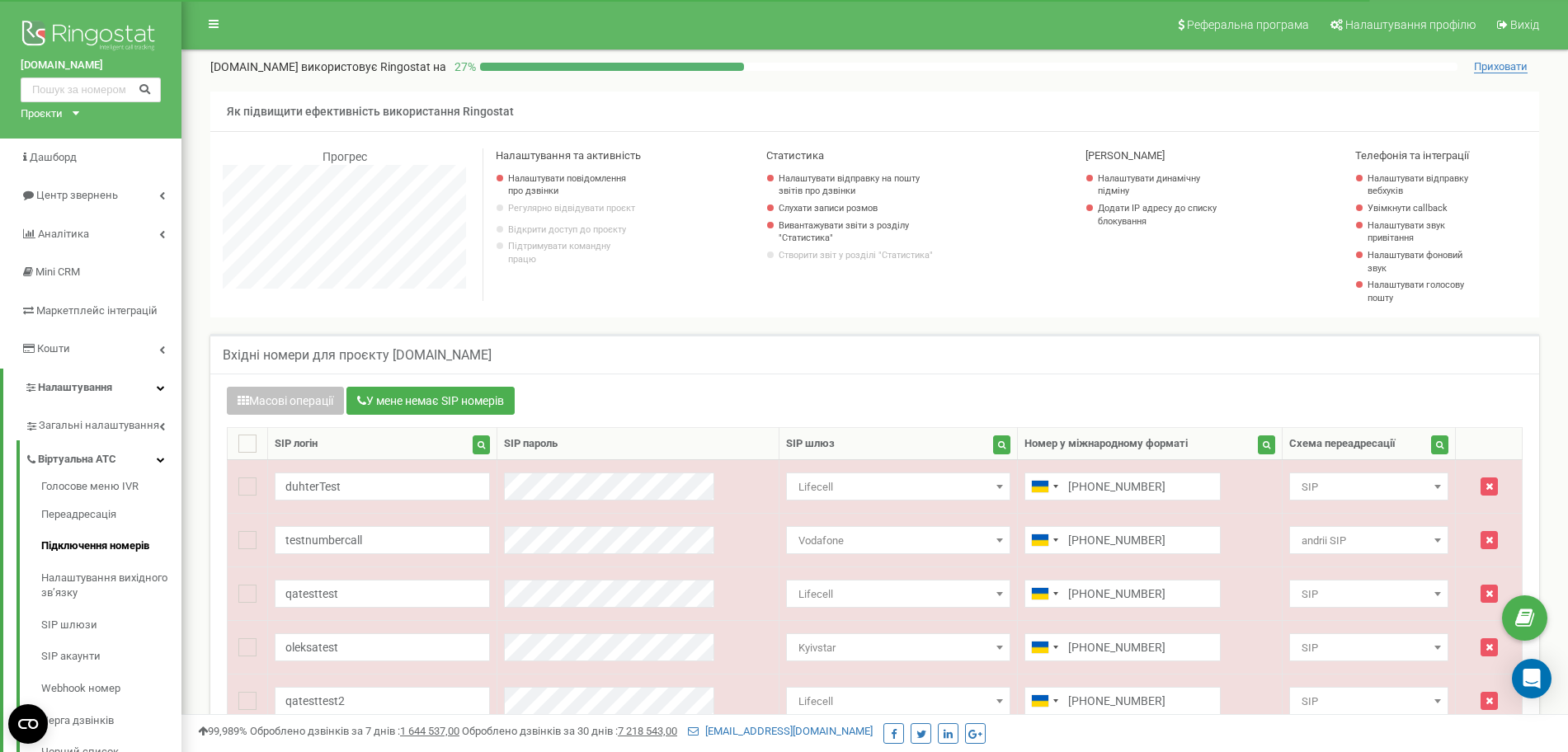 scroll, scrollTop: 0, scrollLeft: 0, axis: both 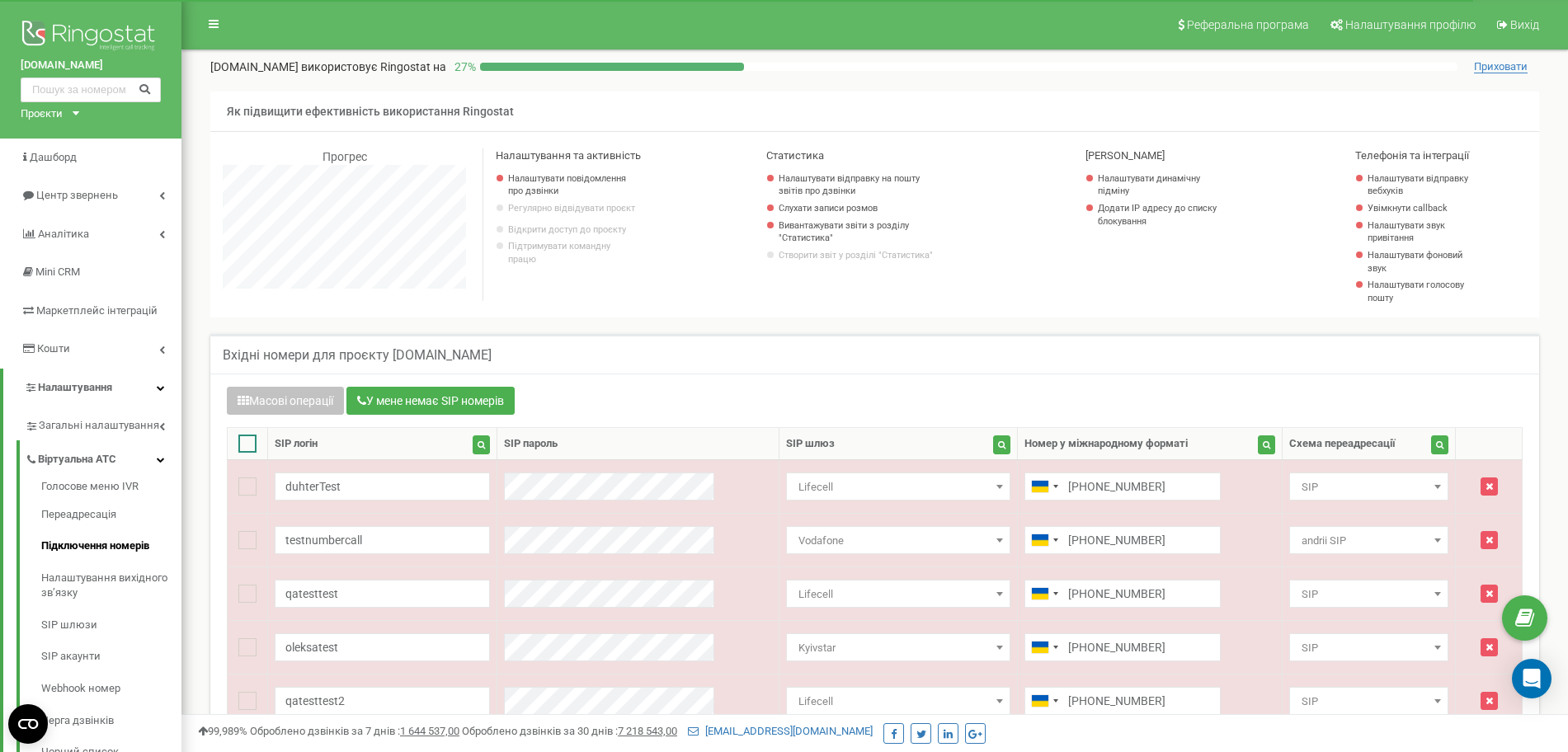 click at bounding box center (247, 444) 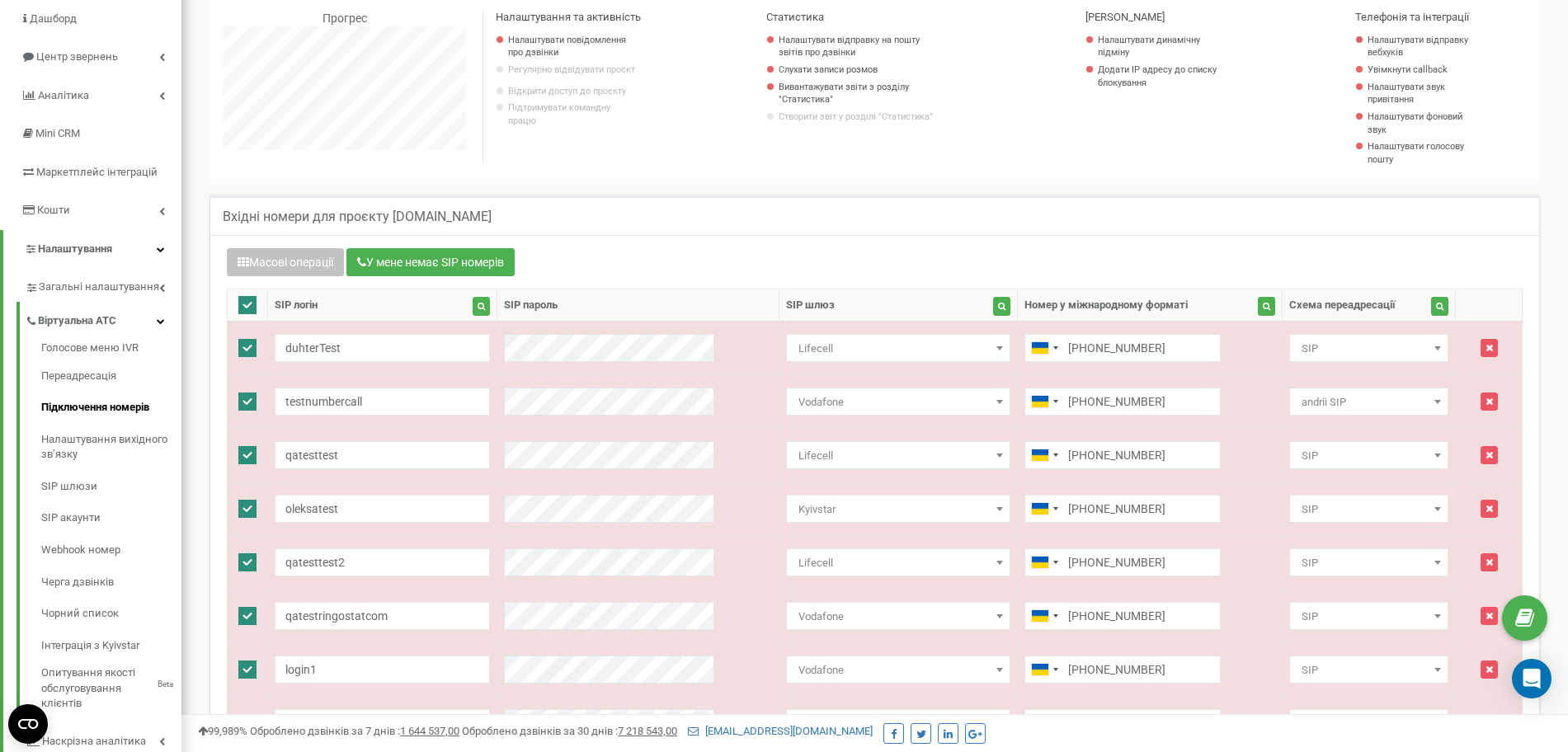 scroll, scrollTop: 206, scrollLeft: 0, axis: vertical 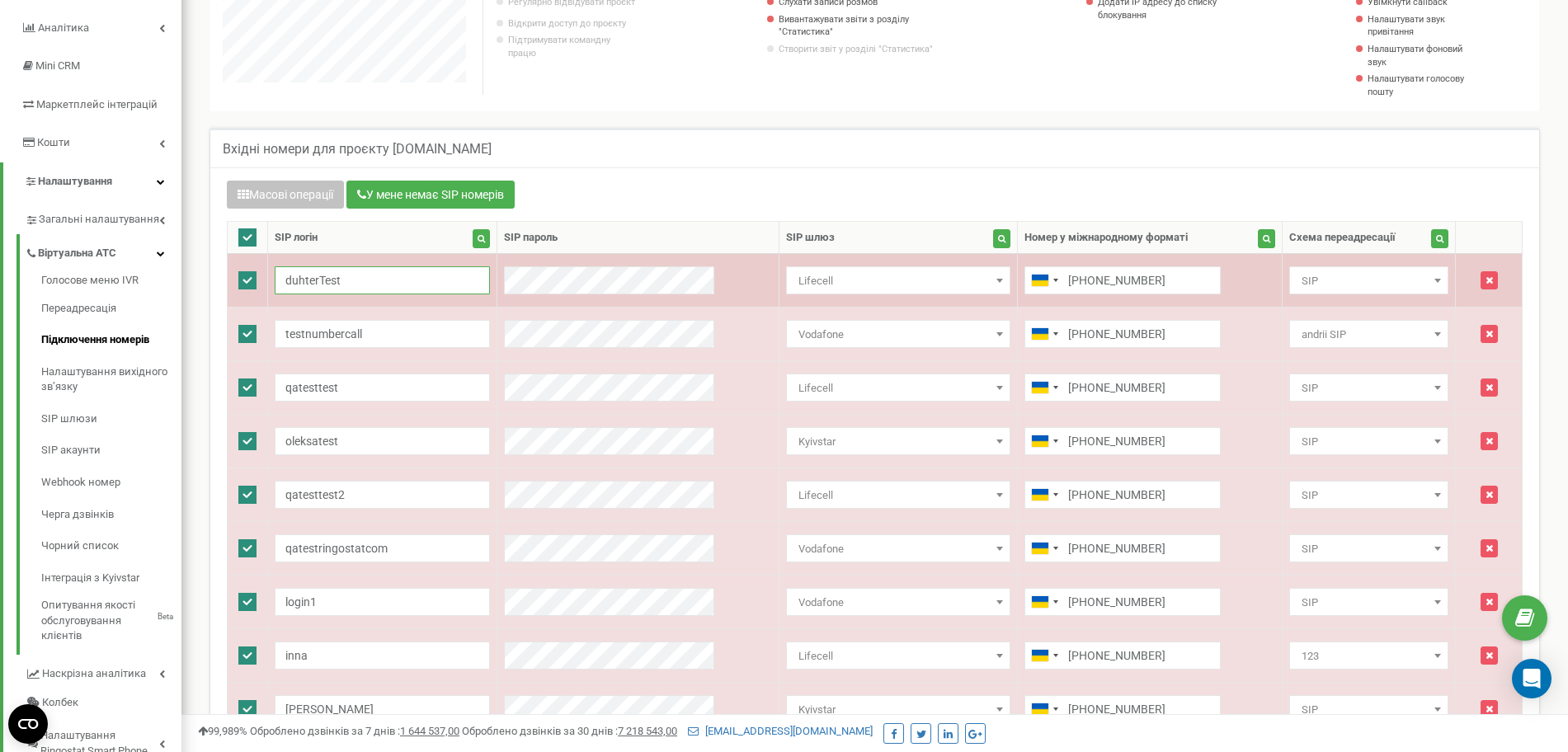 click on "duhterTest" at bounding box center [382, 280] 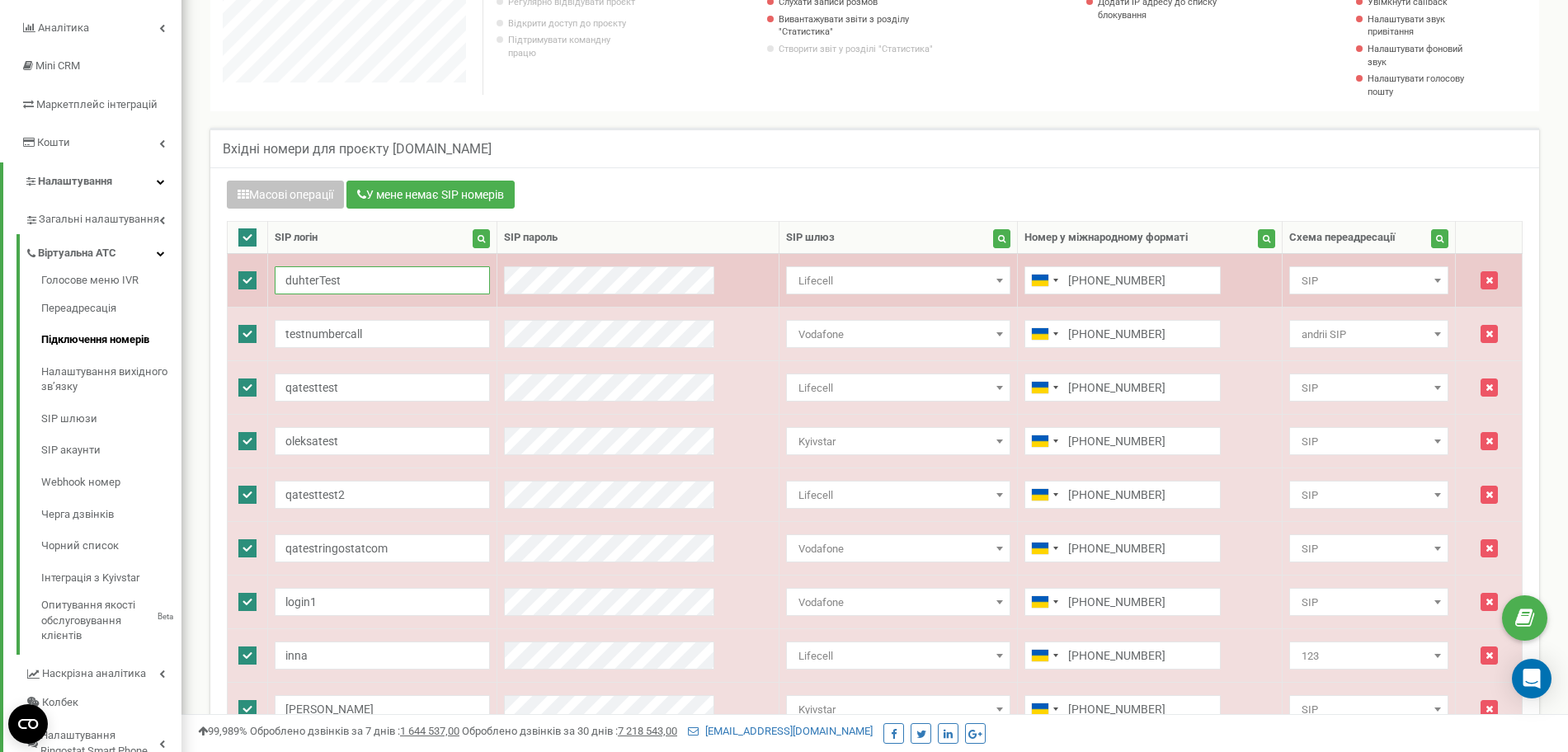 click on "duhterTest" at bounding box center [382, 280] 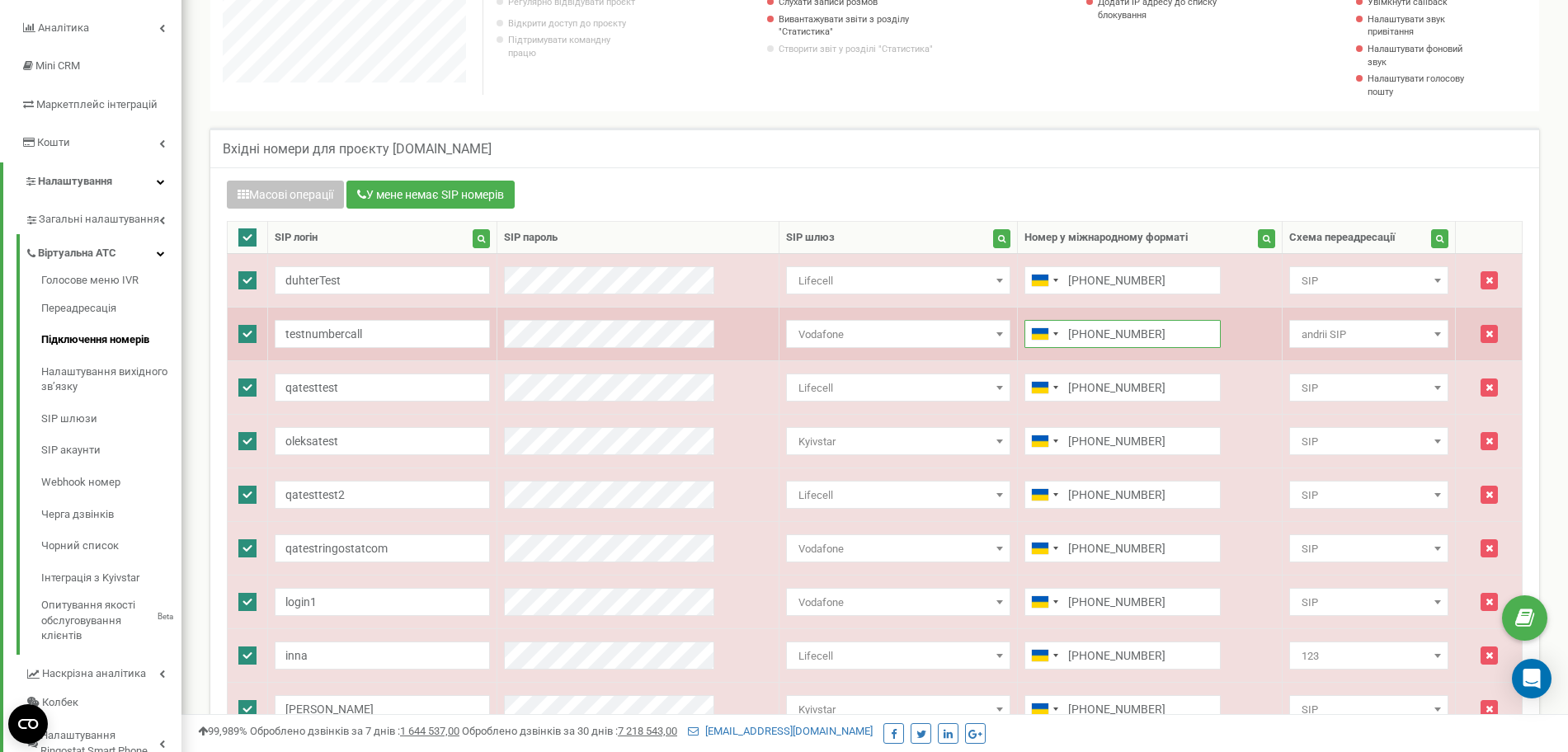 click on "+380999991111" at bounding box center (1123, 334) 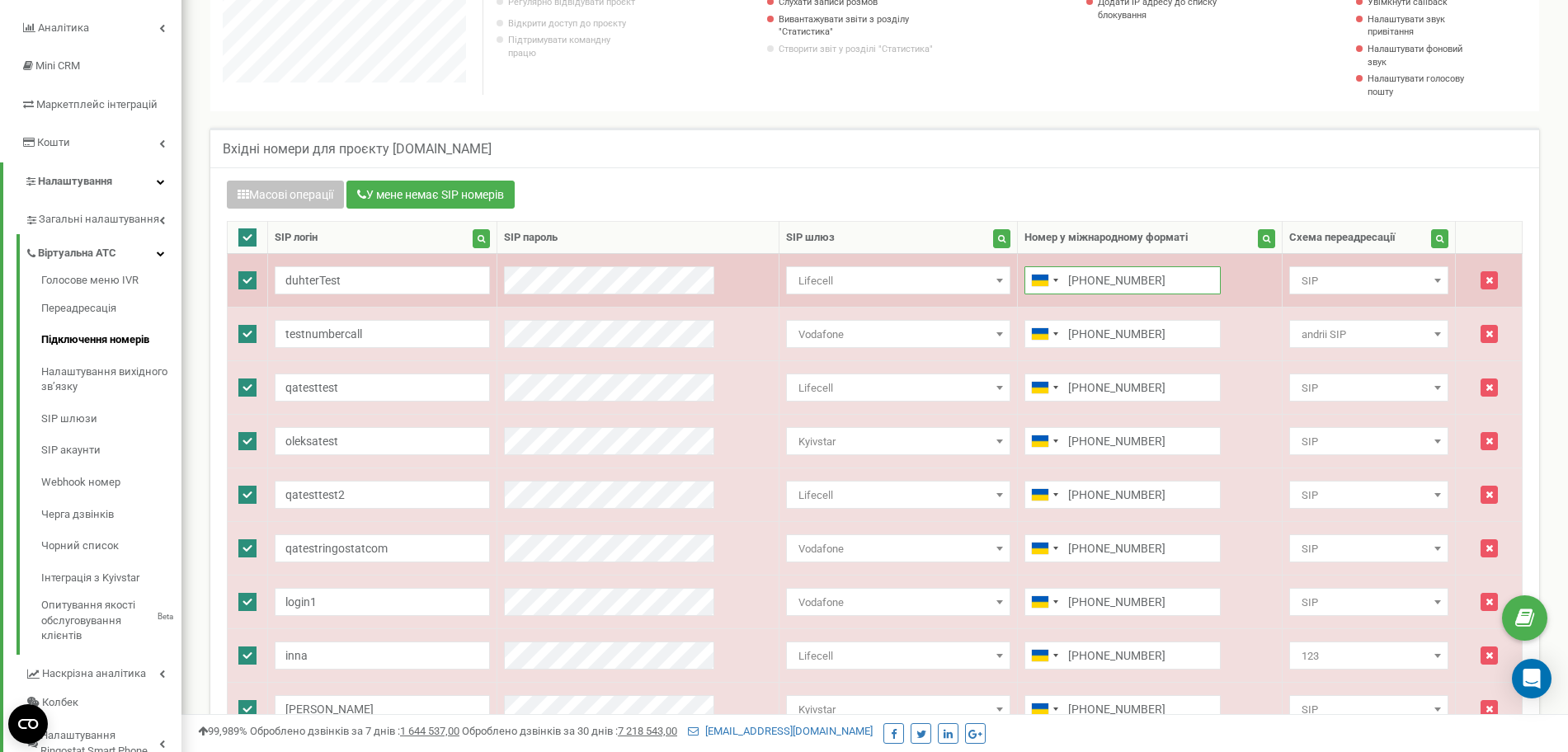 click on "+380734534444" at bounding box center [1123, 280] 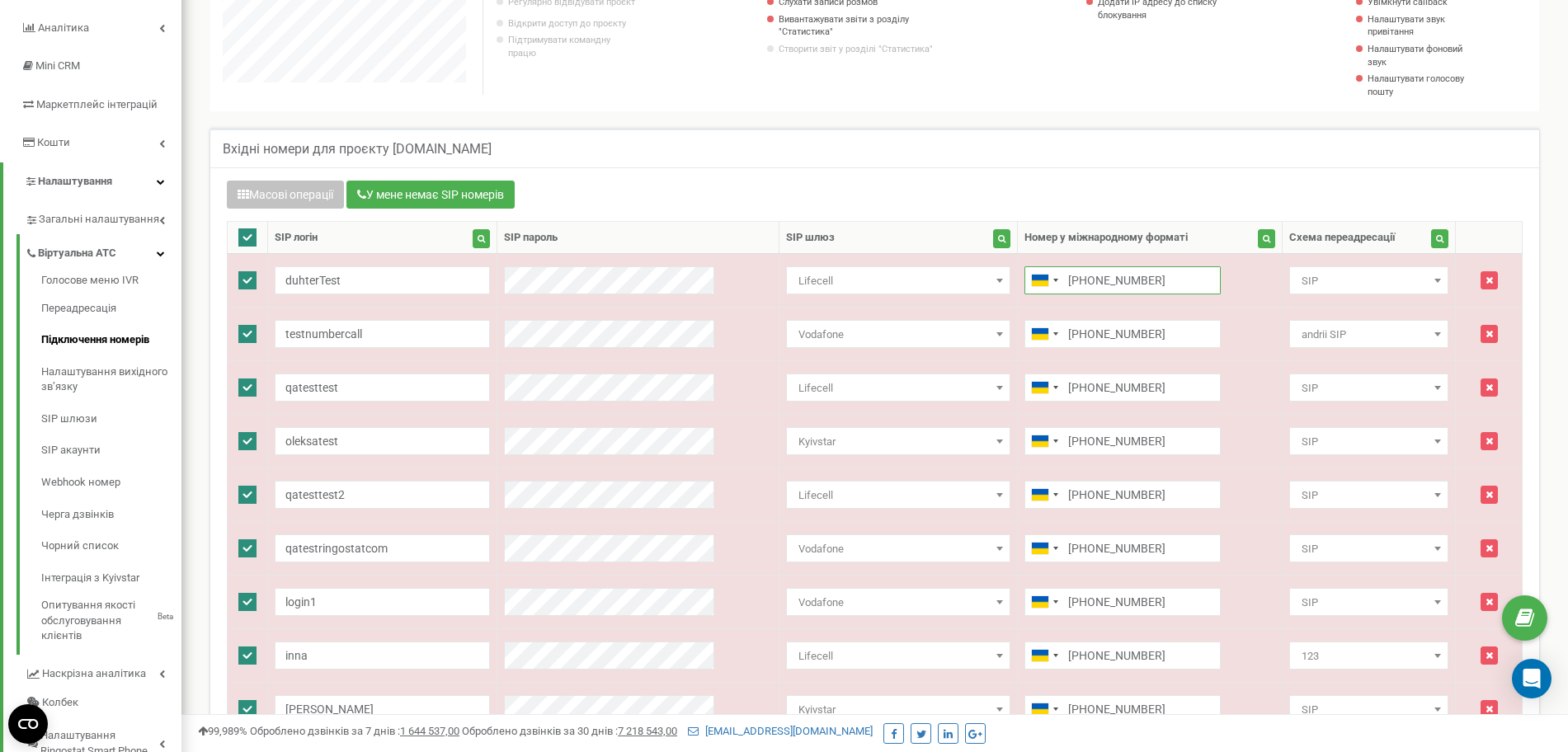 click at bounding box center [247, 237] 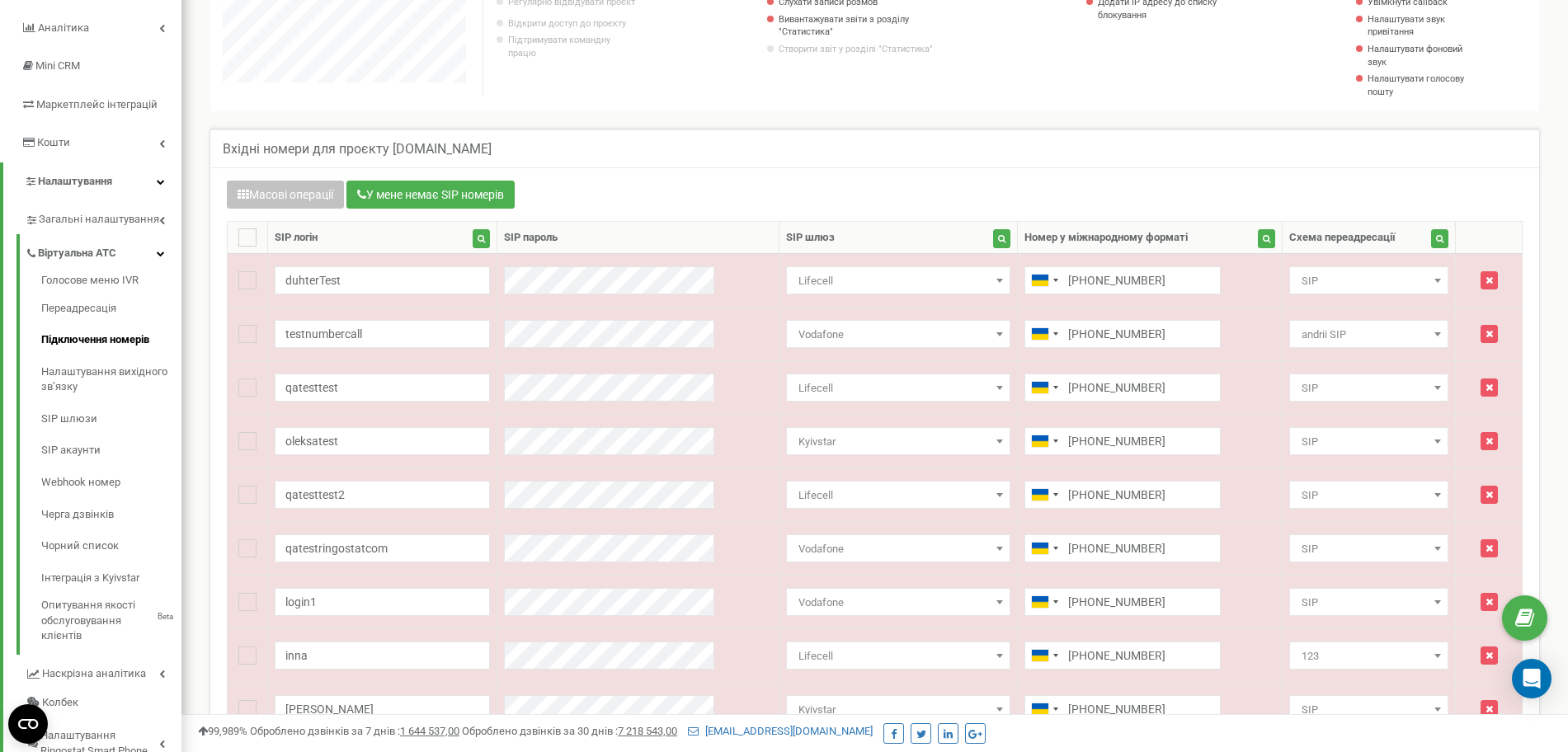 click on "Масові операції
У мене немає SIP номерів" at bounding box center [874, 196] 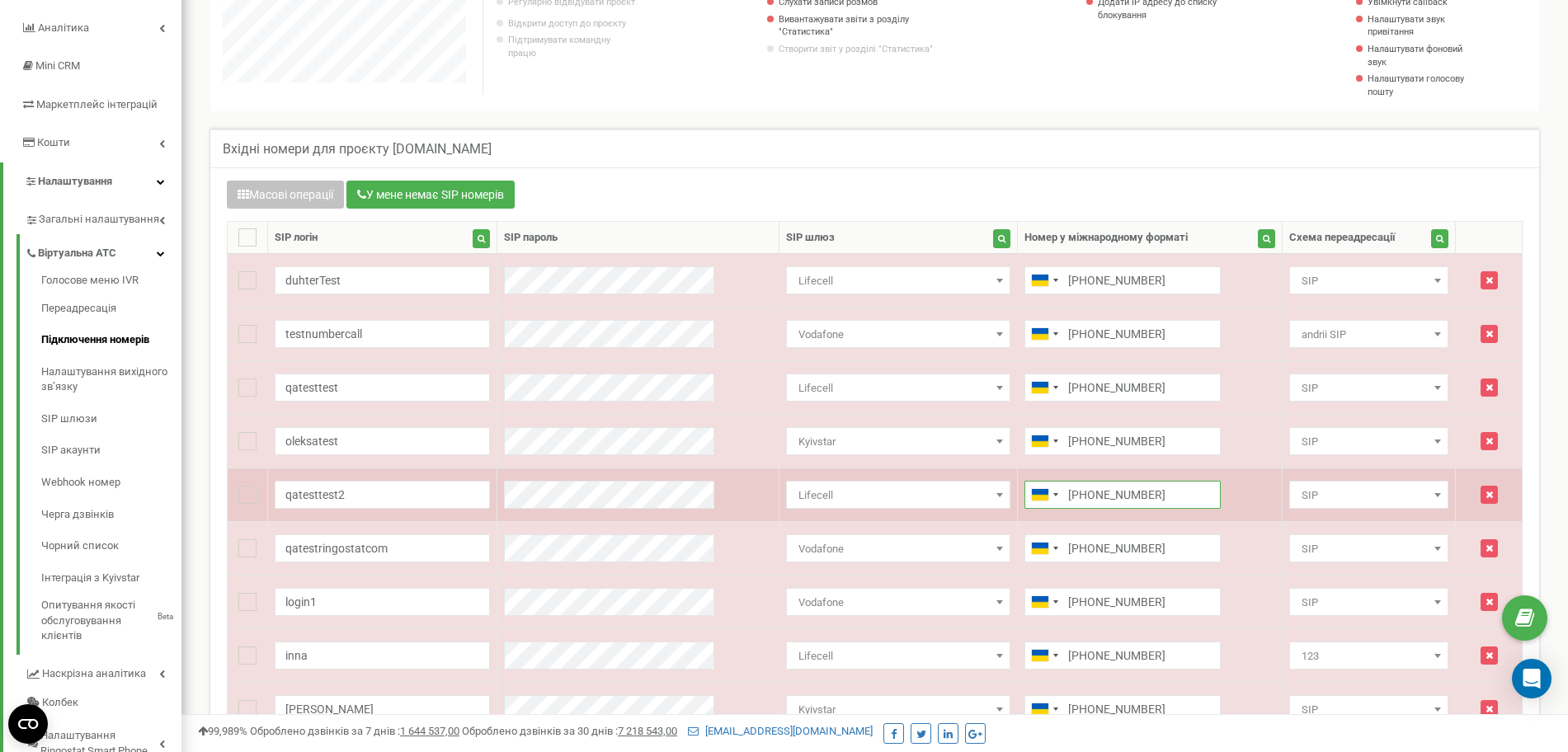 drag, startPoint x: 1040, startPoint y: 492, endPoint x: 1121, endPoint y: 491, distance: 81.00617 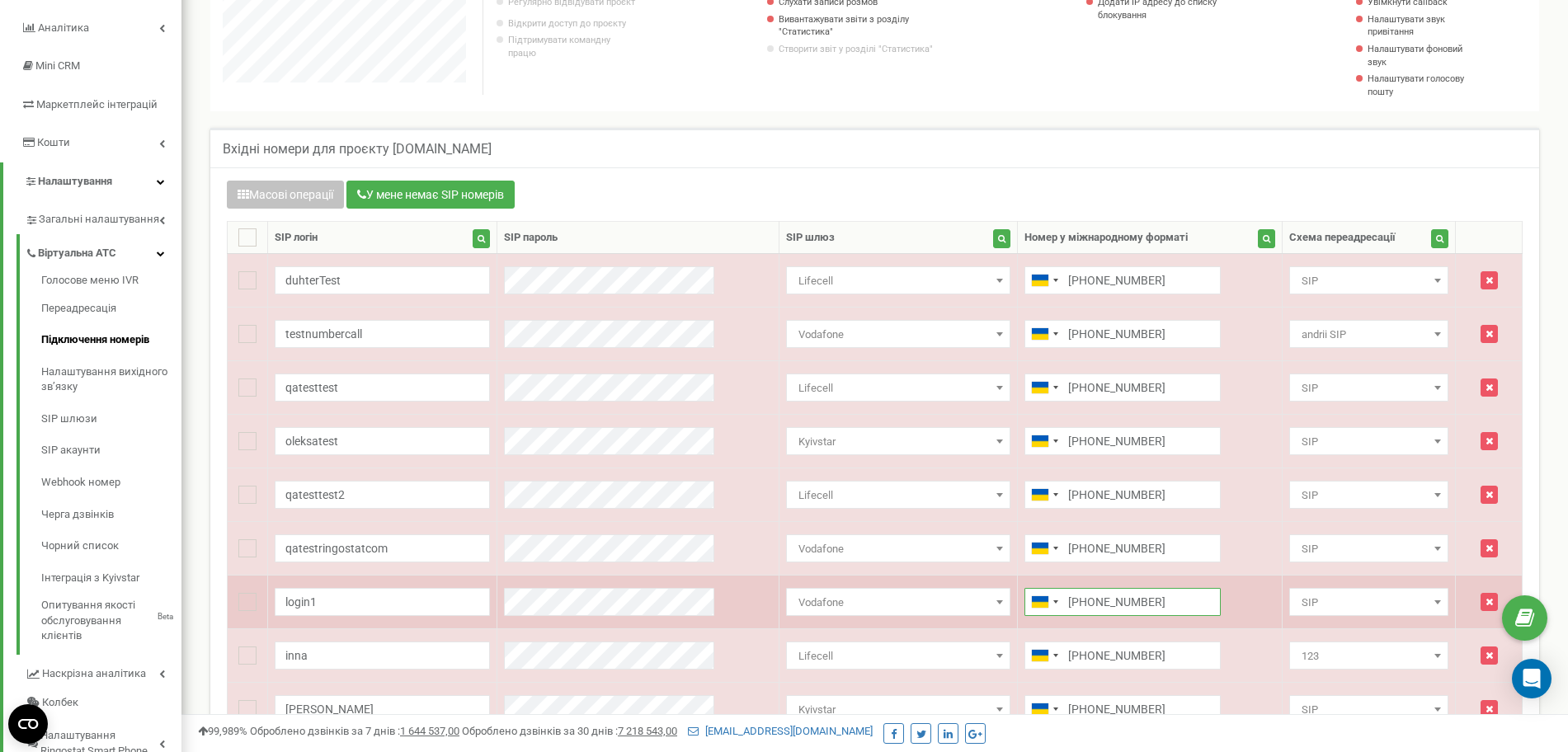 drag, startPoint x: 1040, startPoint y: 601, endPoint x: 1123, endPoint y: 599, distance: 83.02409 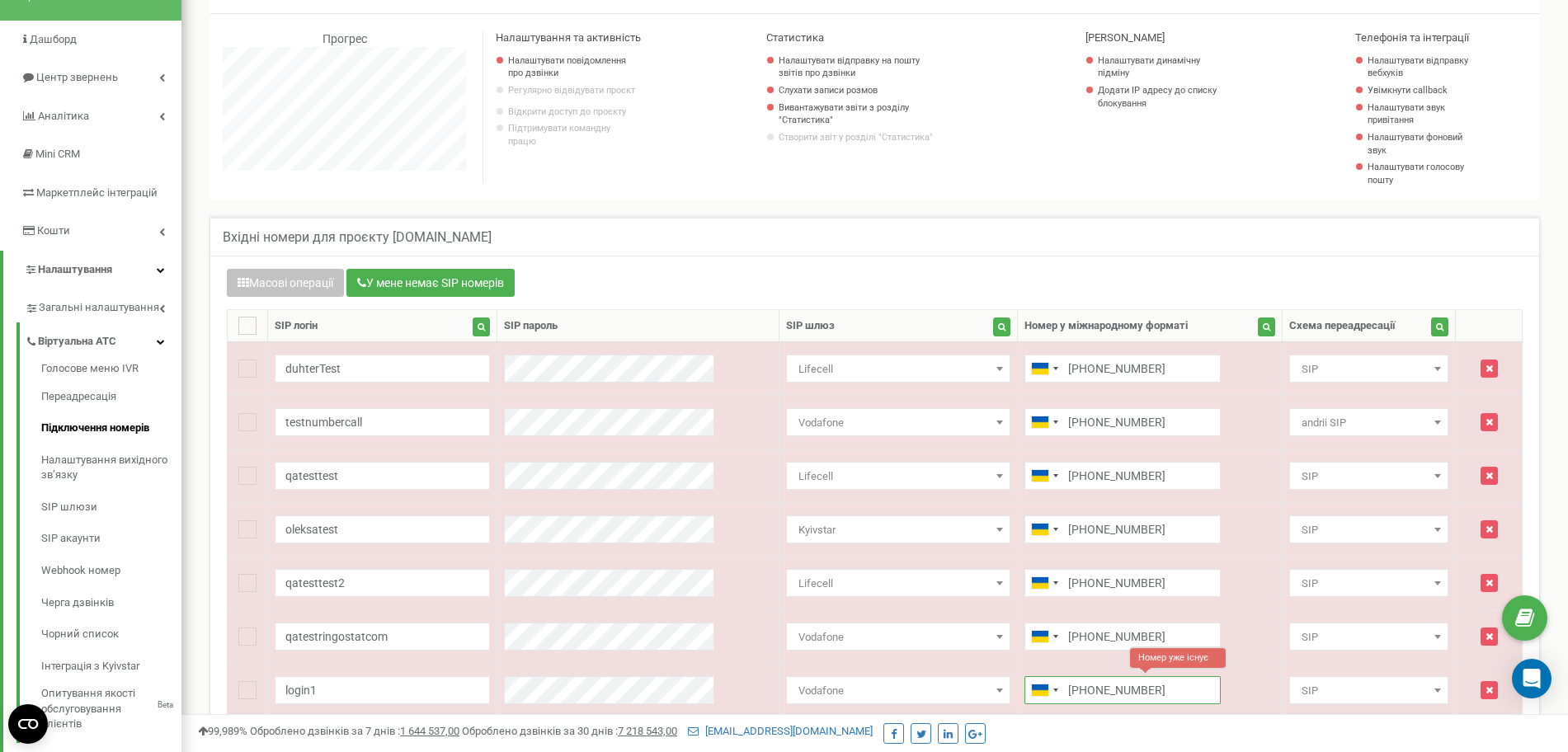 scroll, scrollTop: 138, scrollLeft: 0, axis: vertical 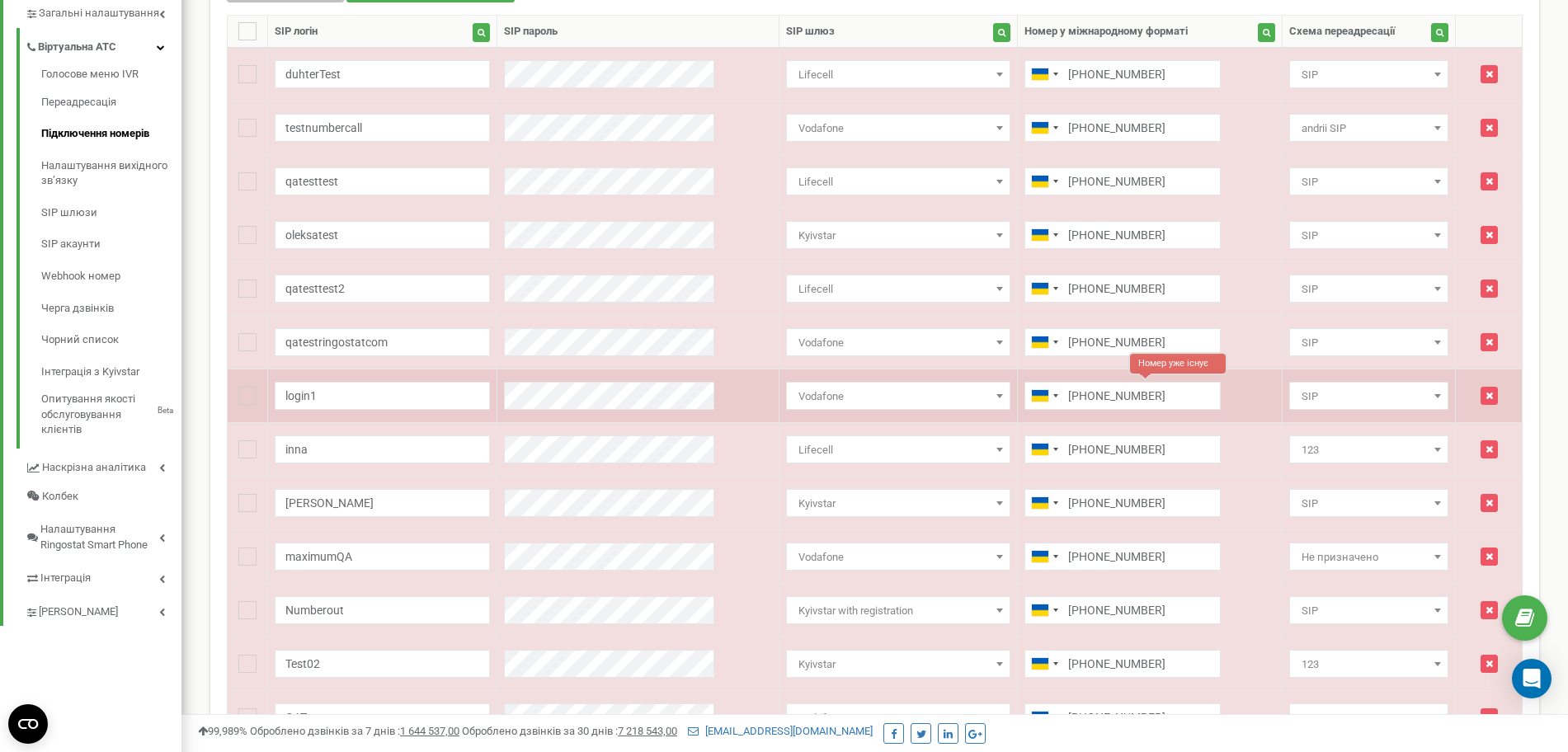 click on "Номер уже існує" at bounding box center (1178, 364) 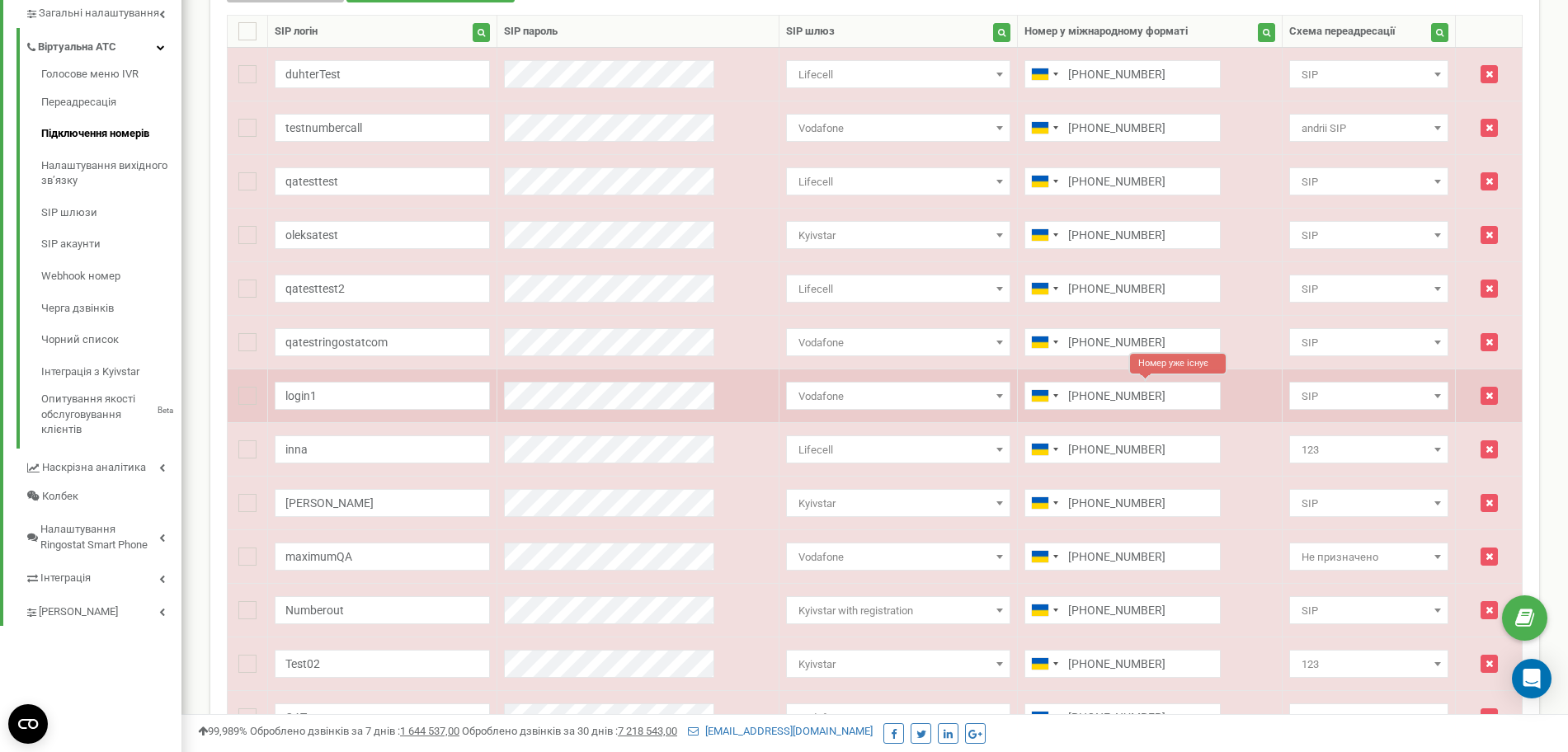 click on "Номер уже існує" at bounding box center [1178, 364] 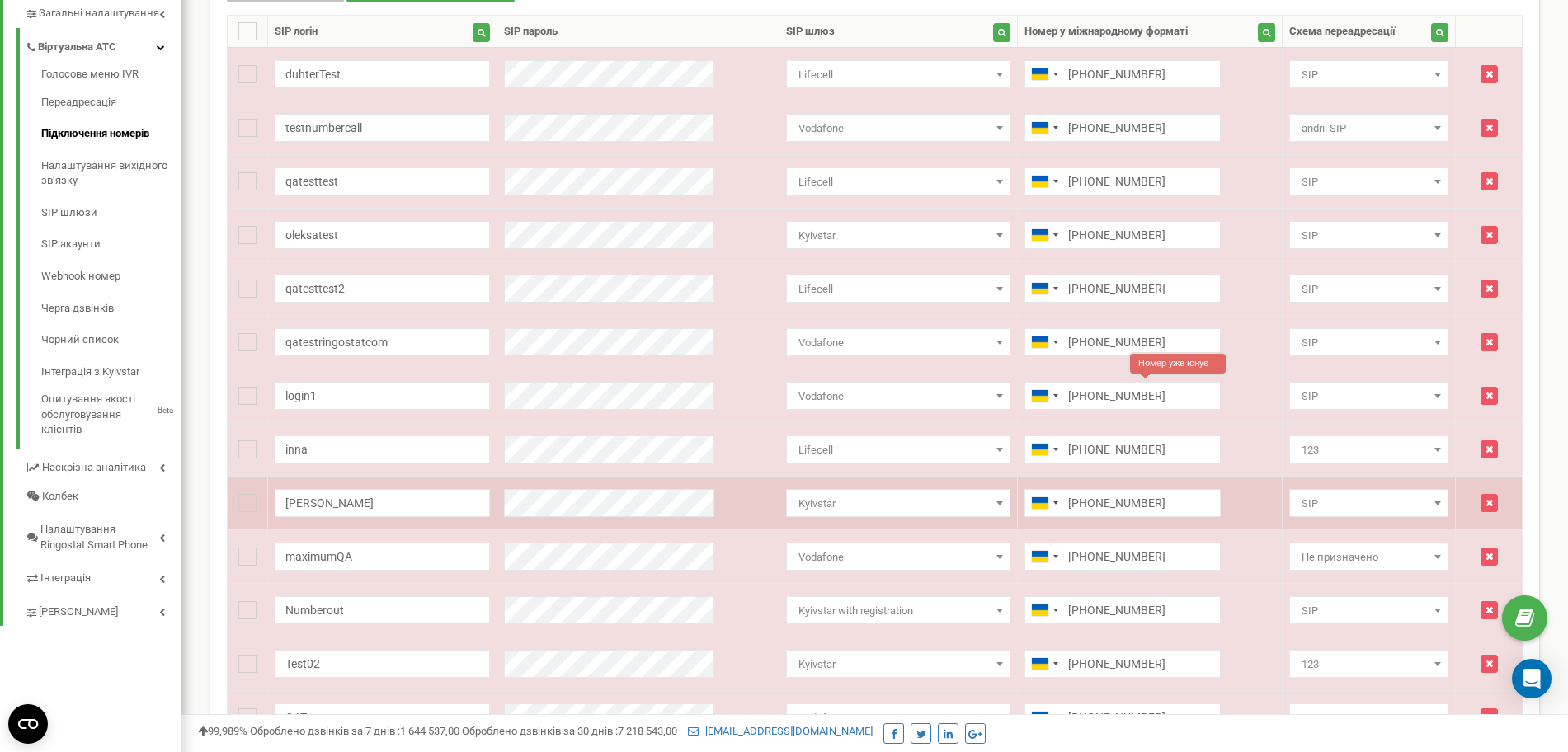 click on "[PHONE_NUMBER]" at bounding box center (1150, 502) 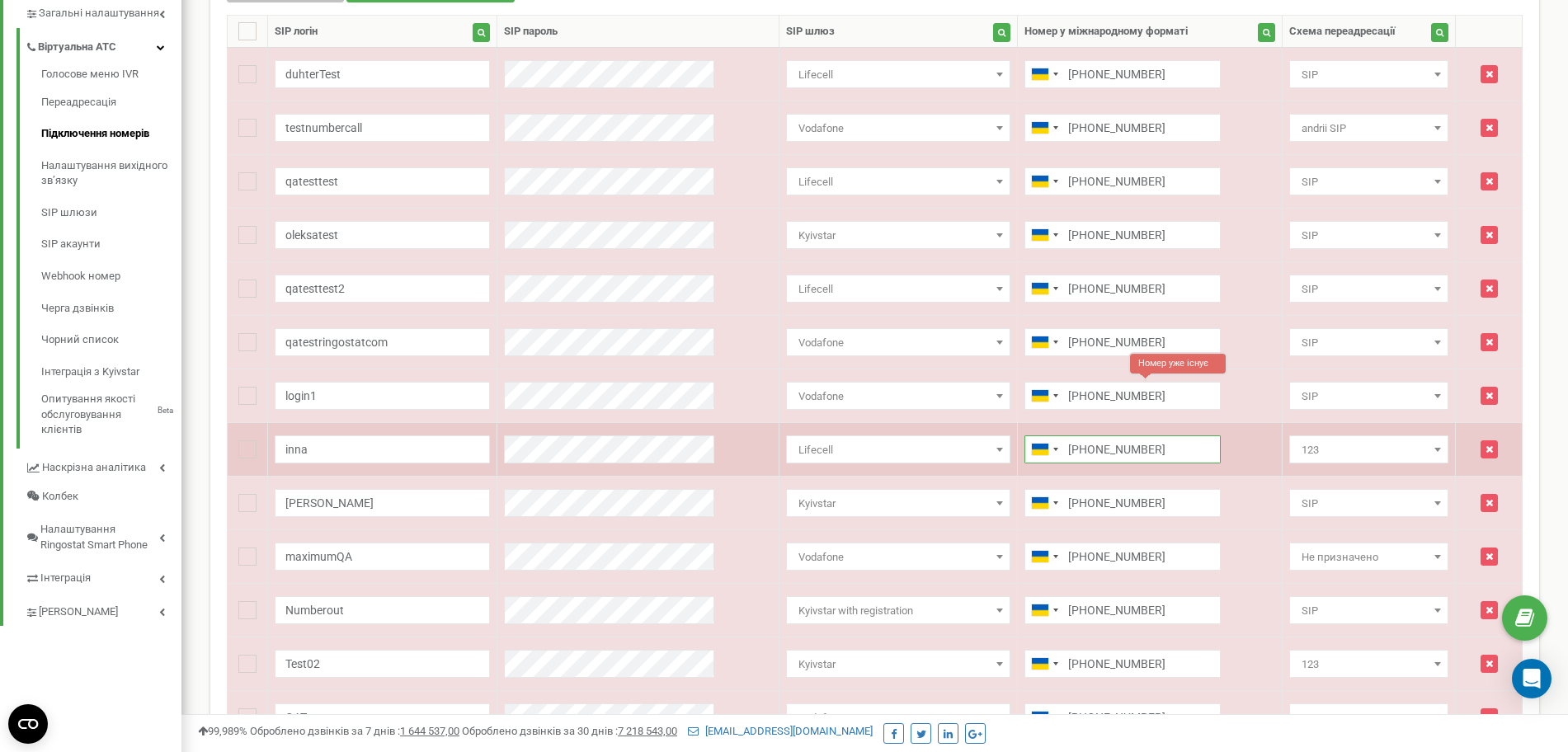 click on "[PHONE_NUMBER]" at bounding box center (1123, 449) 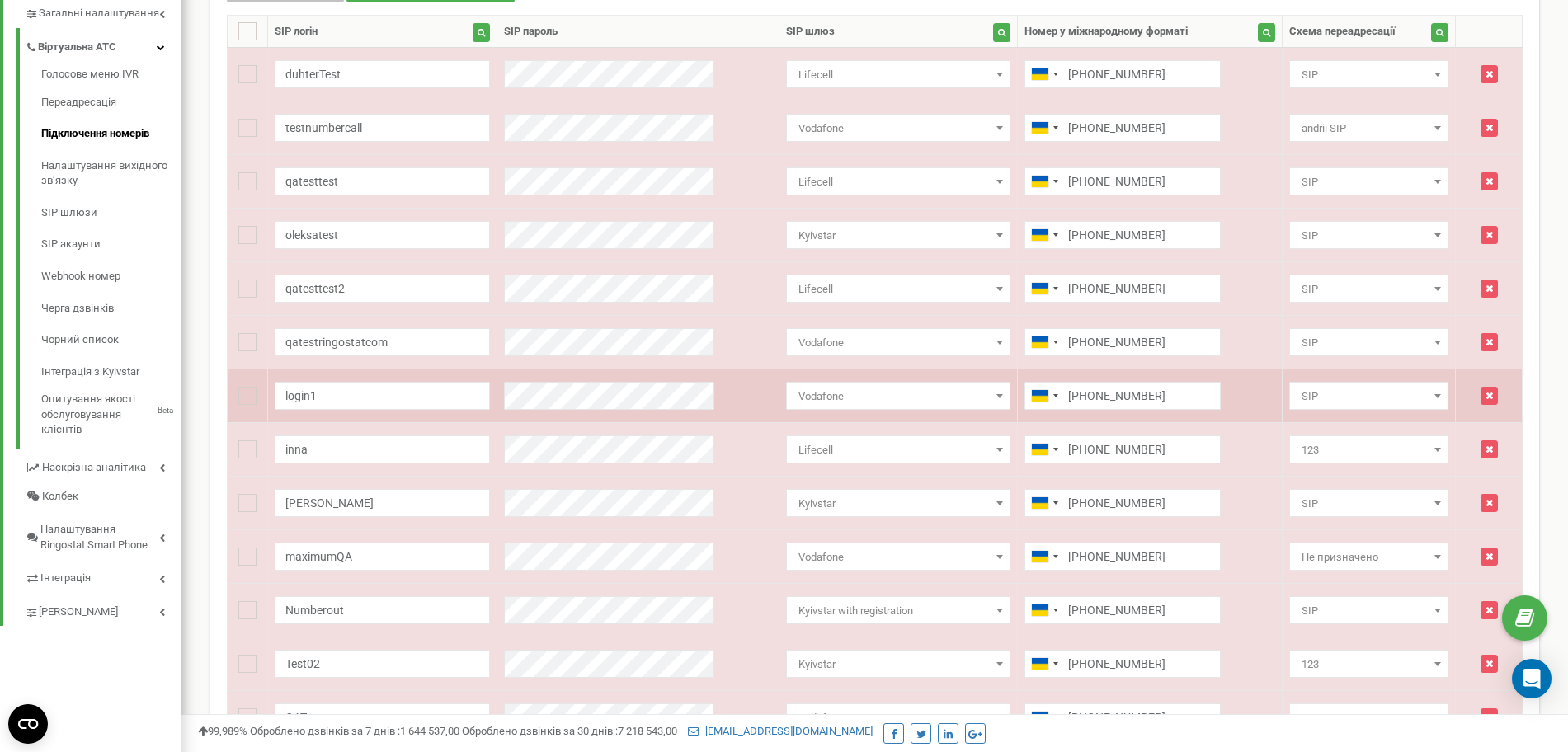 click on "[PHONE_NUMBER]" at bounding box center [1150, 395] 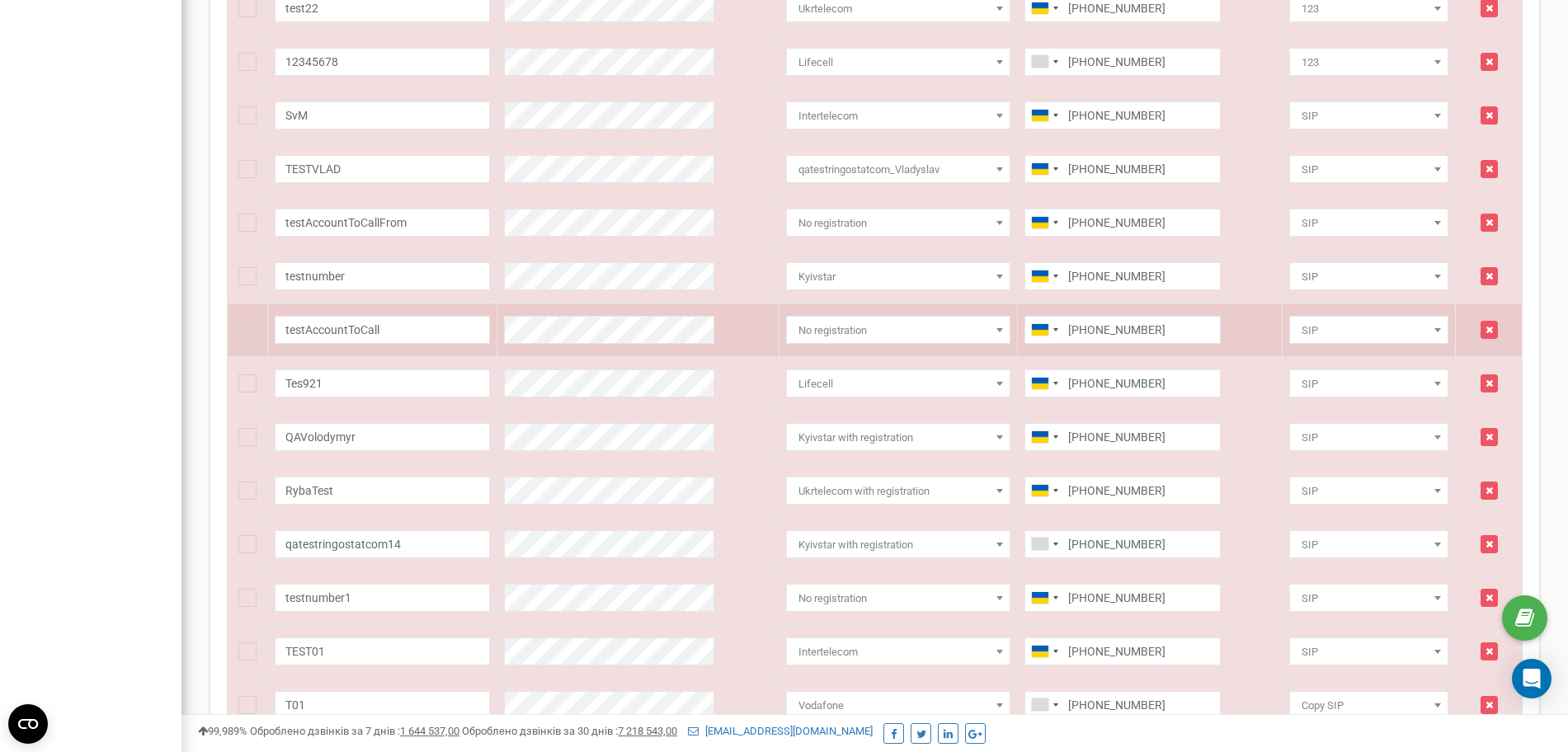 scroll, scrollTop: 2564, scrollLeft: 0, axis: vertical 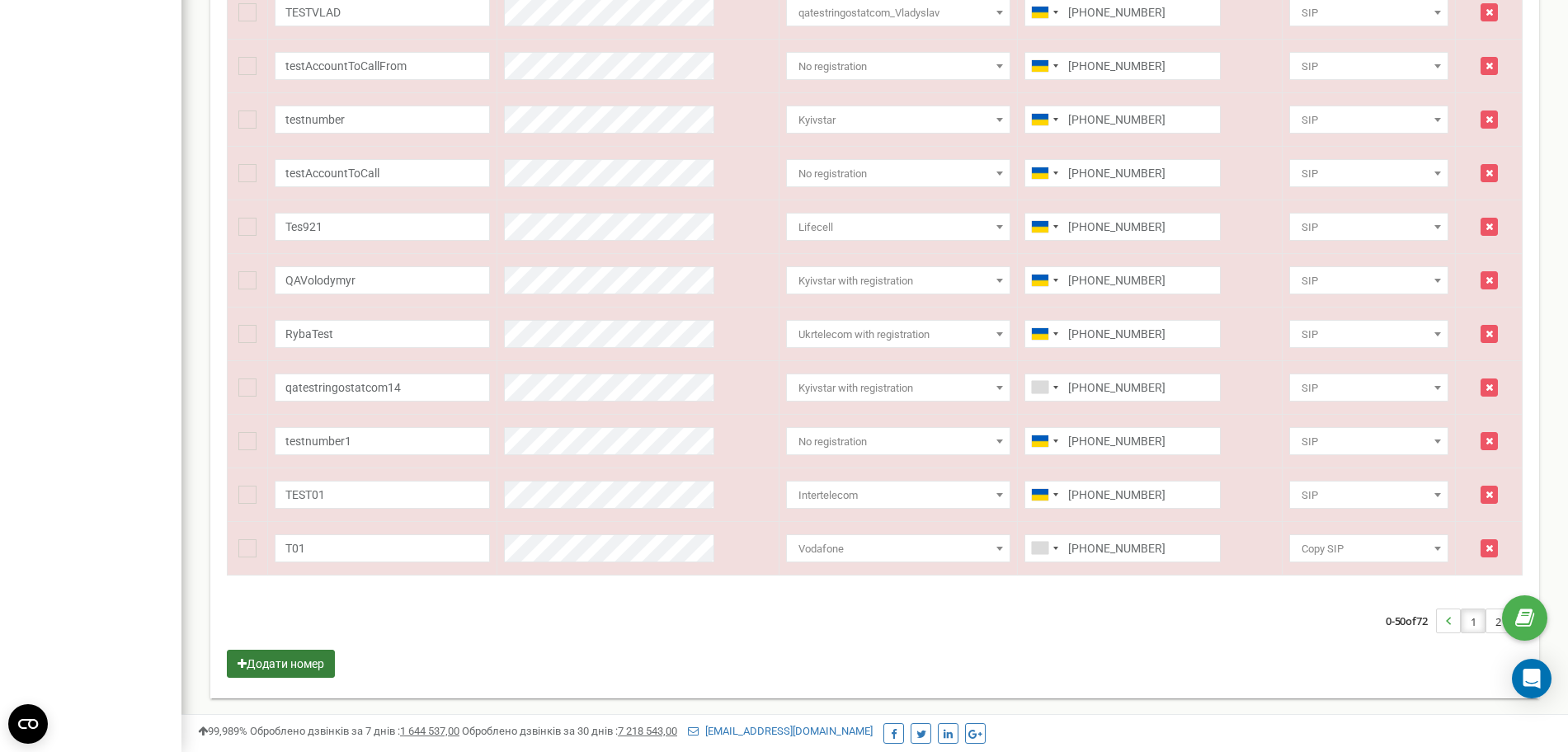 click on "Додати номер" at bounding box center (280, 664) 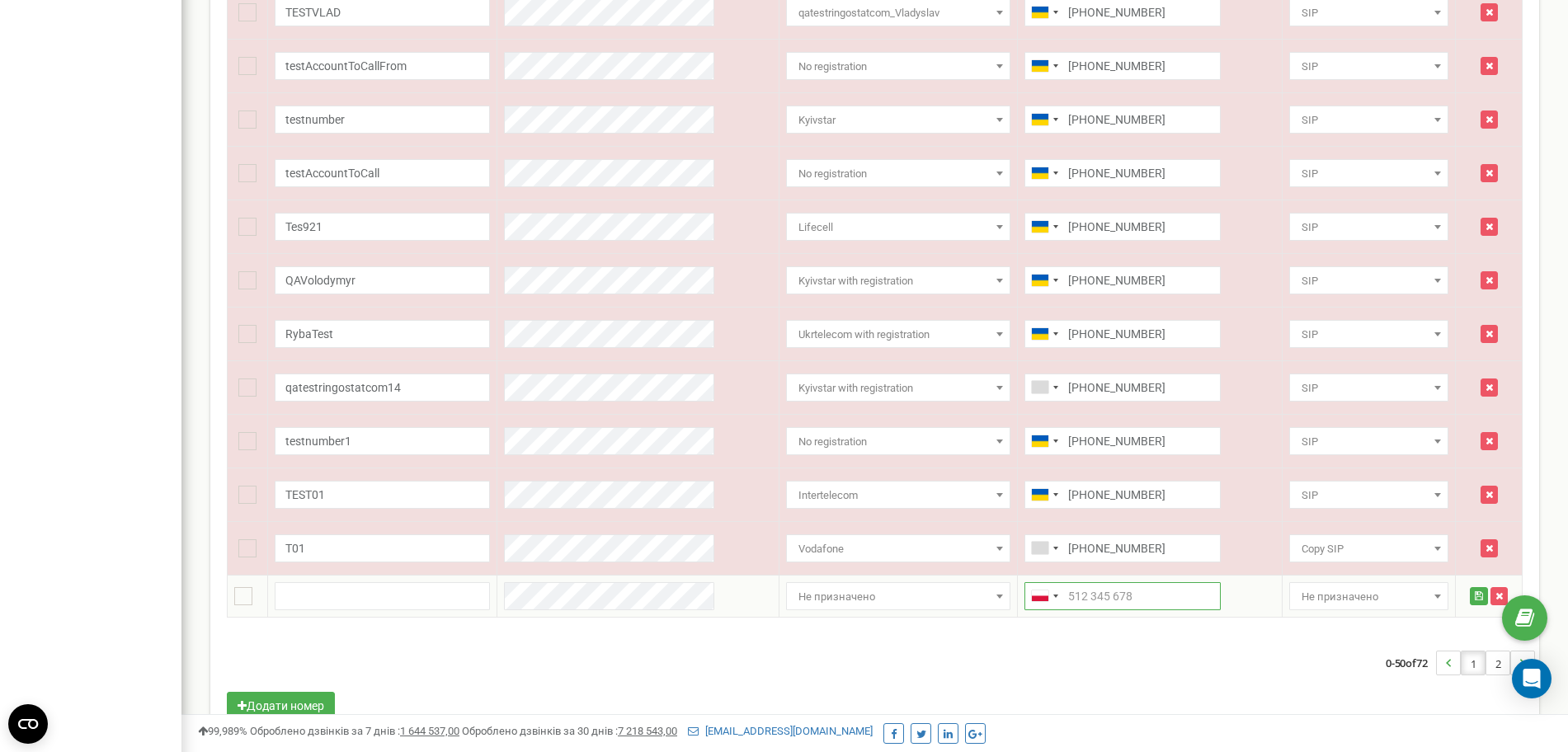 click at bounding box center (1123, 596) 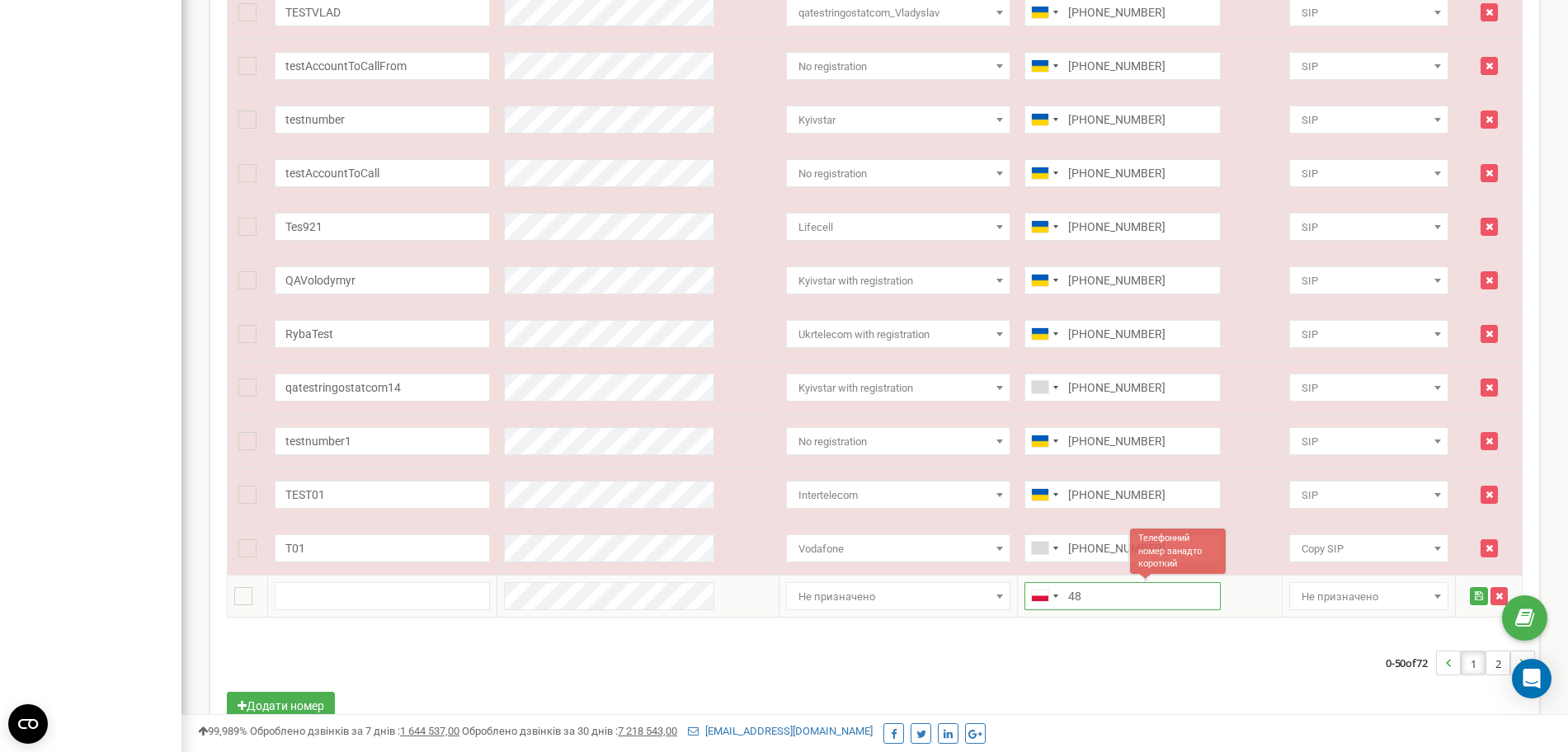 type on "4" 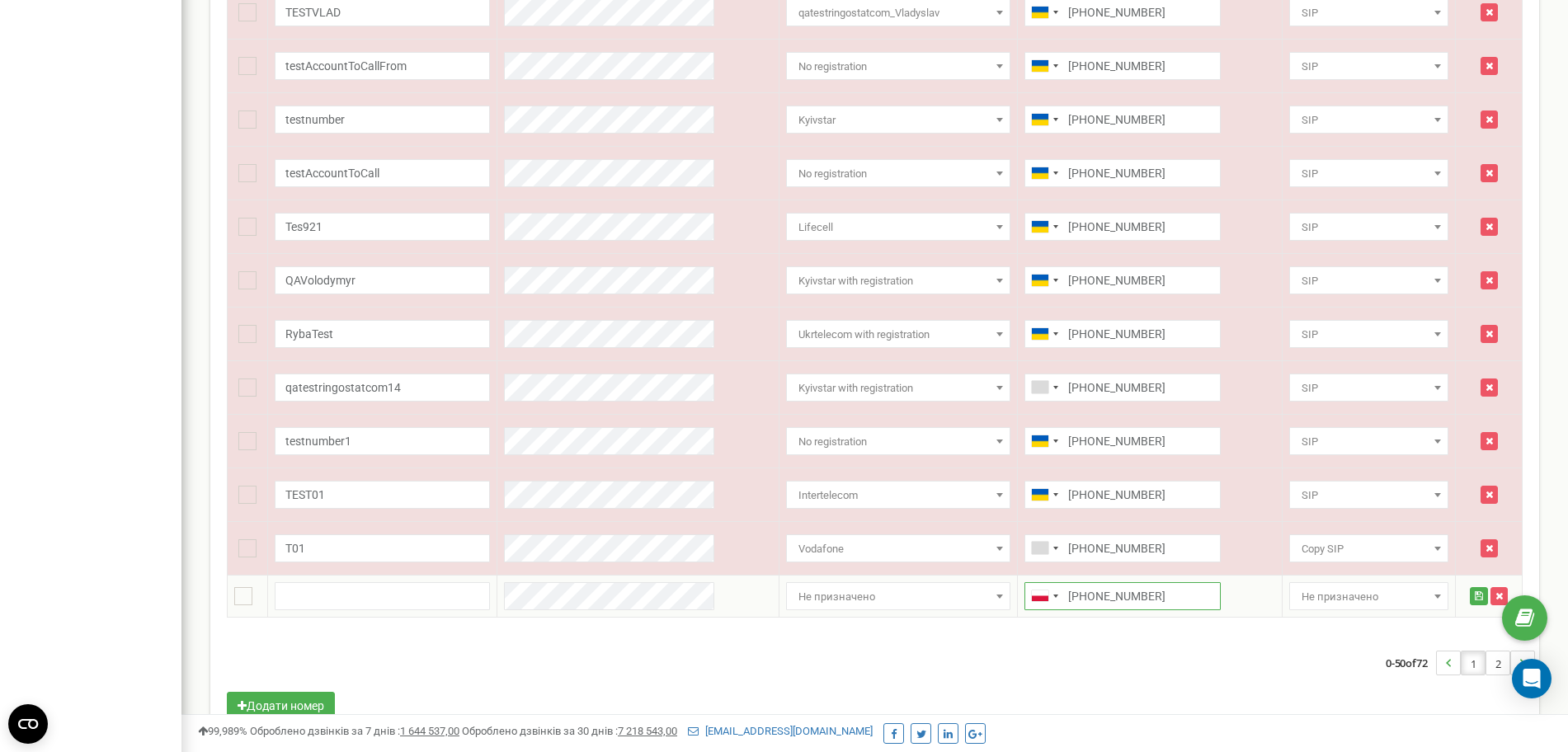 type on "+48730056470" 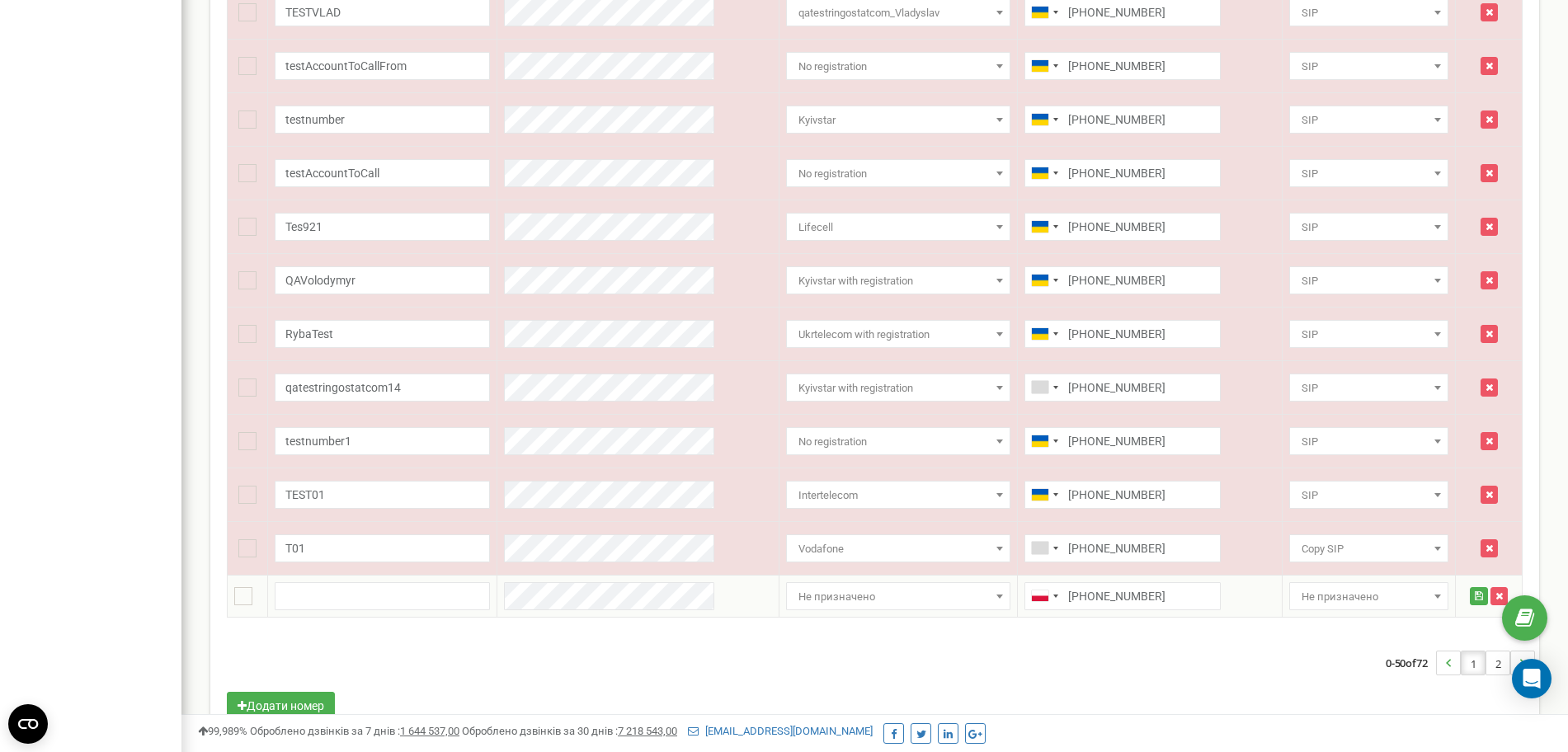 click on "Не призначено" at bounding box center (898, 597) 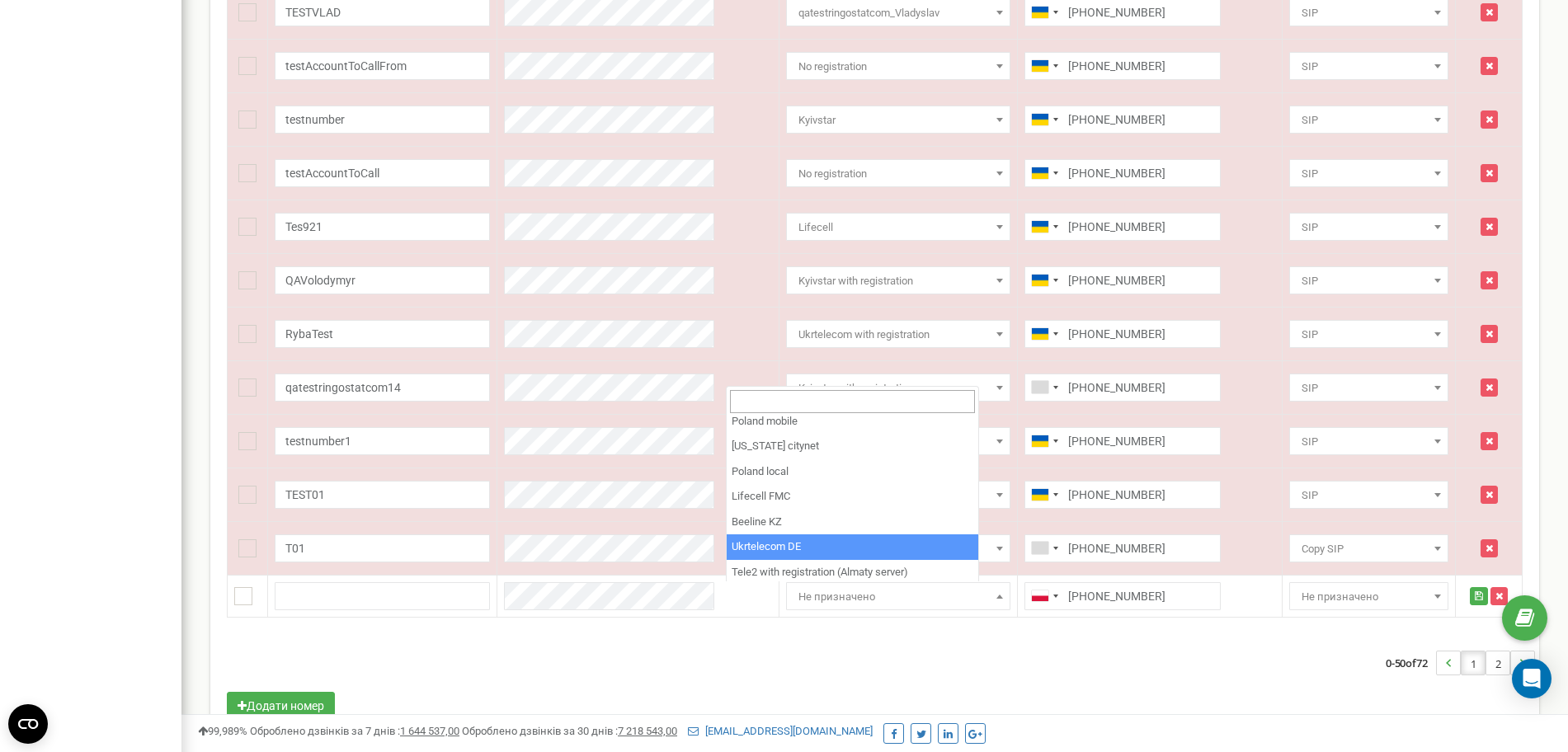 scroll, scrollTop: 962, scrollLeft: 0, axis: vertical 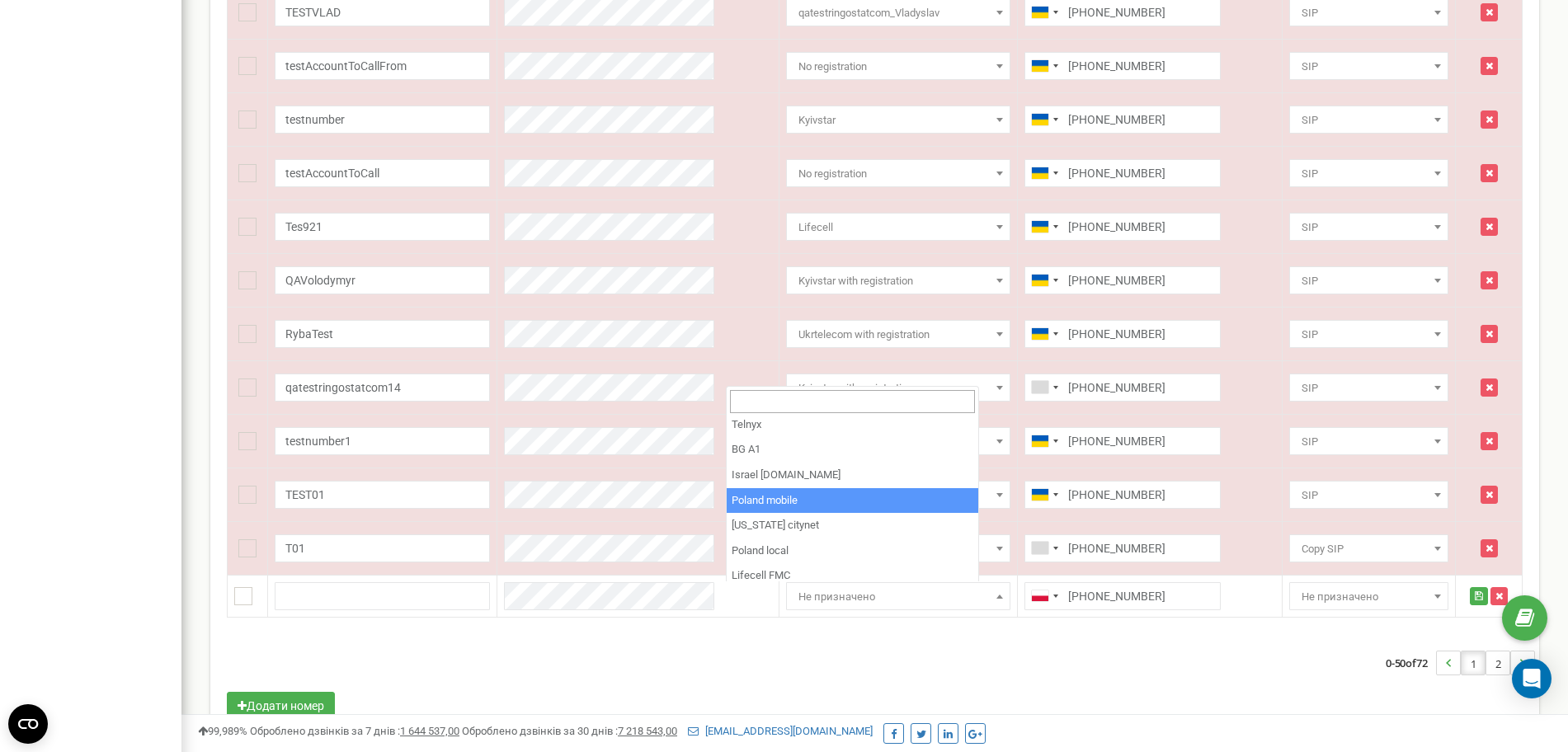 select on "3389" 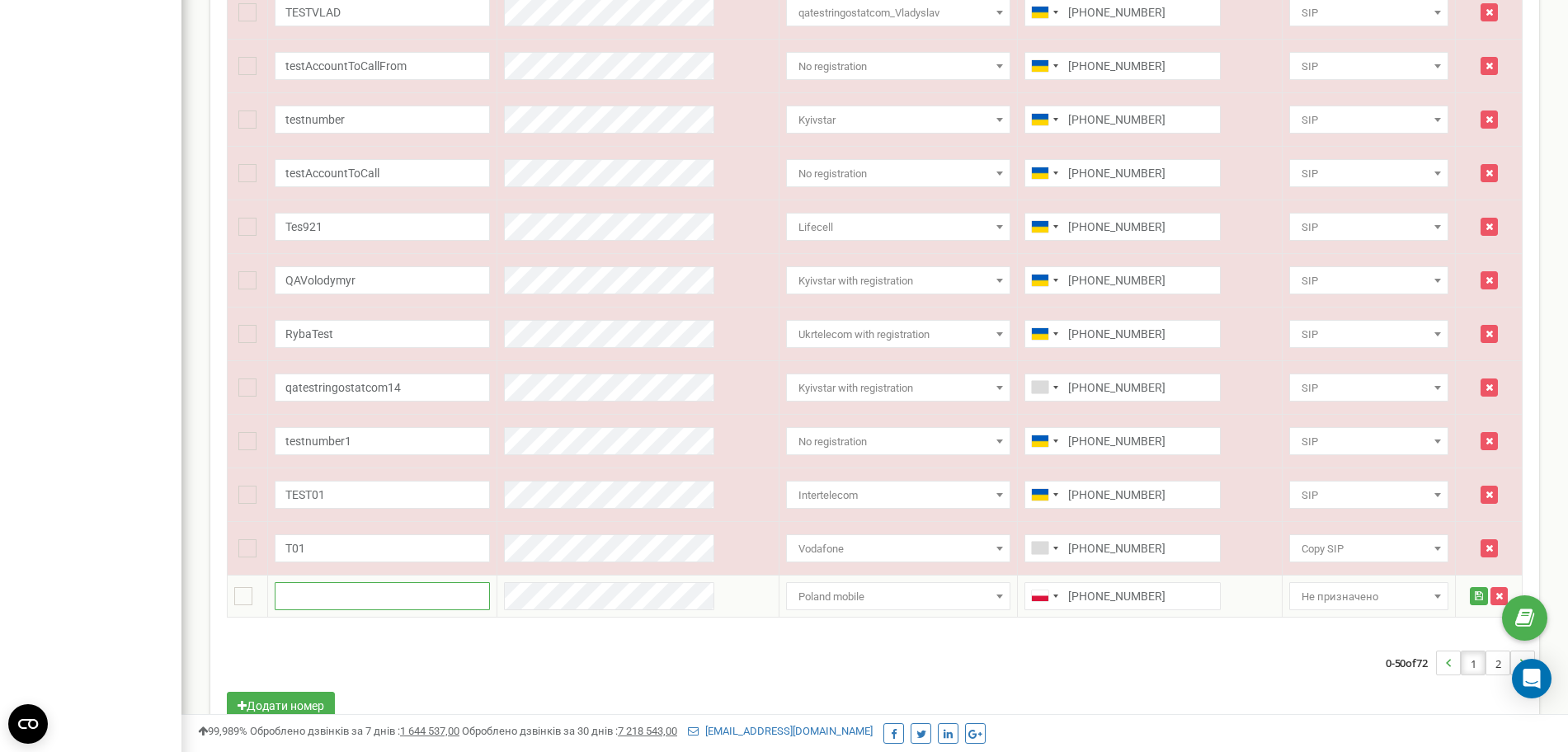 click at bounding box center (382, 596) 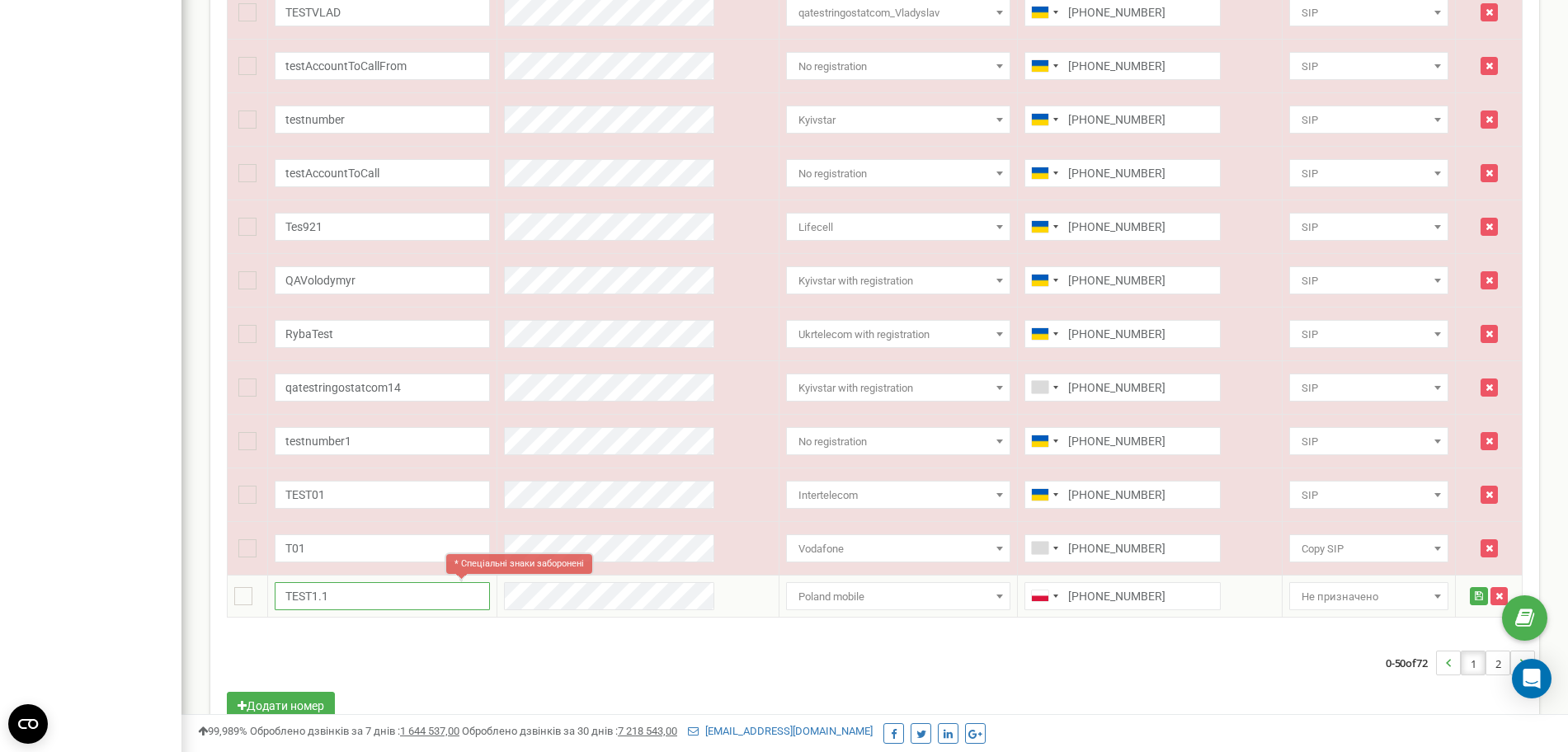 click on "TEST1.1" at bounding box center (382, 596) 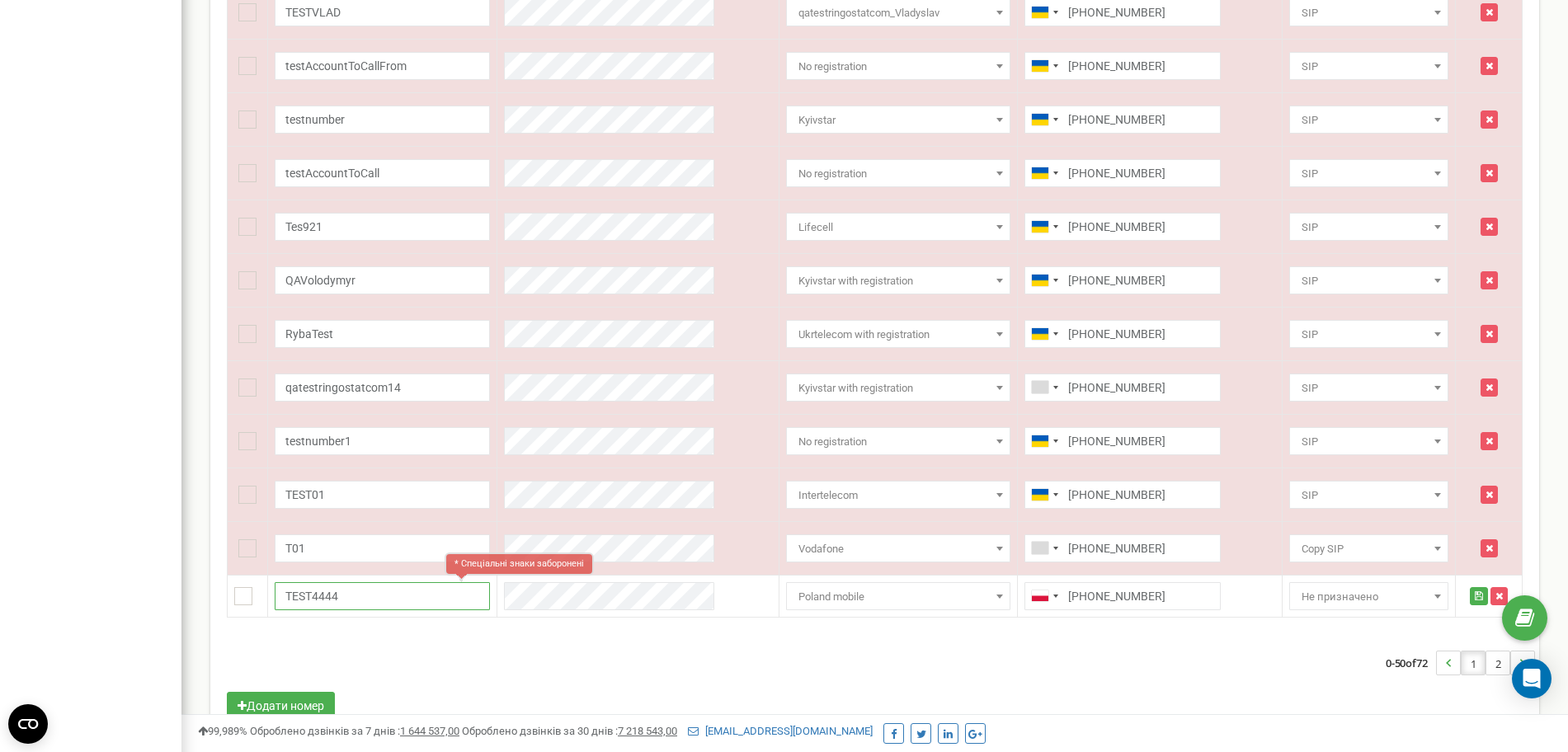 type on "TEST4444" 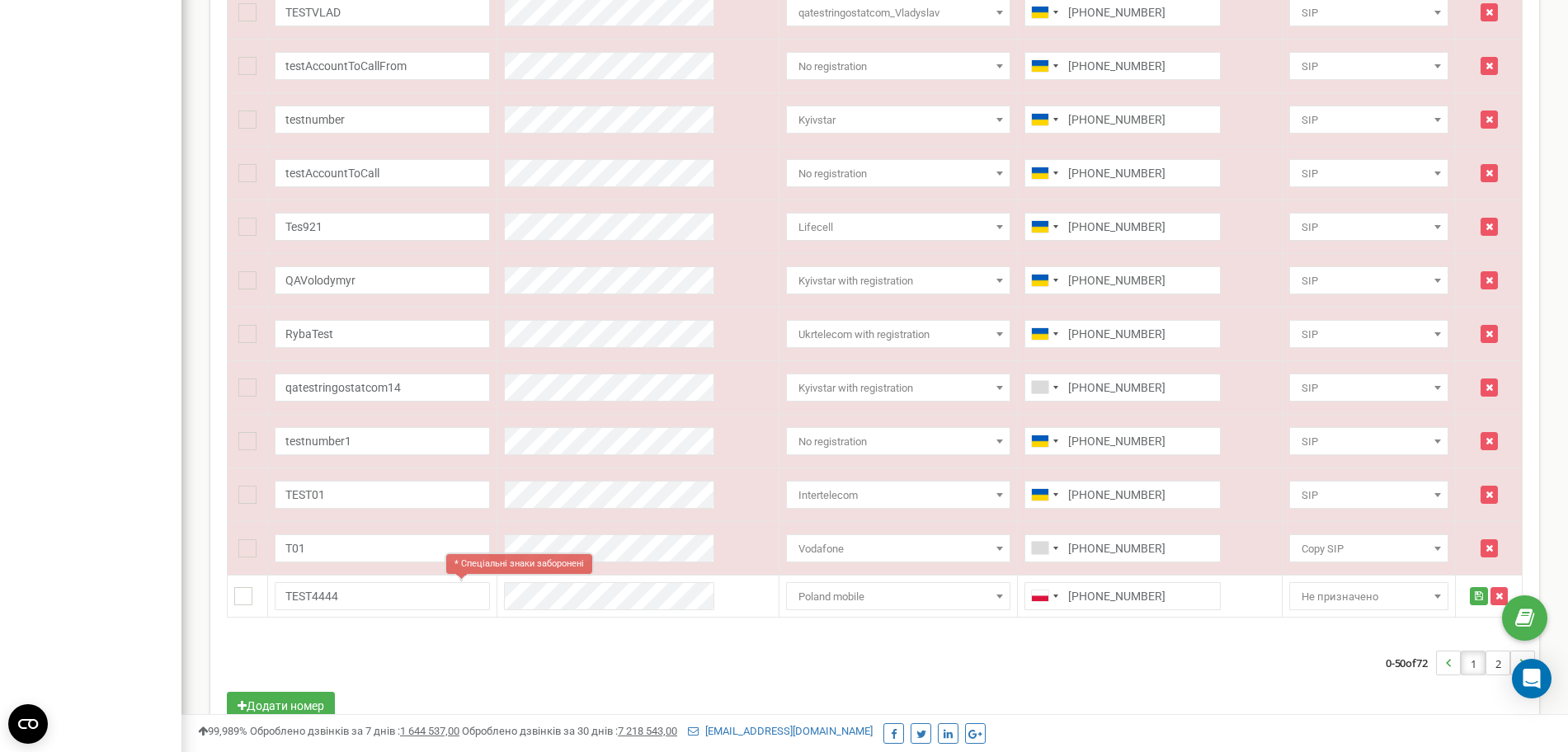 click on "0-50  of  72
1
2" at bounding box center (874, 663) 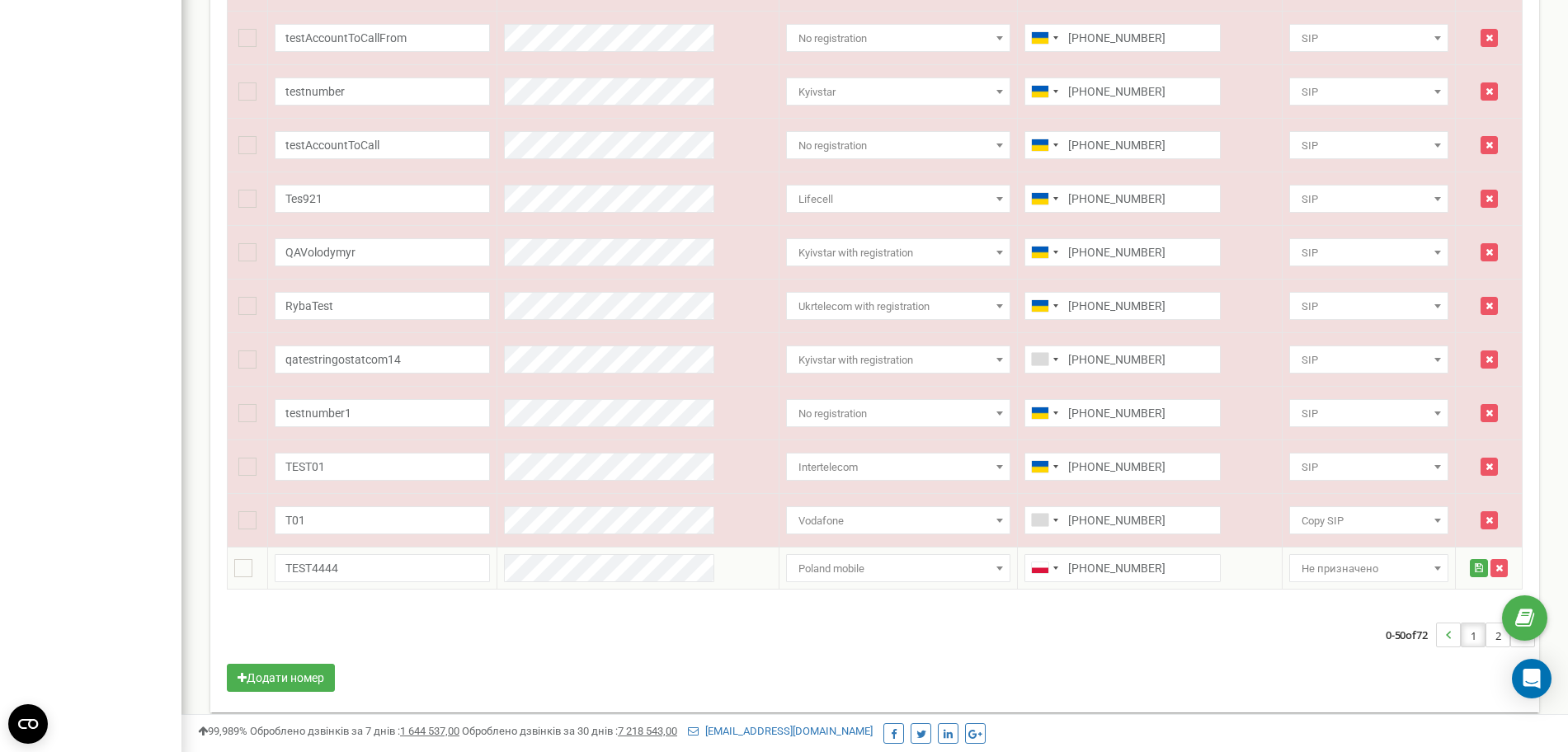 scroll, scrollTop: 2606, scrollLeft: 0, axis: vertical 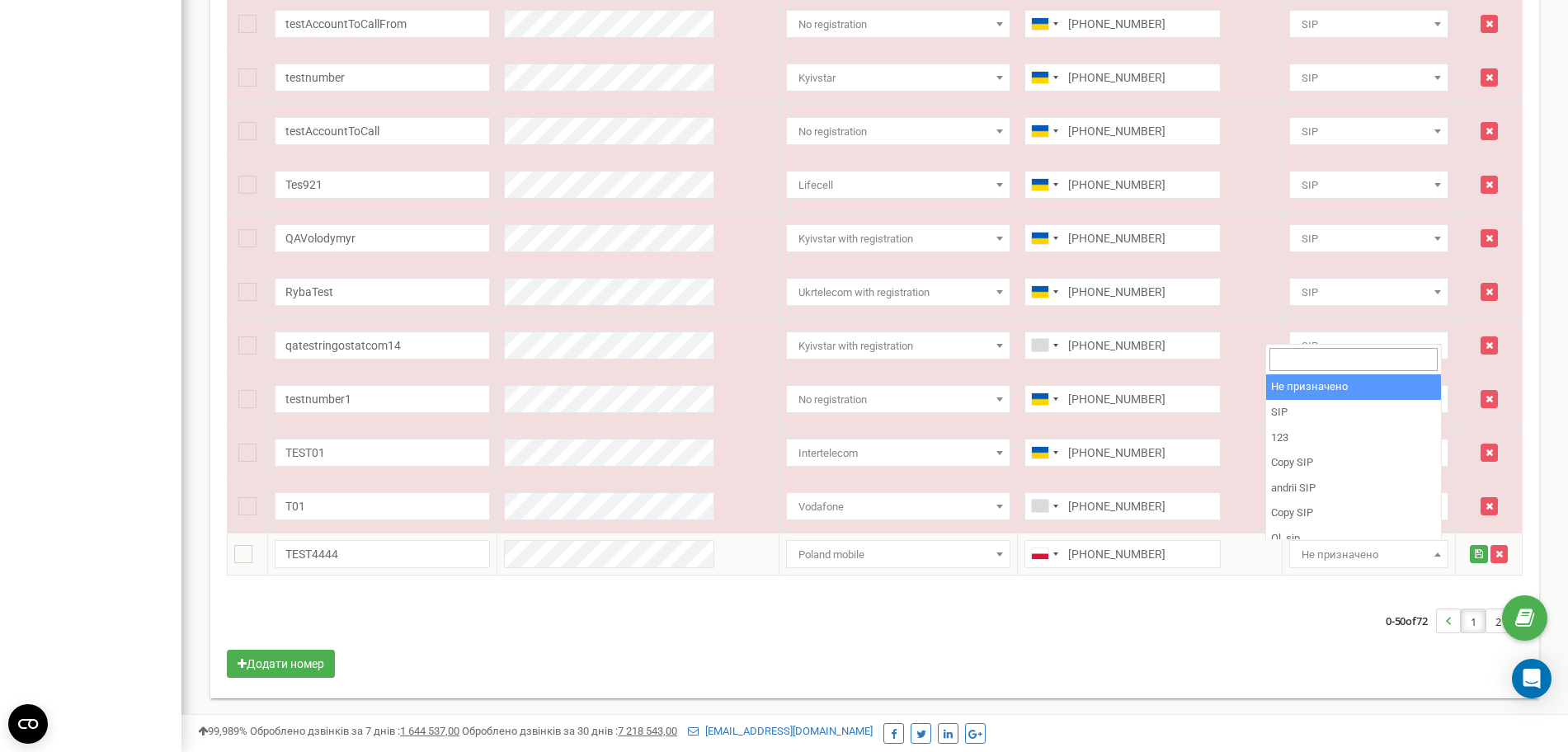 click on "Не призначено" at bounding box center [1368, 555] 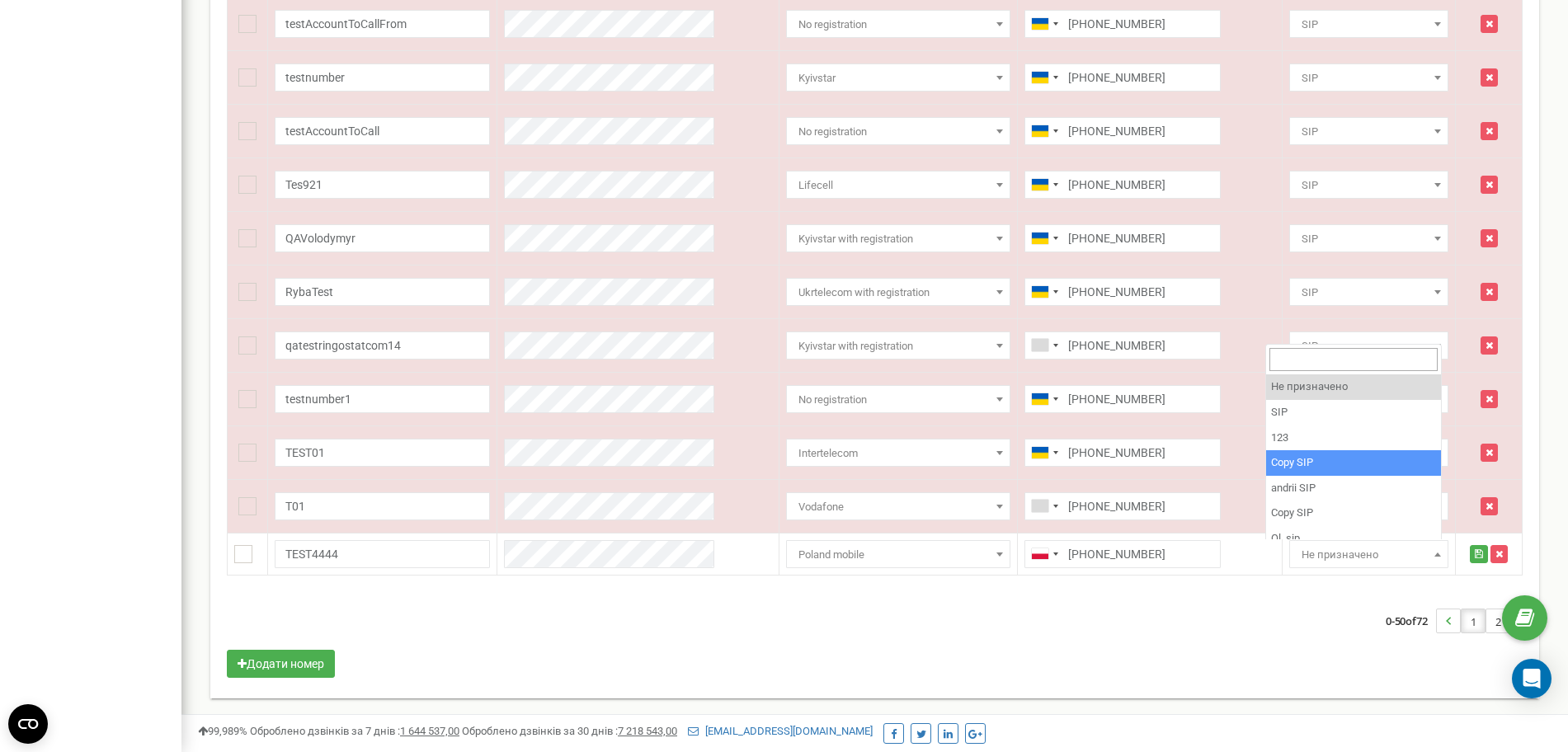 scroll, scrollTop: 12, scrollLeft: 0, axis: vertical 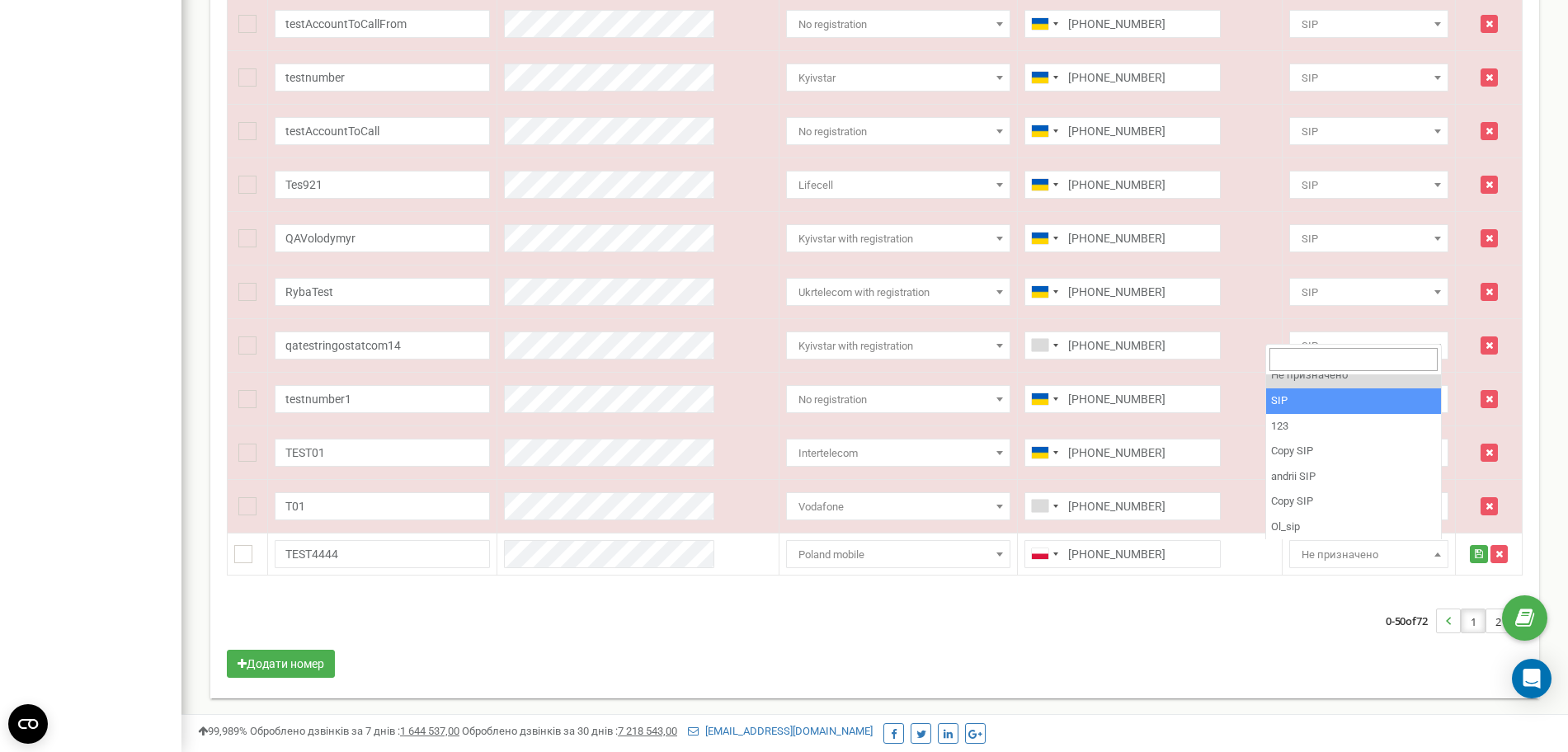 select on "139063" 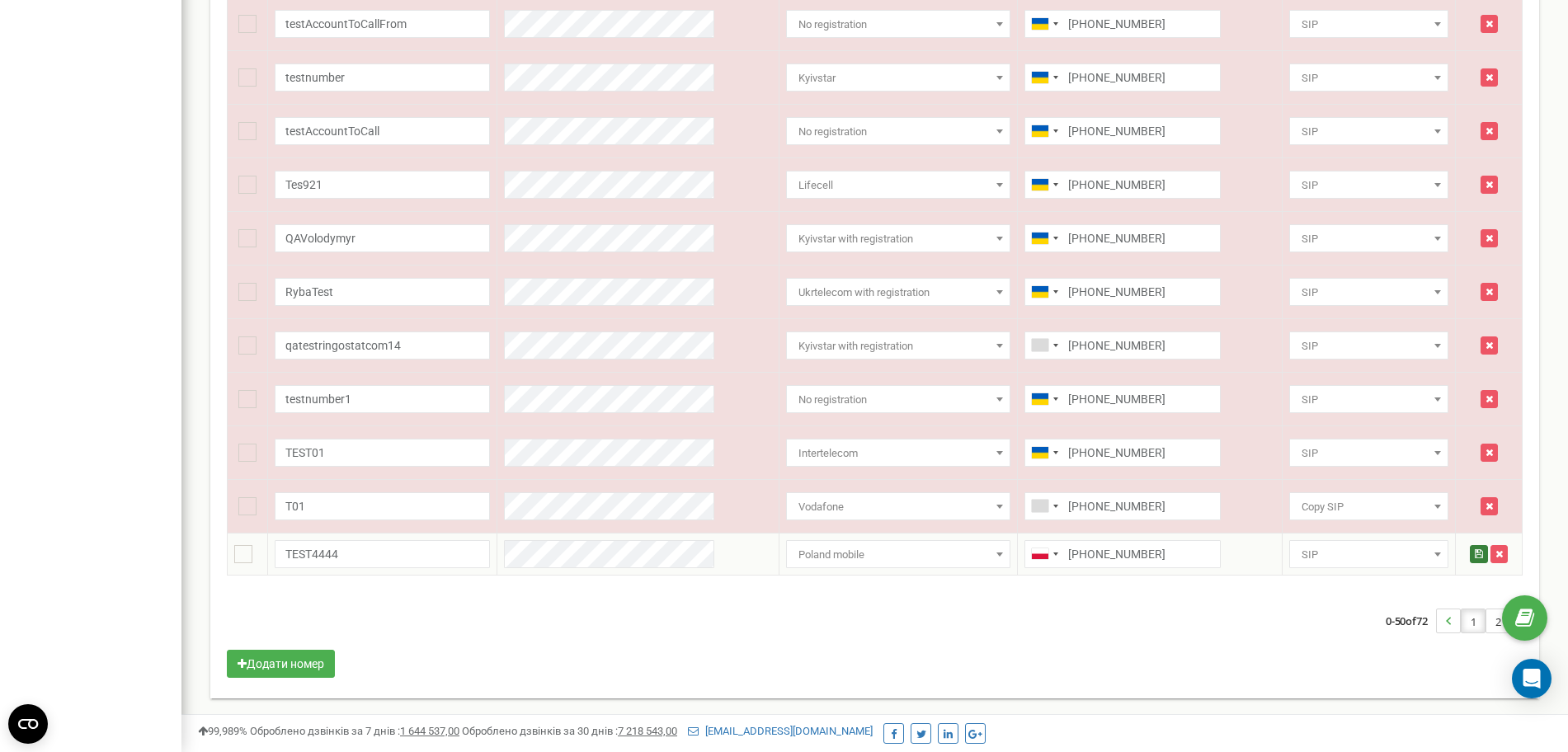 click at bounding box center (1479, 554) 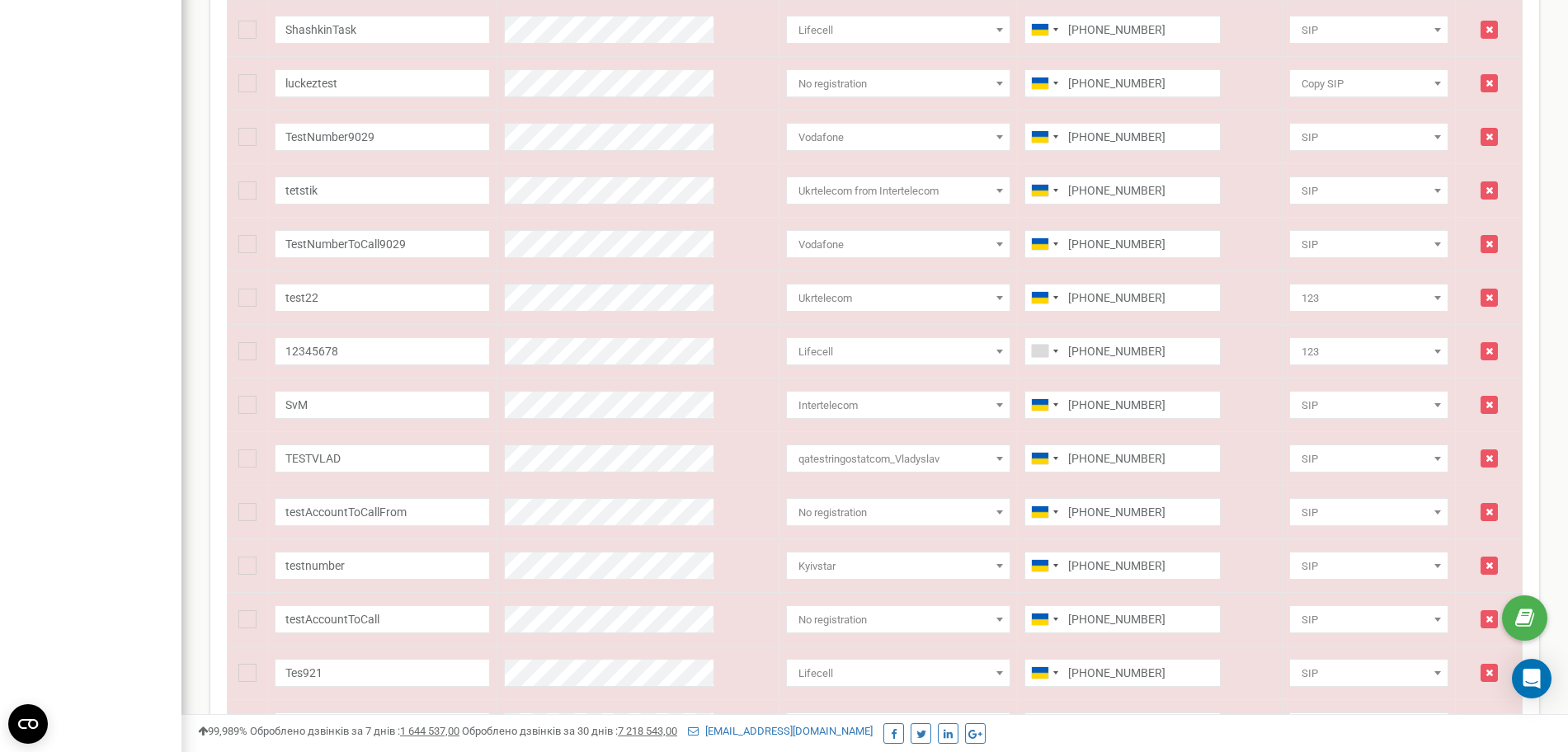 scroll, scrollTop: 2606, scrollLeft: 0, axis: vertical 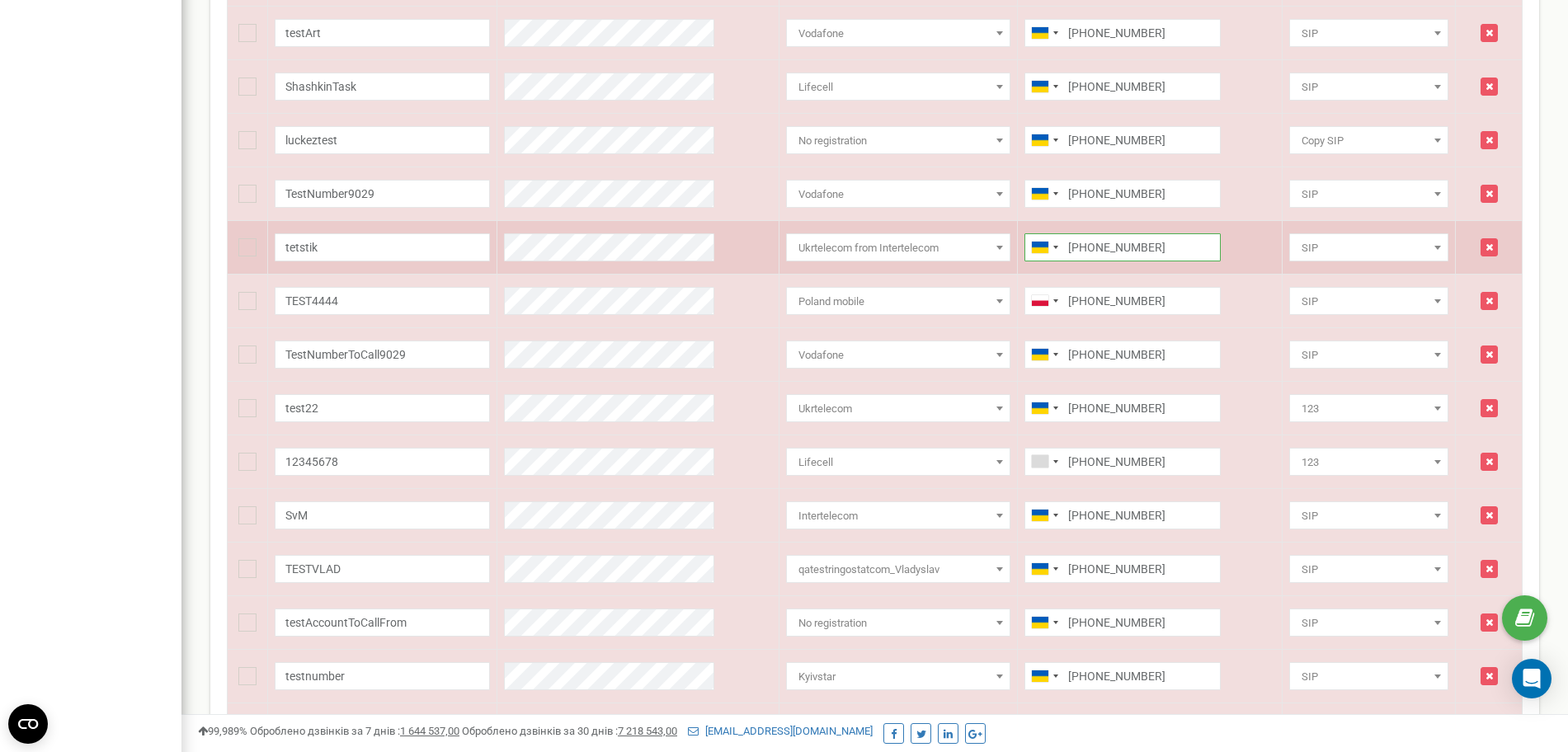 click on "[PHONE_NUMBER]" at bounding box center (1123, 247) 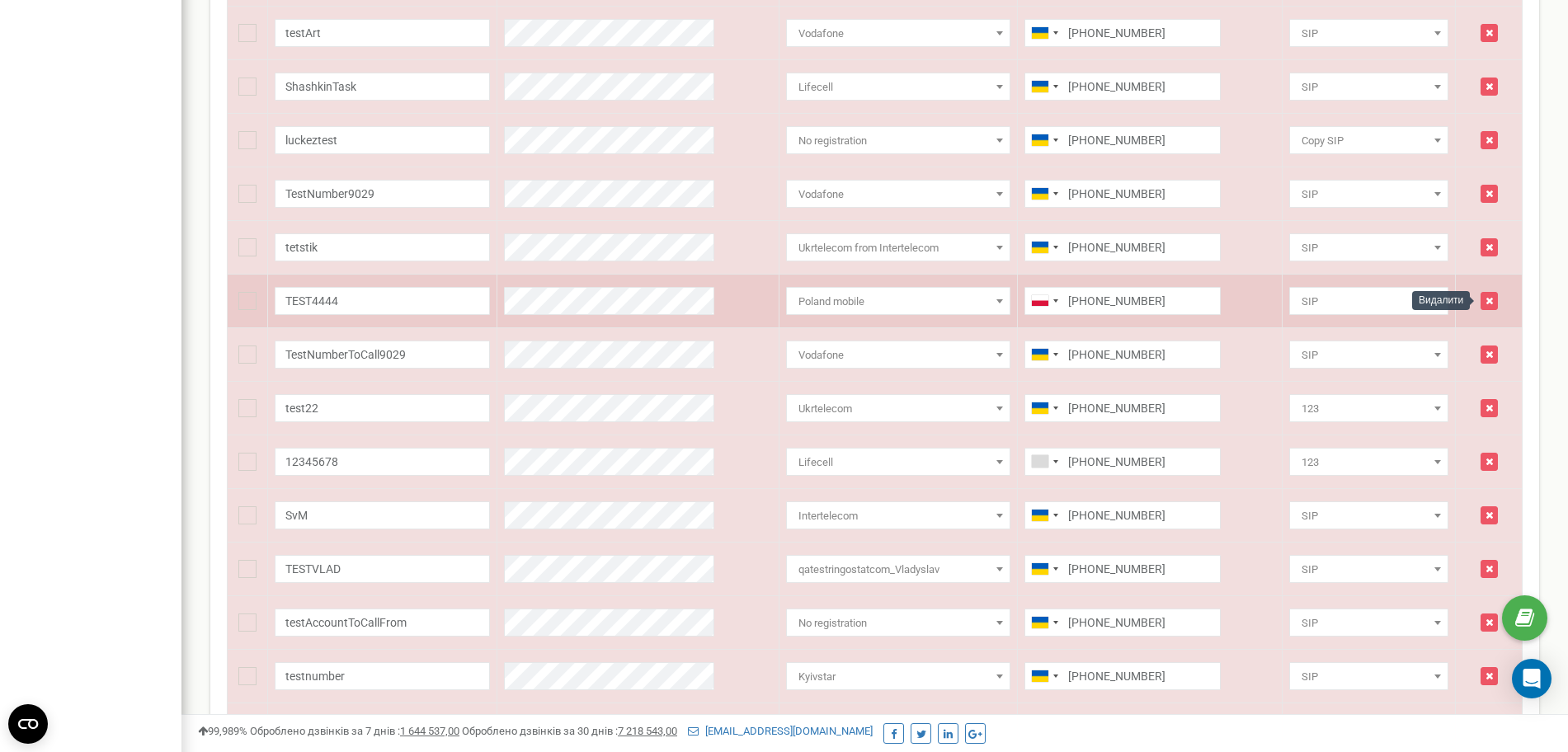 click at bounding box center [1489, 300] 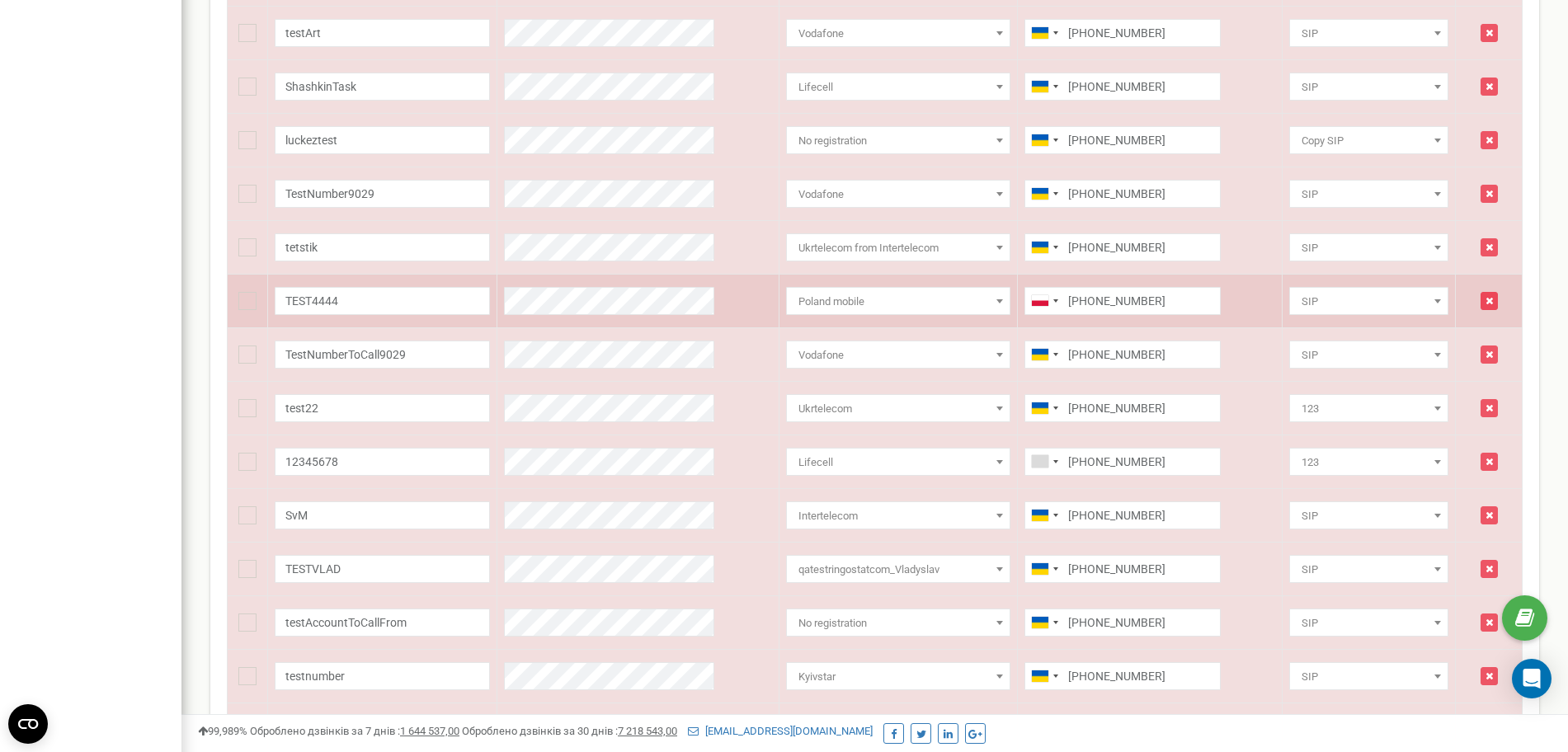 click at bounding box center (1489, 301) 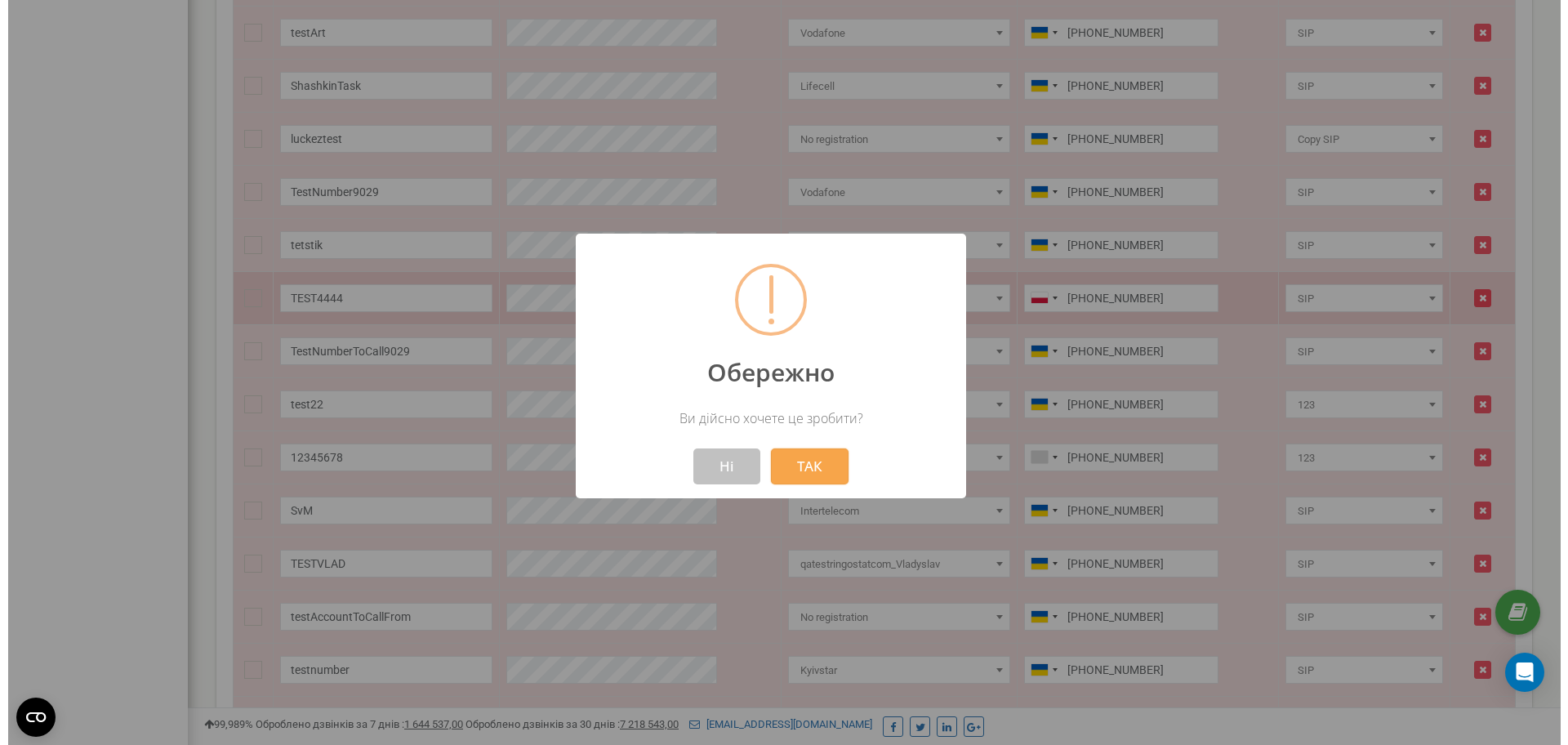 scroll, scrollTop: 813600, scrollLeft: 815278, axis: both 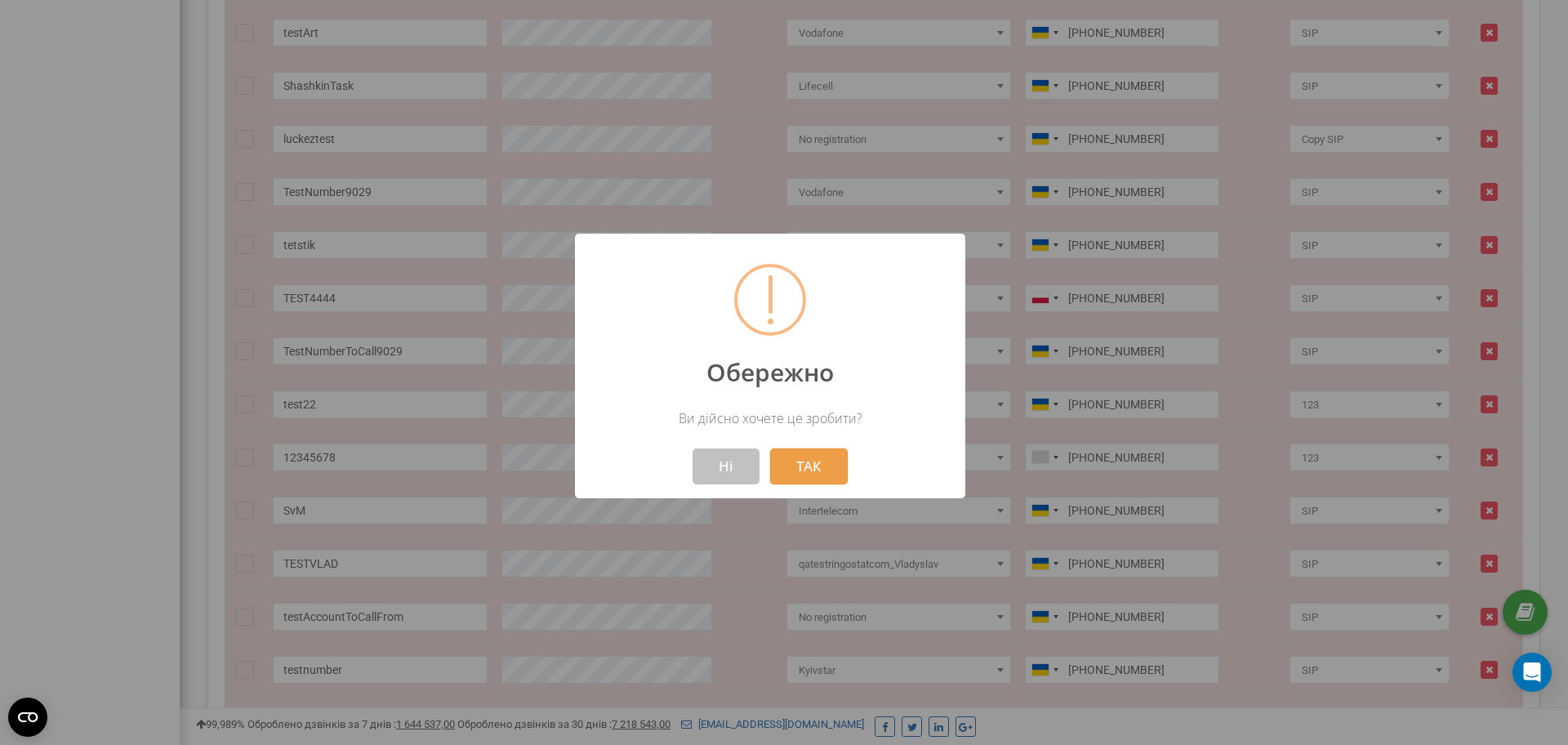 click on "ТАК" at bounding box center [808, 466] 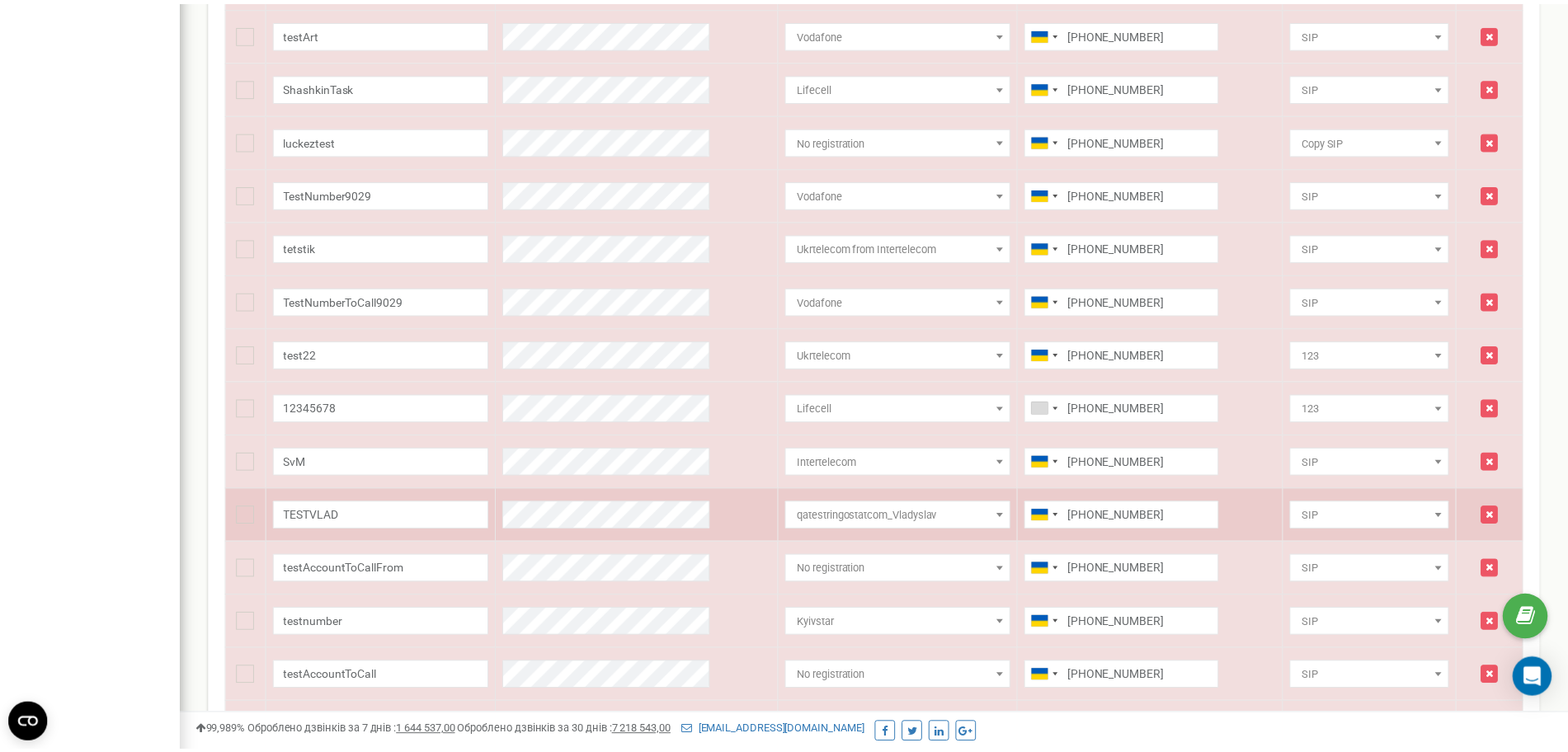scroll, scrollTop: 3263, scrollLeft: 1387, axis: both 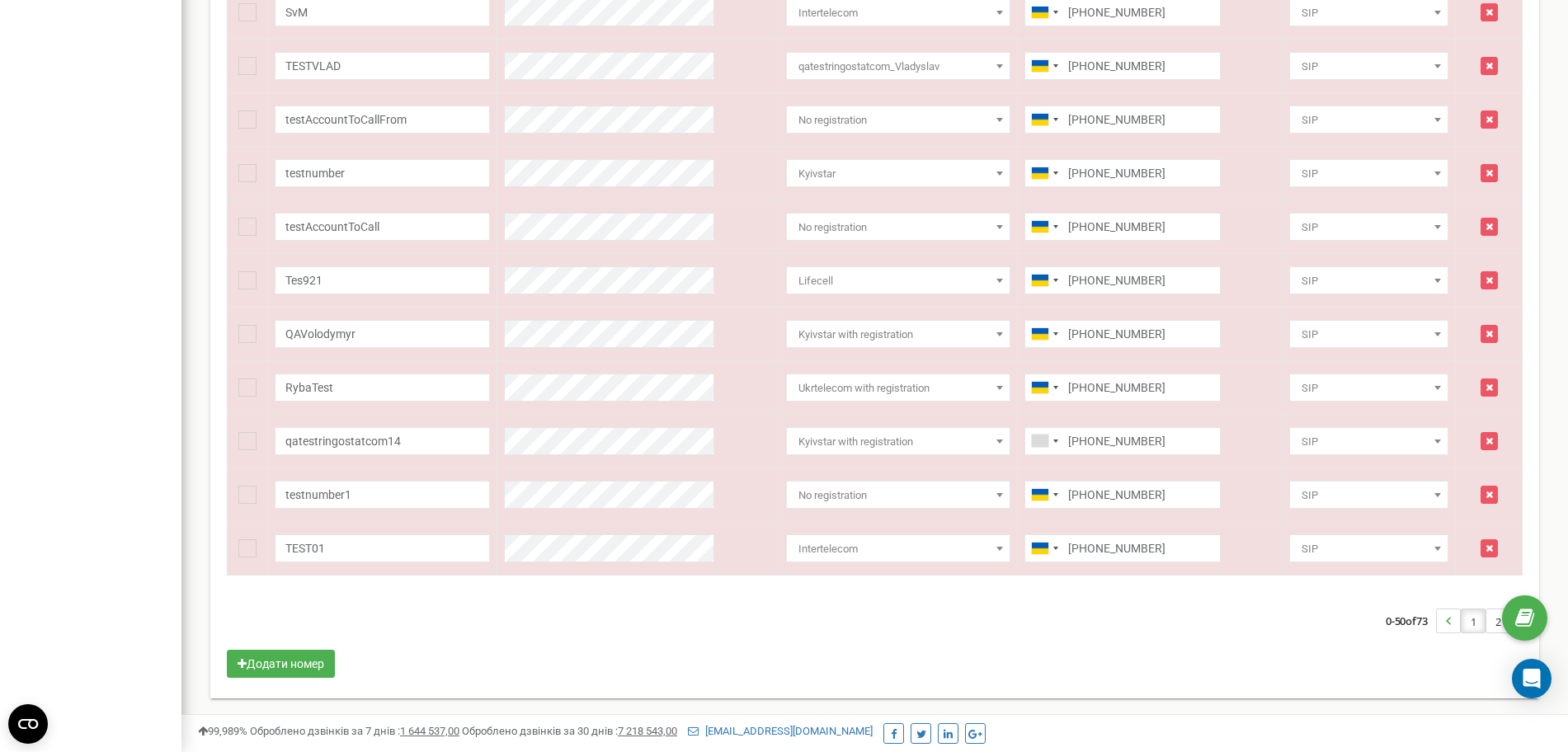 click on "0-50  of  73
1
2" at bounding box center (874, 621) 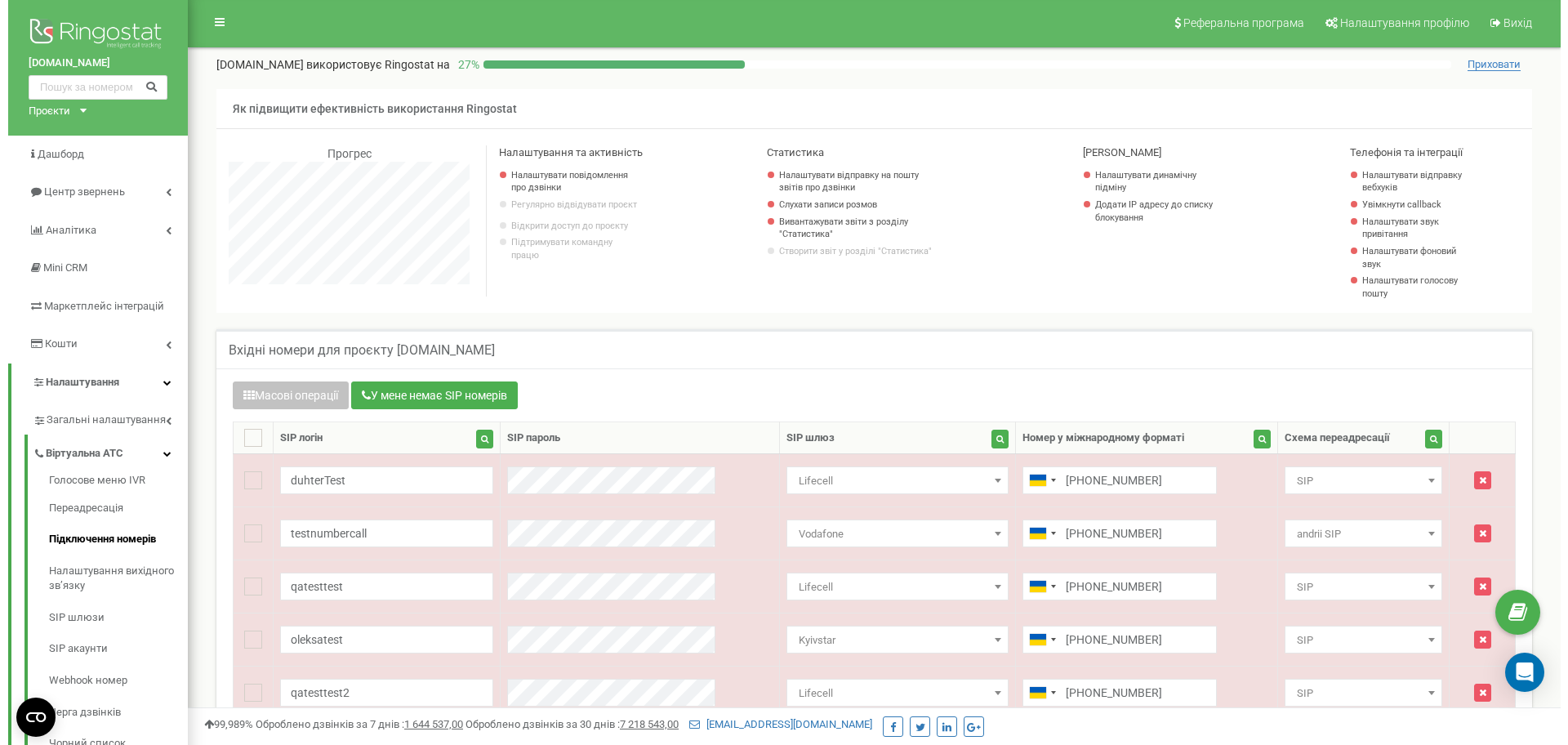 scroll, scrollTop: 0, scrollLeft: 0, axis: both 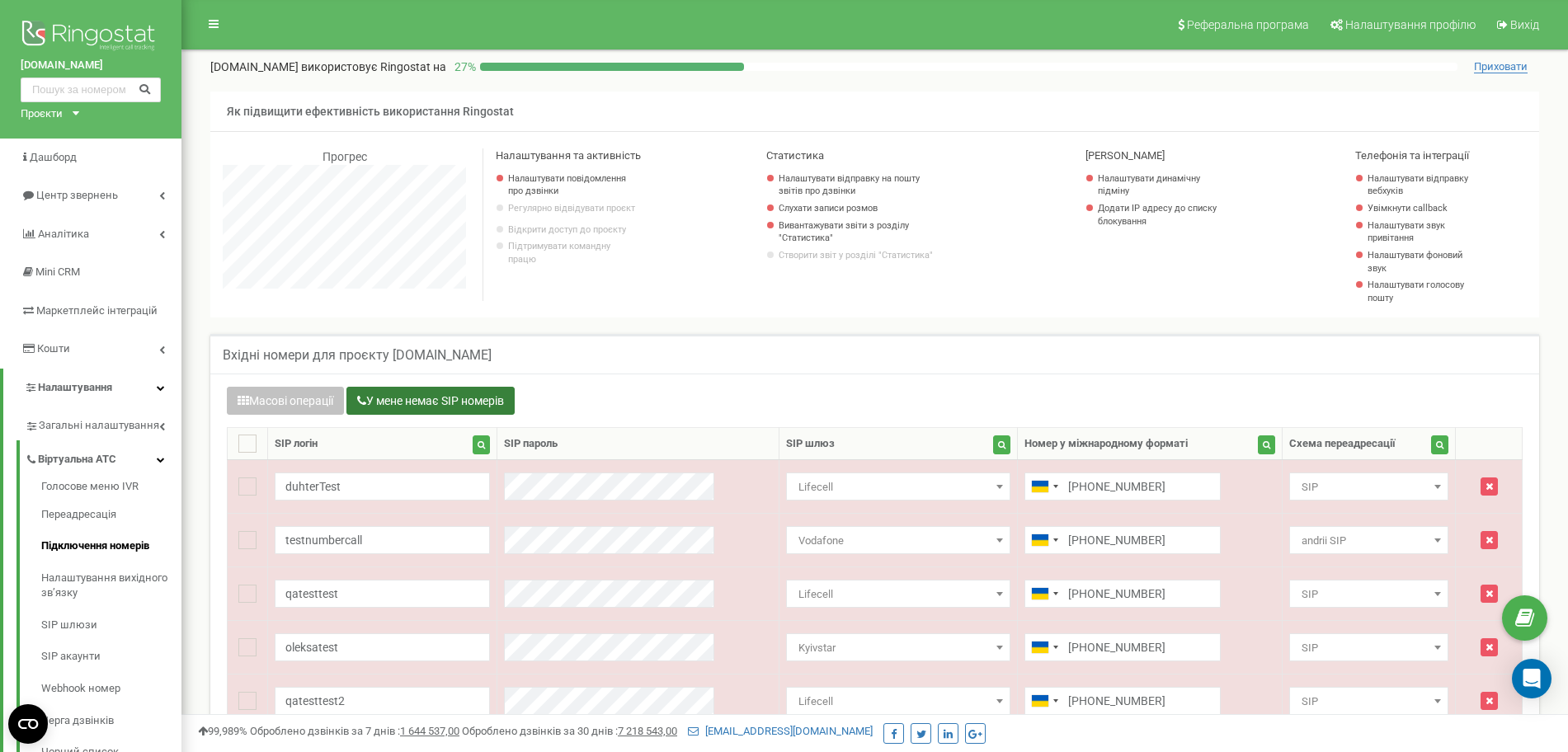 click on "У мене немає SIP номерів" at bounding box center [431, 401] 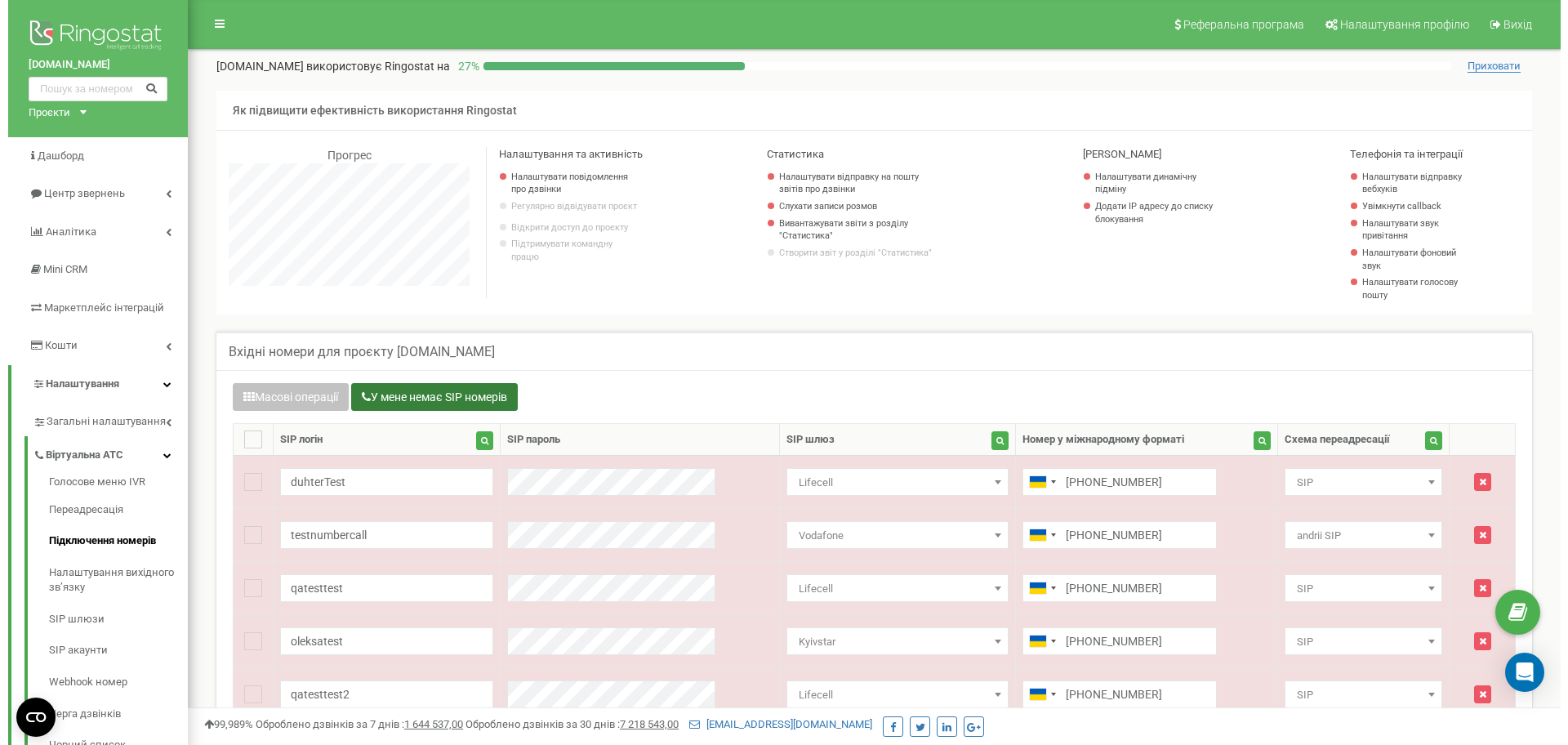 scroll, scrollTop: 813654, scrollLeft: 815278, axis: both 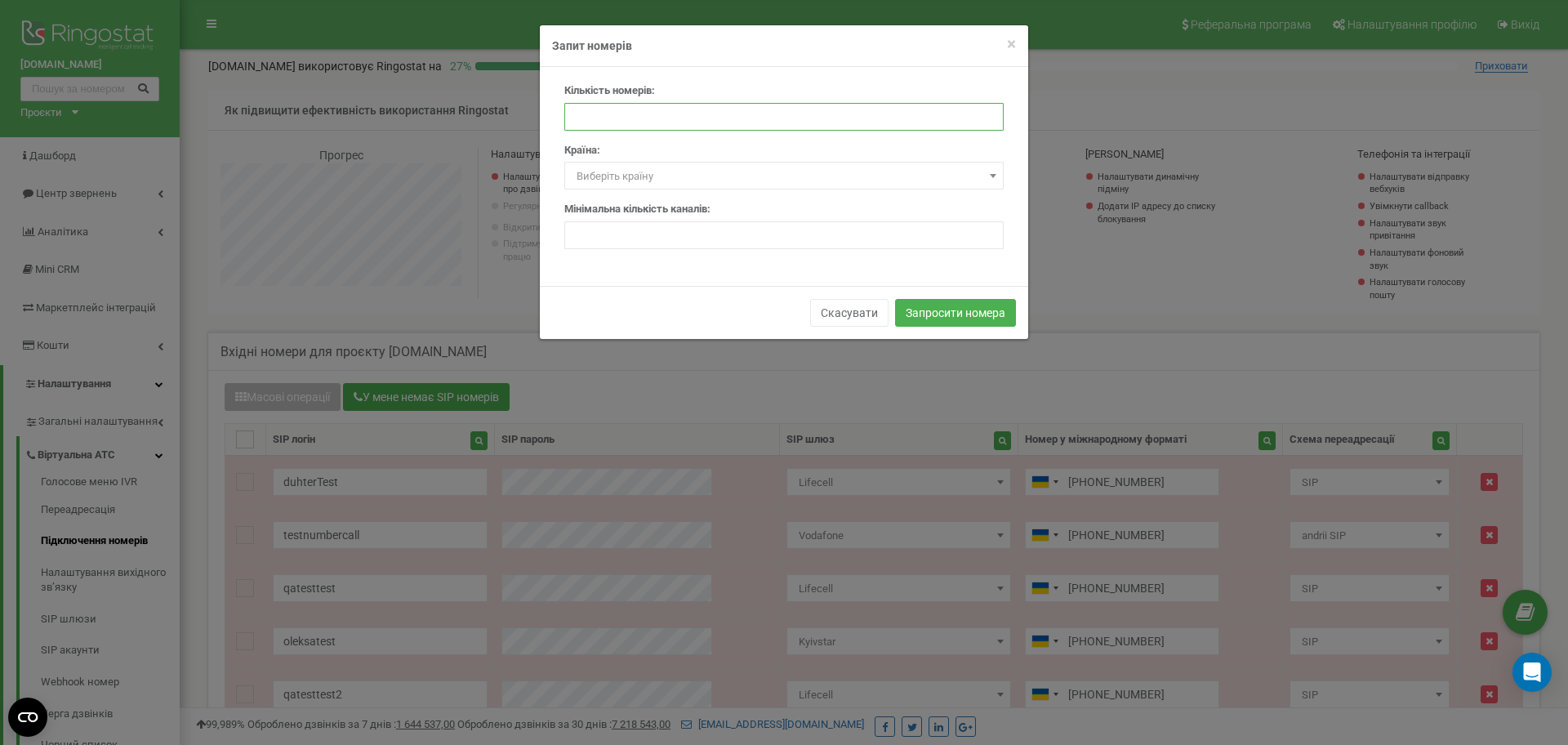 click at bounding box center [784, 117] 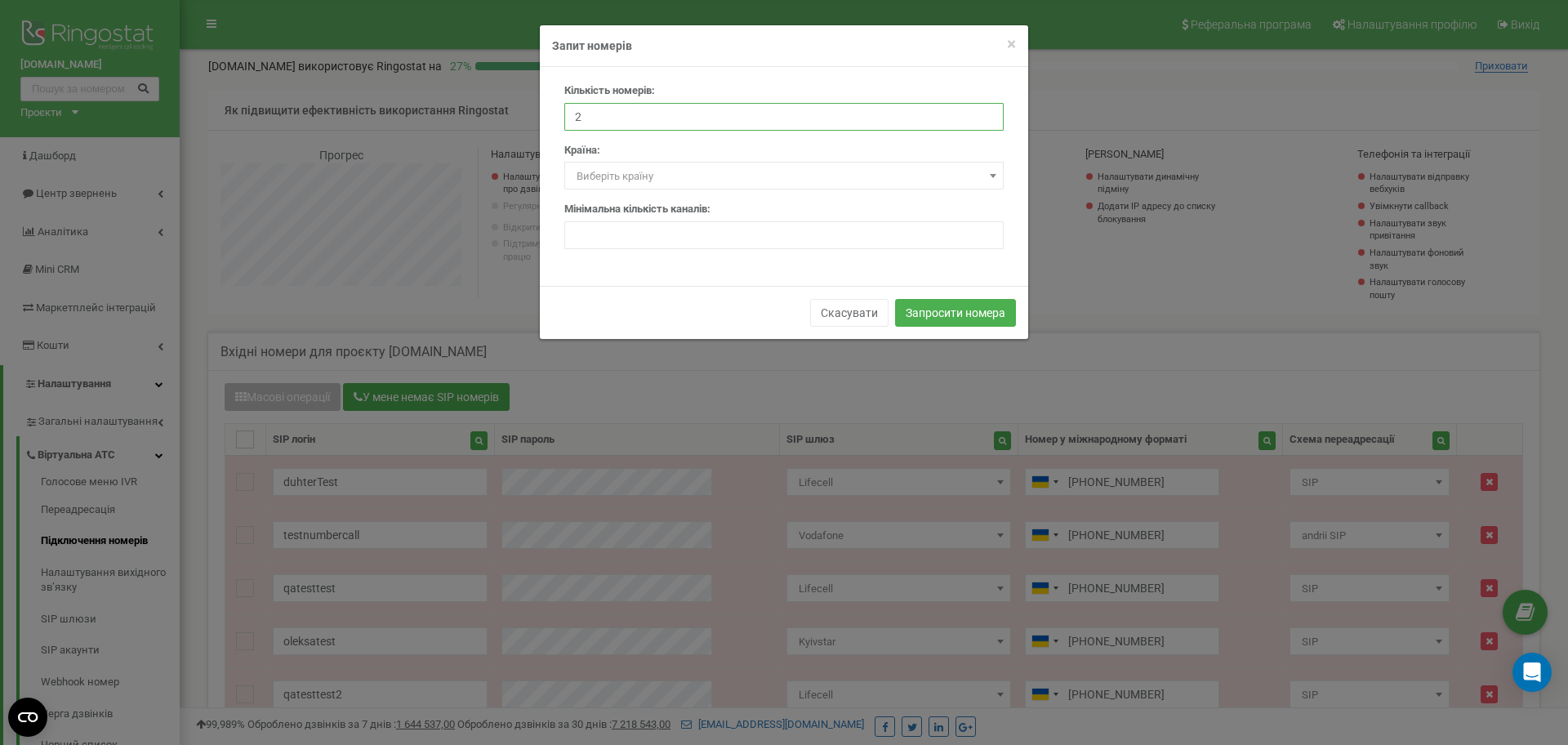 type on "2" 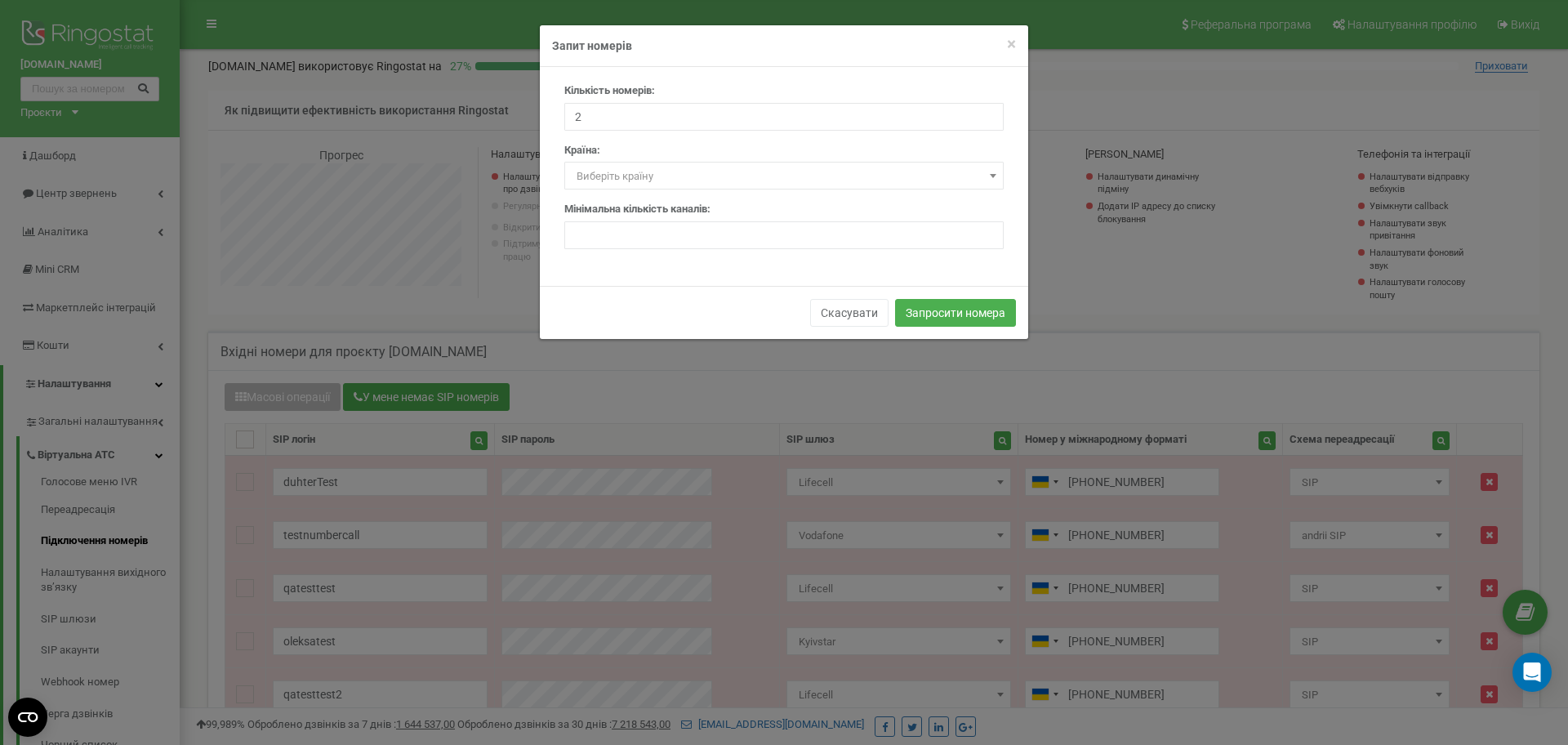 click on "Виберіть країну" at bounding box center (784, 176) 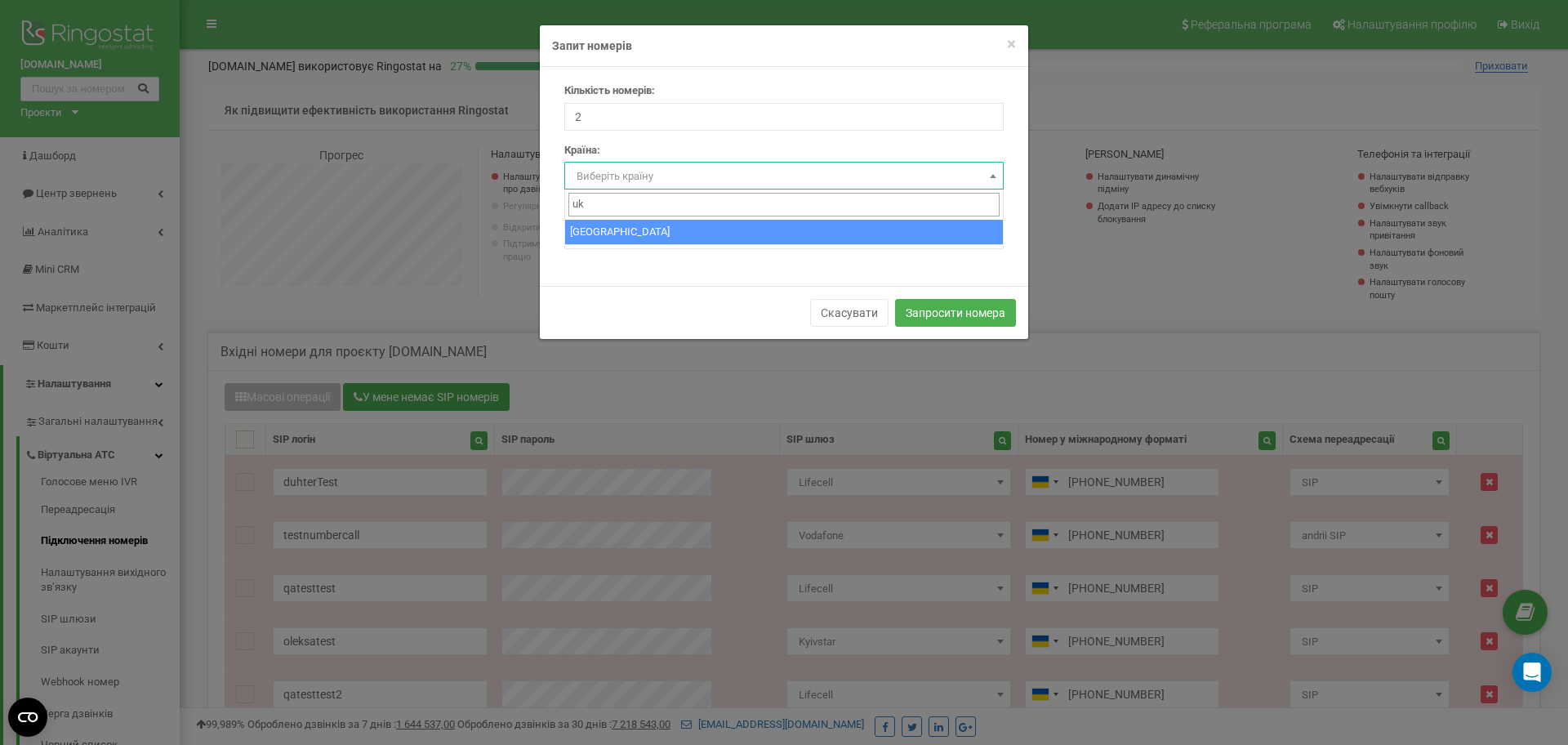 type on "uk" 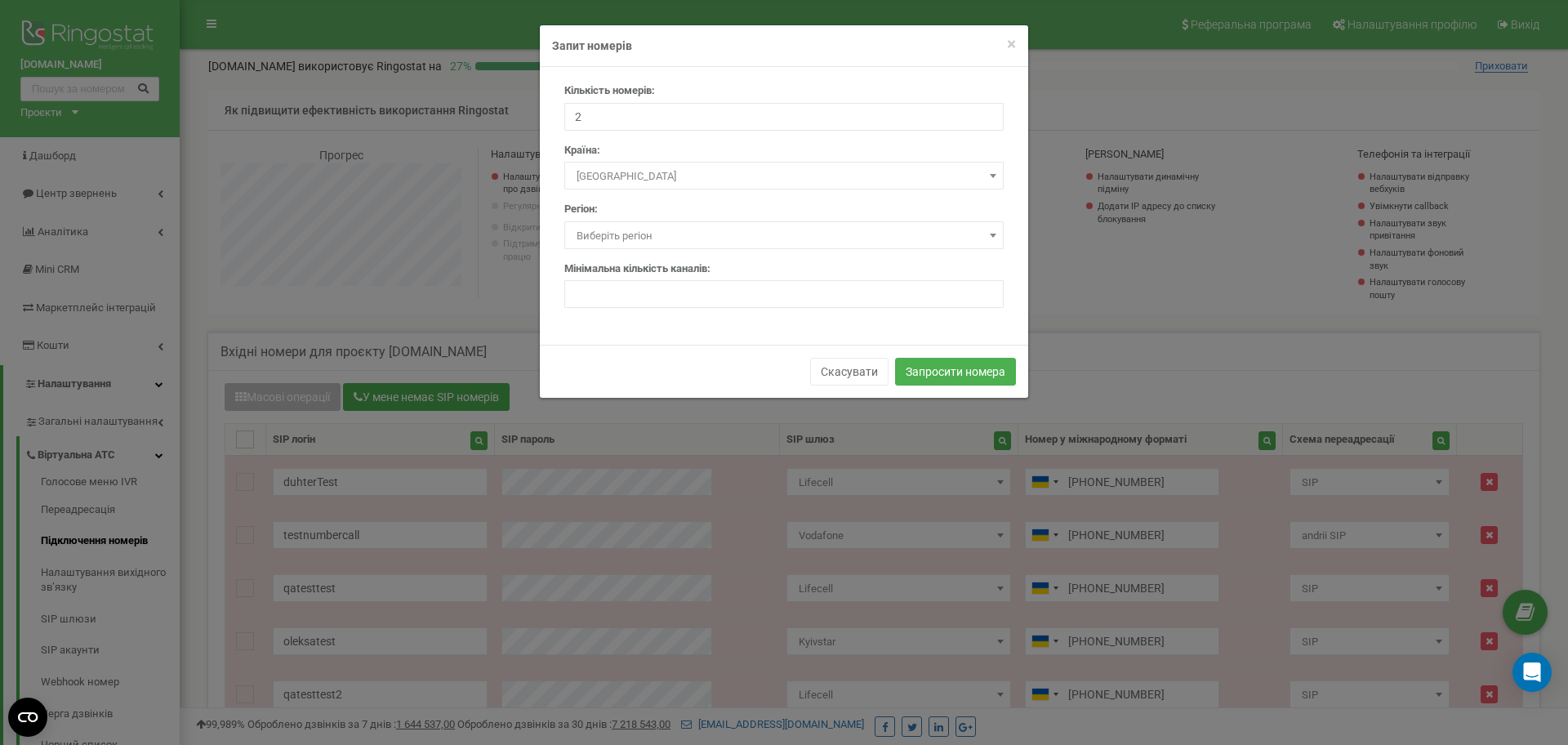 click on "Виберіть регіон" at bounding box center (784, 236) 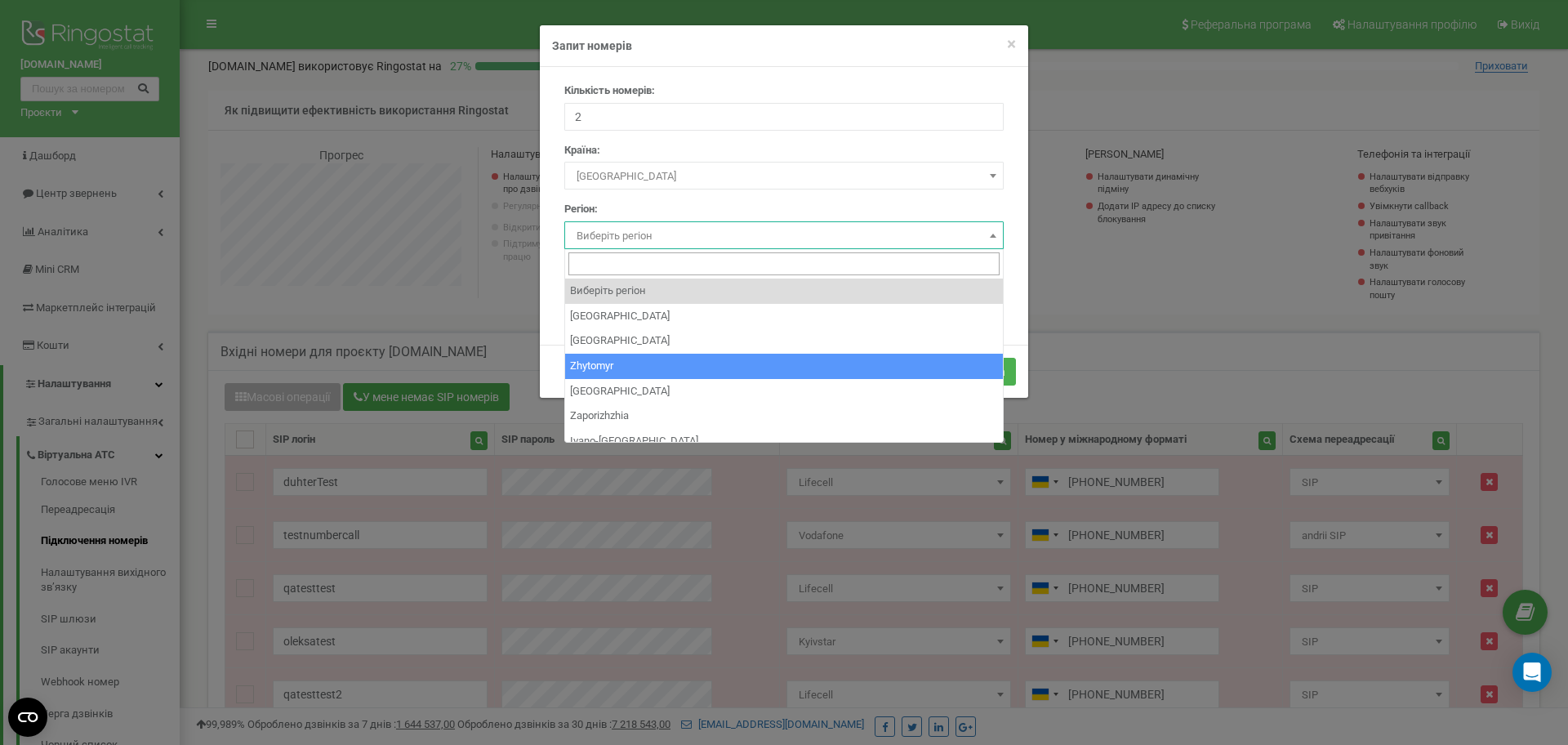 select on "UA_18" 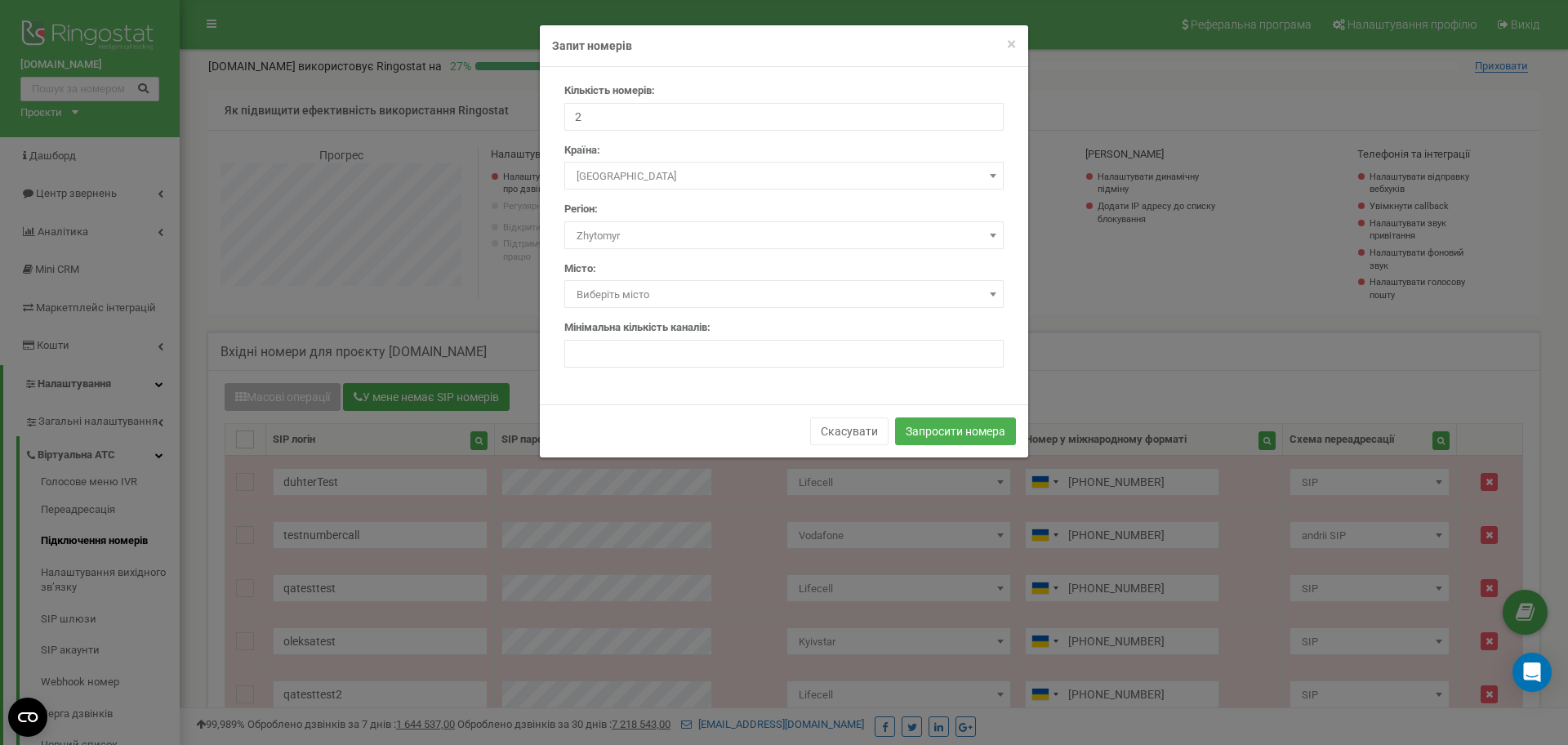 click on "Виберіть місто" at bounding box center (784, 295) 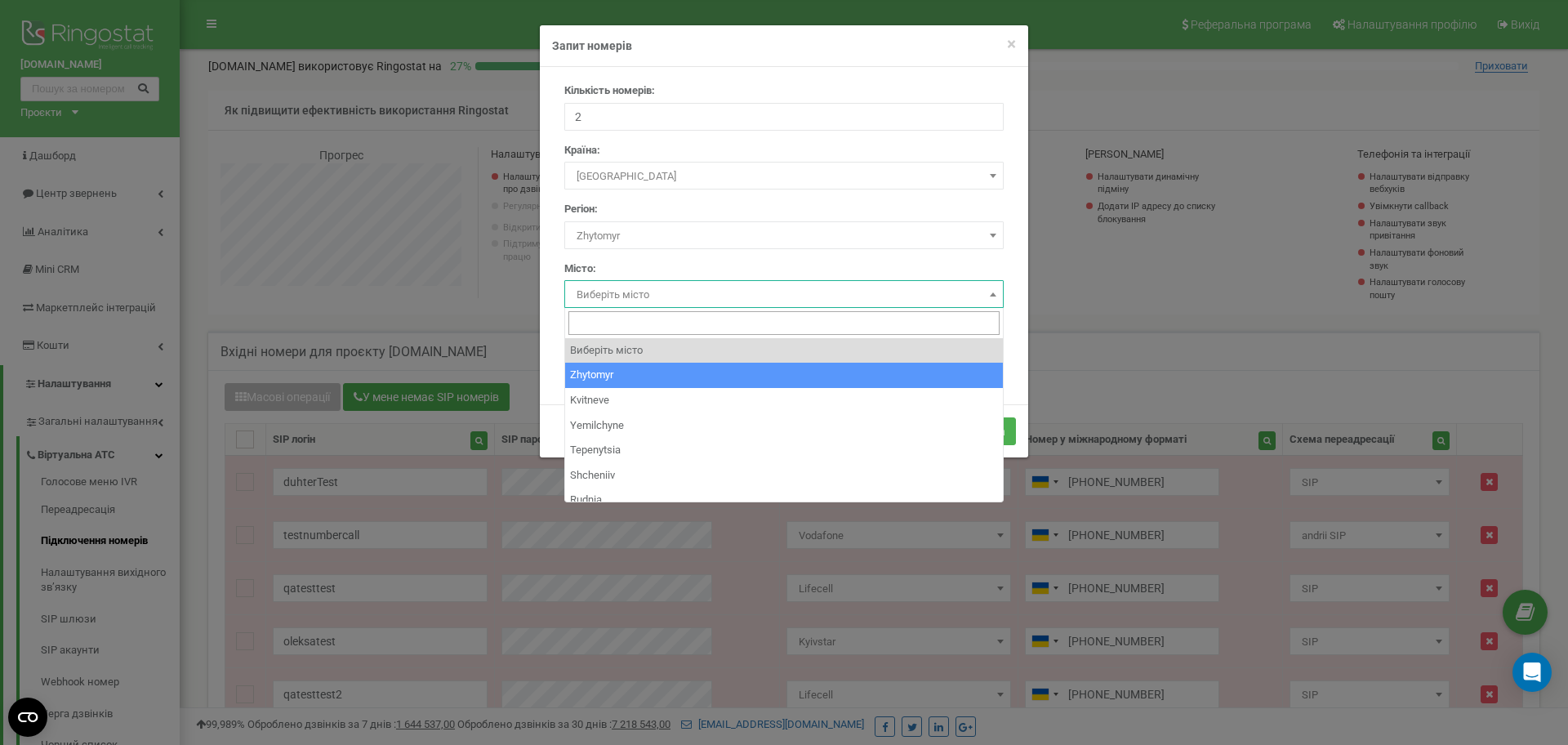 select on "686967" 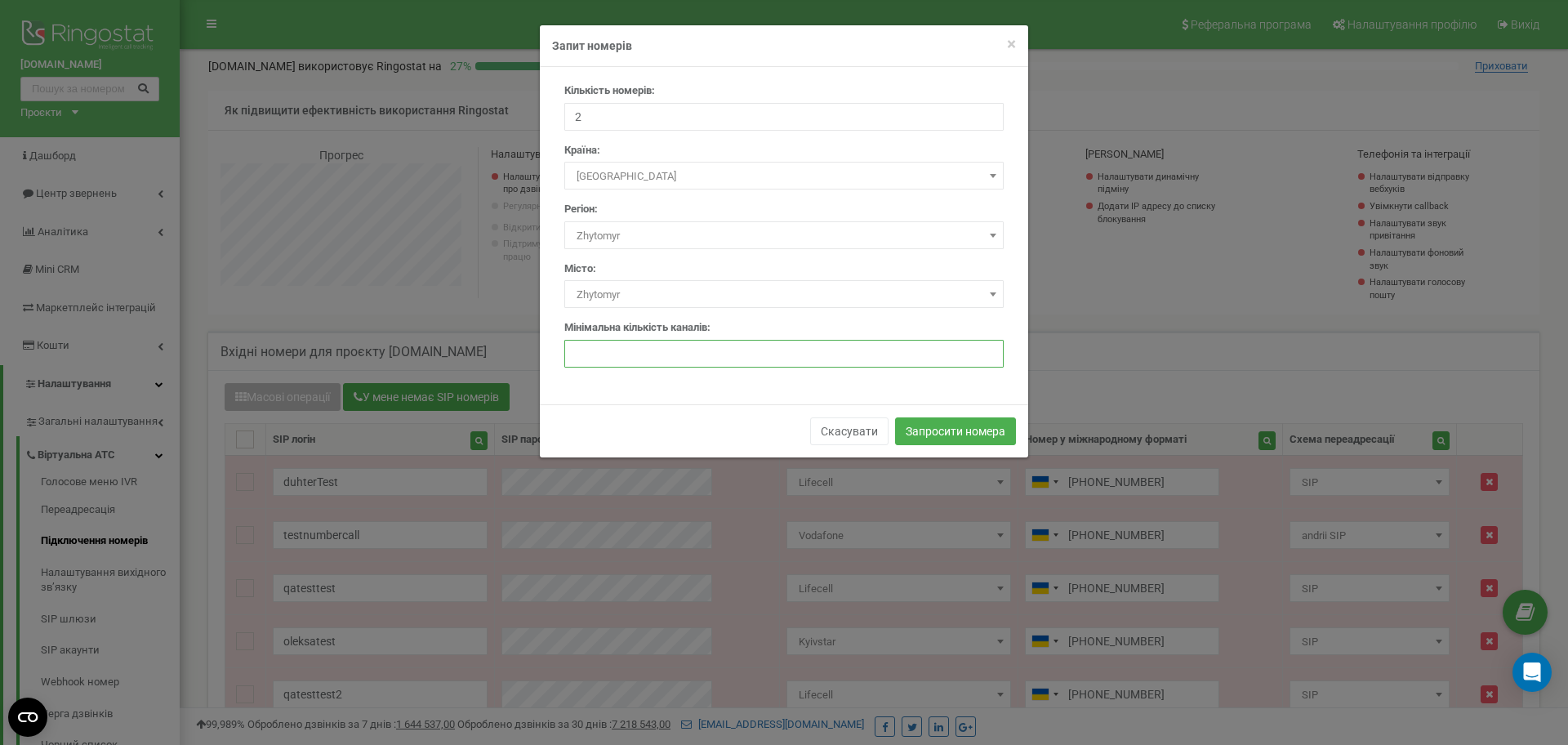 click at bounding box center (784, 354) 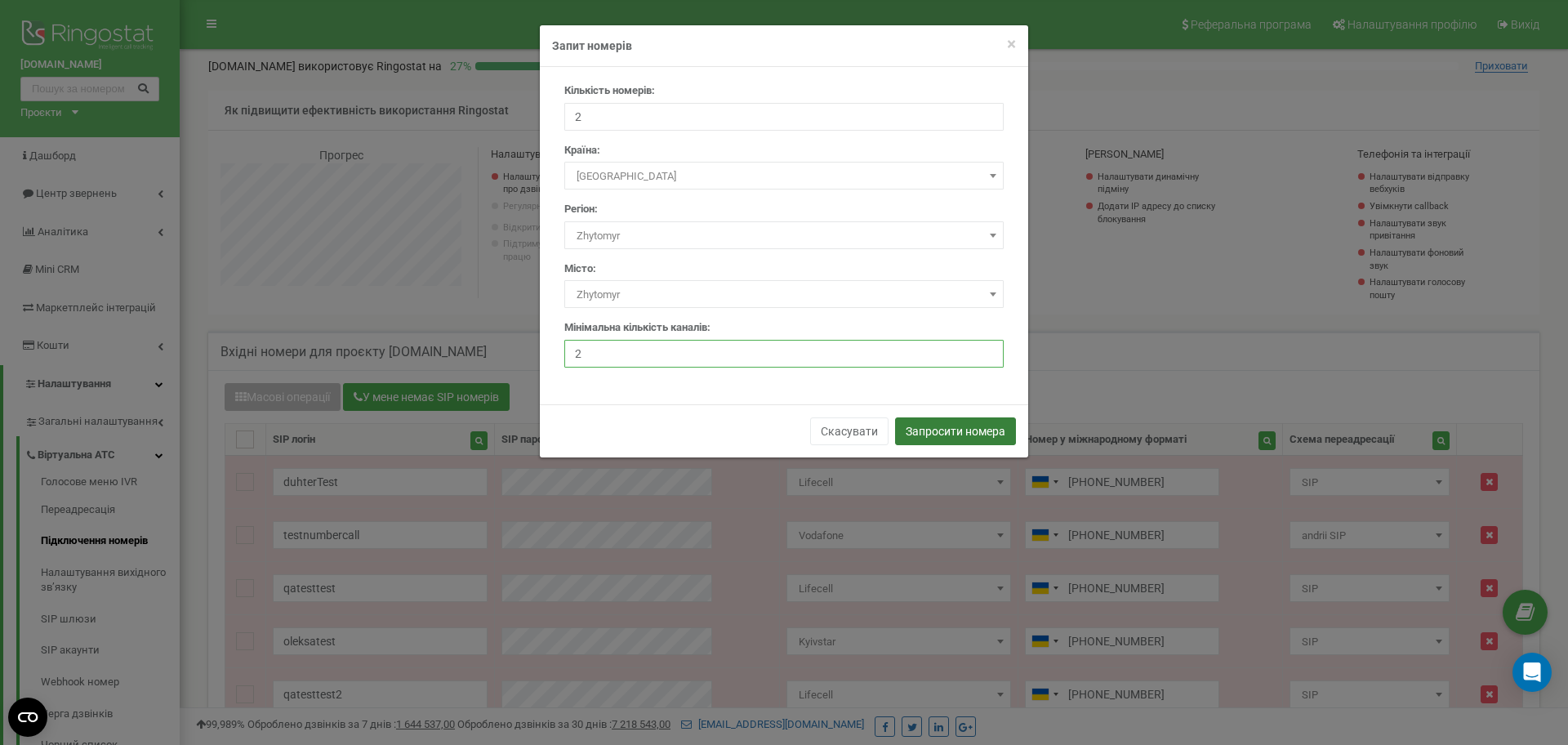 type on "2" 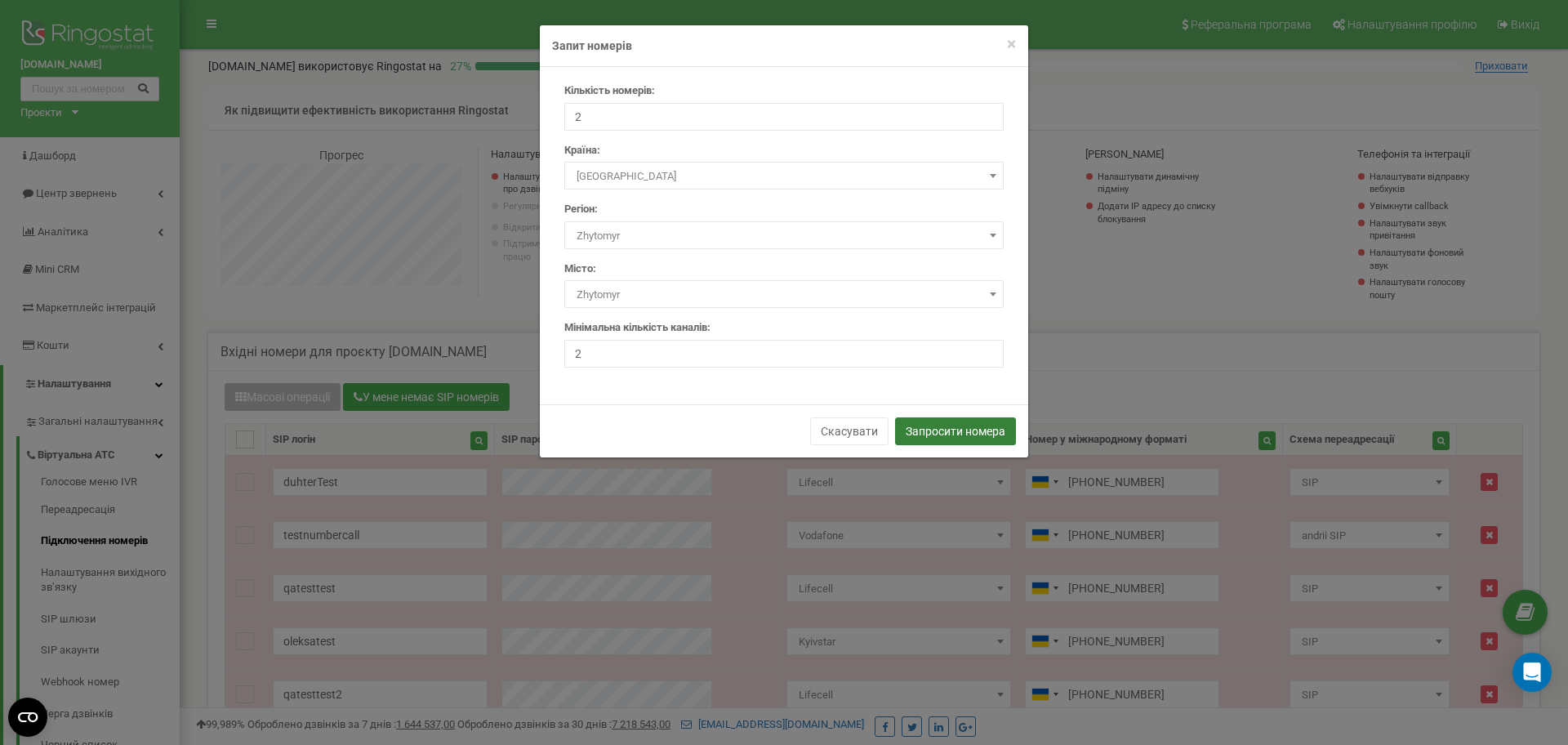 click on "Запросити номера" at bounding box center (956, 431) 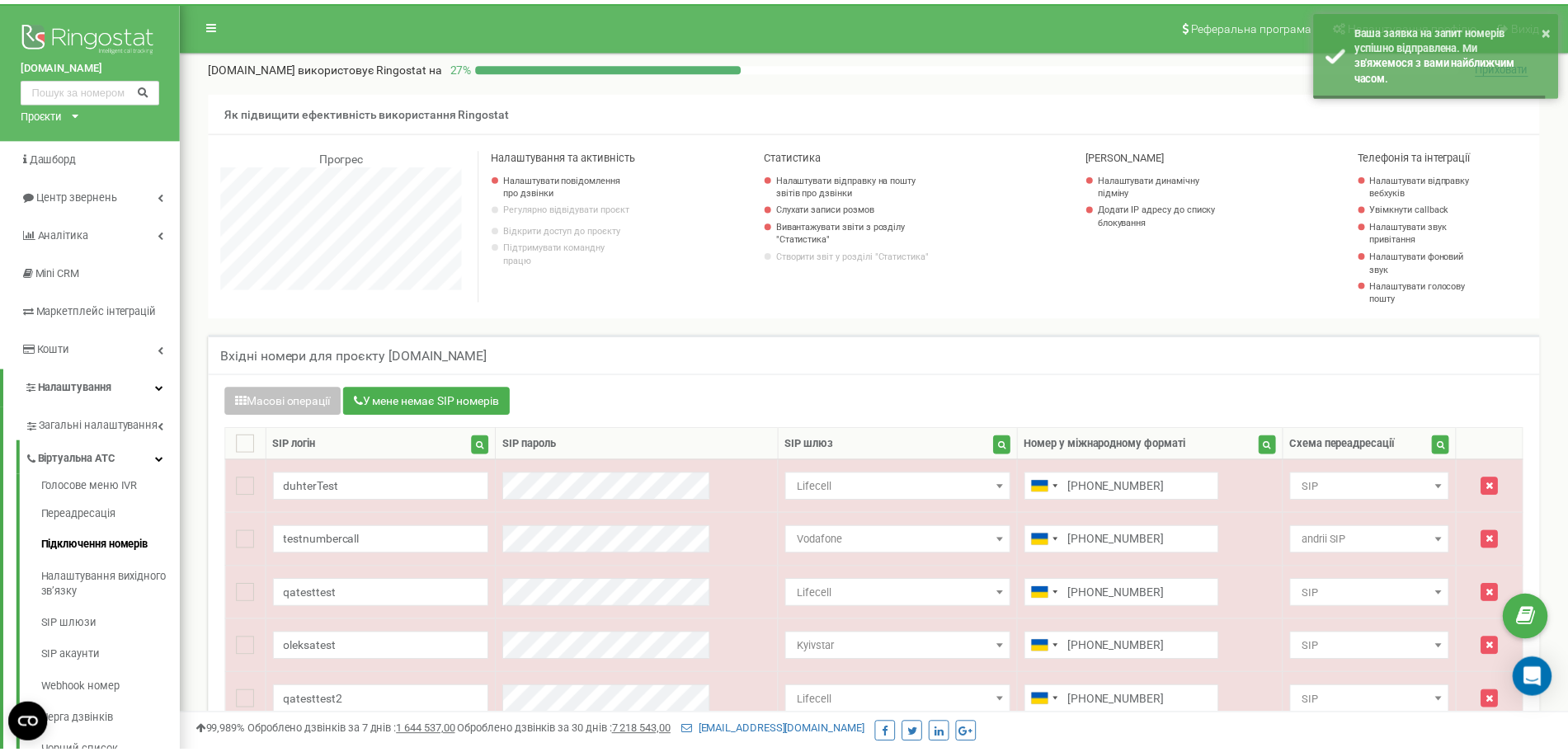 scroll, scrollTop: 3263, scrollLeft: 1387, axis: both 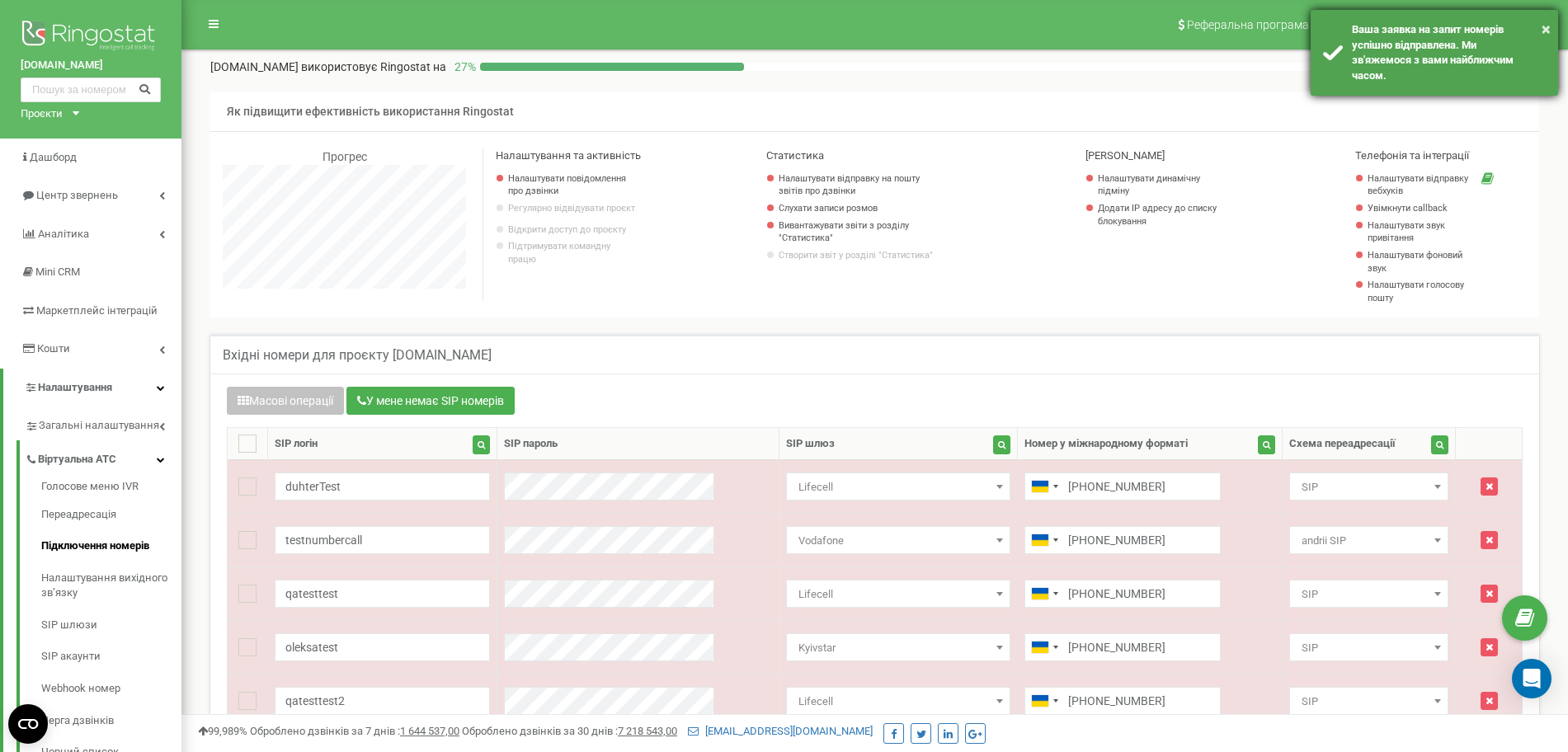 click on "Ваша заявка на запит номерів успішно відправлена. Ми зв'яжемося з вами найближчим часом." at bounding box center (1448, 53) 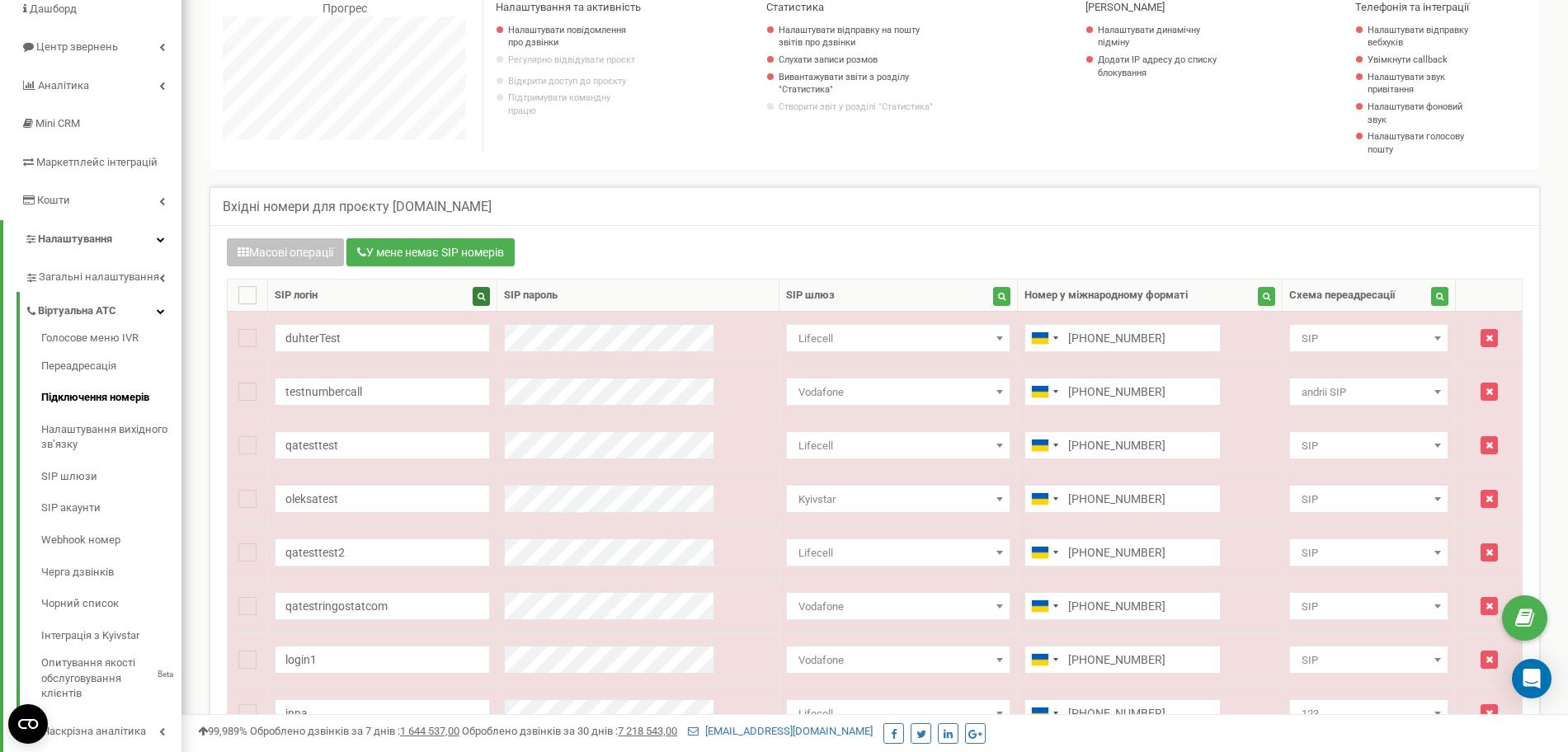 scroll, scrollTop: 206, scrollLeft: 0, axis: vertical 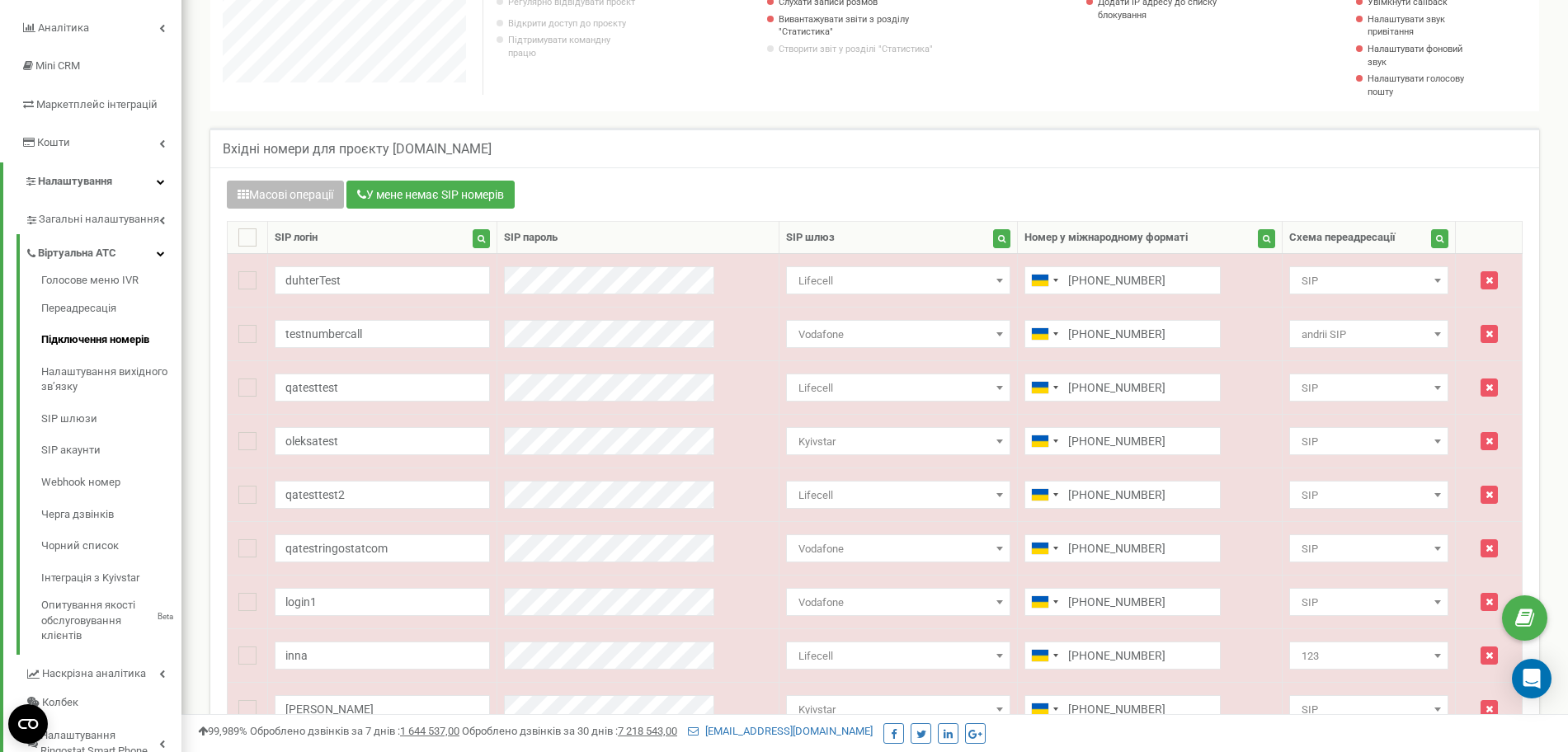 click at bounding box center (243, 195) 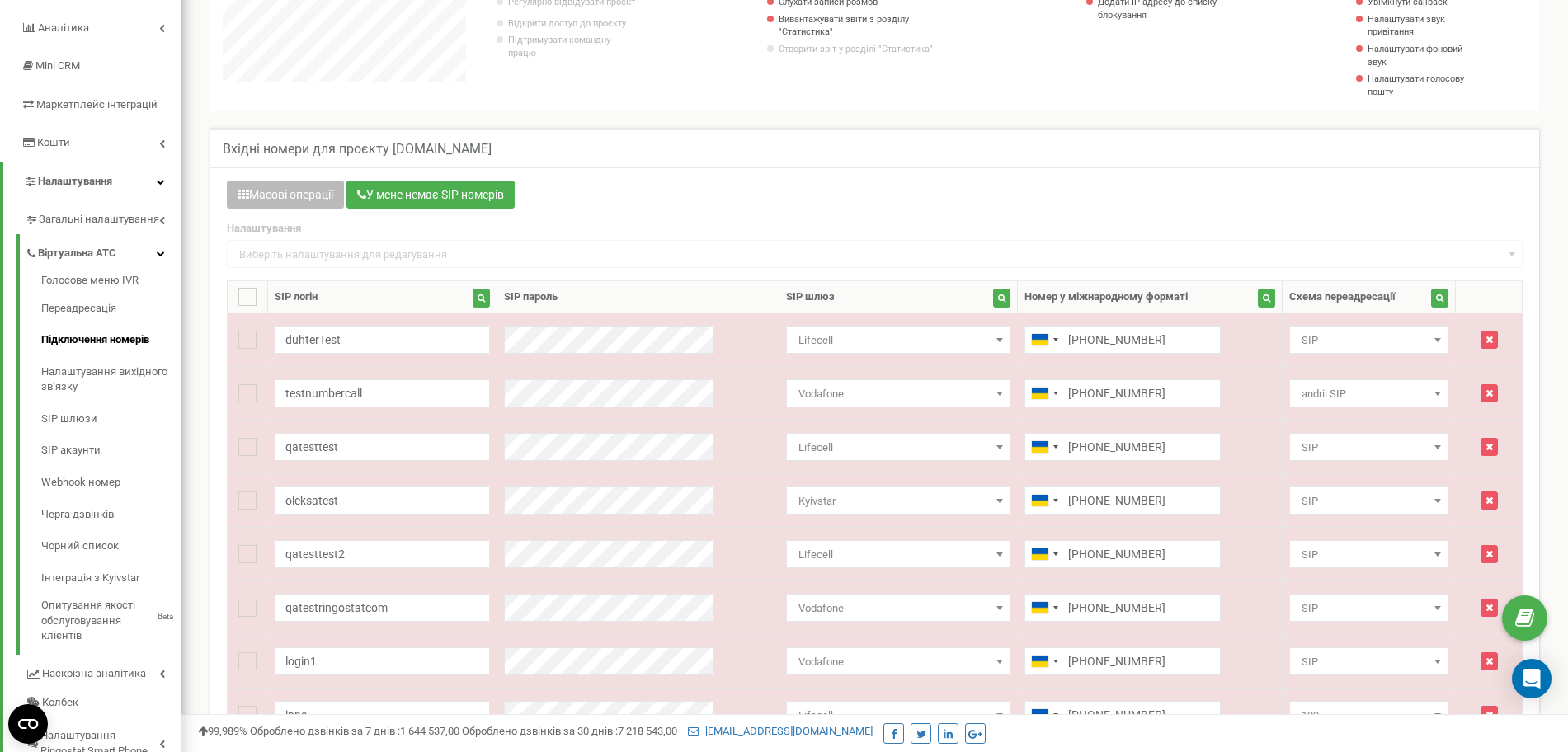 scroll, scrollTop: 821239, scrollLeft: 823442, axis: both 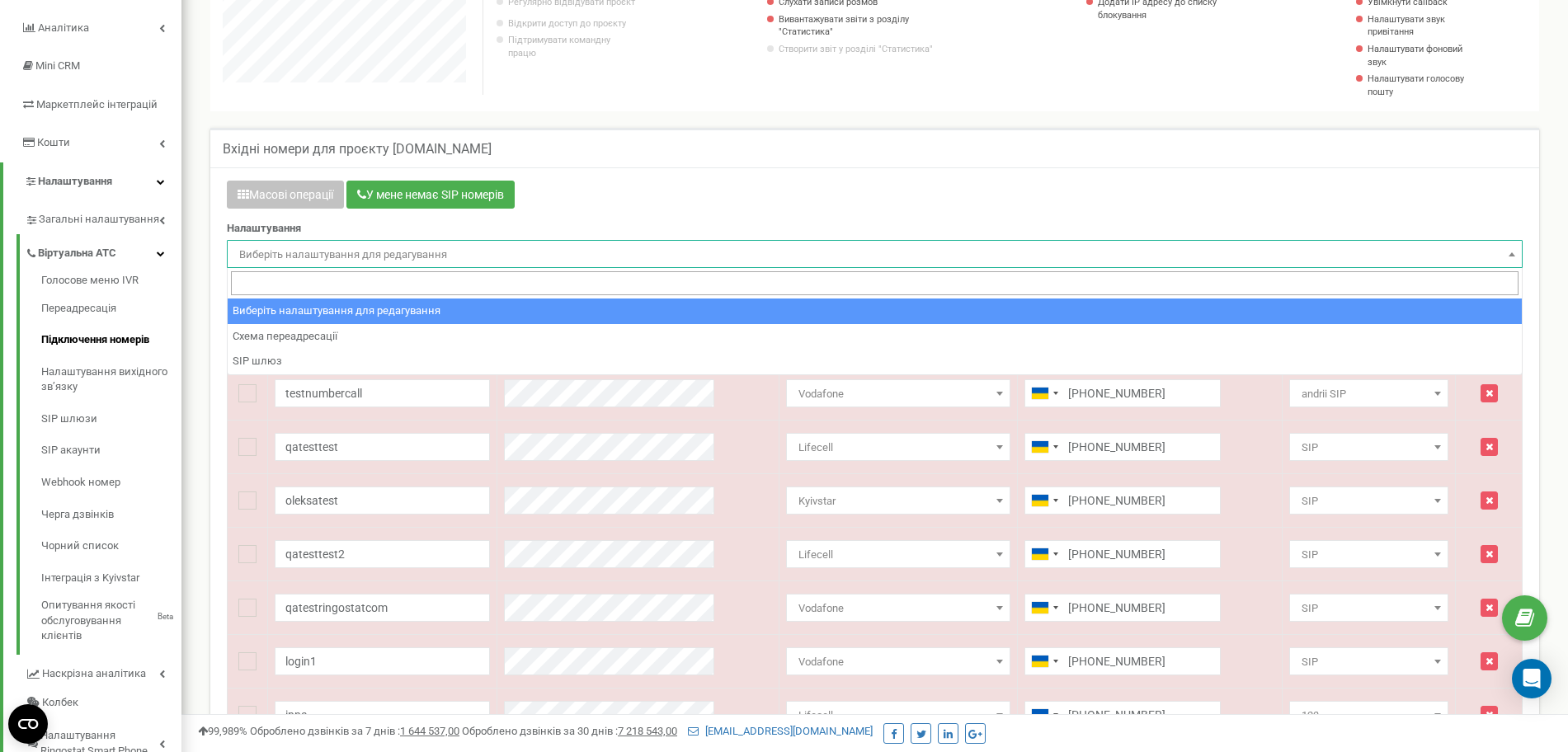 click on "Виберіть налаштування для редагування" at bounding box center (874, 255) 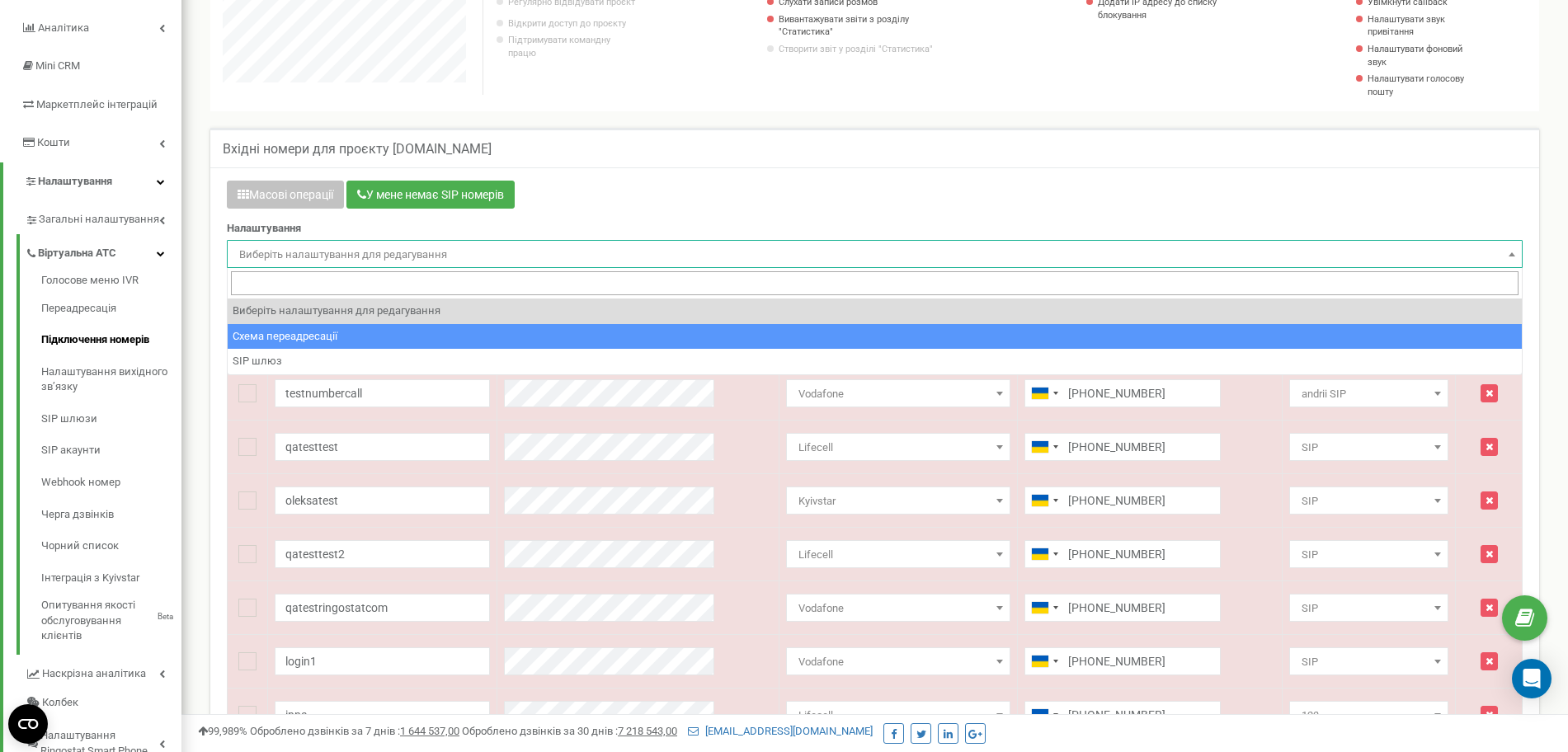 select on "project_scheme_id" 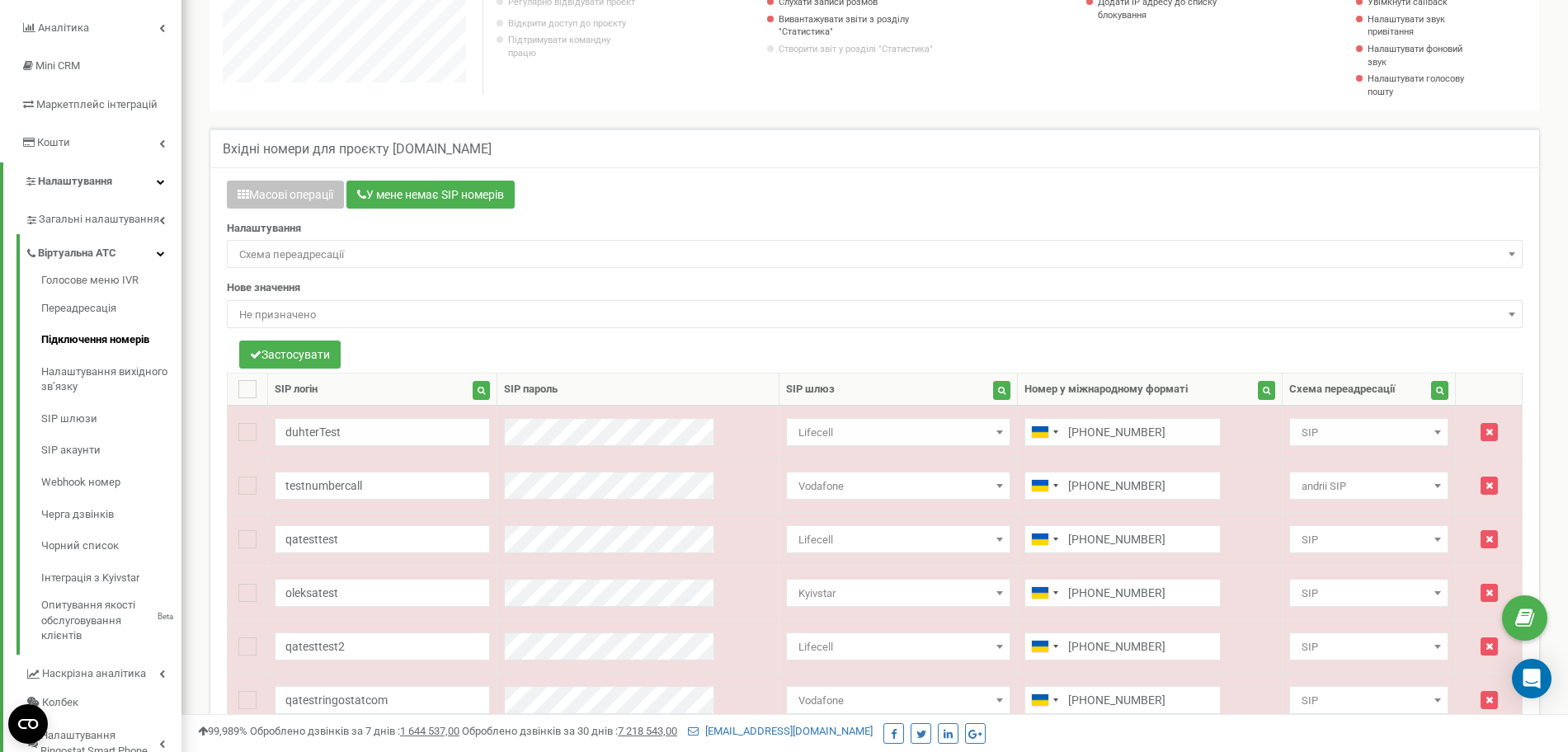 scroll, scrollTop: 821147, scrollLeft: 823442, axis: both 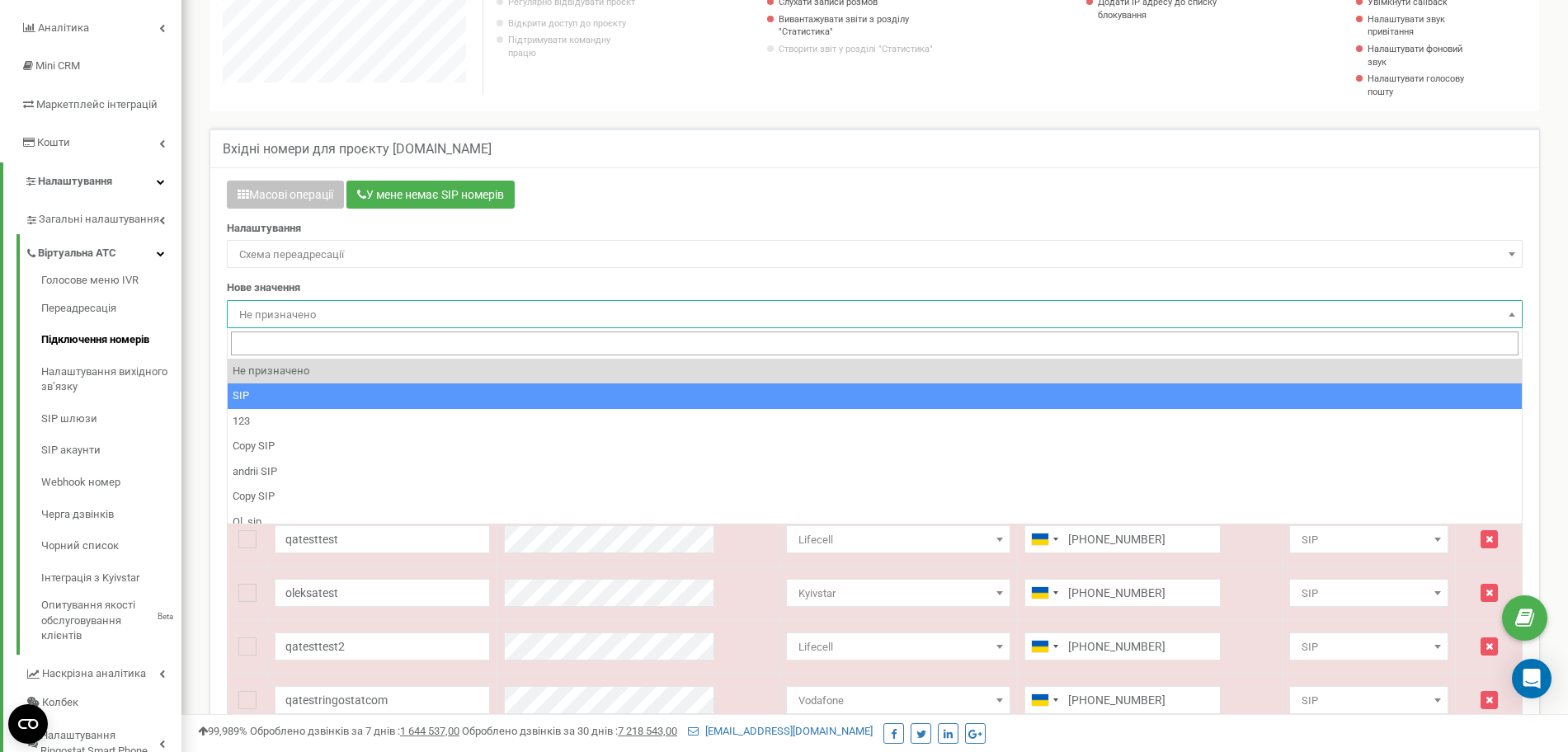 select on "139063" 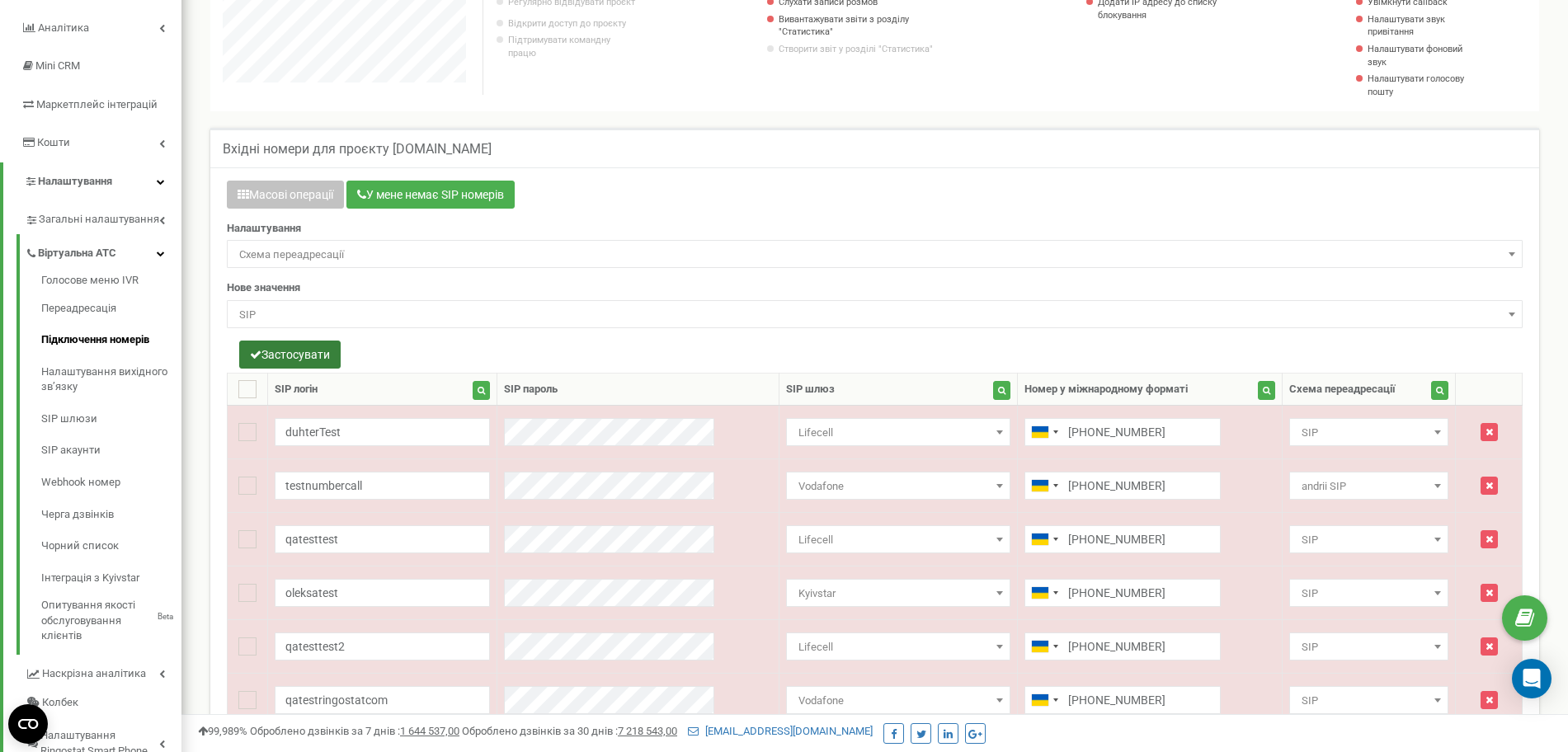 click on "Застосувати" at bounding box center (290, 355) 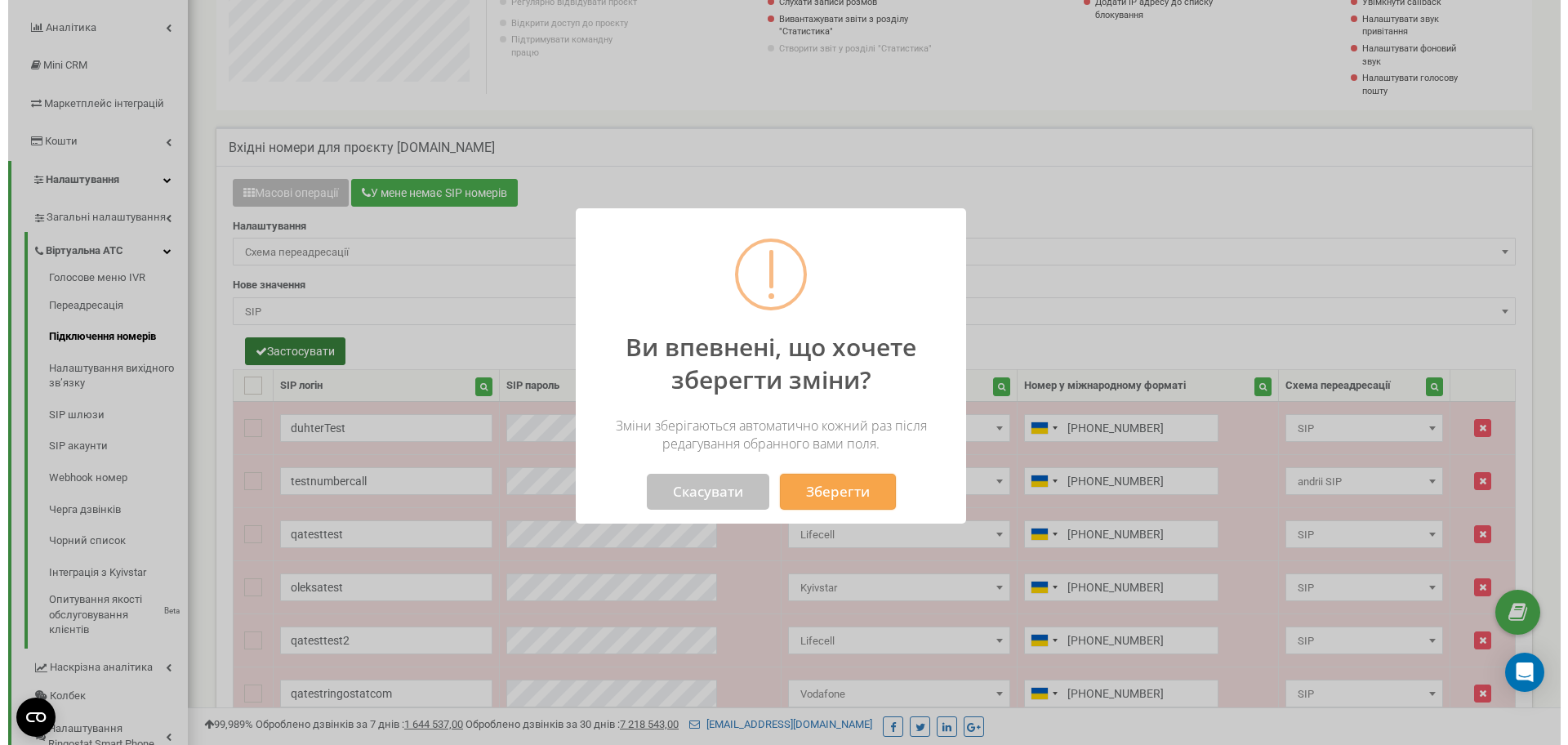 scroll, scrollTop: 813503, scrollLeft: 815278, axis: both 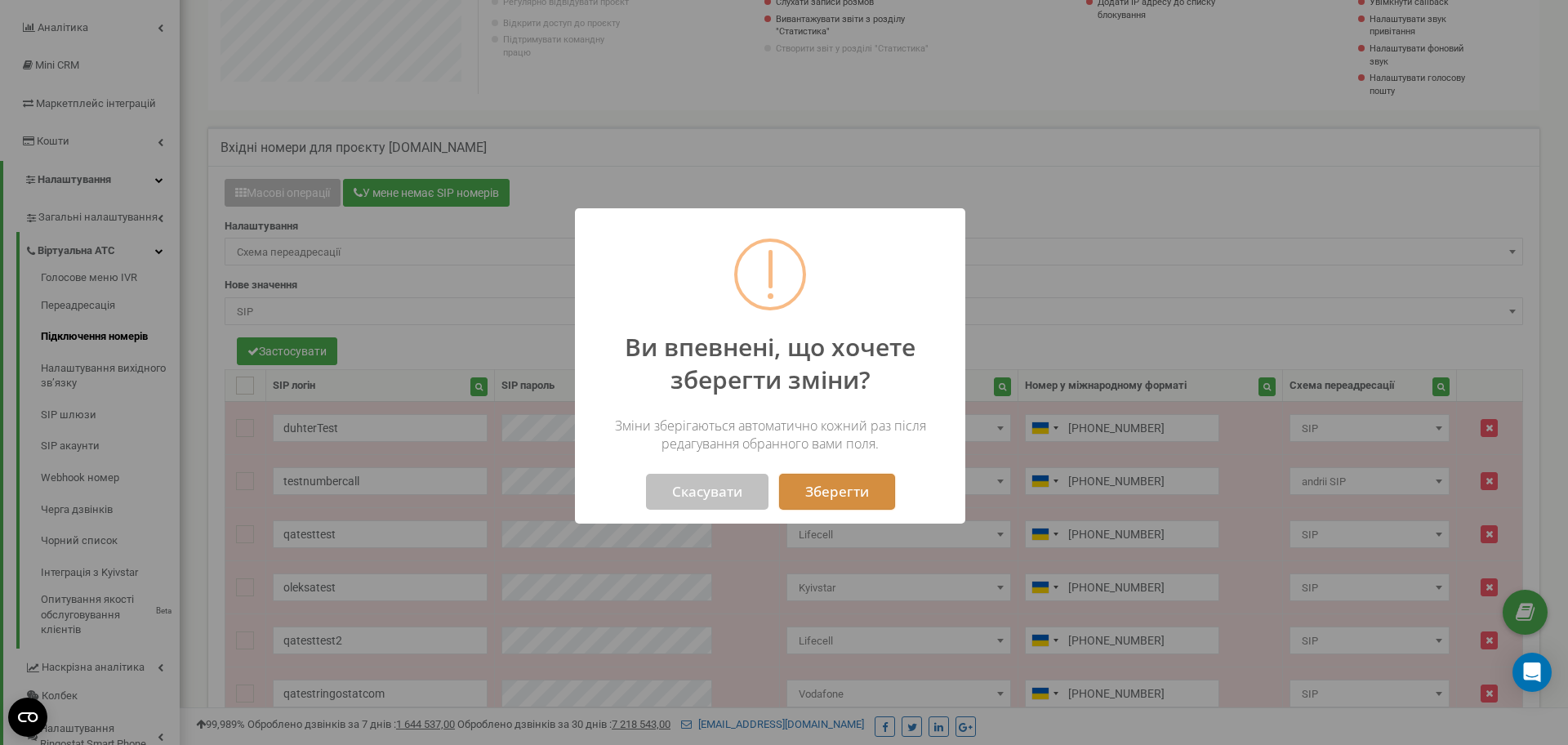 click on "Зберегти" at bounding box center (837, 492) 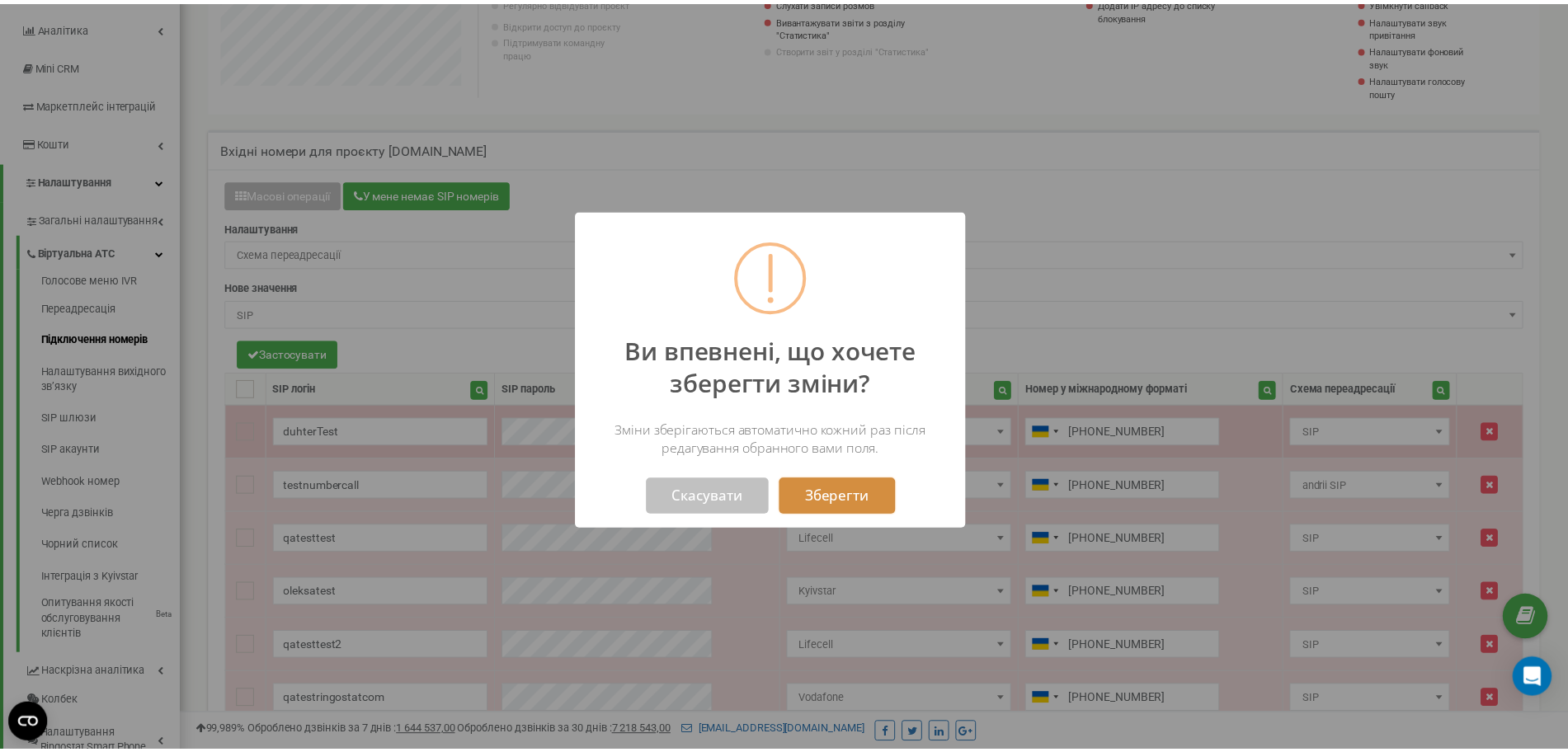 scroll, scrollTop: 3415, scrollLeft: 1387, axis: both 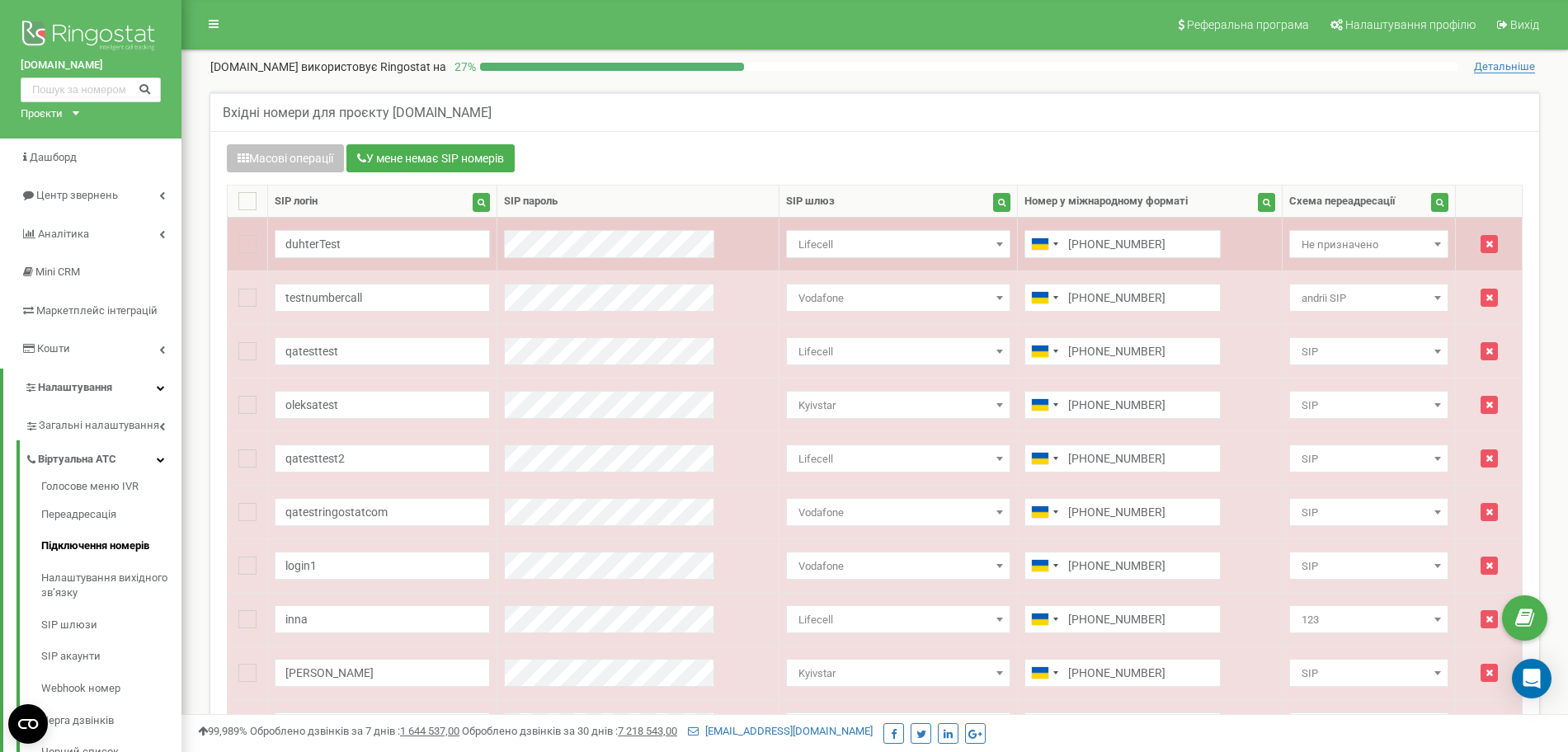 click at bounding box center [784, 1537] 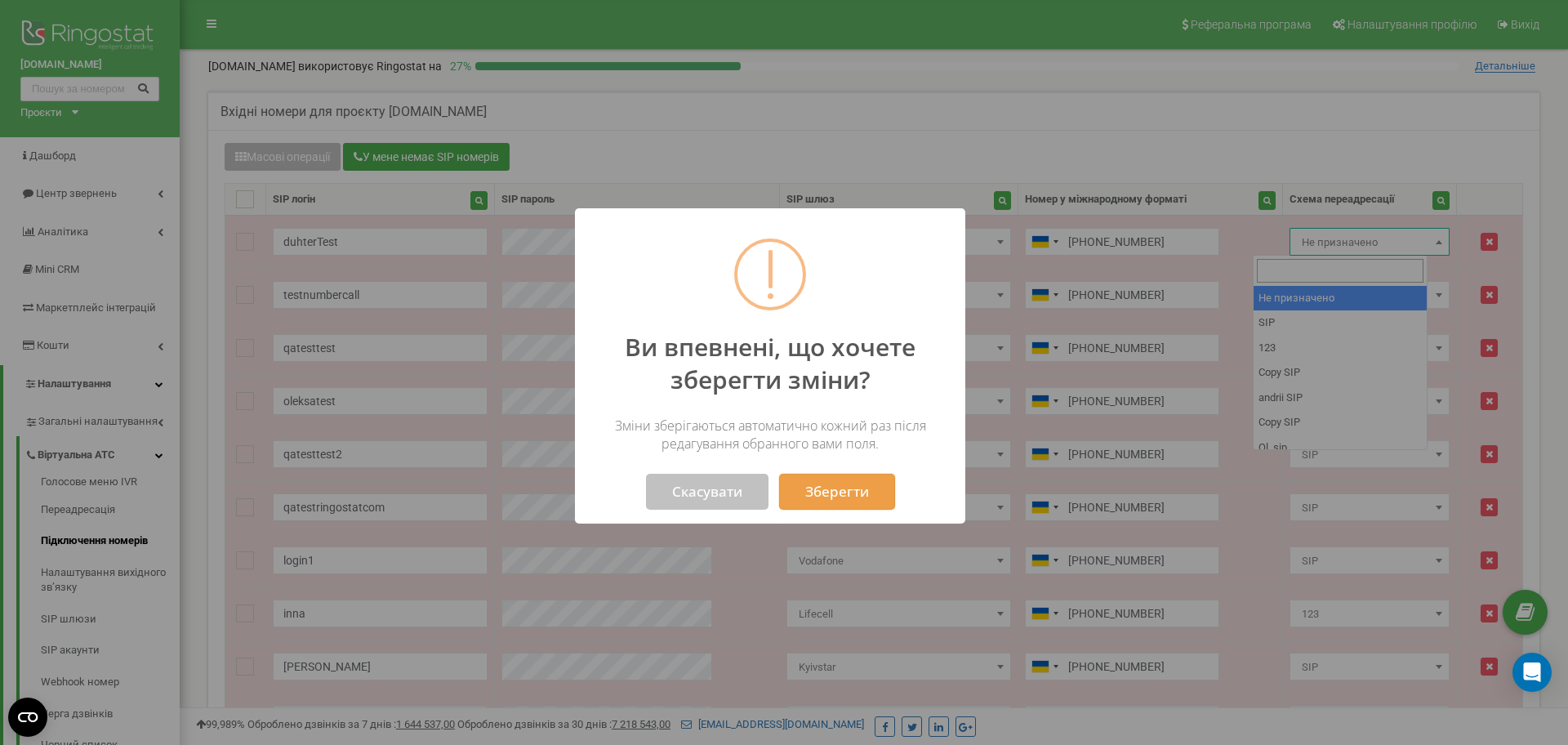 click on "Зберегти" at bounding box center [837, 492] 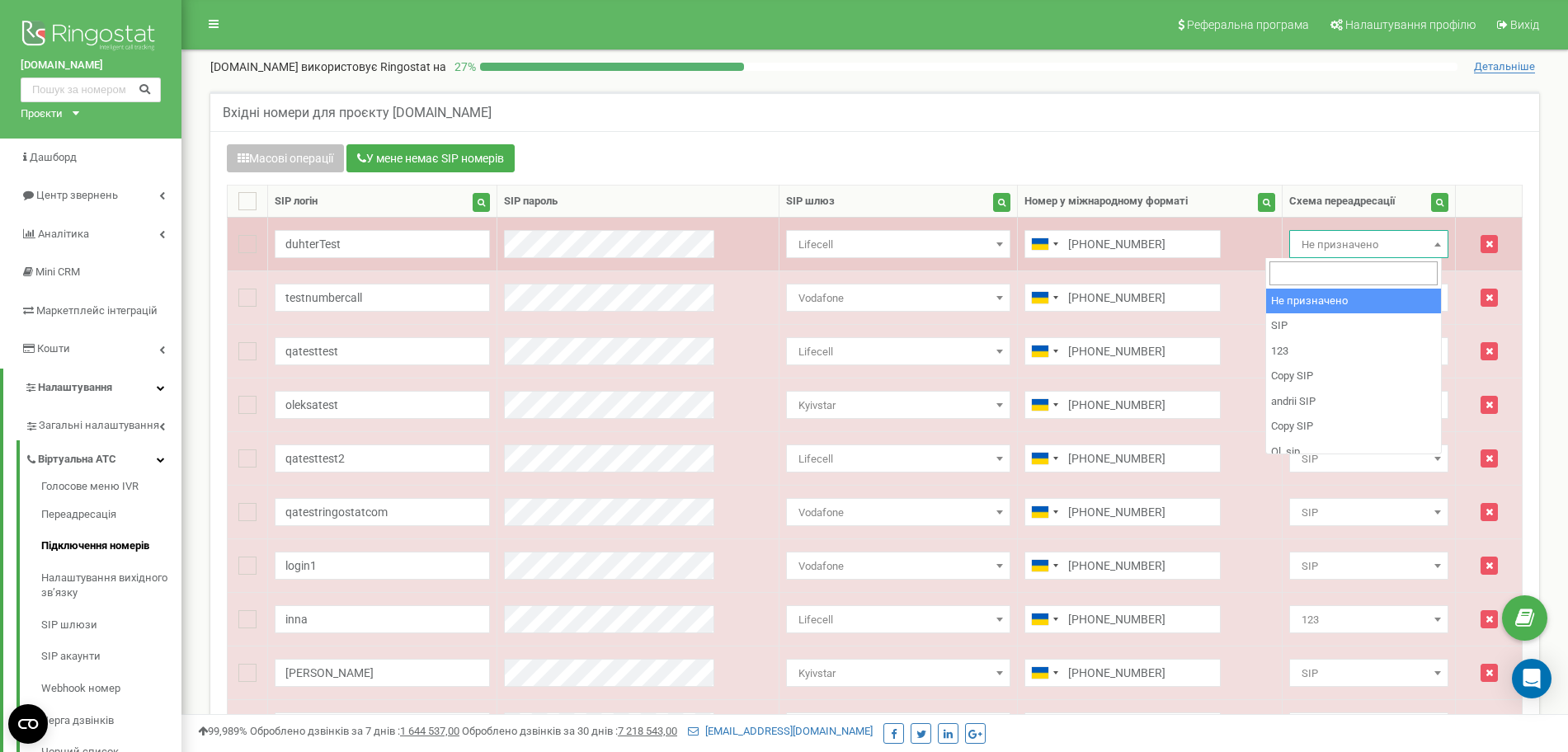 click on "Не призначено" at bounding box center (1368, 245) 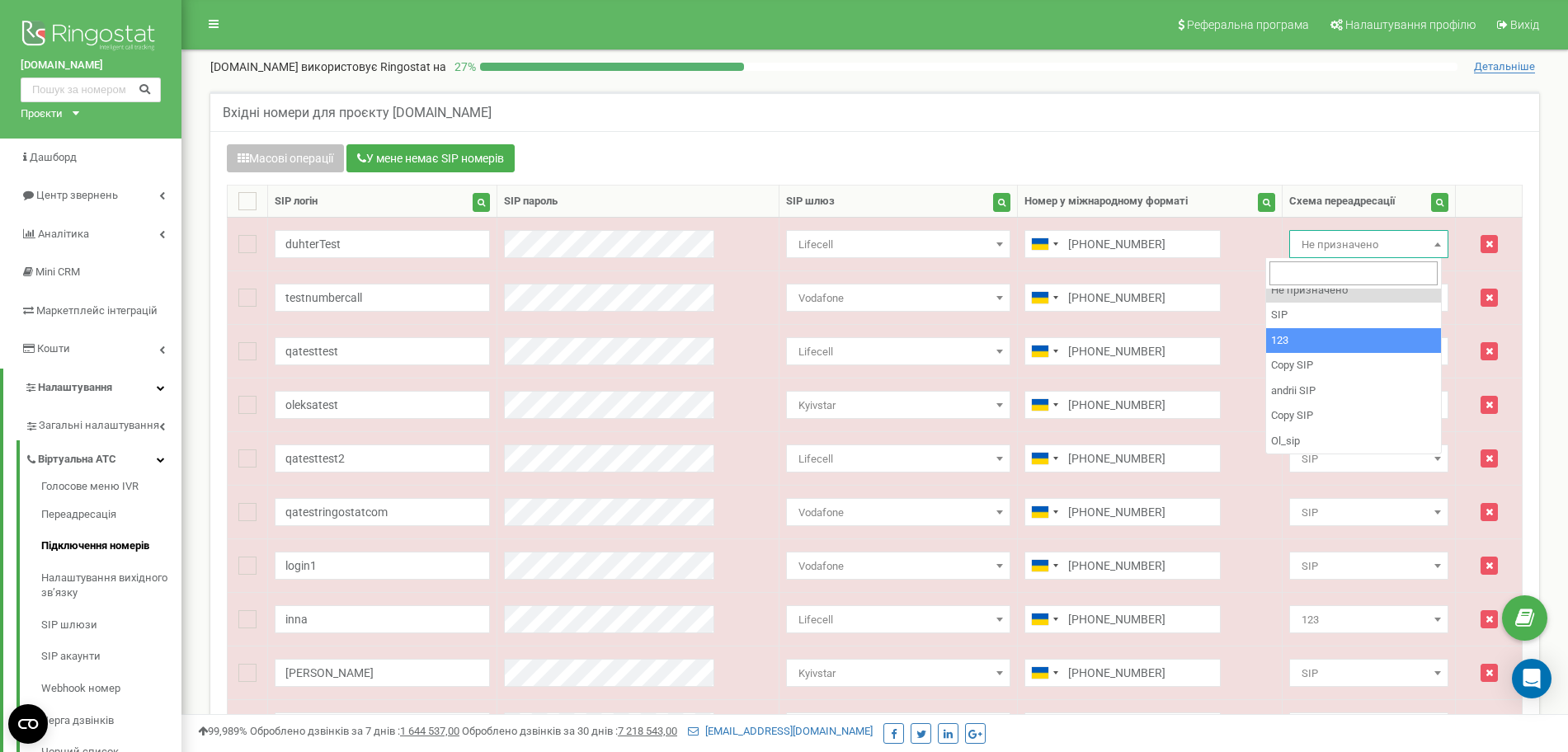 scroll, scrollTop: 12, scrollLeft: 0, axis: vertical 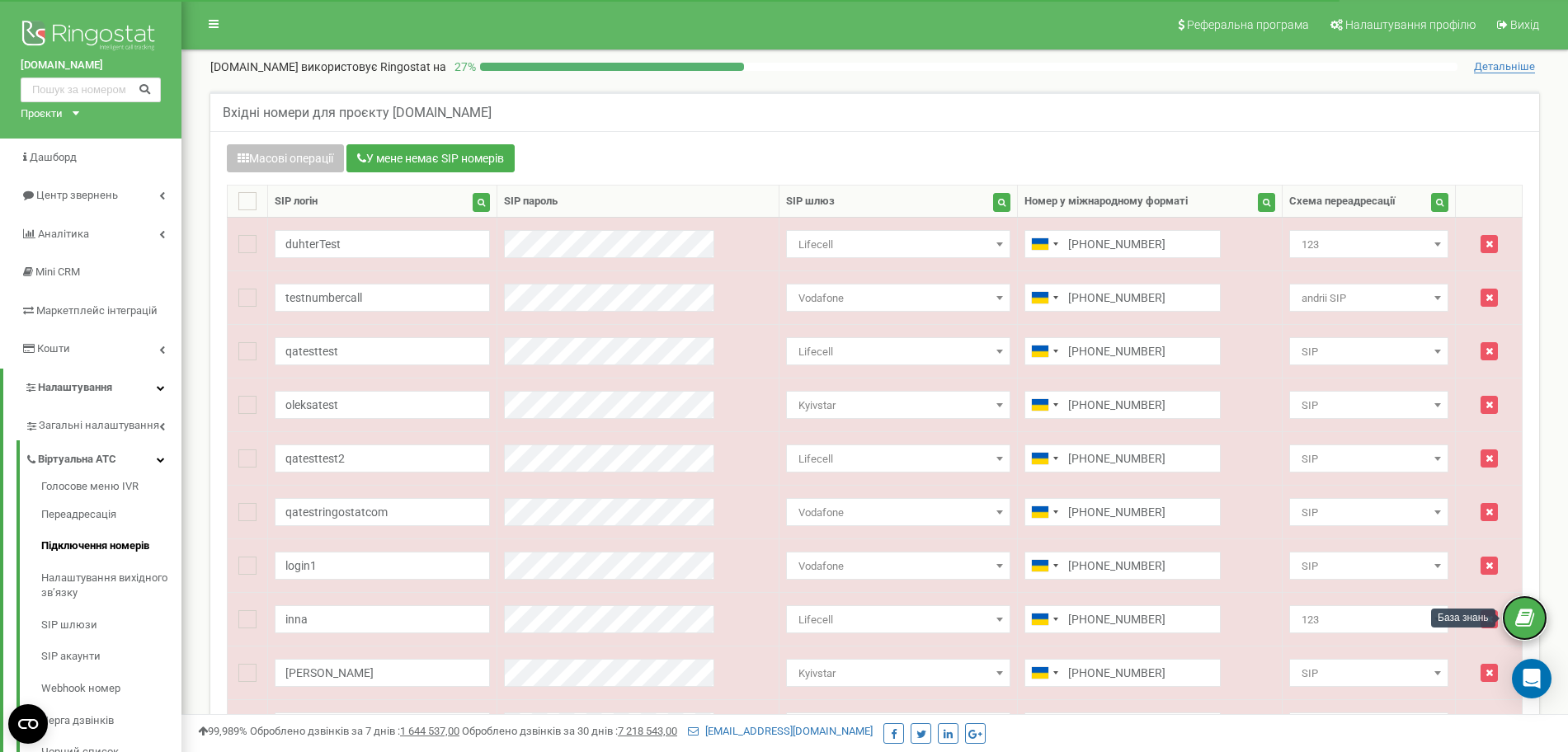 click at bounding box center [1524, 618] 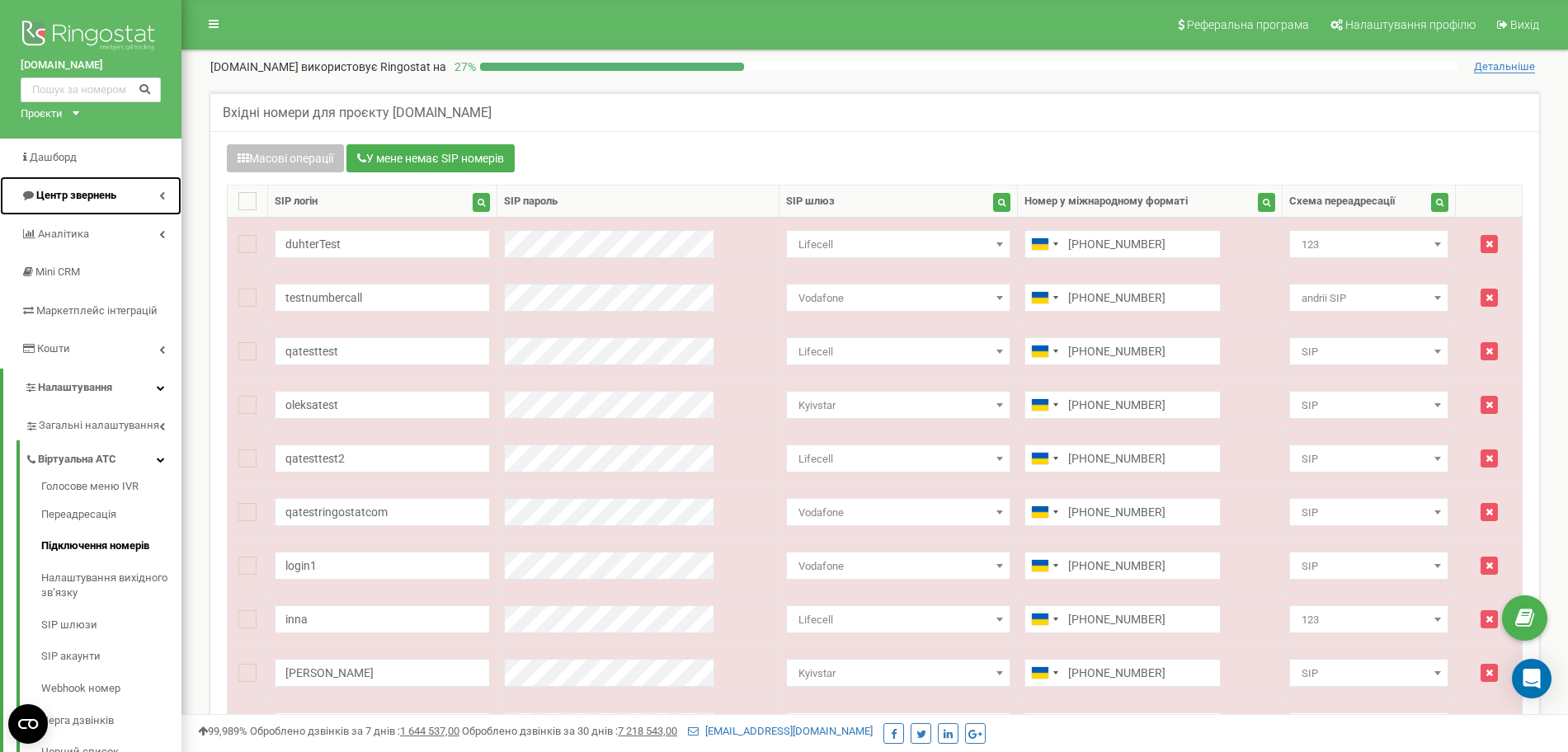 click on "Центр звернень" at bounding box center [76, 195] 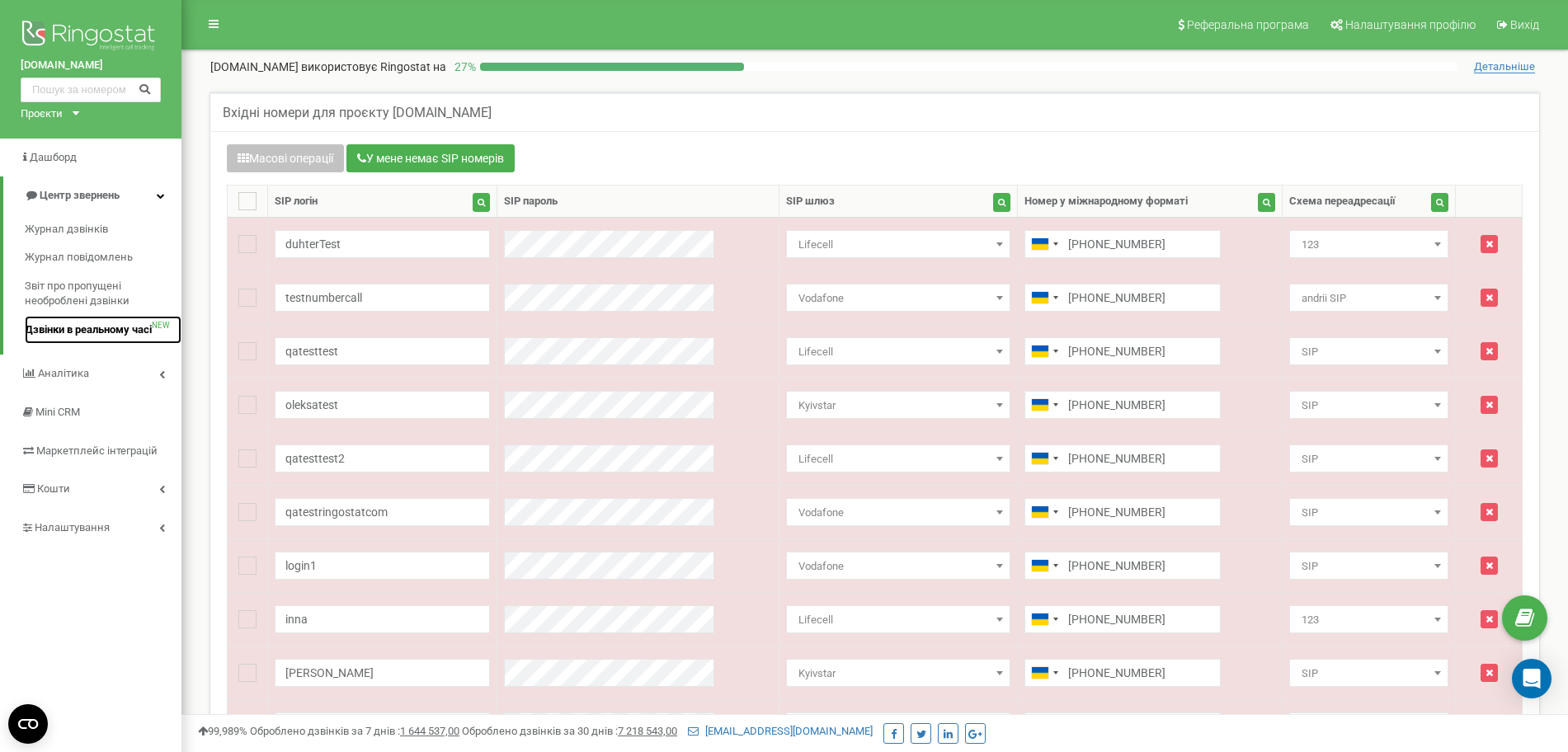click on "Дзвінки в реальному часі" at bounding box center (88, 330) 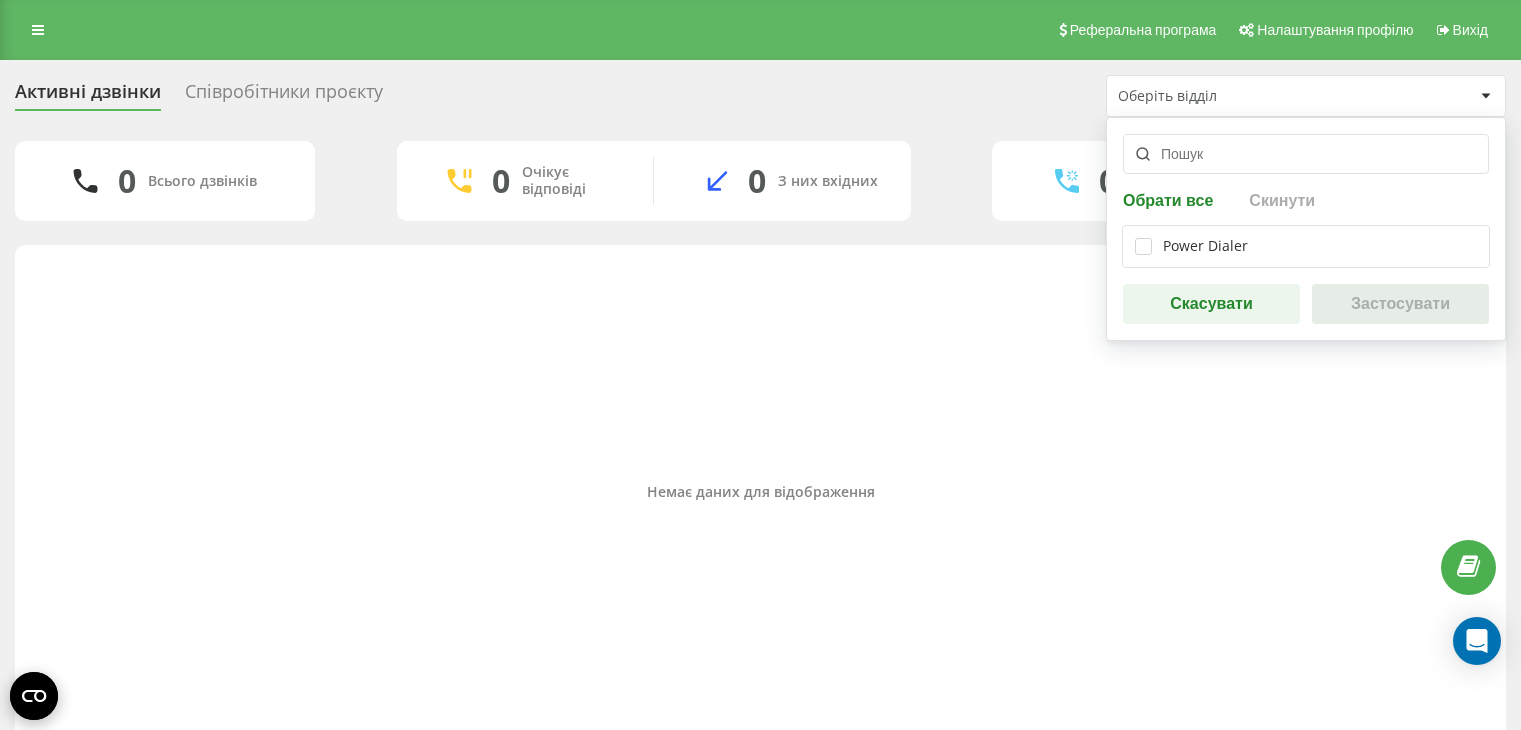 scroll, scrollTop: 0, scrollLeft: 0, axis: both 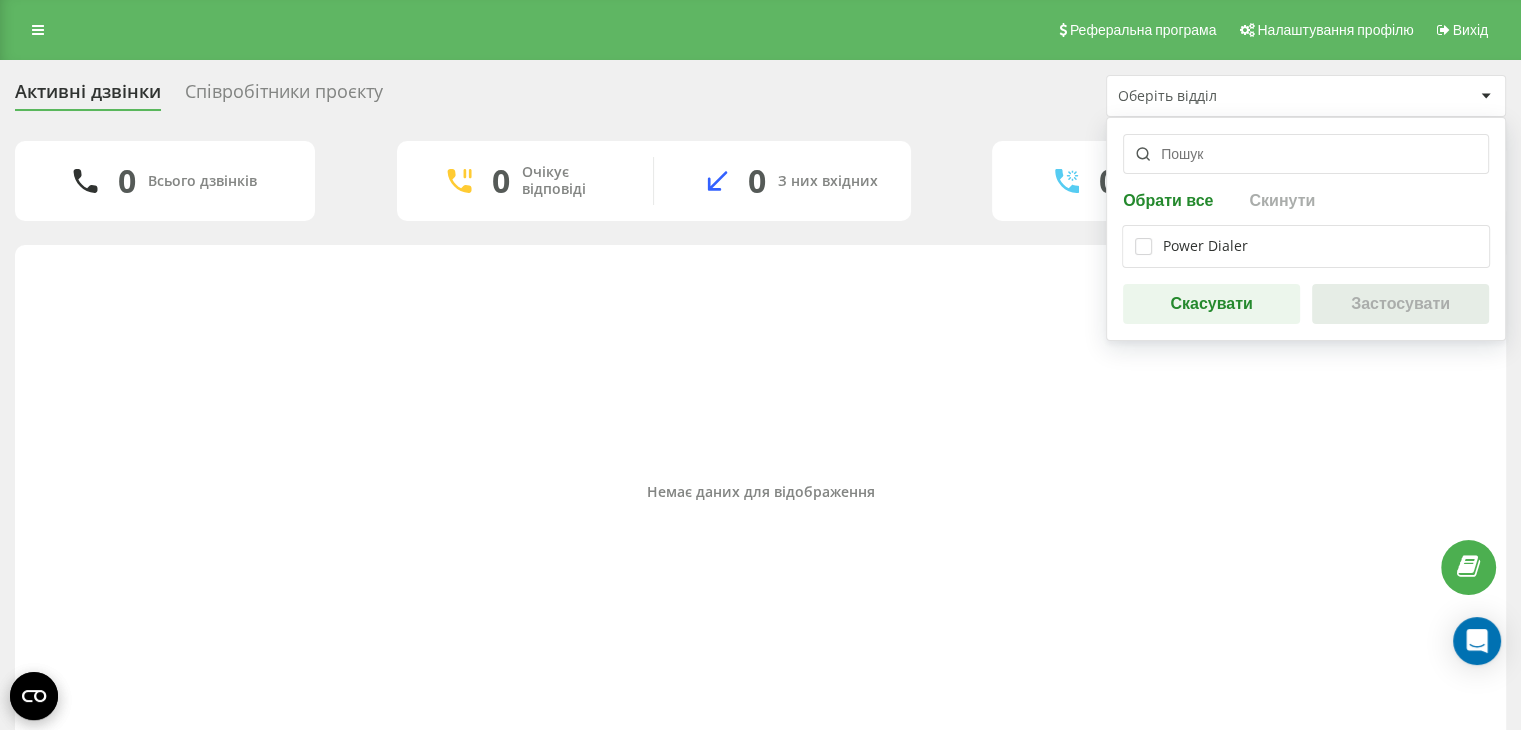 click at bounding box center (1306, 154) 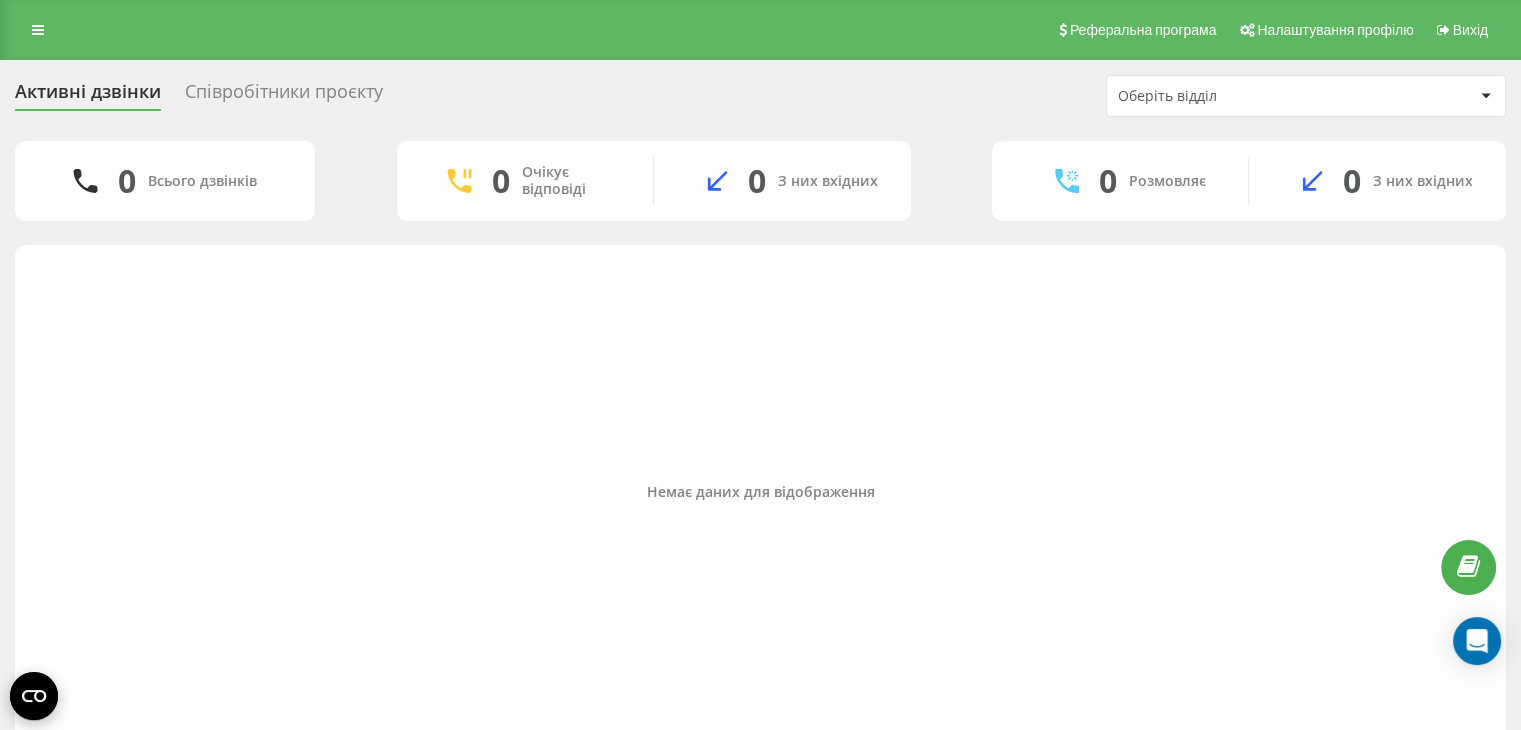 click on "Немає даних для відображення" at bounding box center (760, 492) 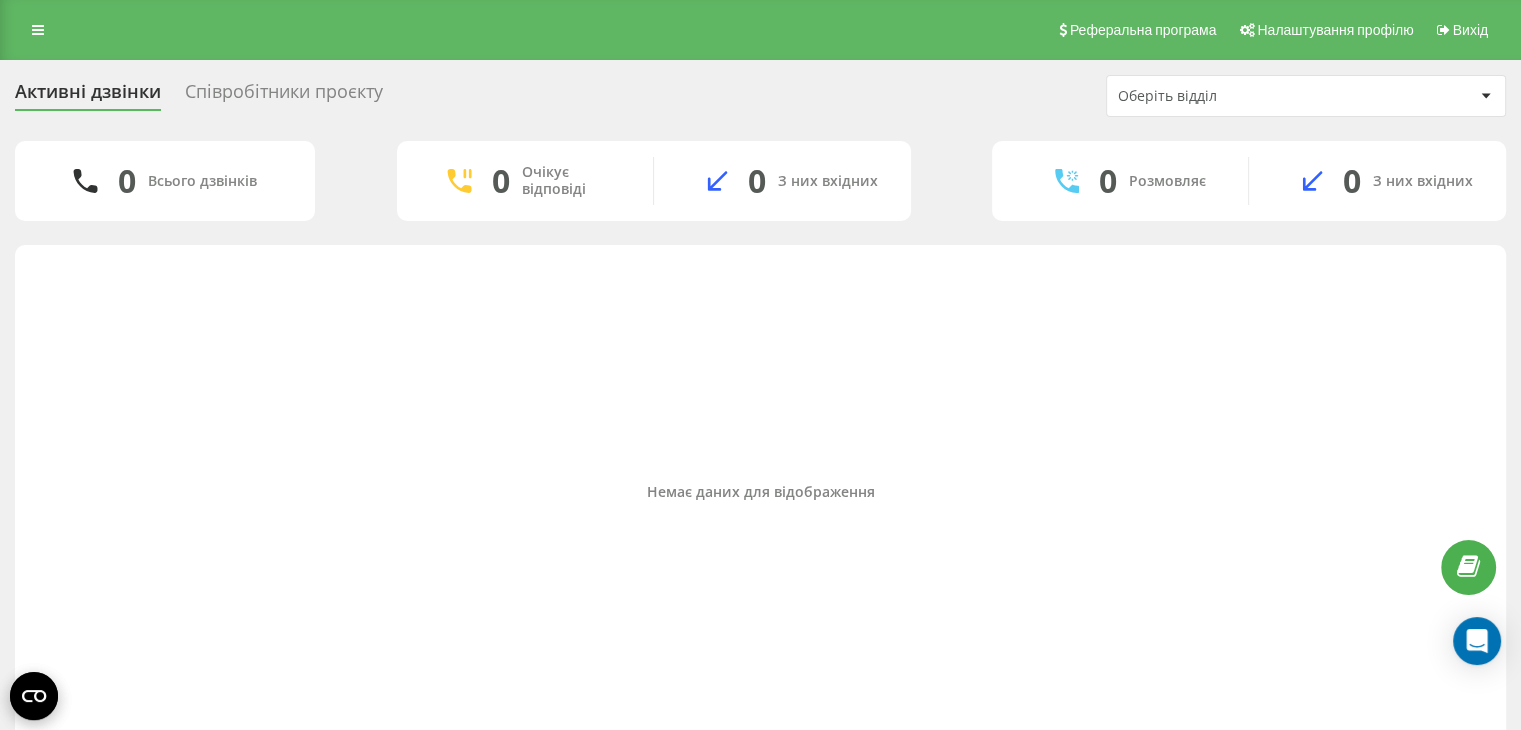 click on "Співробітники проєкту" at bounding box center [284, 96] 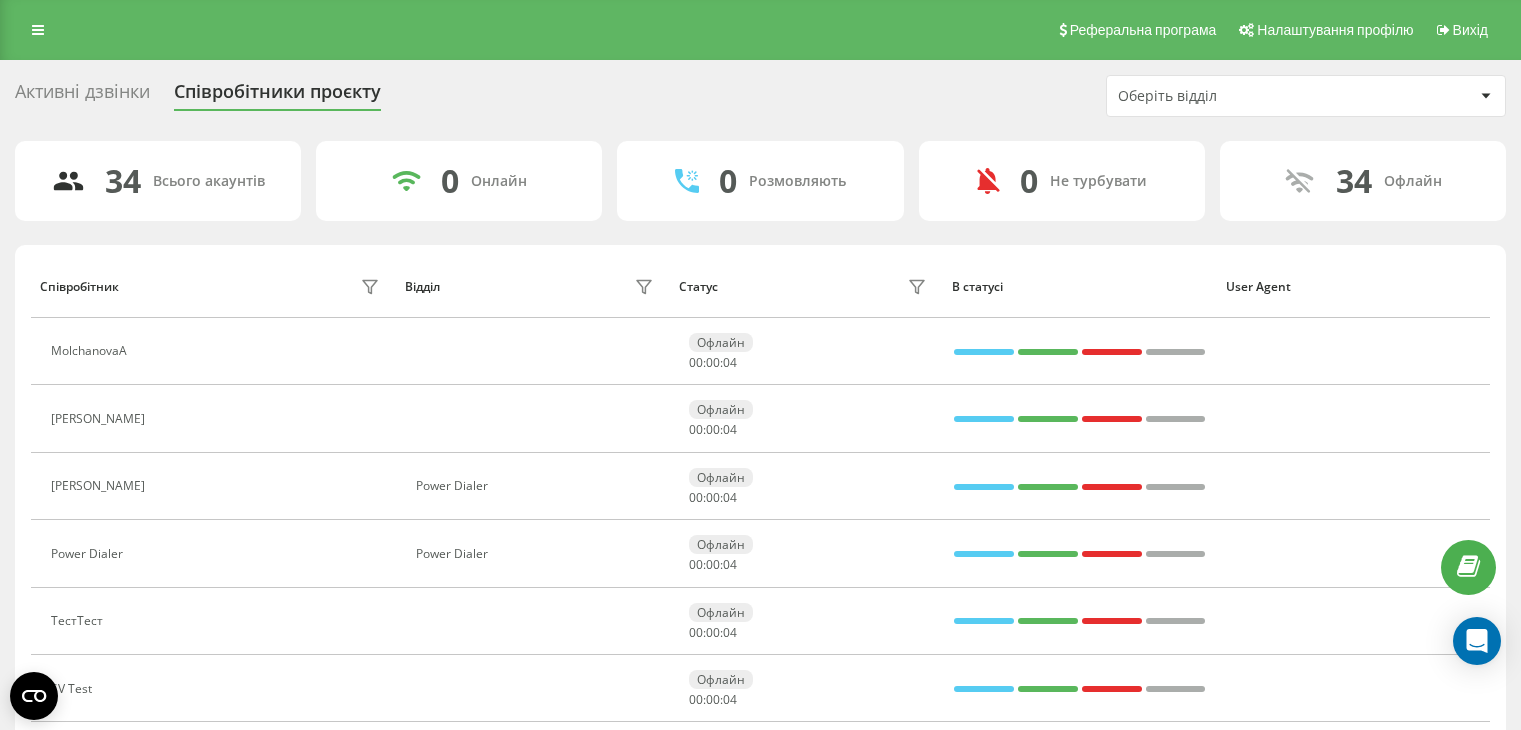scroll, scrollTop: 0, scrollLeft: 0, axis: both 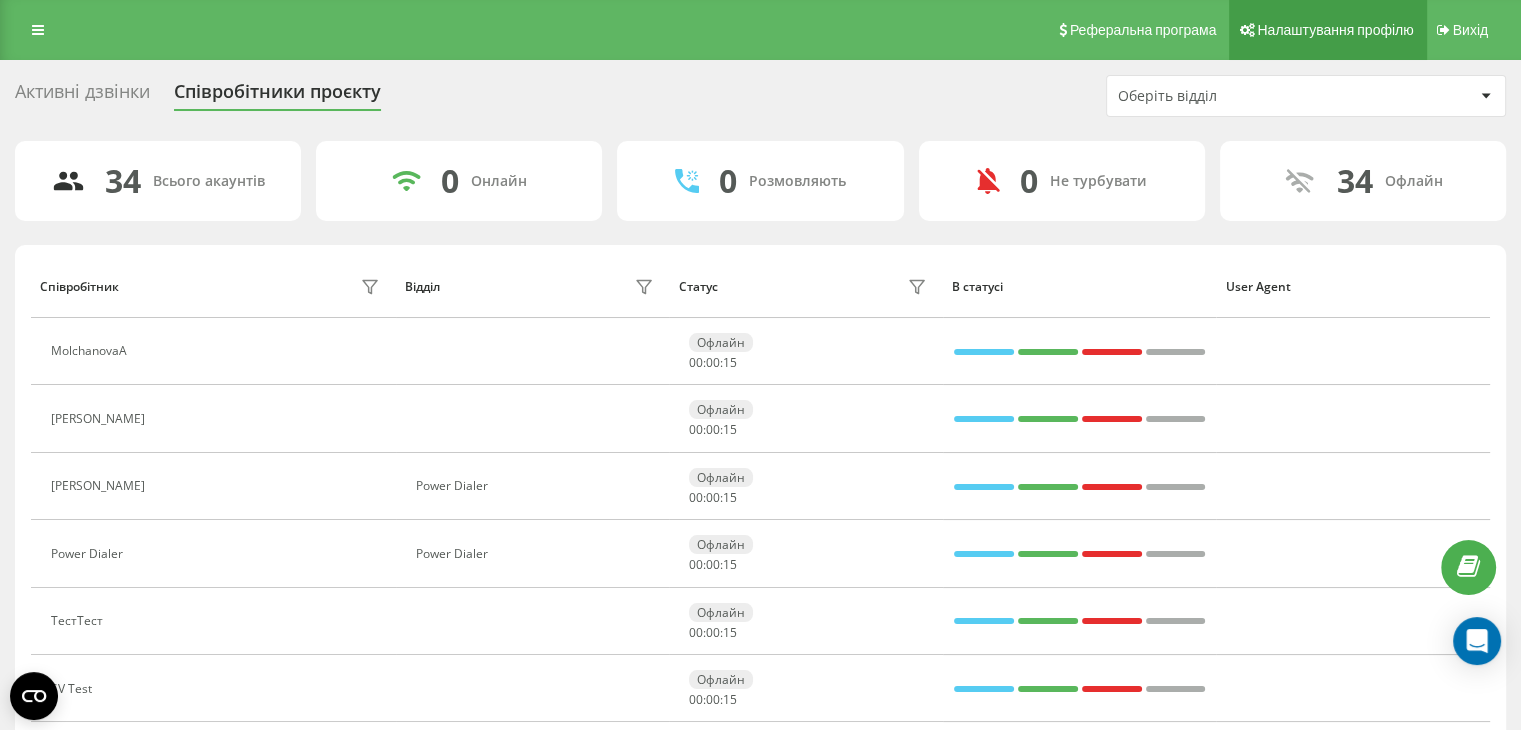 click on "Налаштування профілю" at bounding box center [1335, 30] 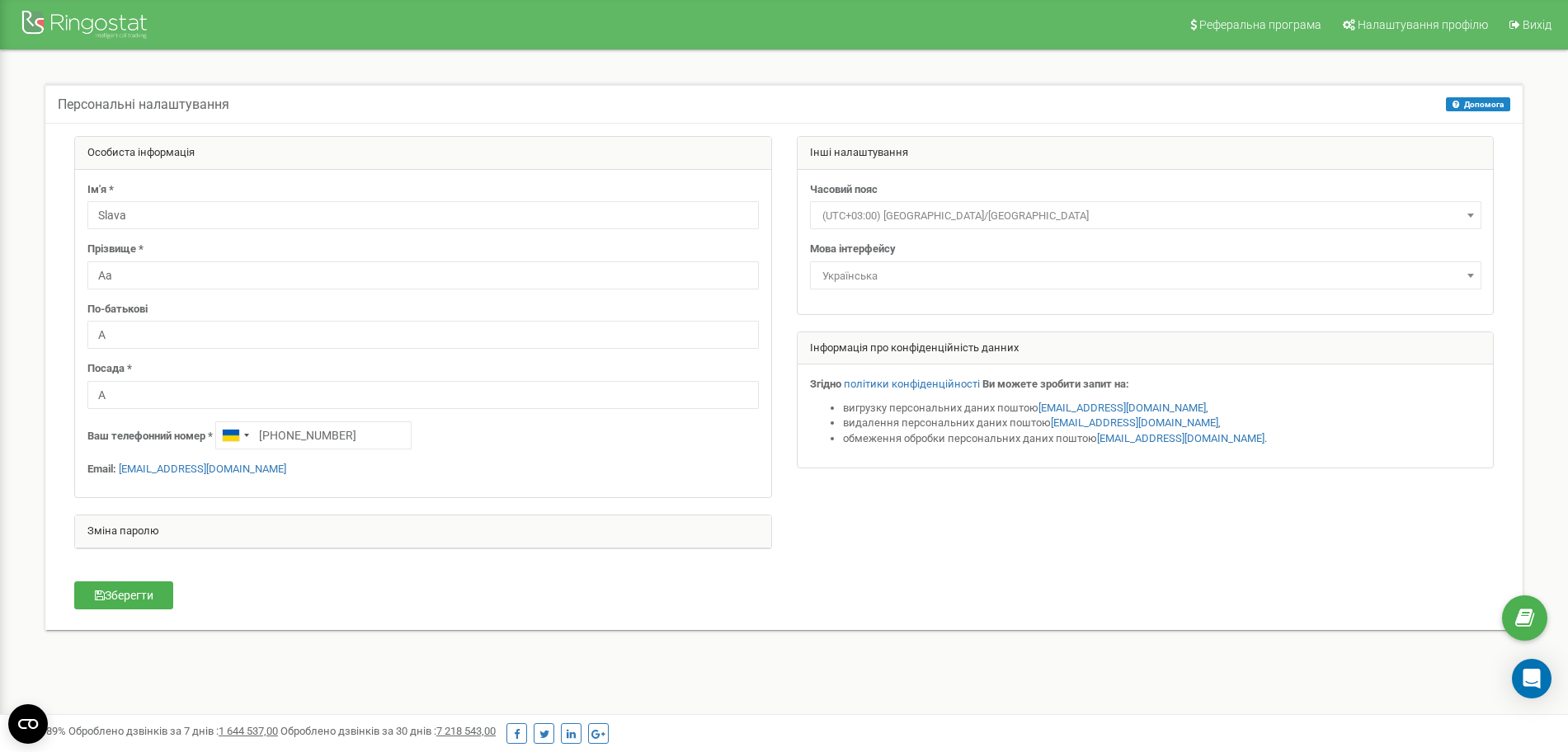 scroll, scrollTop: 0, scrollLeft: 0, axis: both 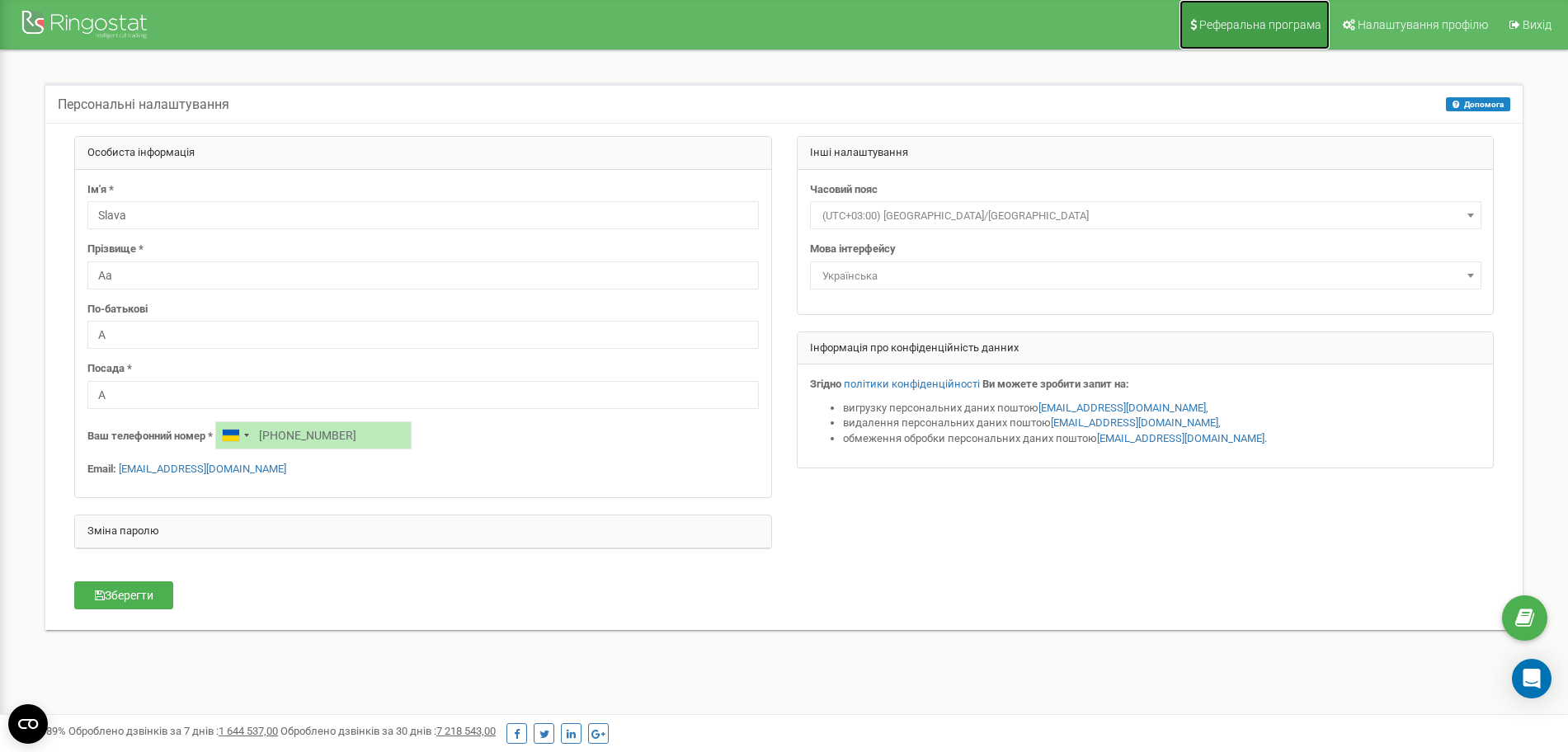 click on "Реферальна програма" at bounding box center (1260, 25) 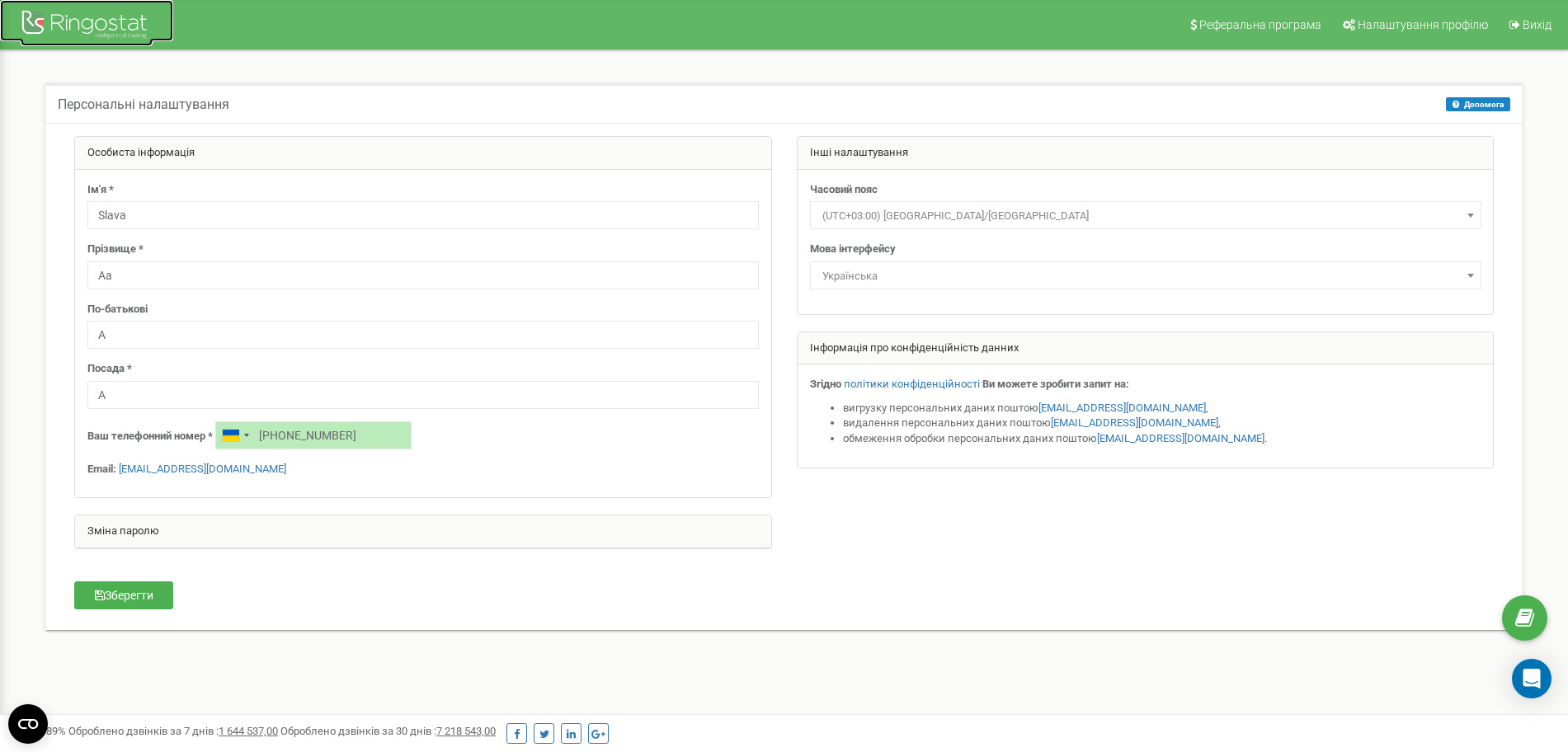 click at bounding box center [87, 26] 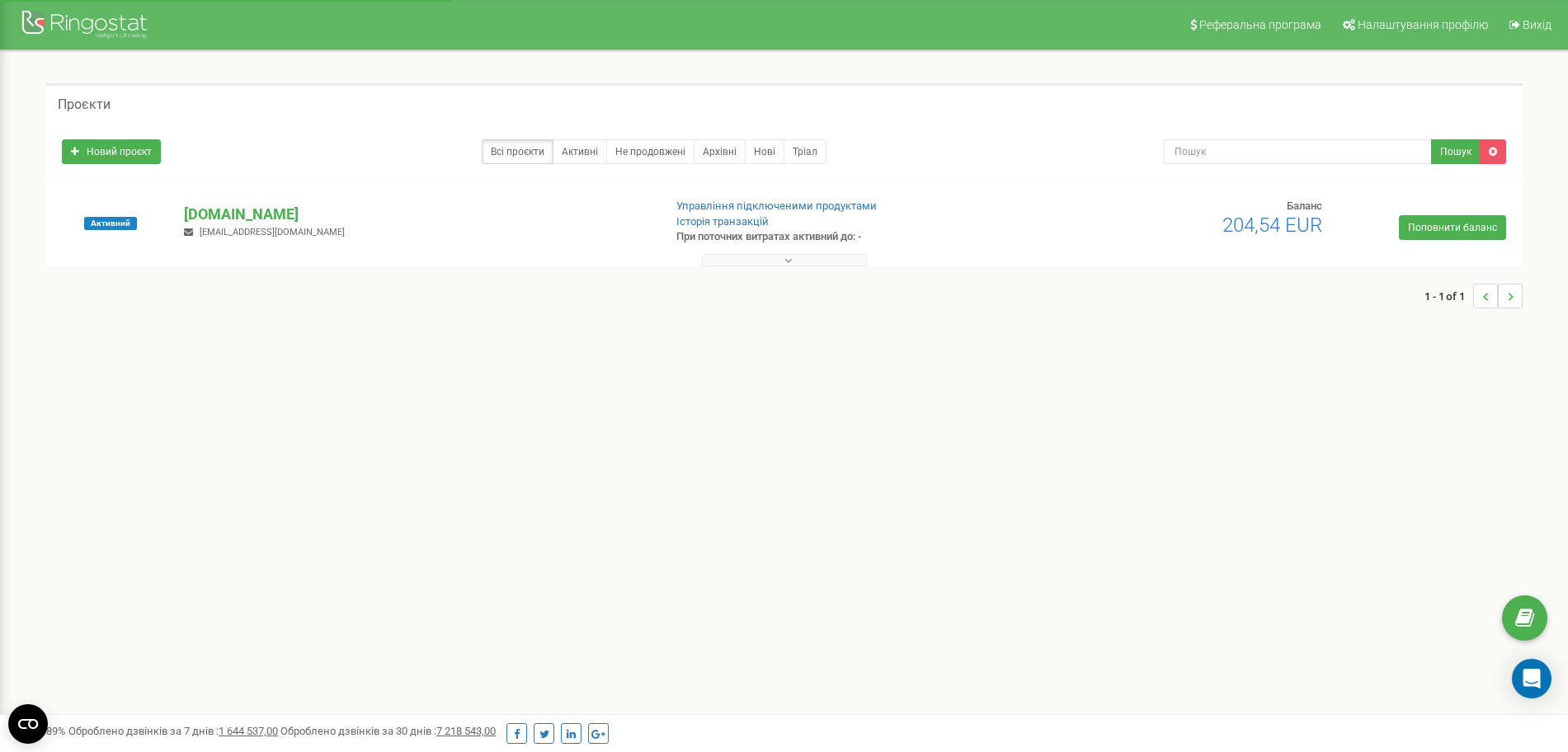 scroll, scrollTop: 0, scrollLeft: 0, axis: both 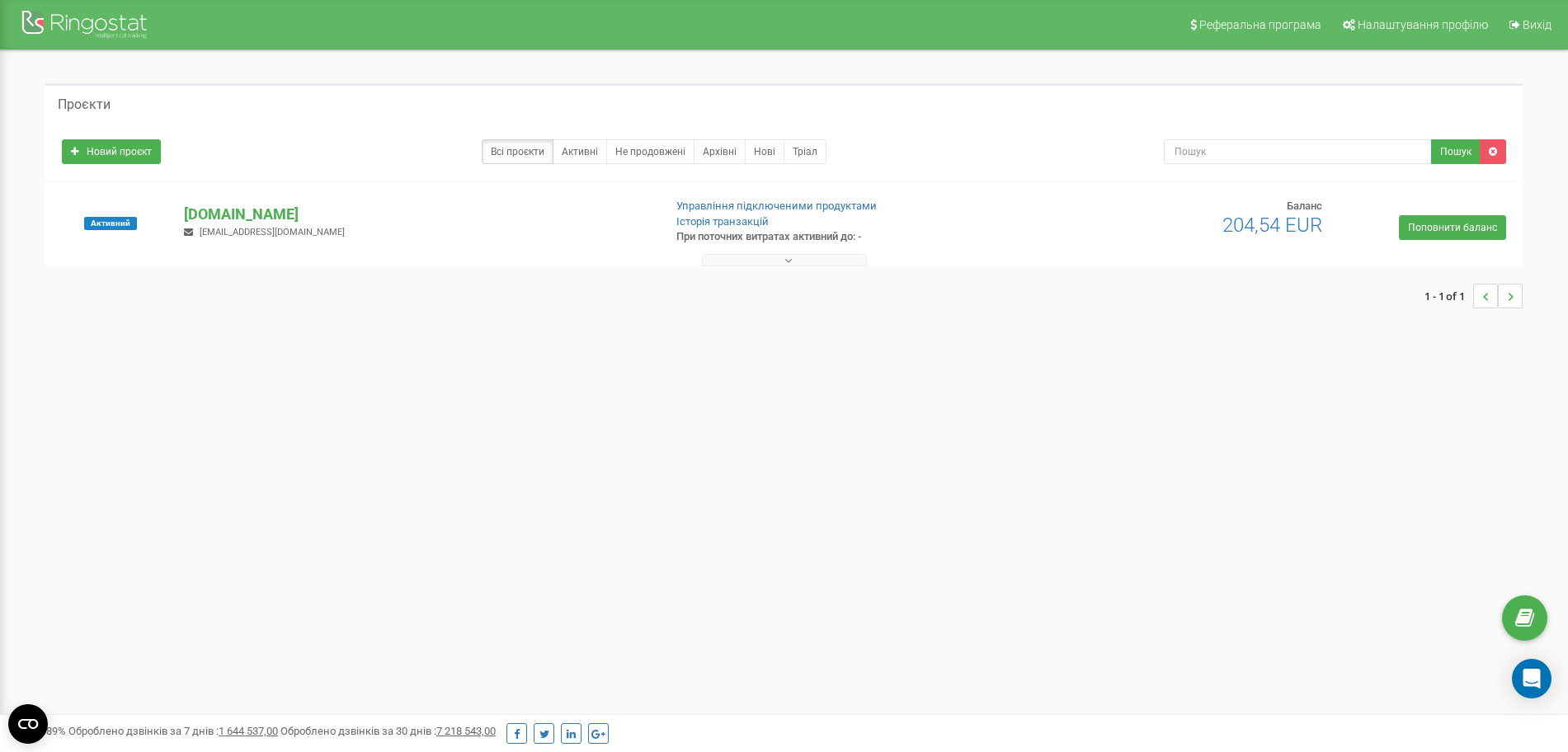 click at bounding box center [784, 260] 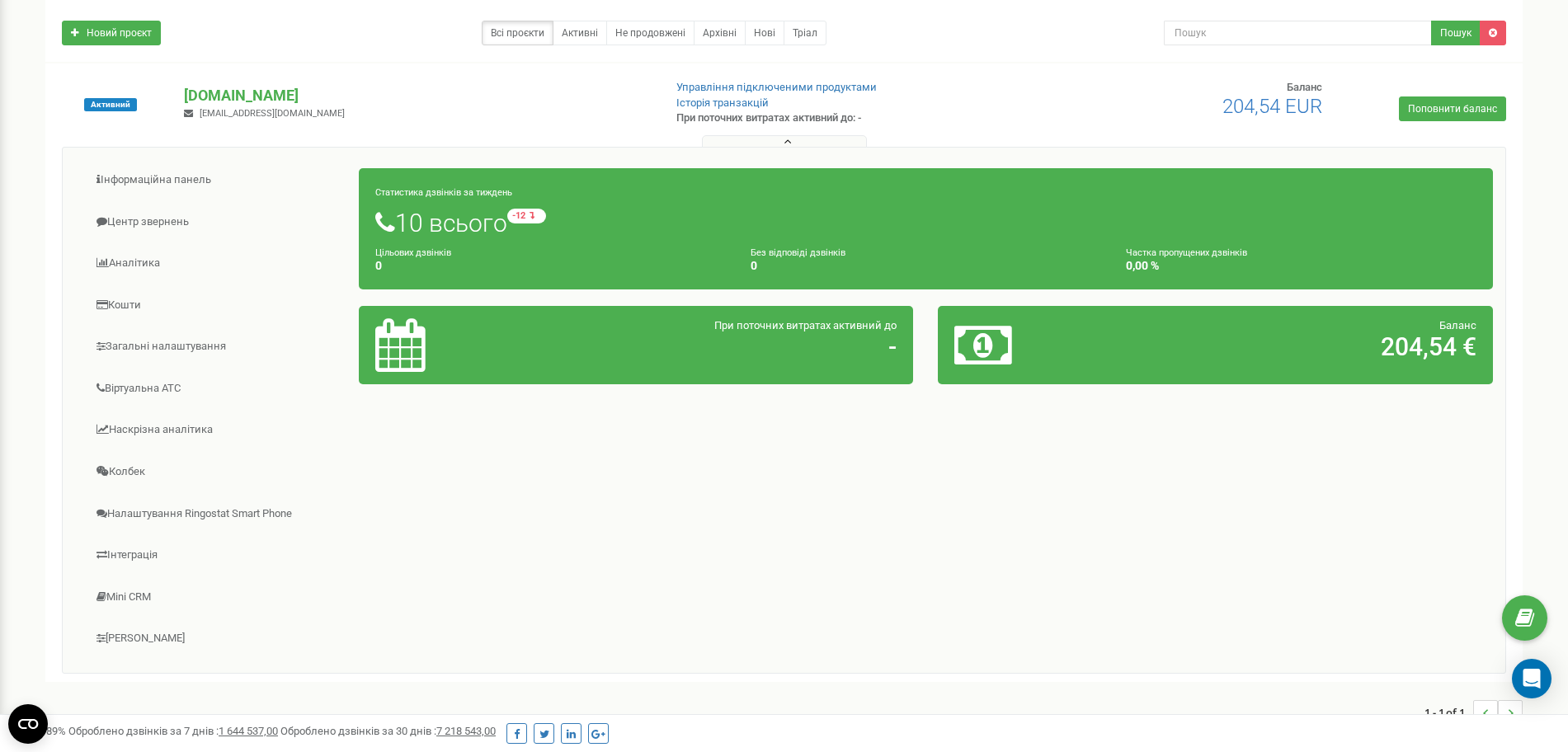 scroll, scrollTop: 138, scrollLeft: 0, axis: vertical 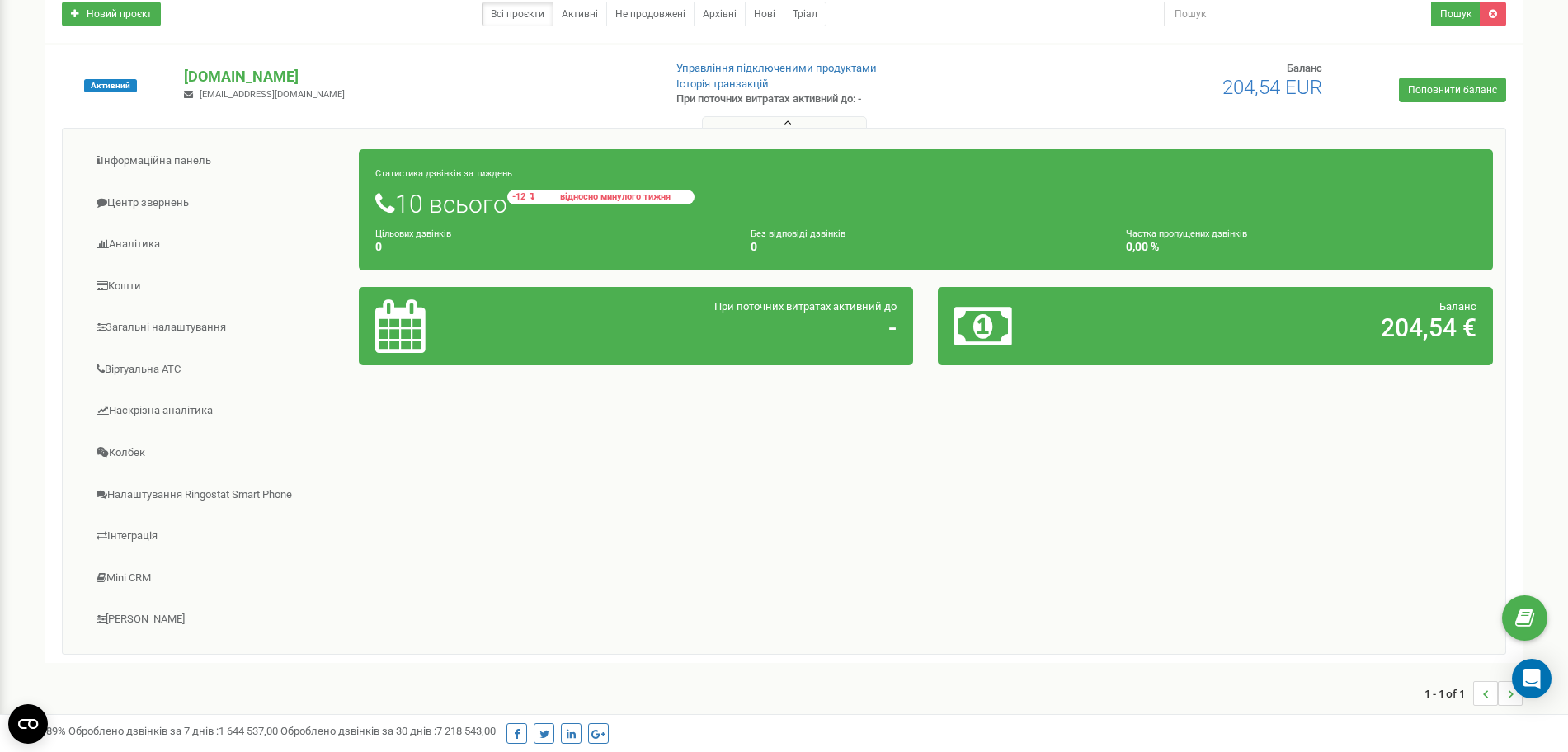 click on "-12                                   відносно минулого тижня" at bounding box center [600, 197] 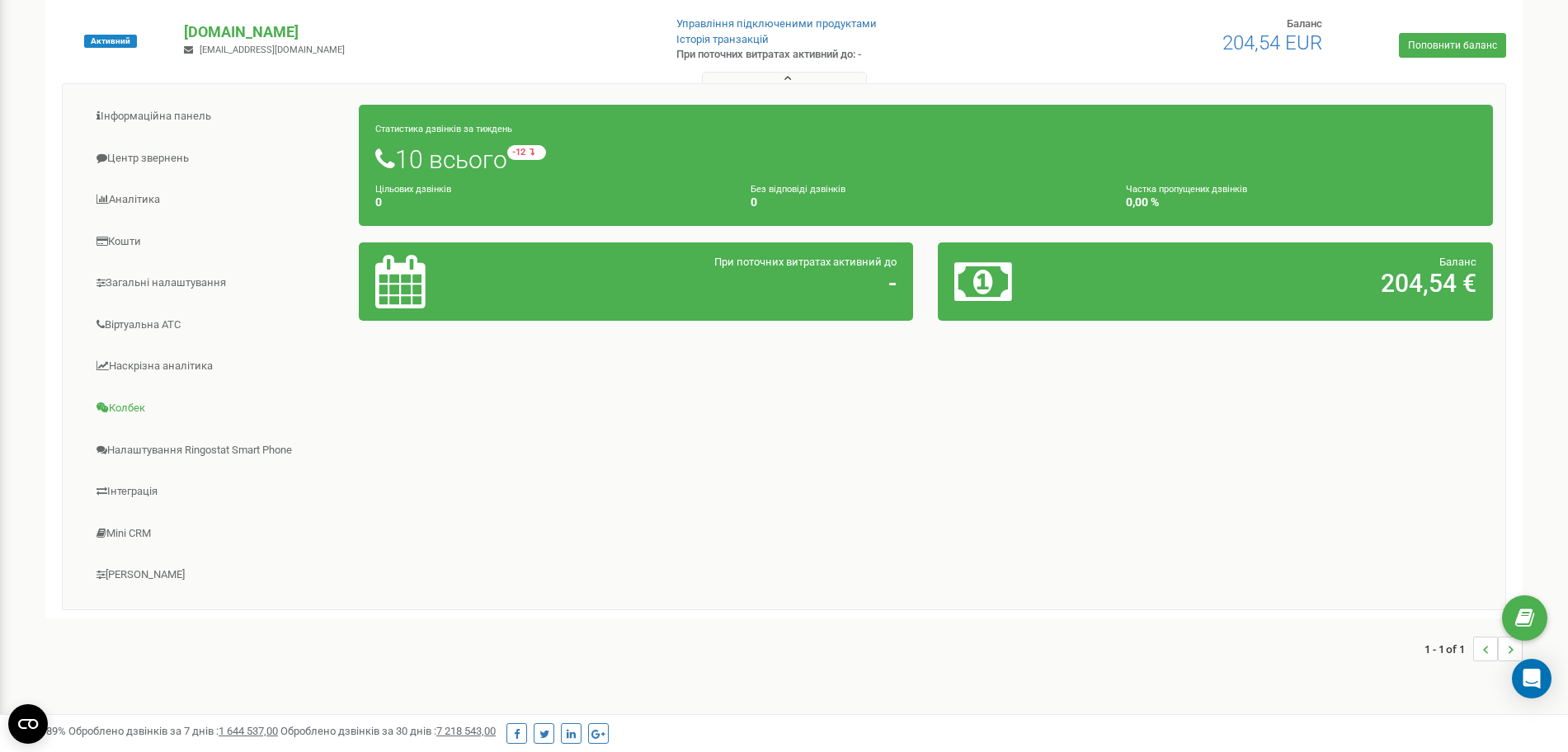scroll, scrollTop: 206, scrollLeft: 0, axis: vertical 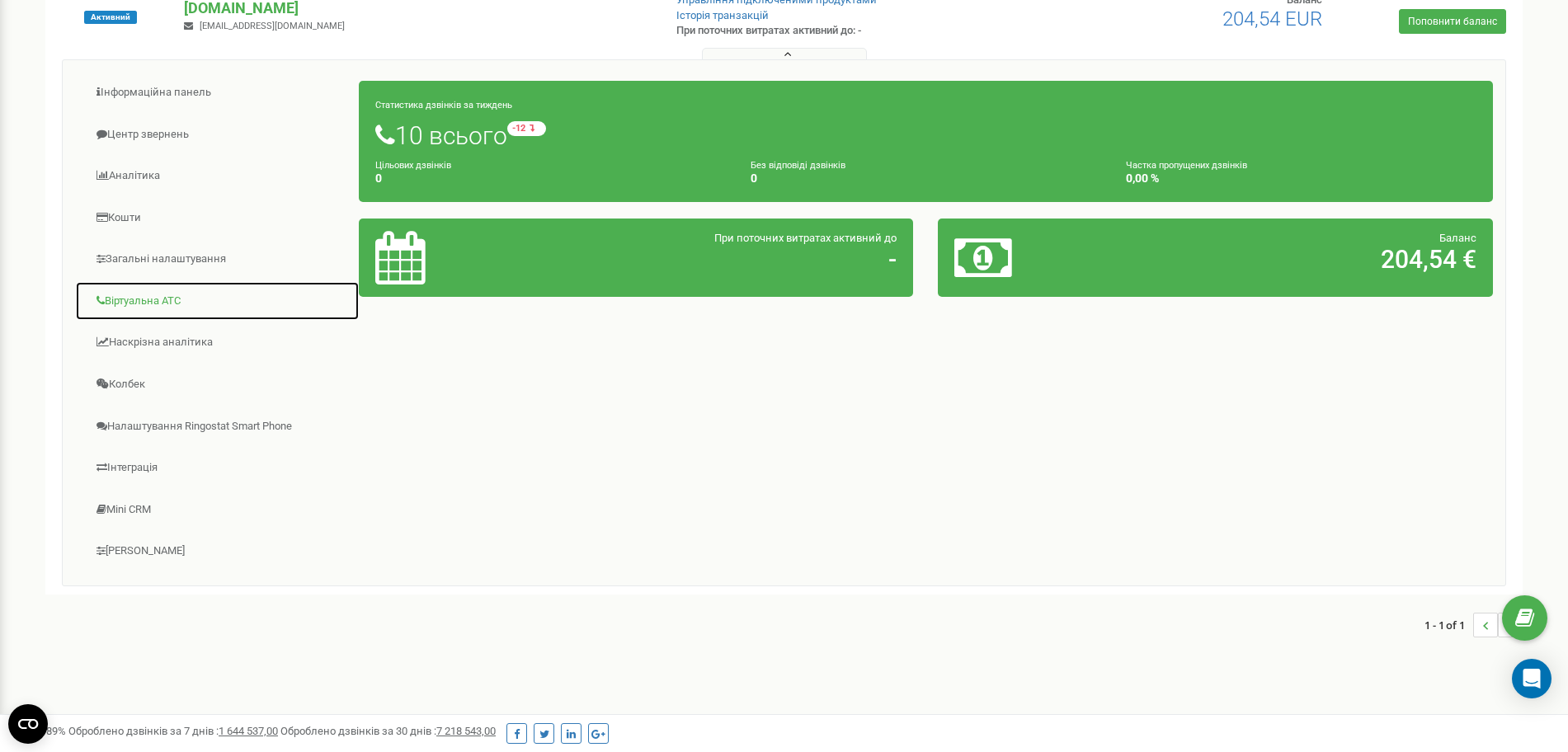 click on "Віртуальна АТС" at bounding box center [217, 301] 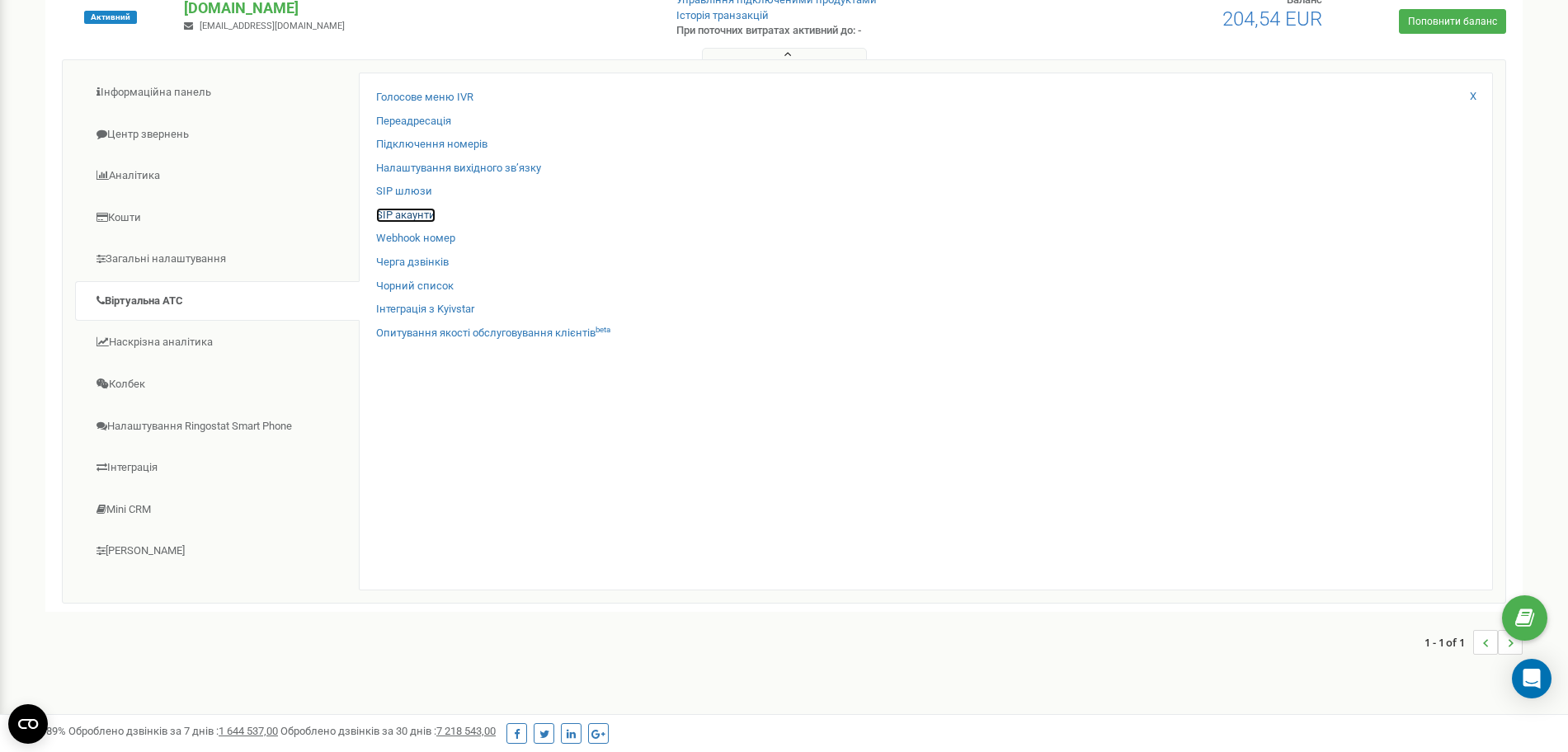 click on "SIP акаунти" at bounding box center [406, 215] 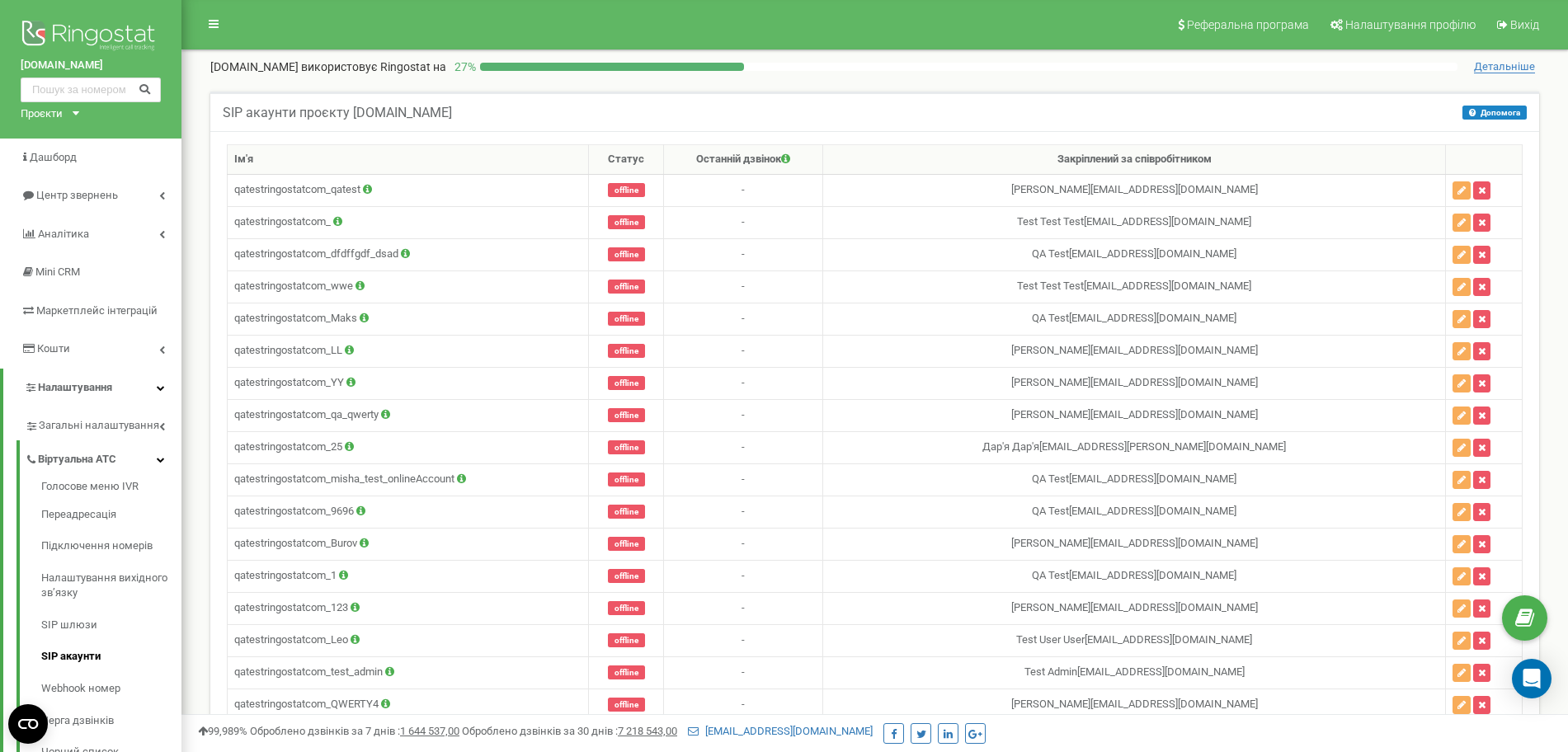 scroll, scrollTop: 0, scrollLeft: 0, axis: both 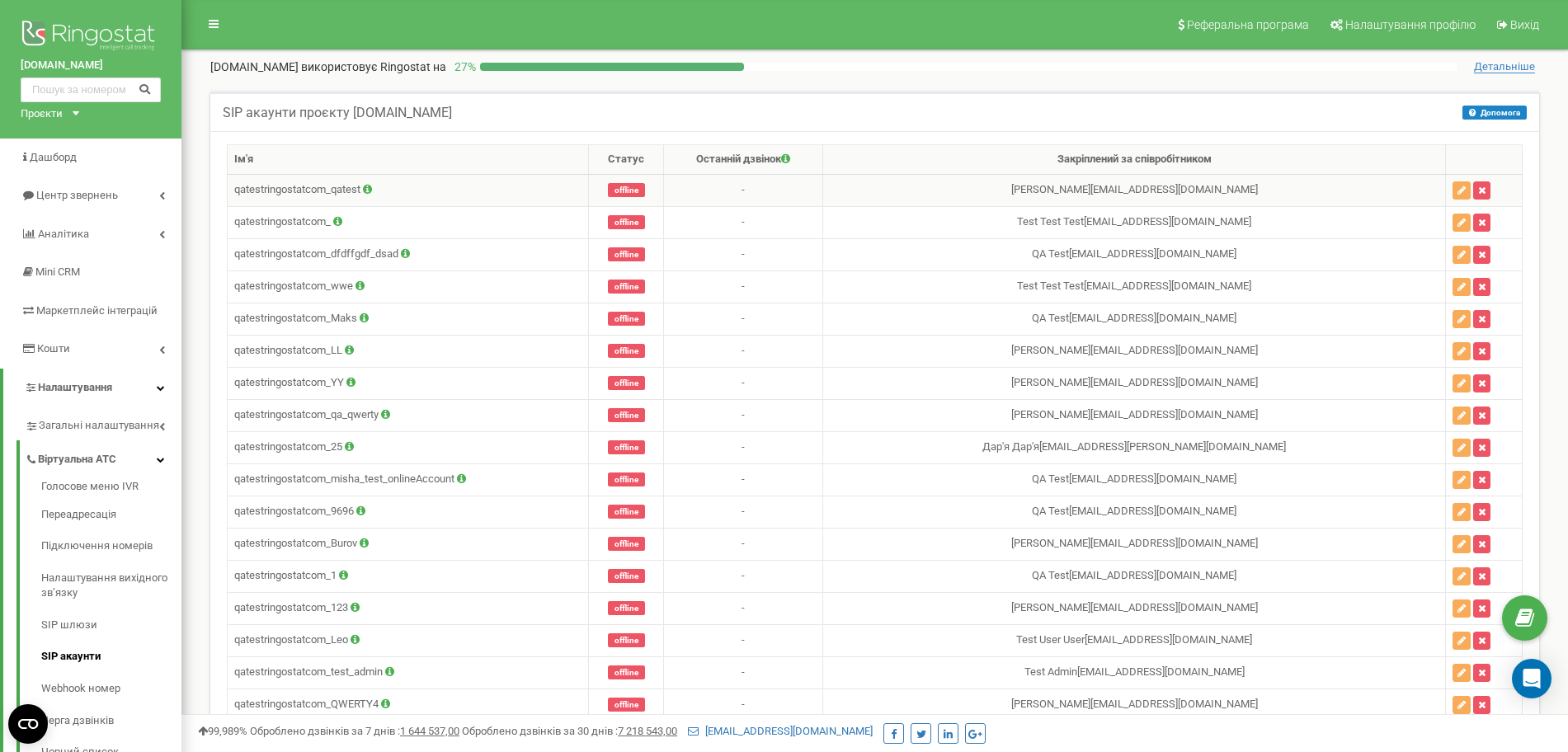 click on "qatestringostatcom_qatest" at bounding box center (408, 190) 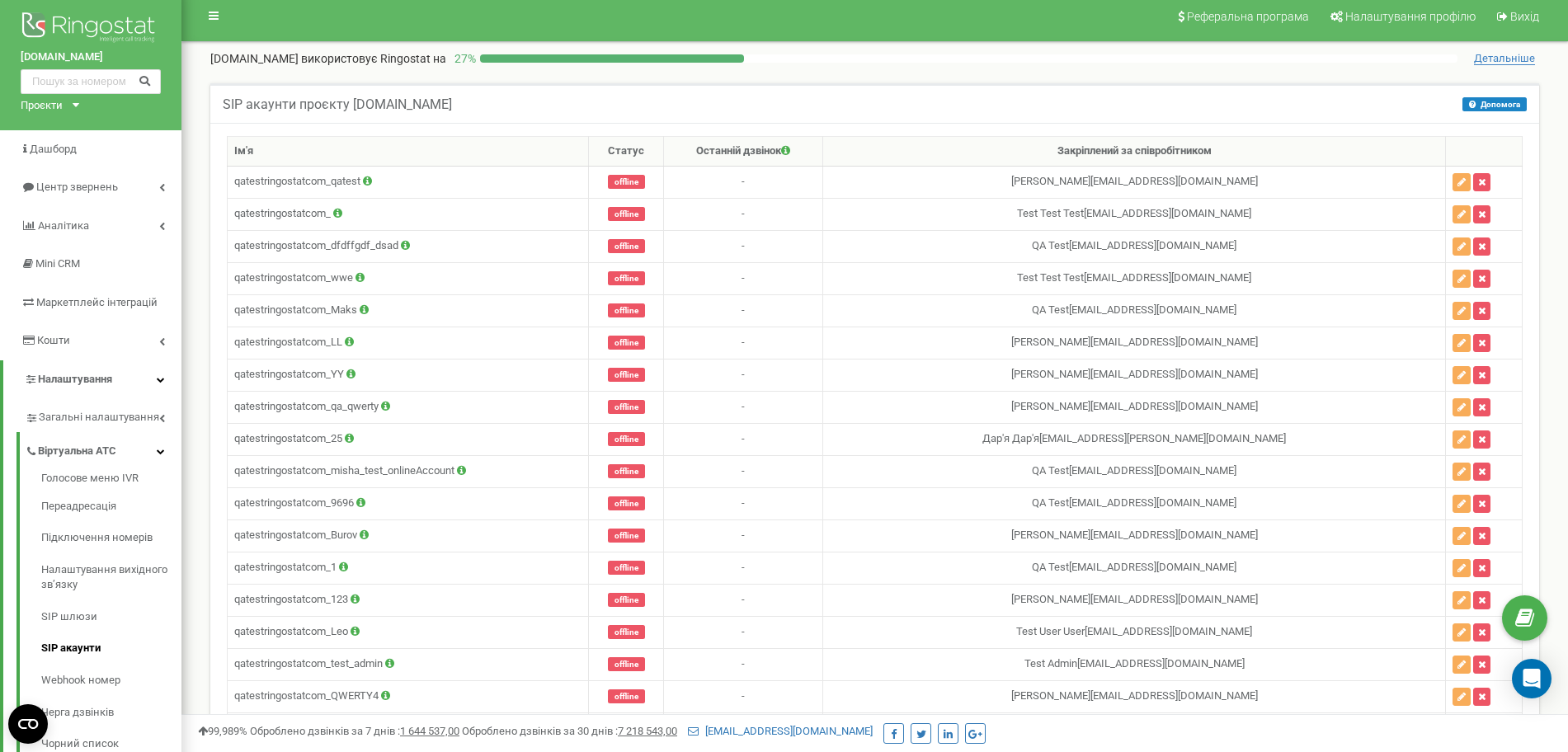 scroll, scrollTop: 0, scrollLeft: 0, axis: both 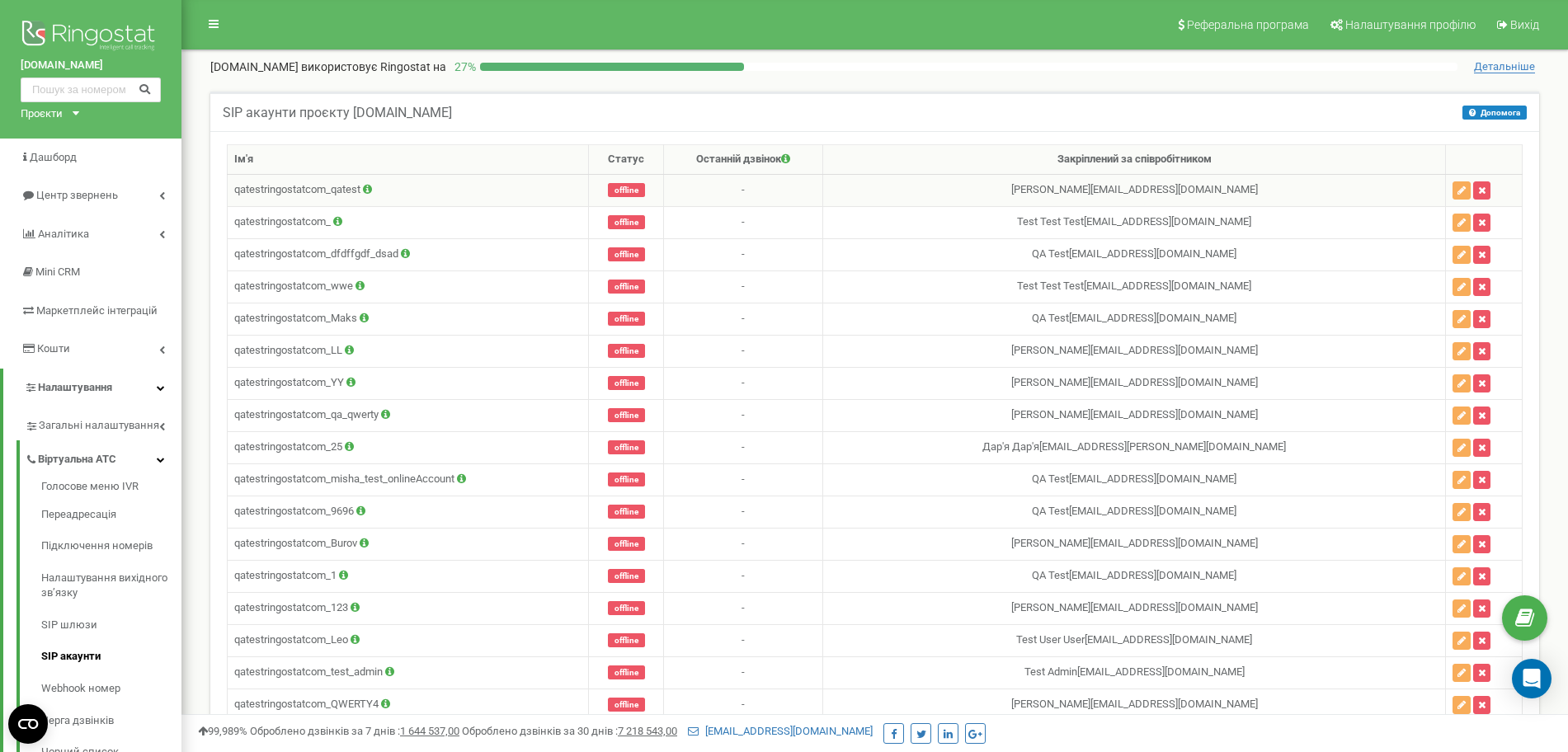 click on "-" at bounding box center (743, 190) 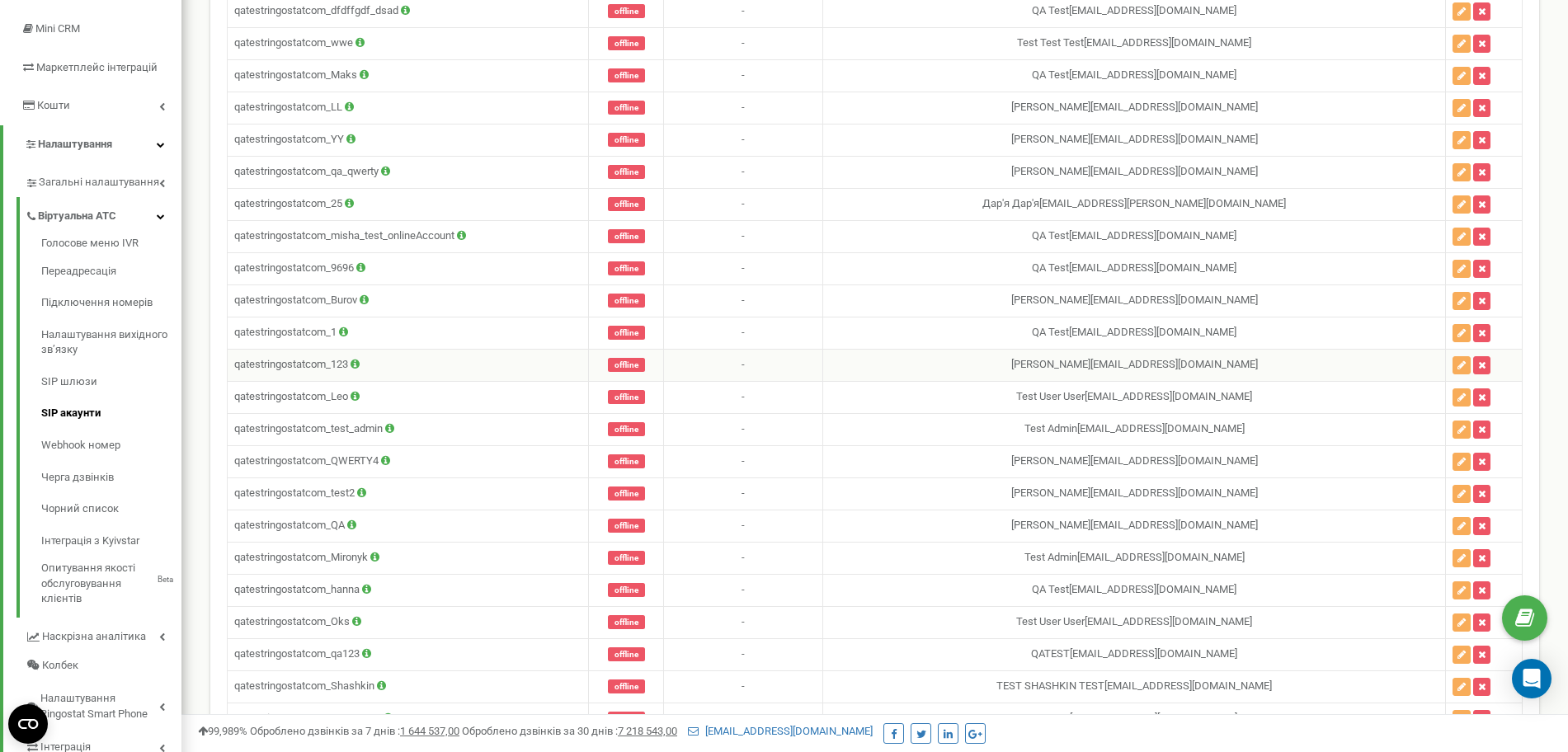 scroll, scrollTop: 275, scrollLeft: 0, axis: vertical 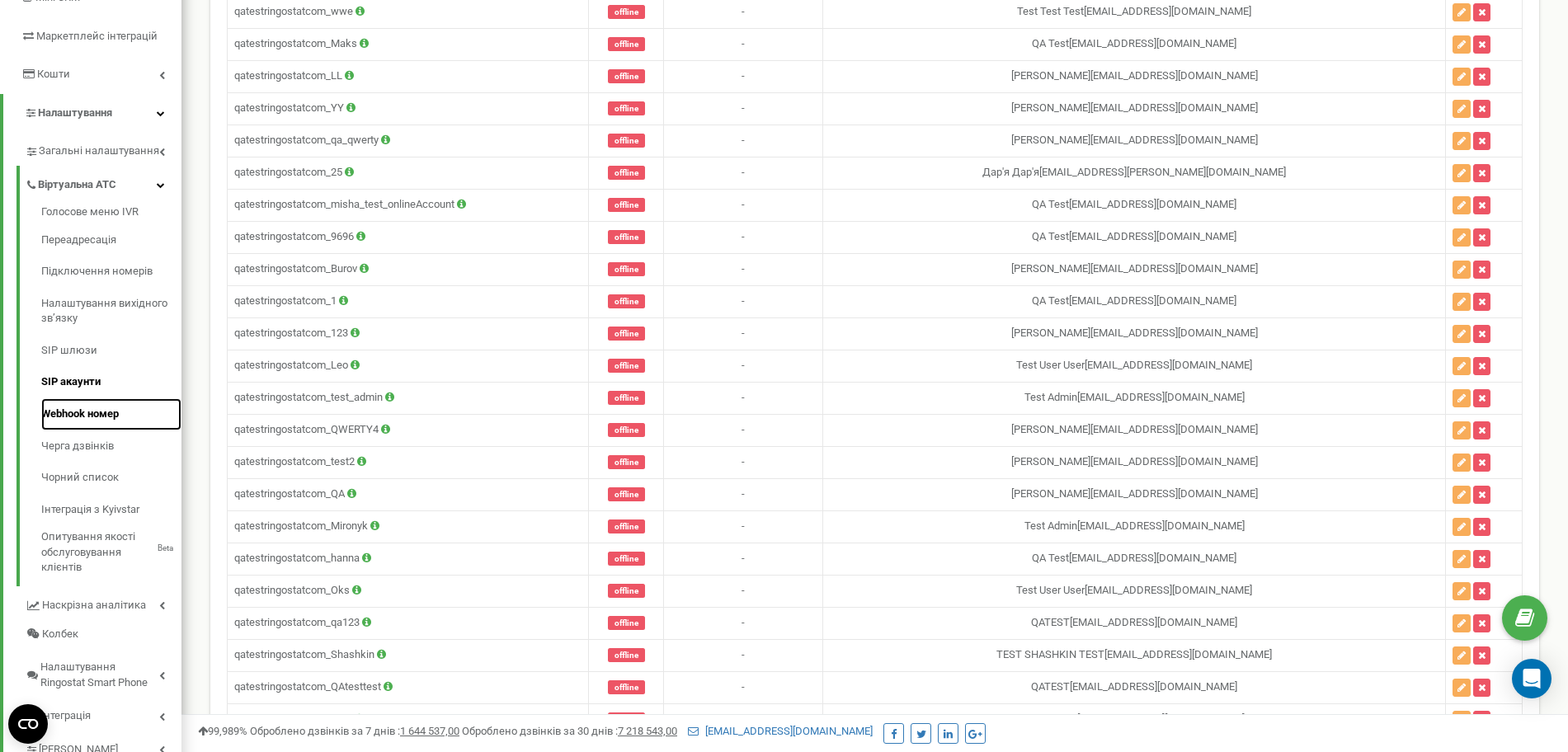 click on "Webhook номер" at bounding box center (111, 414) 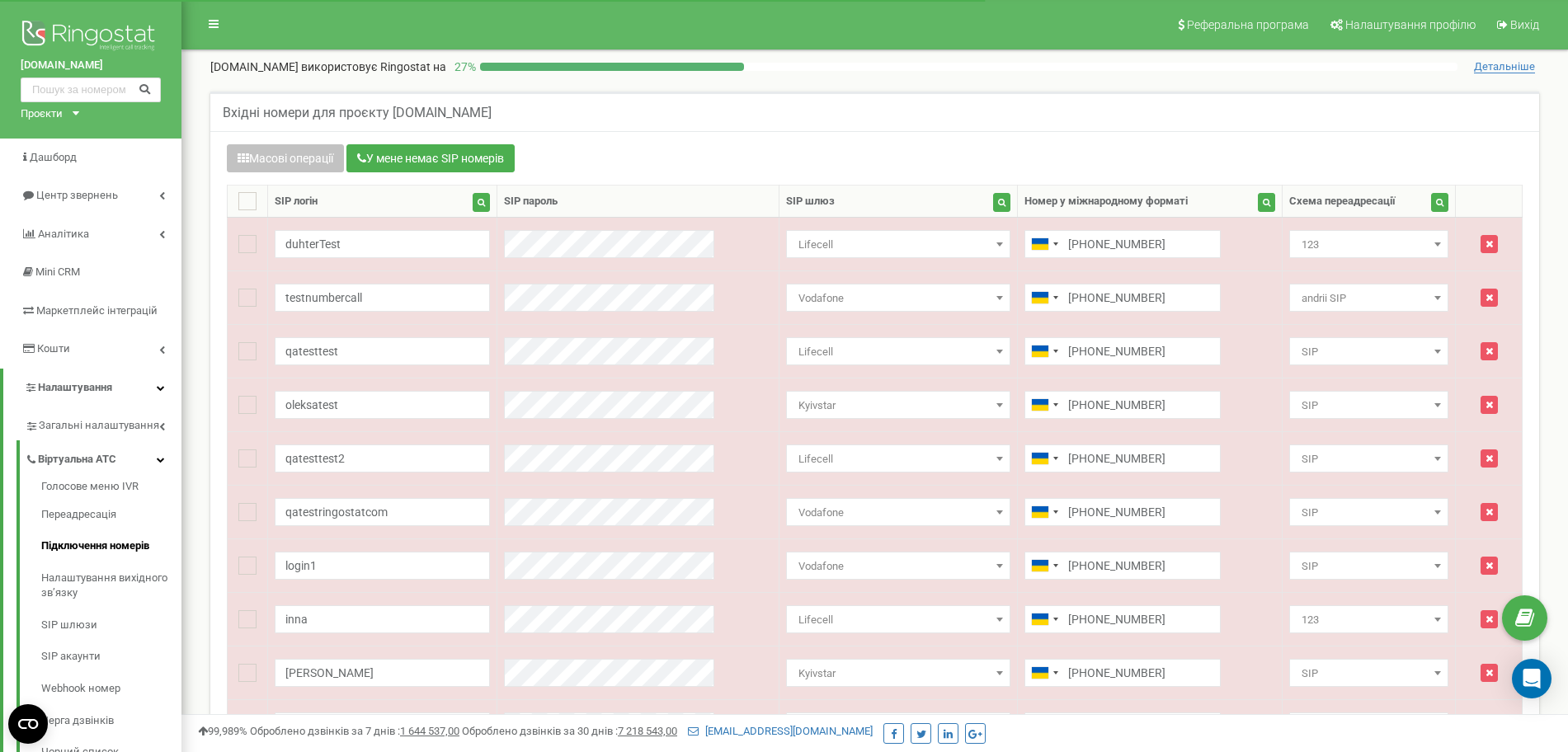 scroll, scrollTop: 0, scrollLeft: 0, axis: both 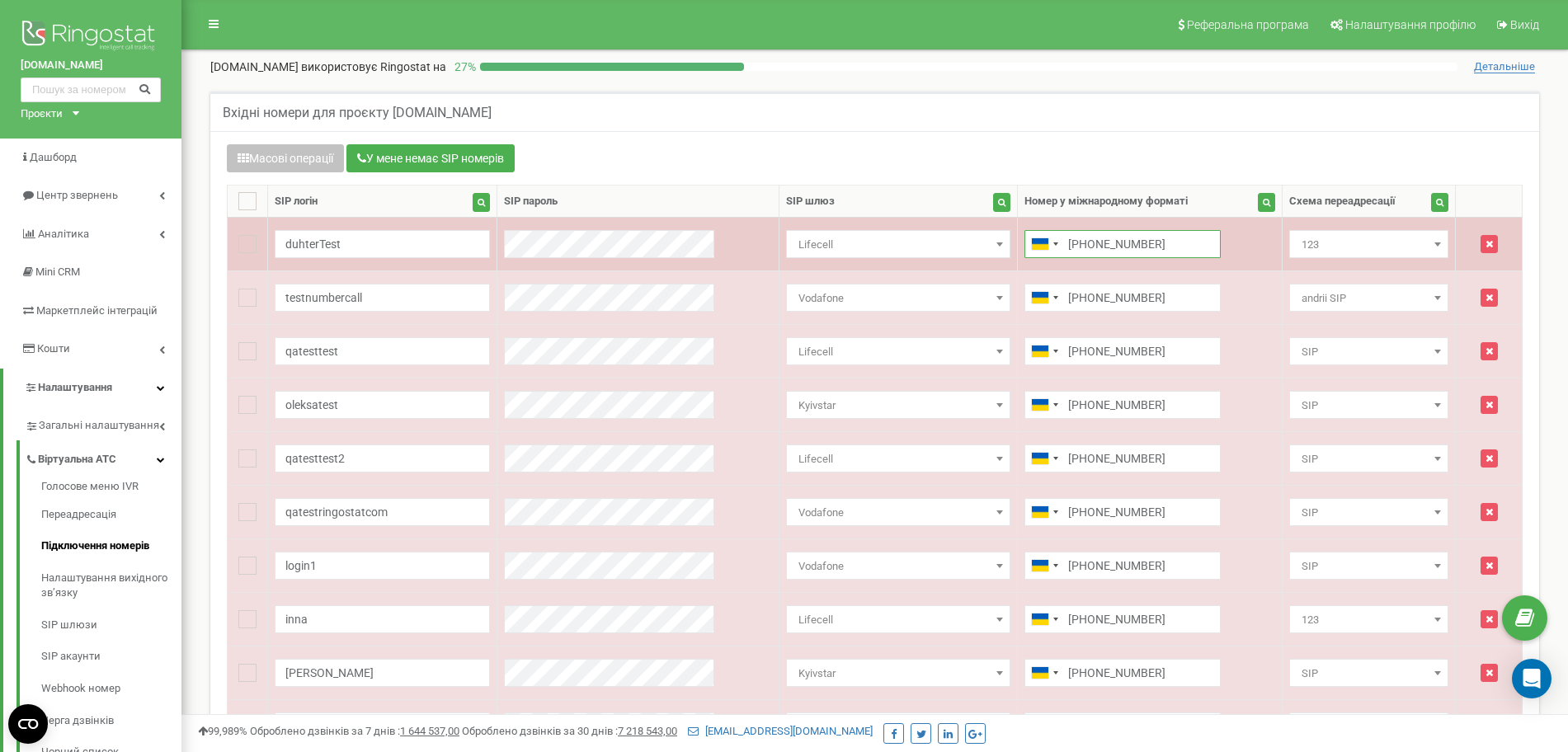 drag, startPoint x: 1040, startPoint y: 242, endPoint x: 1127, endPoint y: 246, distance: 87.091905 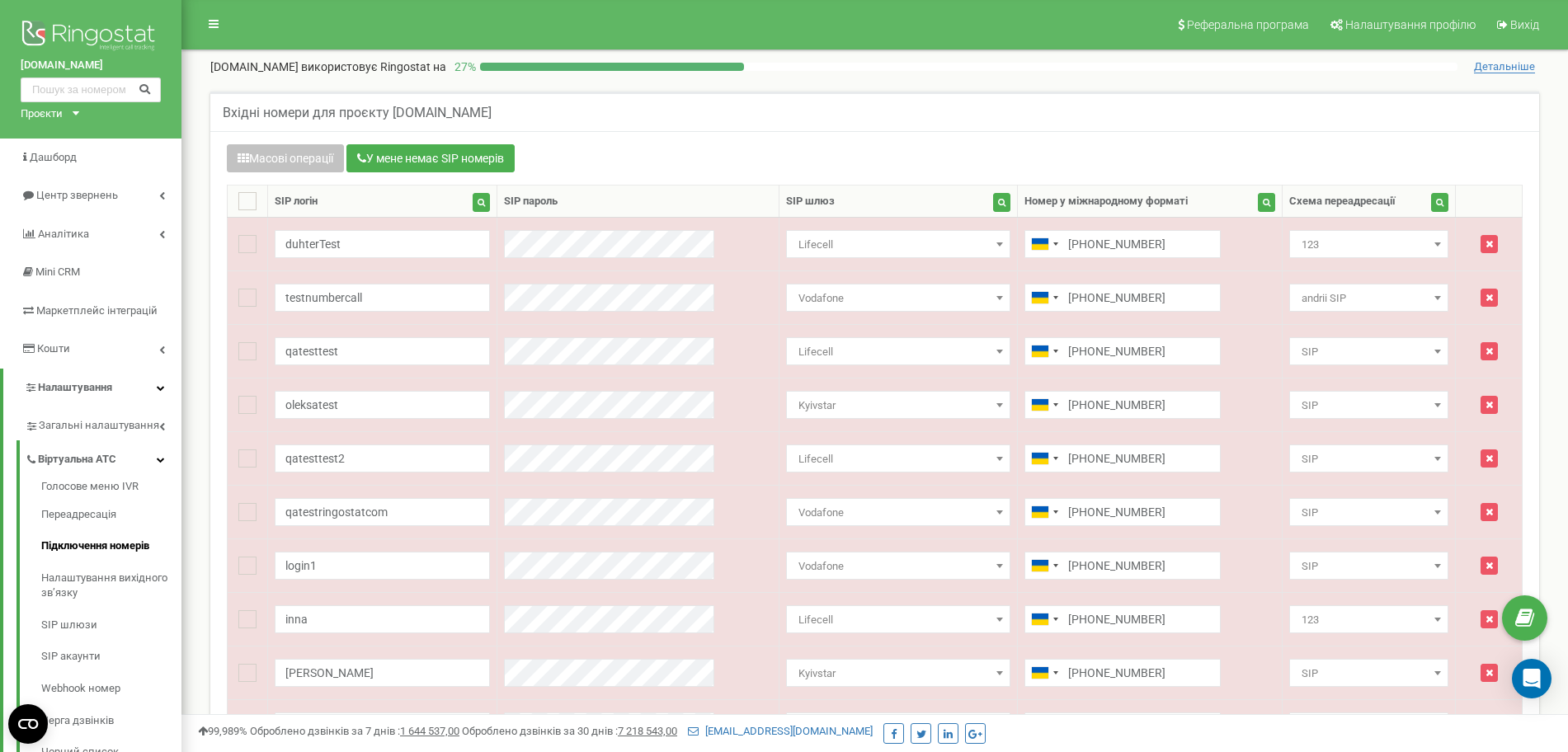 click on "Вхідні номери для проєкту [DOMAIN_NAME]" at bounding box center (874, 111) 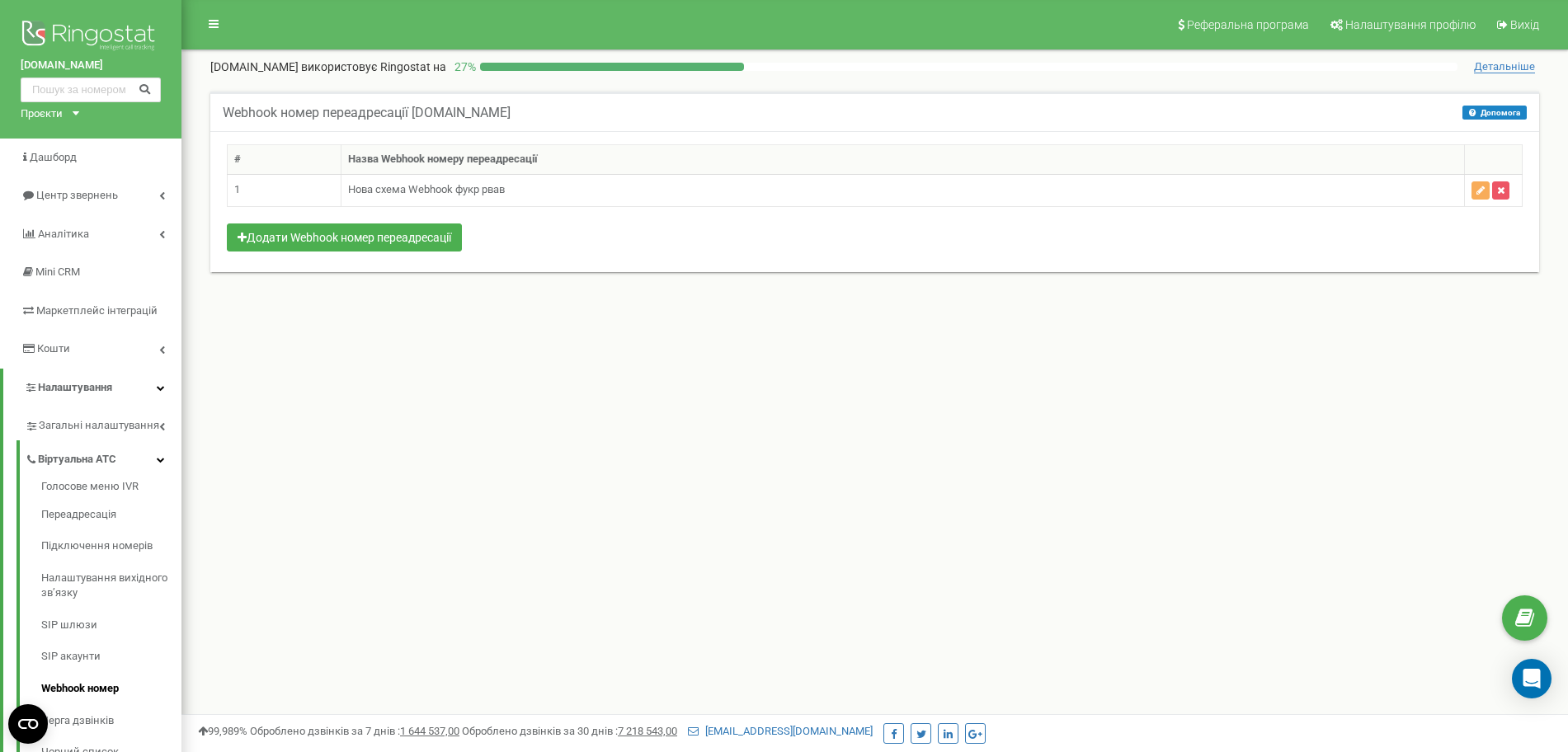 scroll, scrollTop: 68, scrollLeft: 0, axis: vertical 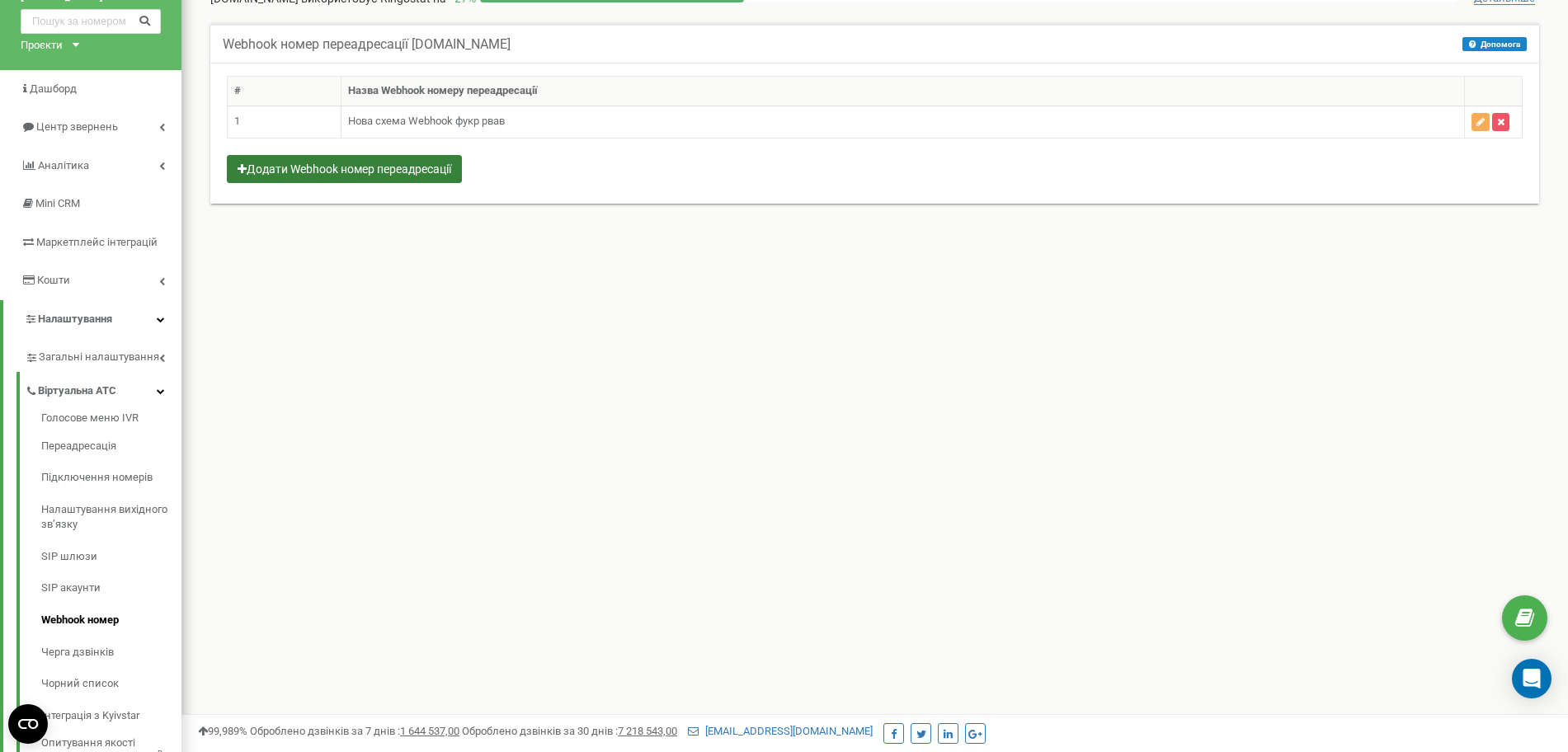 click on "Додати Webhook номер переадресації" at bounding box center [344, 169] 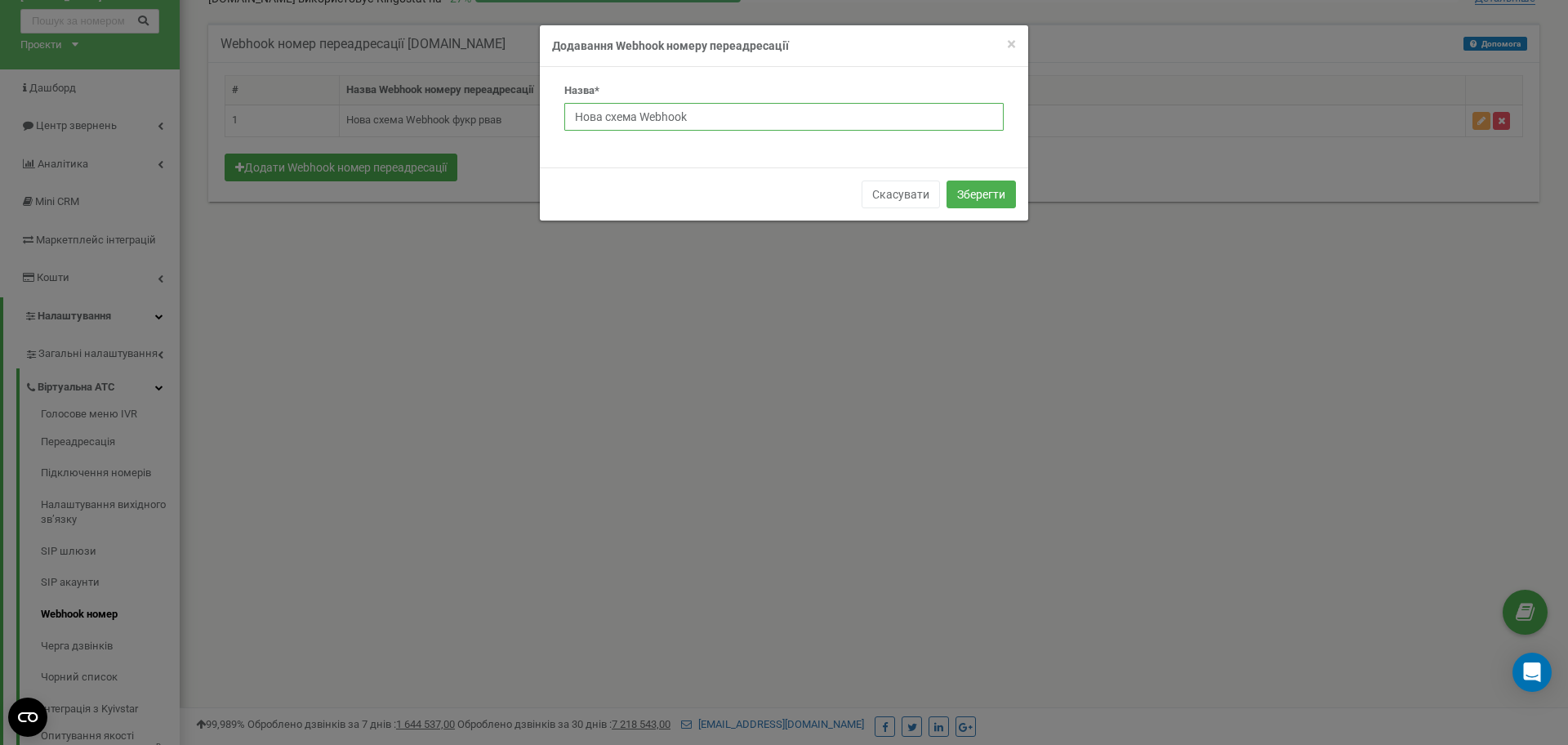 click on "Нова схема Webhook" at bounding box center (784, 117) 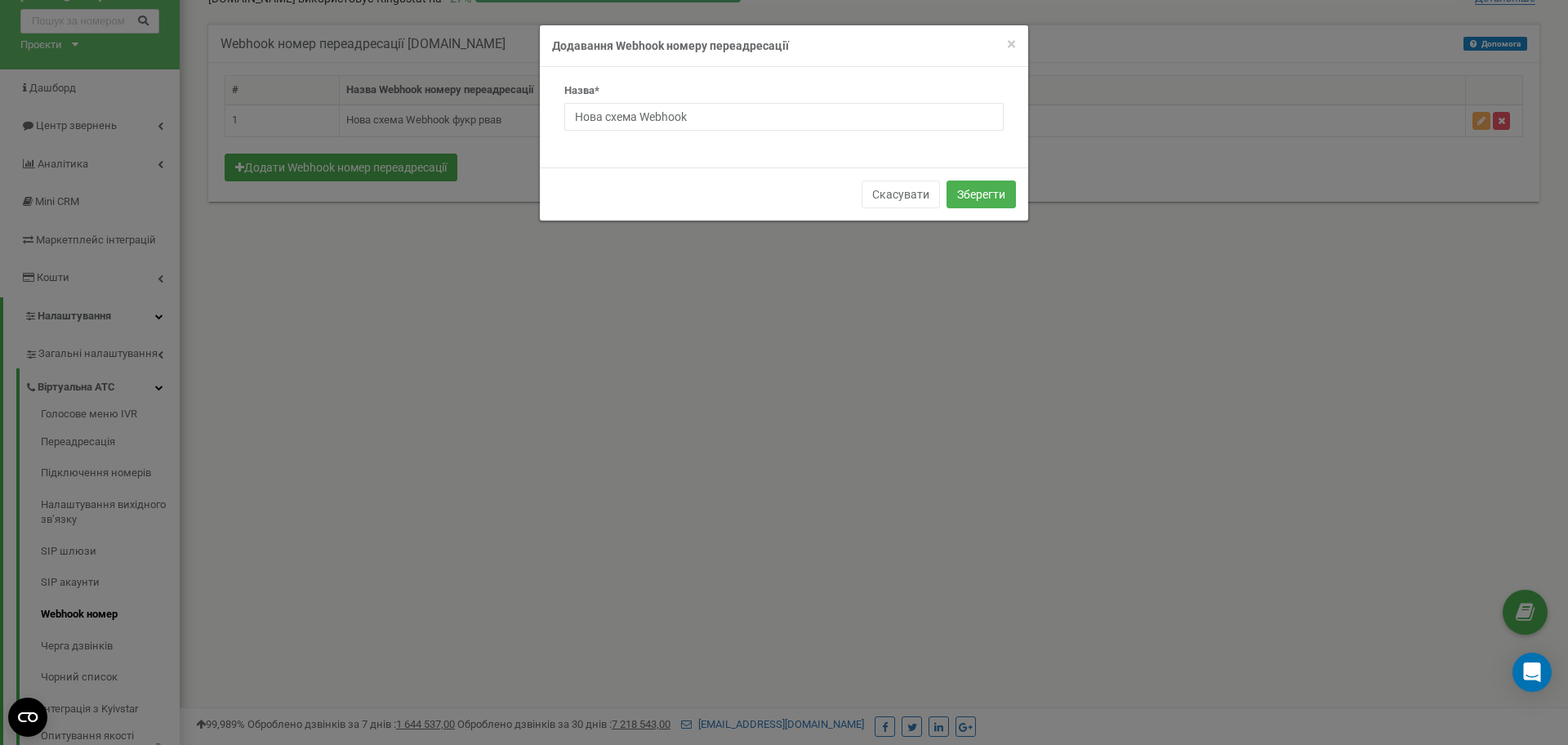 click on "× Close
Додавання Webhook номеру переадресації" at bounding box center [784, 46] 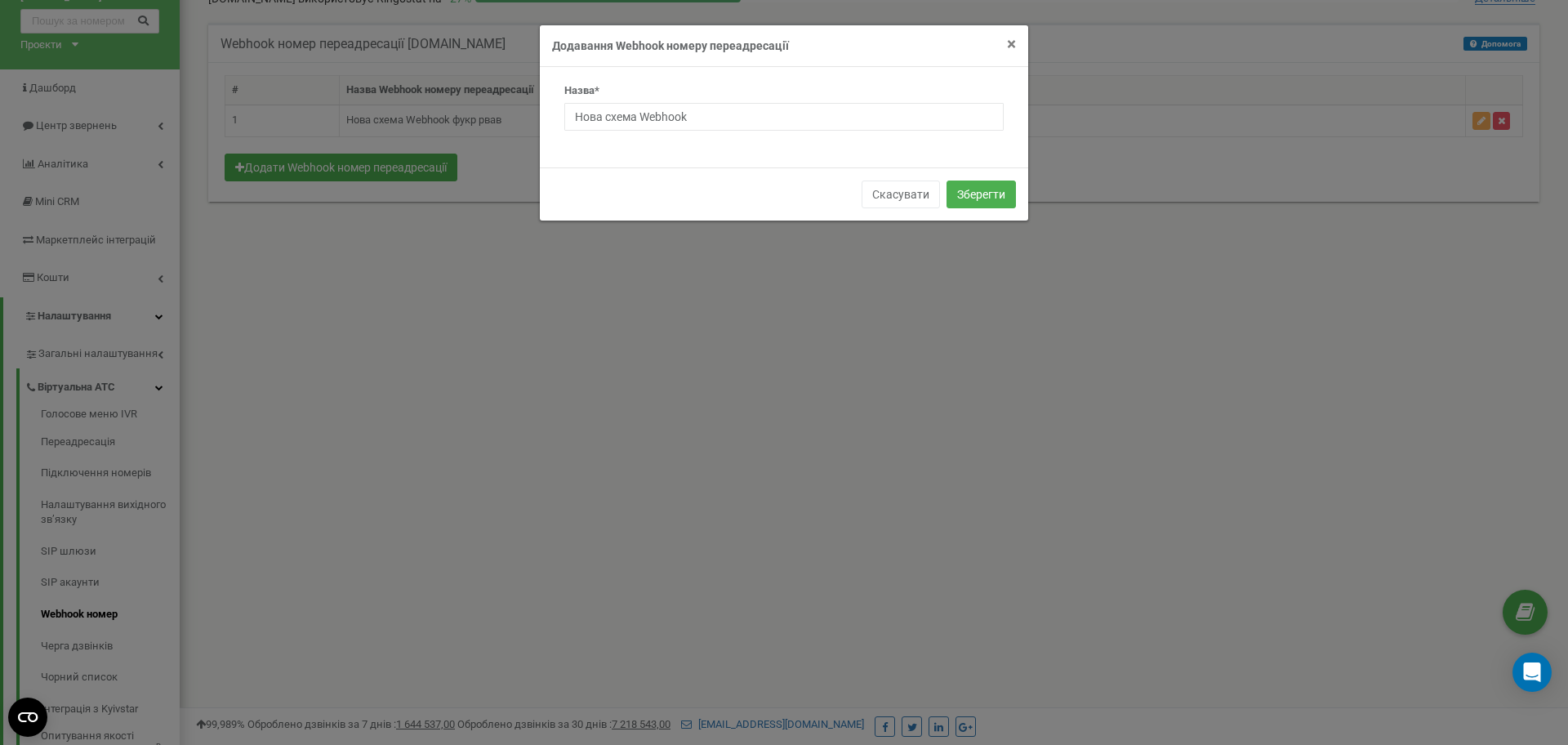 click on "×" at bounding box center [1011, 44] 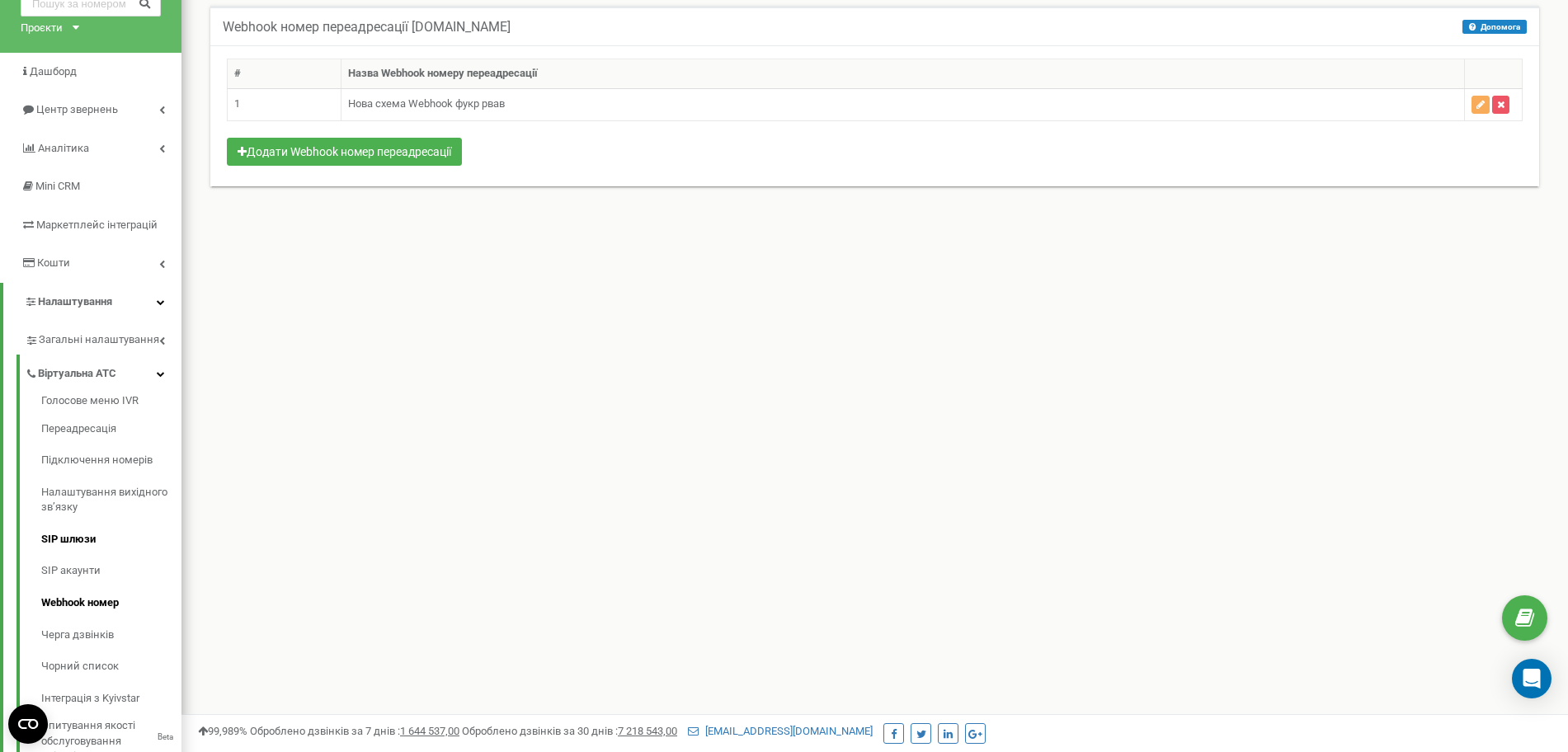 scroll, scrollTop: 138, scrollLeft: 0, axis: vertical 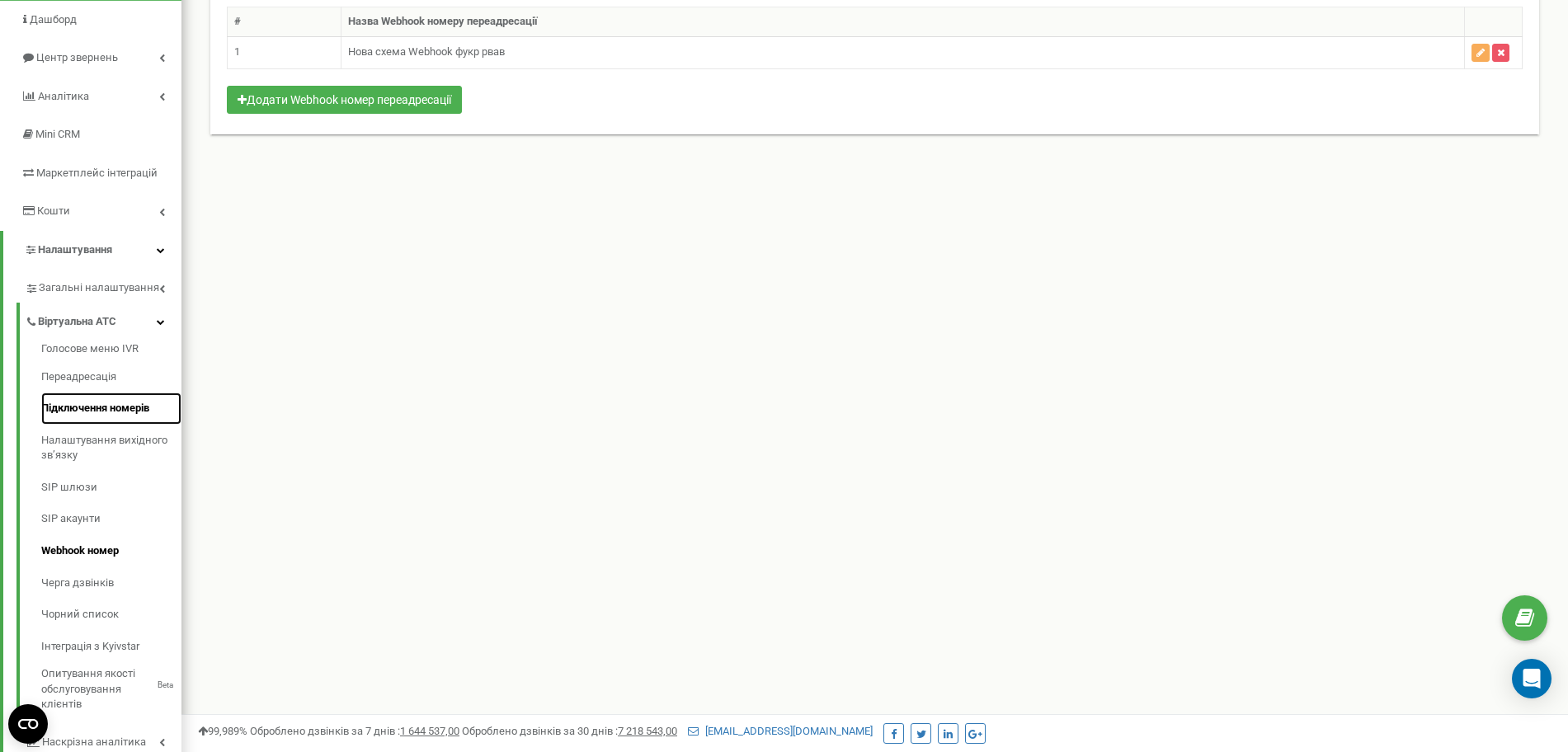 click on "Підключення номерів" at bounding box center [111, 408] 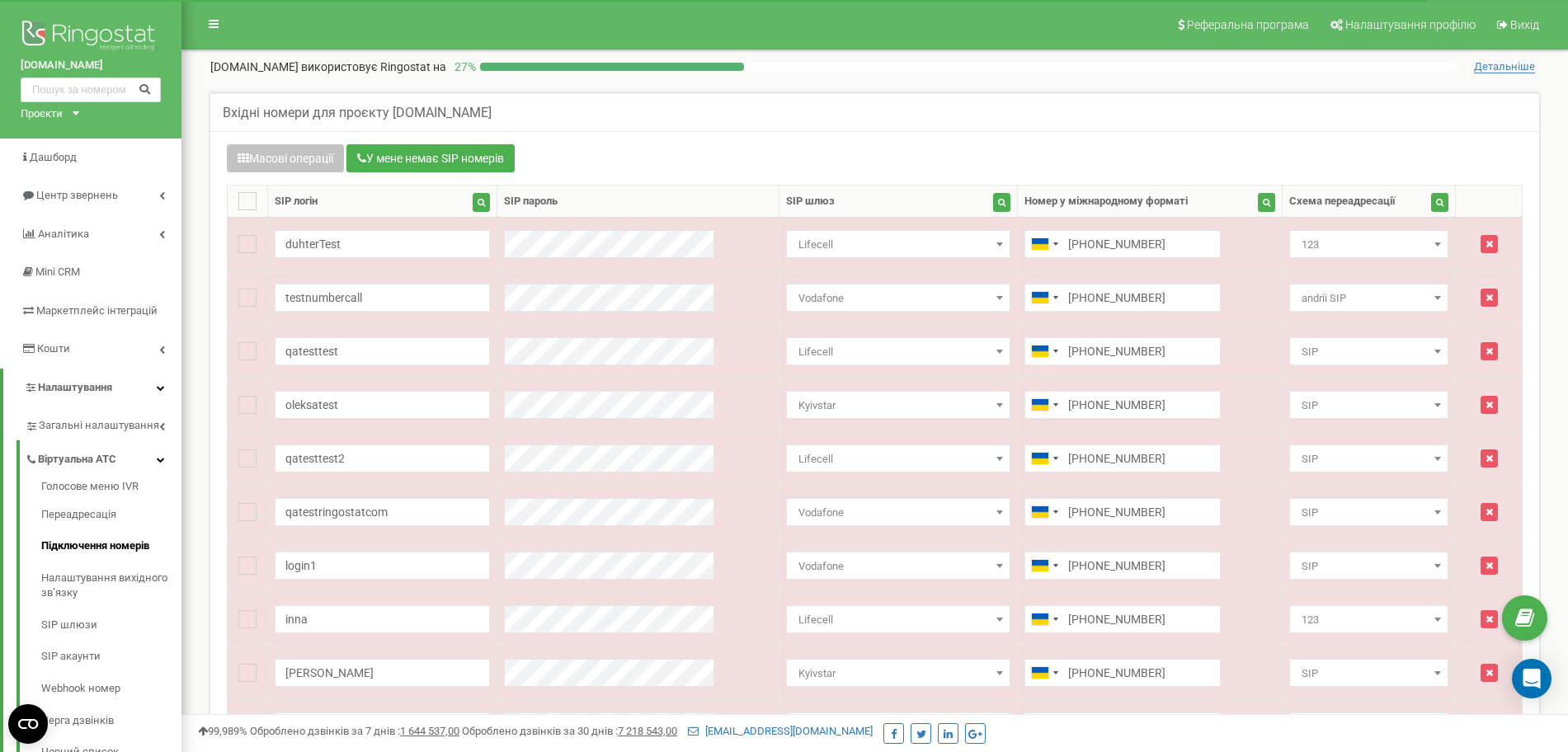 scroll, scrollTop: 0, scrollLeft: 0, axis: both 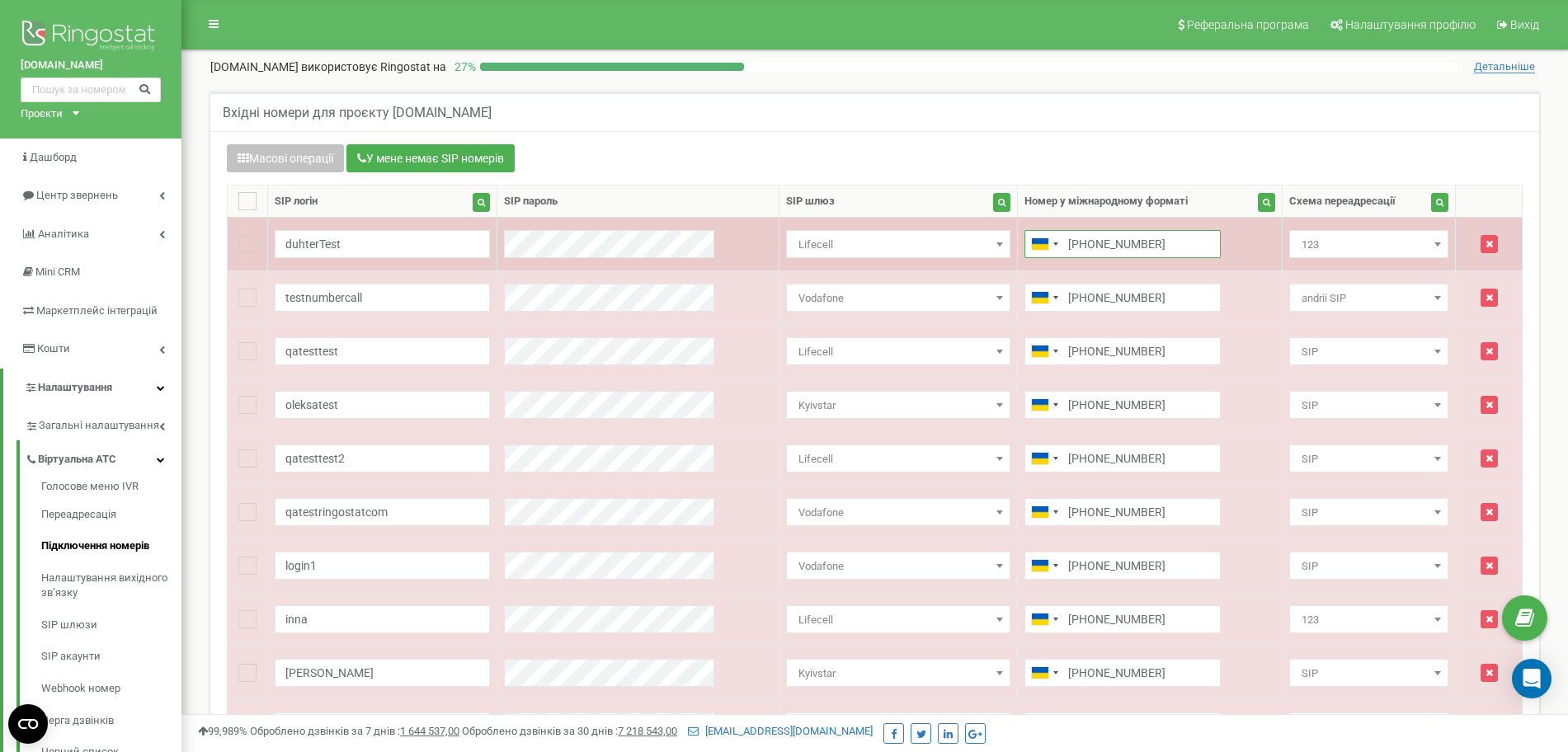 click on "+380734534444" at bounding box center [1123, 244] 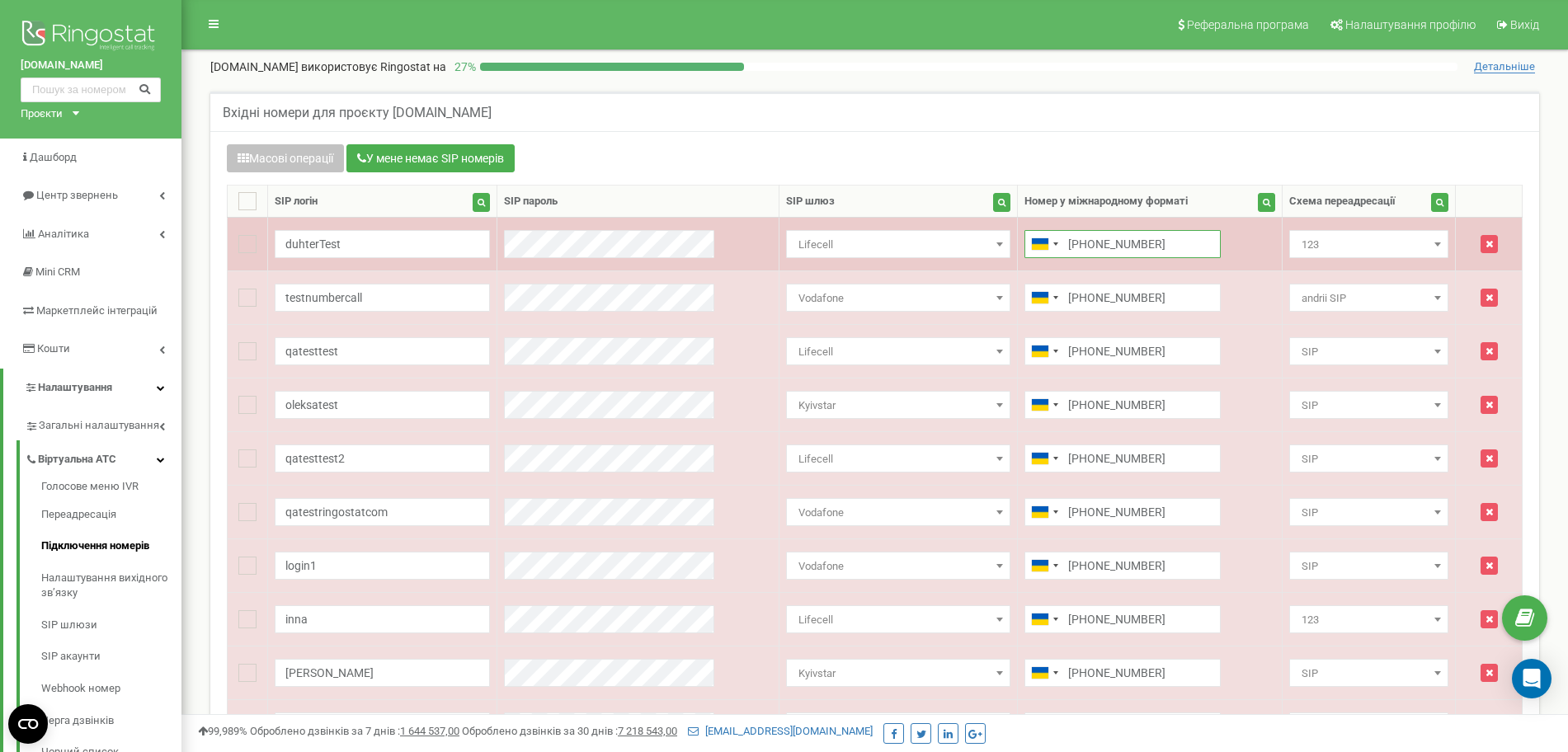 click on "+380734534444" at bounding box center (1123, 244) 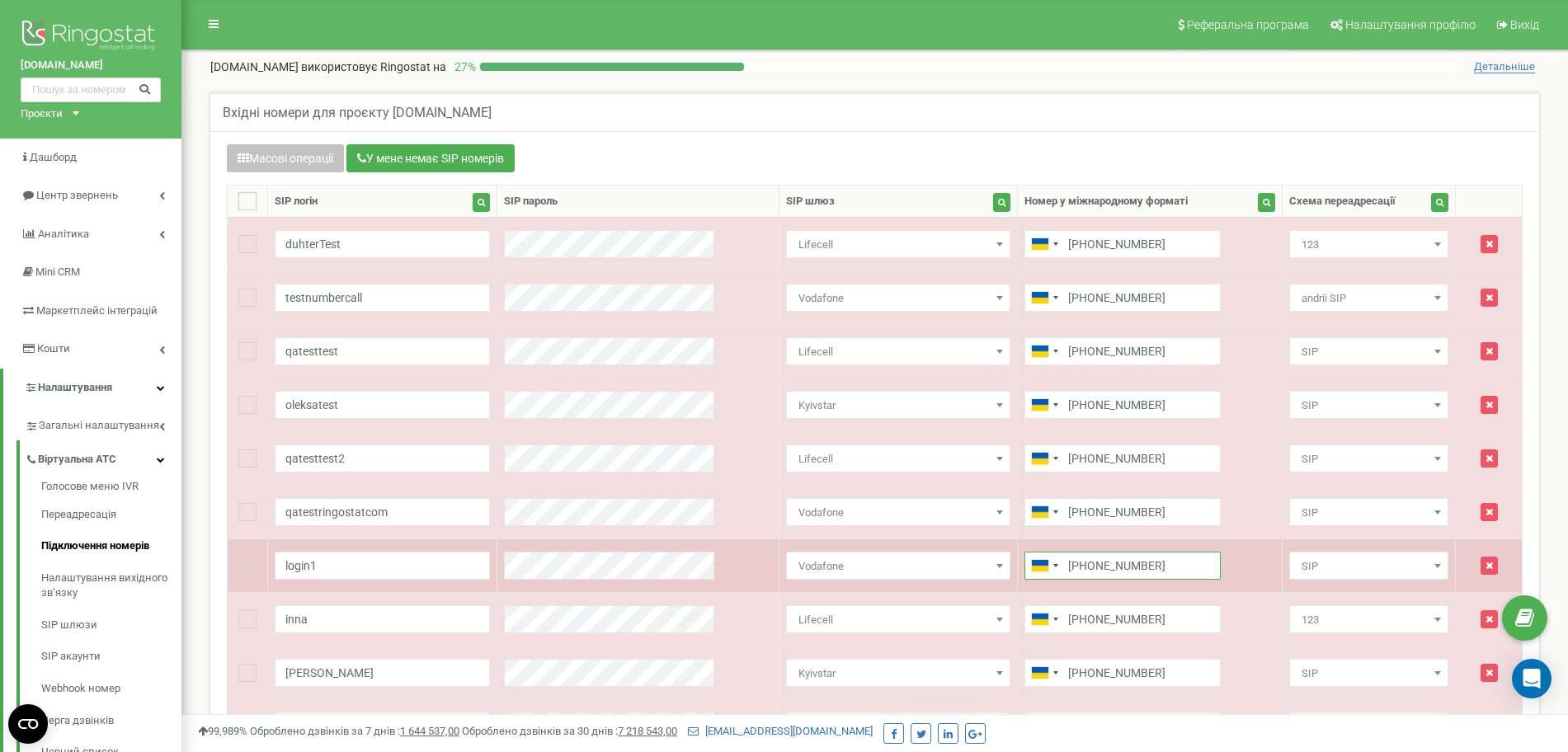 click on "+380661234567" at bounding box center [1123, 566] 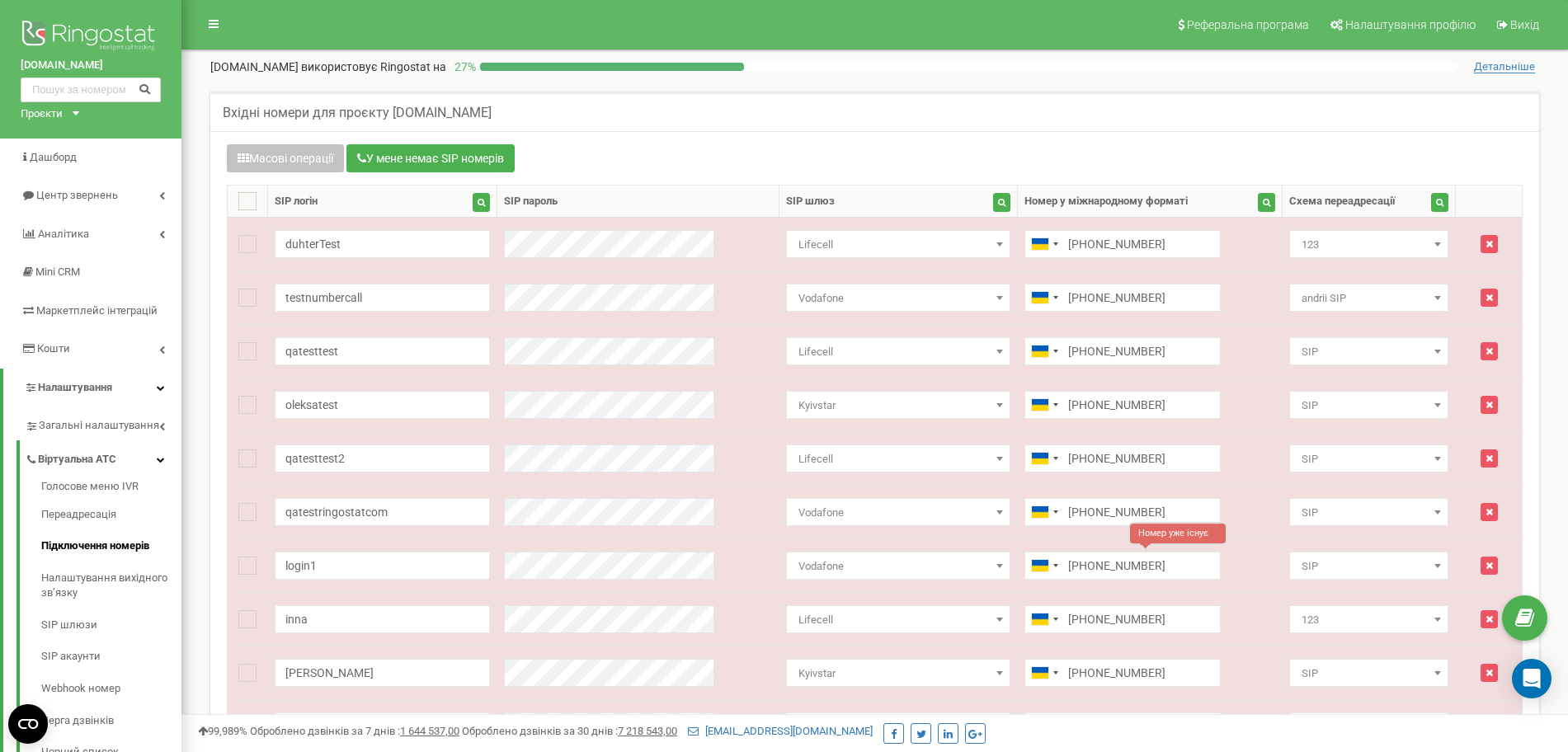 click on "Масові операції
У мене немає SIP номерів" at bounding box center (874, 160) 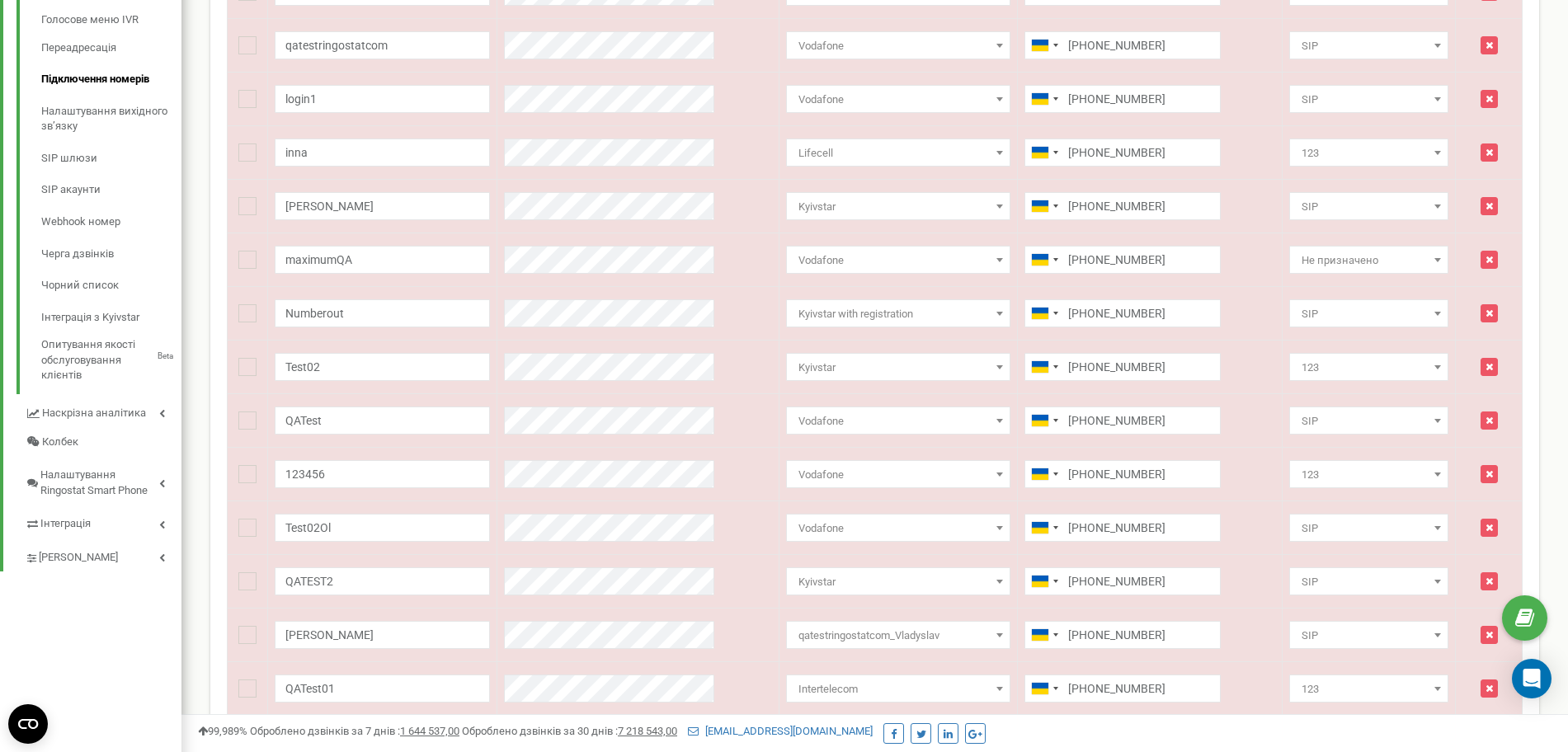 scroll, scrollTop: 550, scrollLeft: 0, axis: vertical 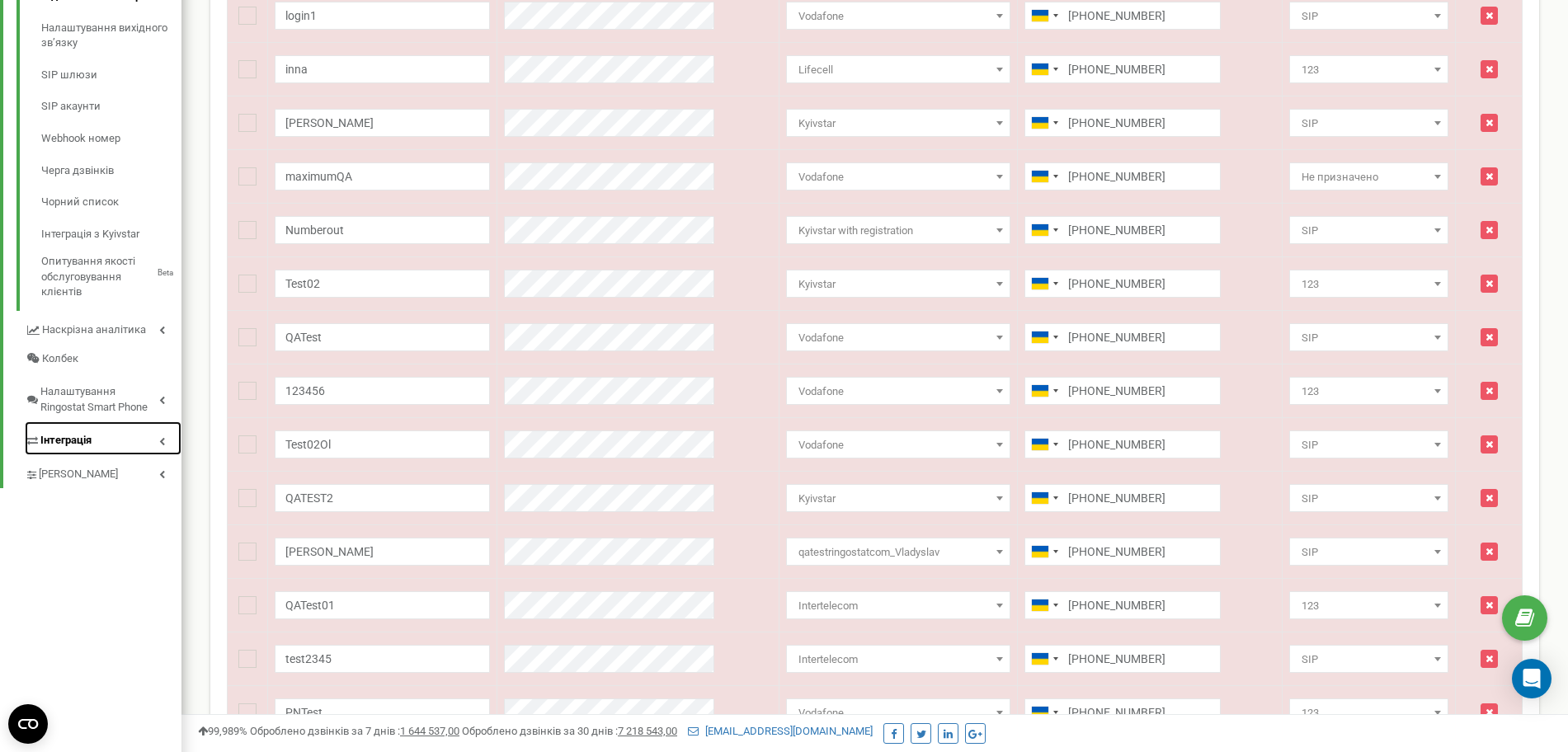 click on "Інтеграція" at bounding box center [103, 438] 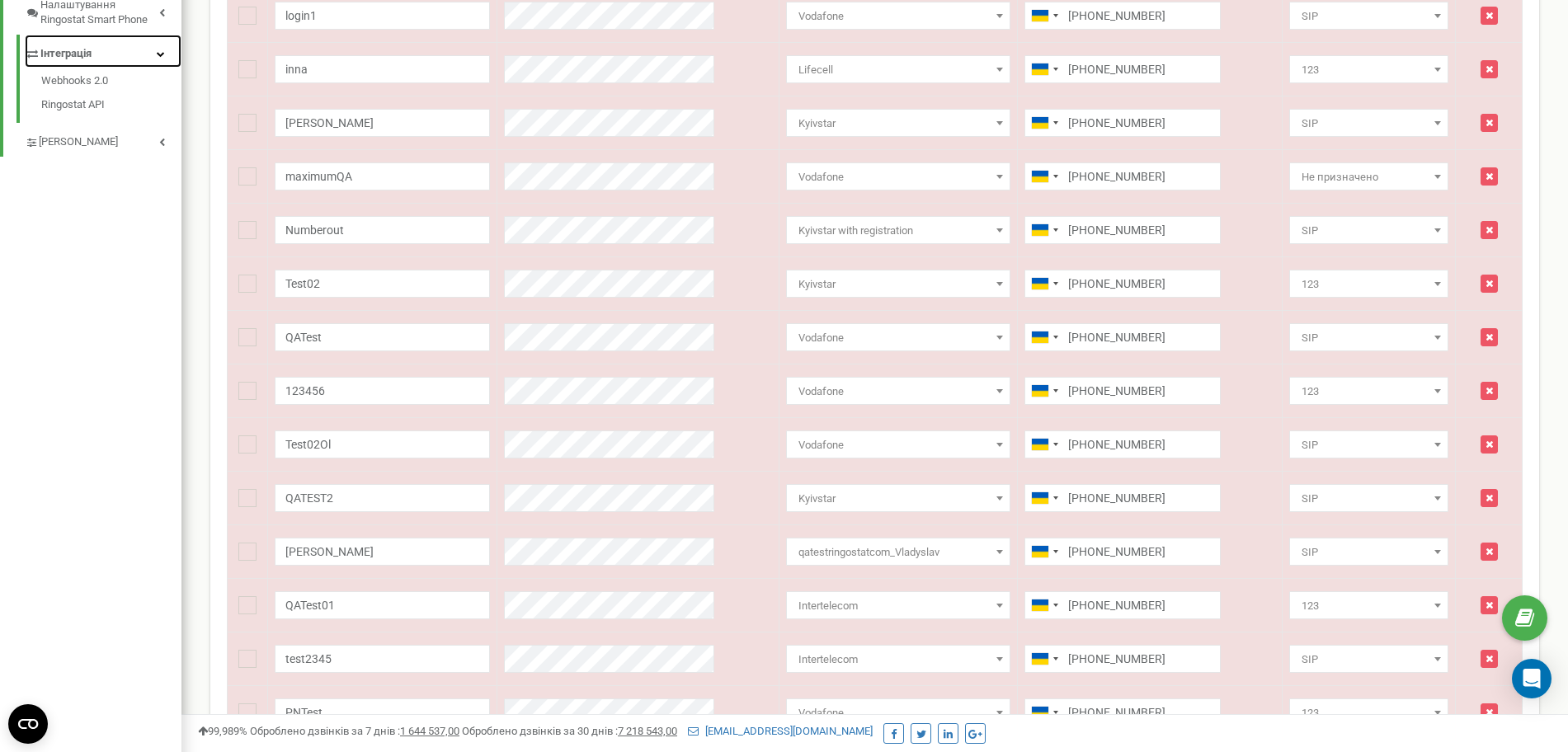 scroll, scrollTop: 163, scrollLeft: 0, axis: vertical 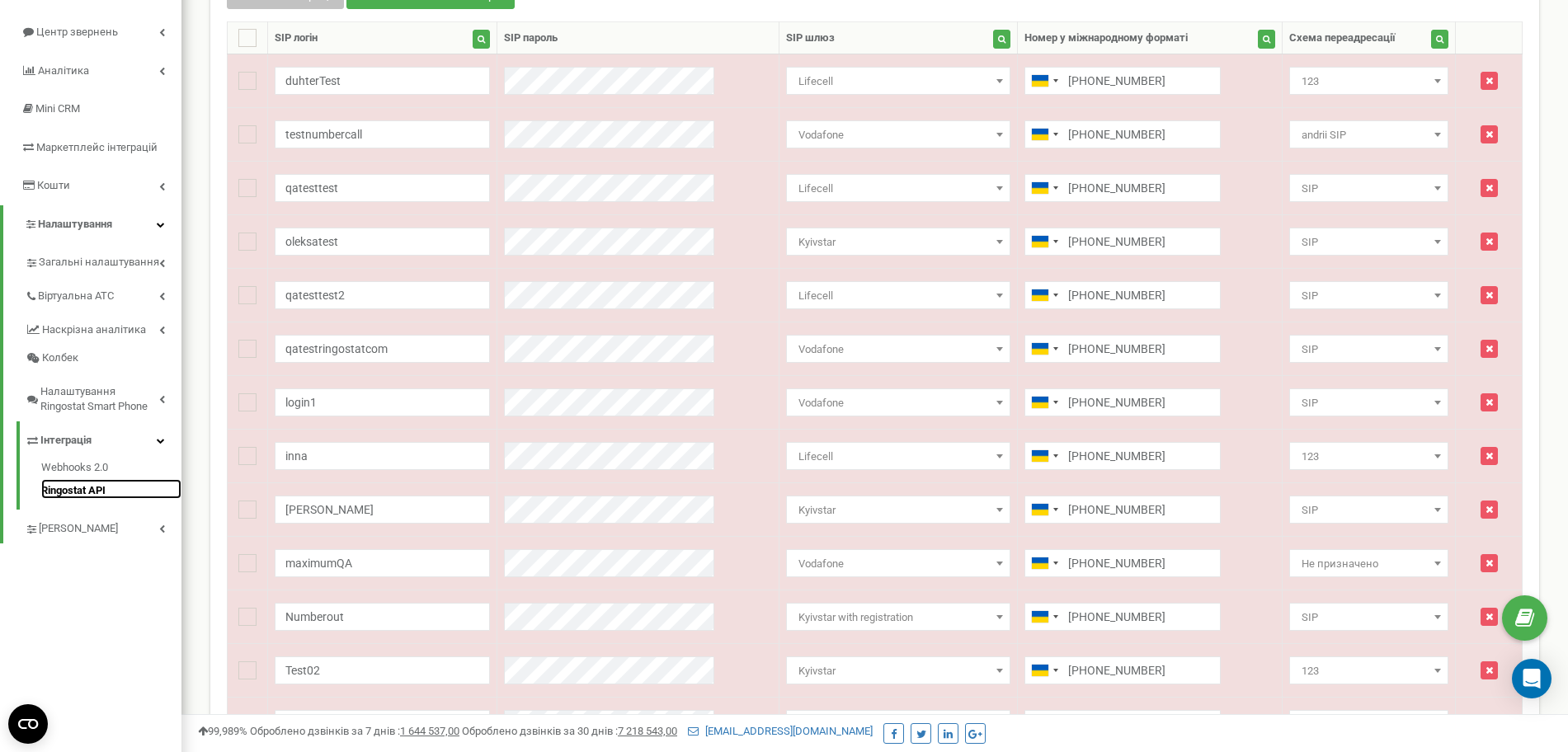 click on "Ringostat API" at bounding box center (111, 489) 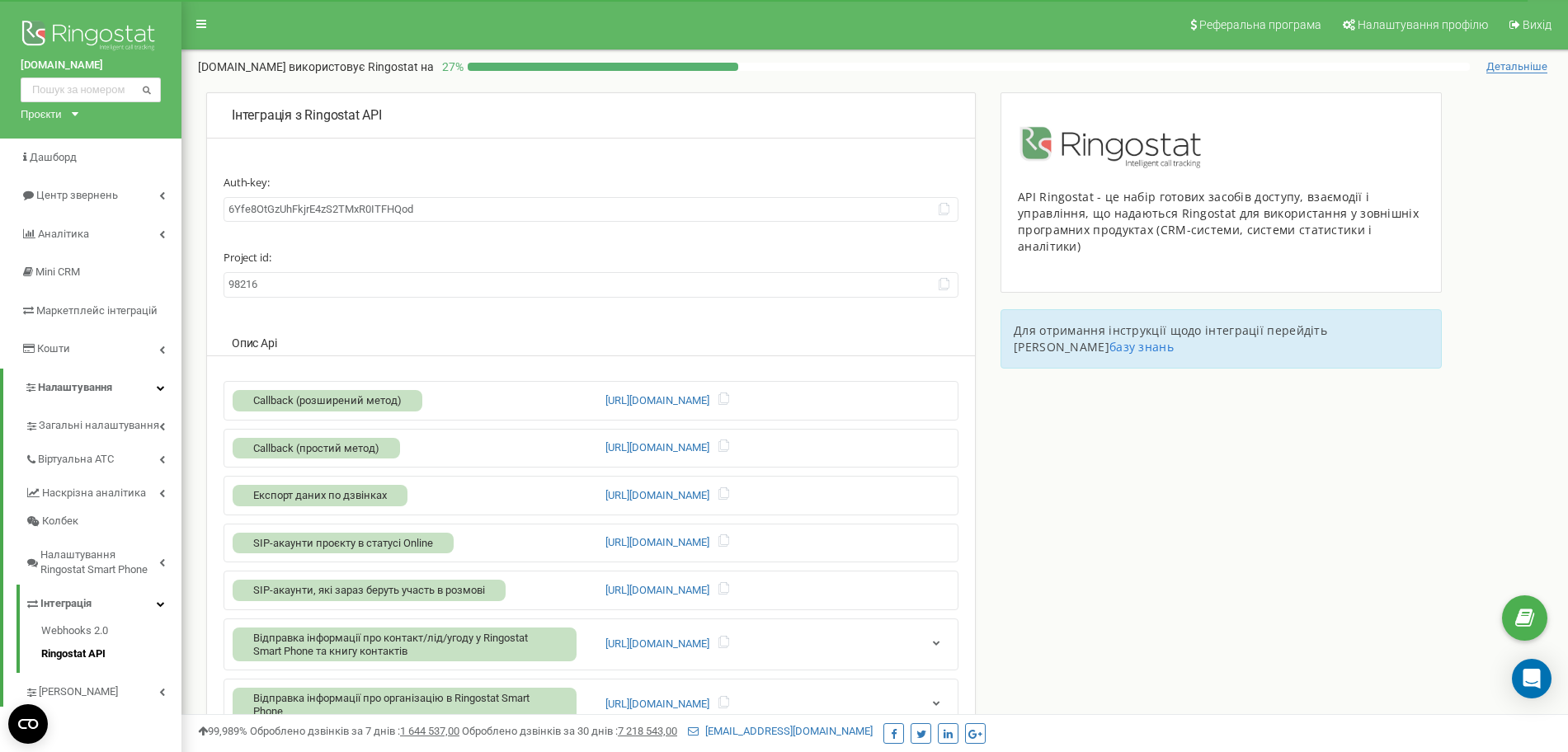 scroll, scrollTop: 0, scrollLeft: 0, axis: both 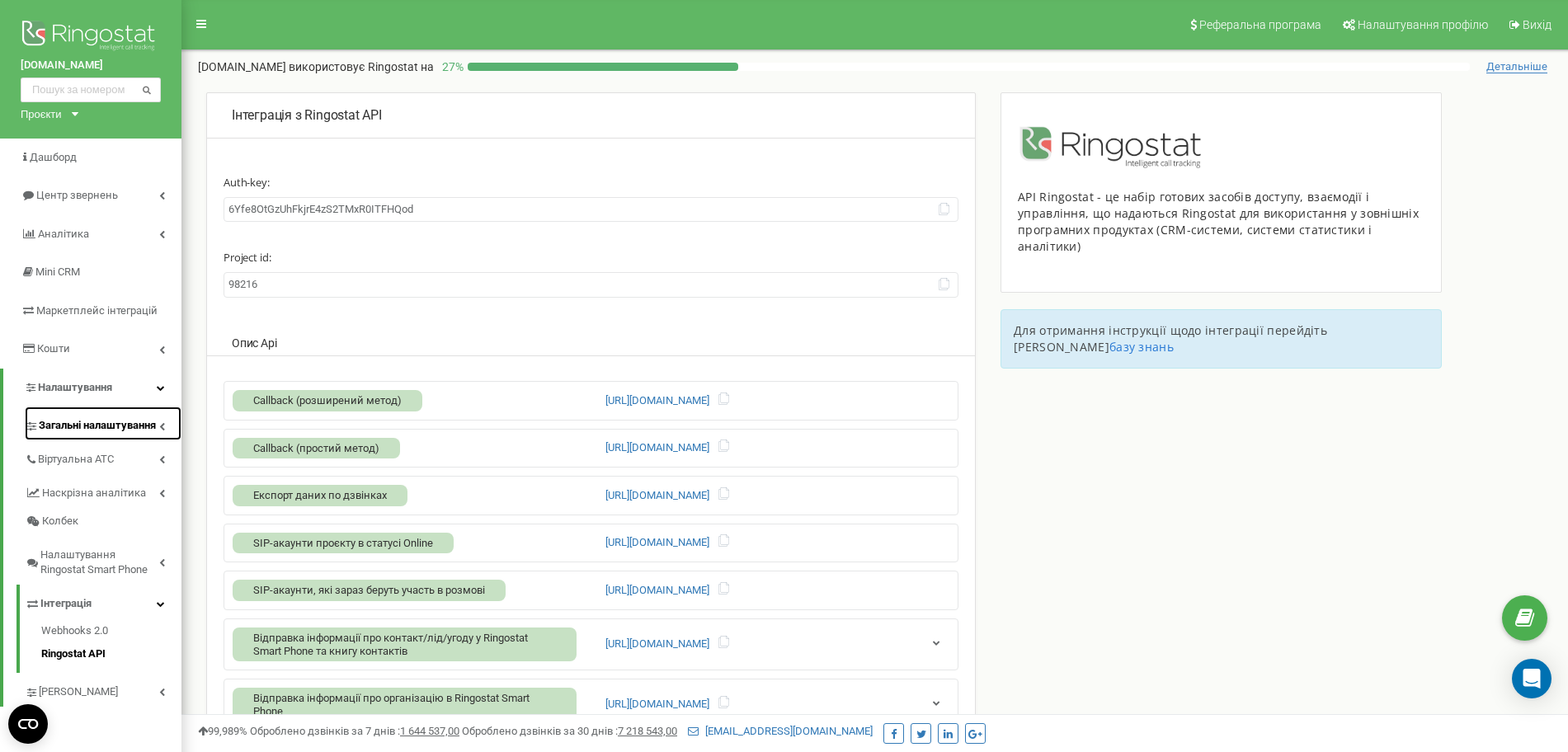 click on "Загальні налаштування" at bounding box center (97, 425) 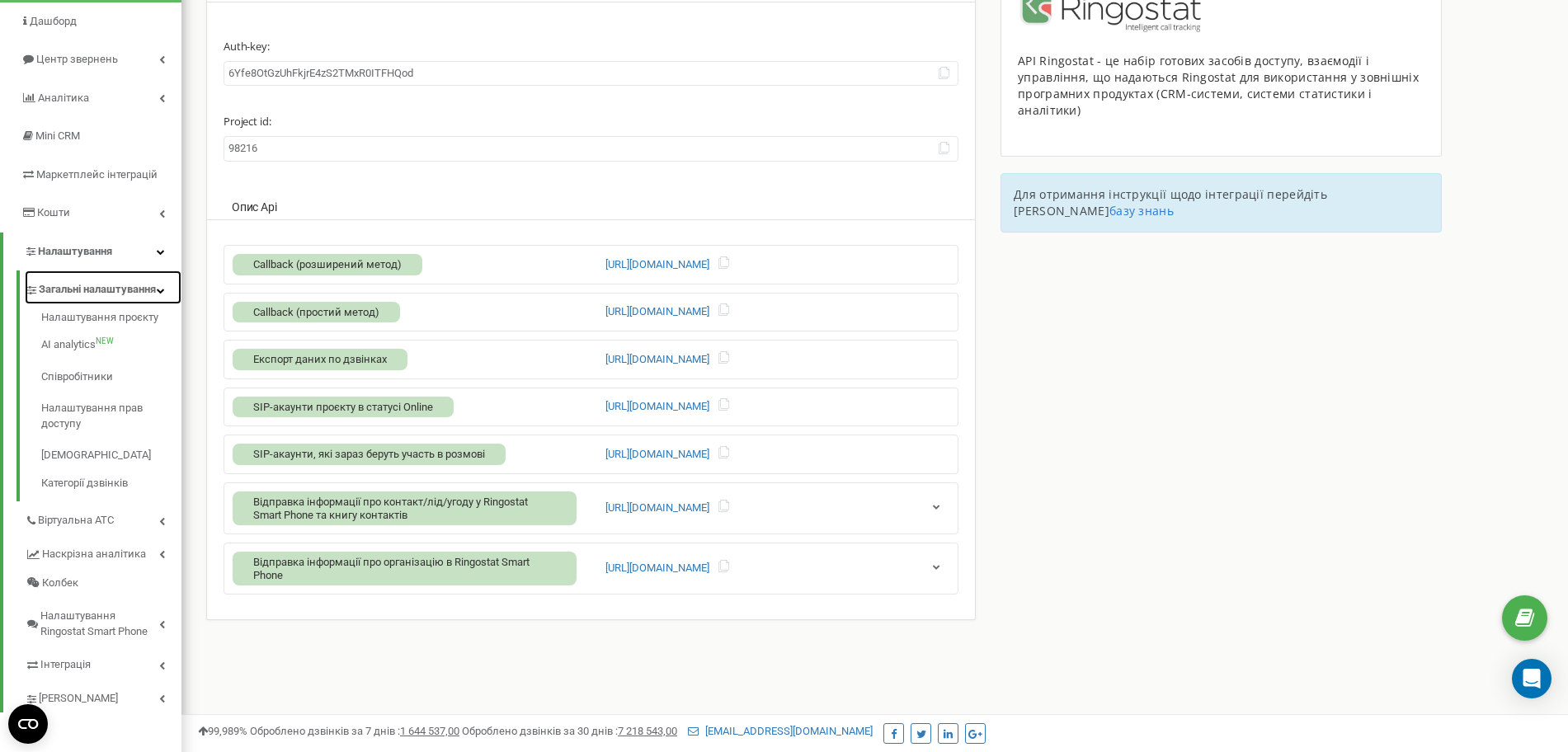 scroll, scrollTop: 138, scrollLeft: 0, axis: vertical 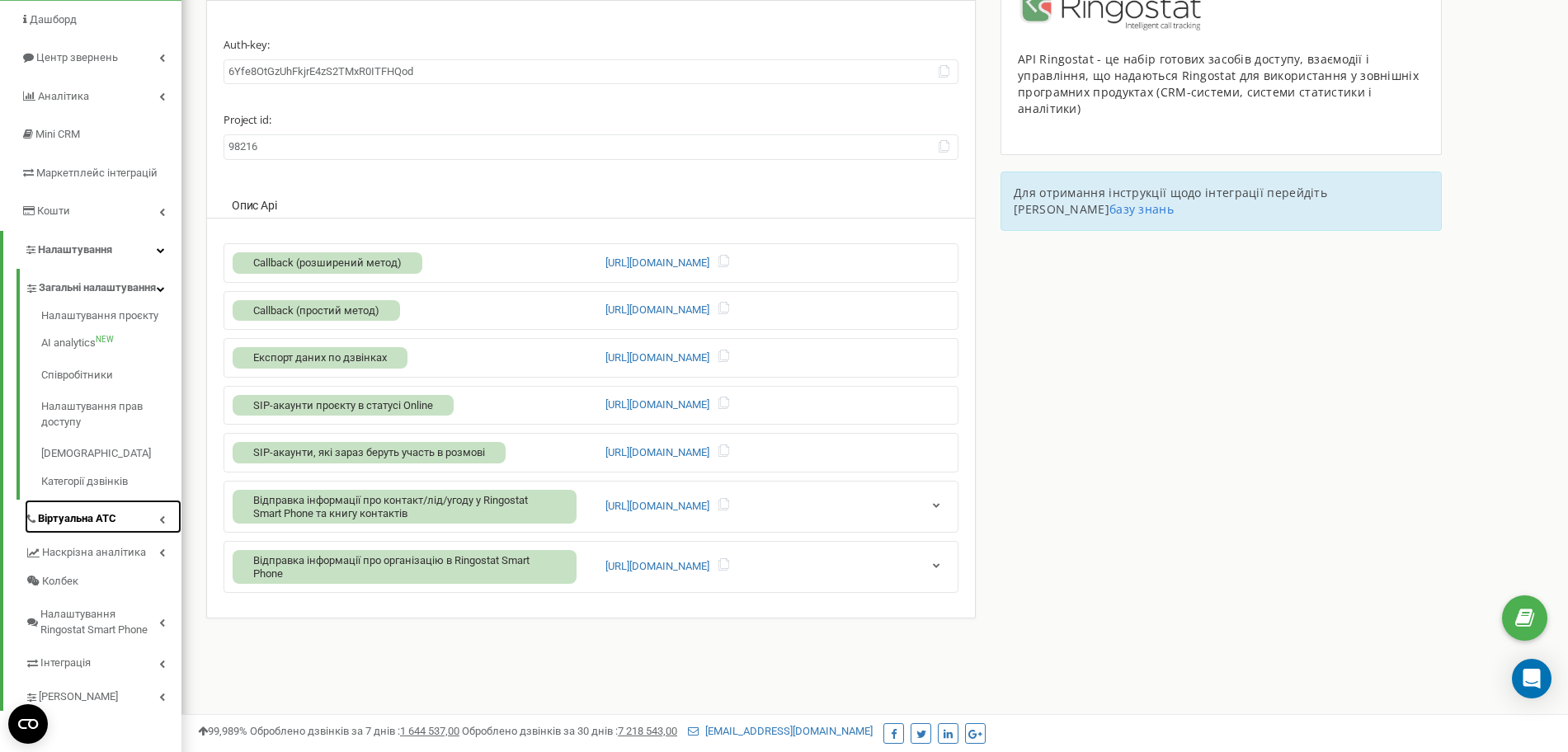 click on "Віртуальна АТС" at bounding box center [77, 519] 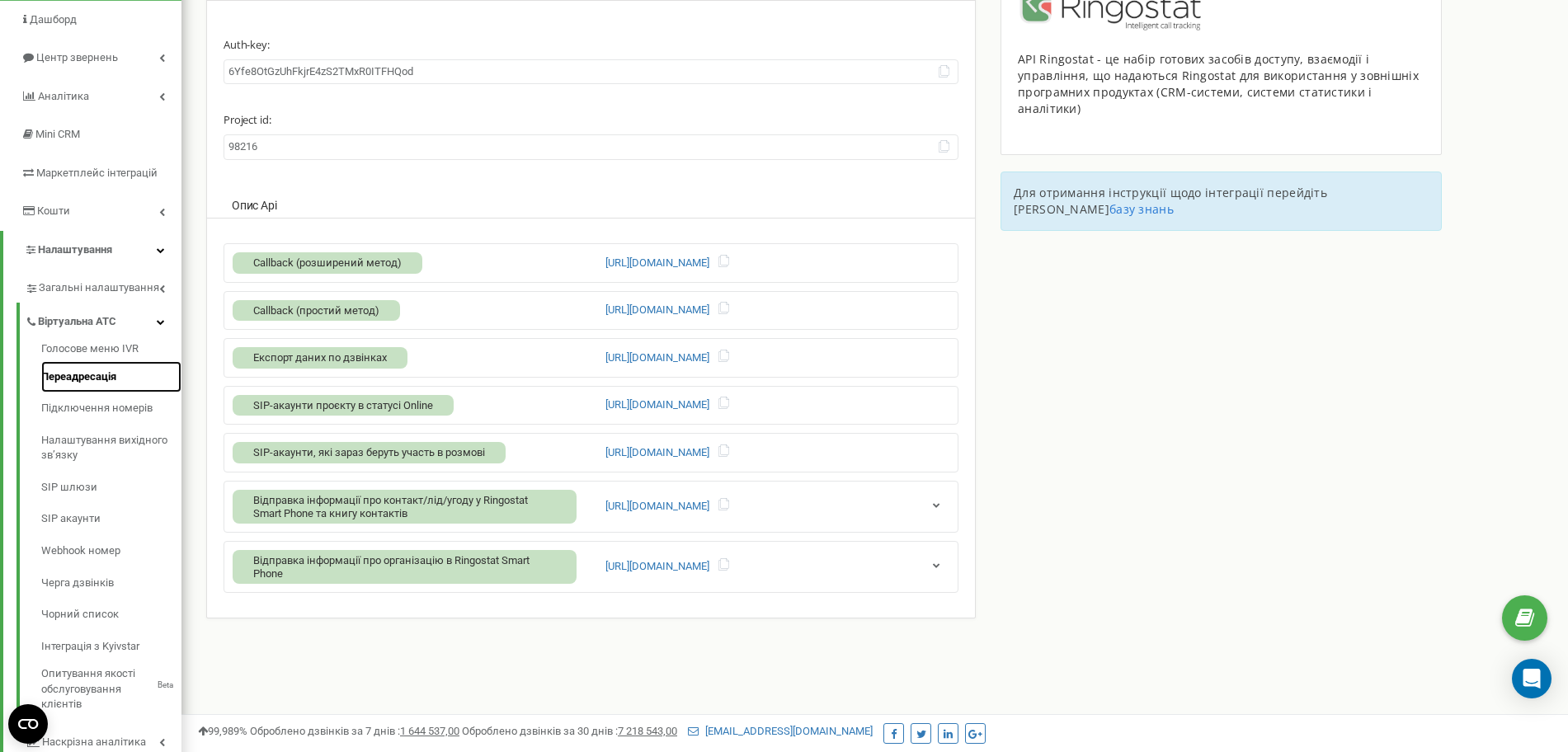 click on "Переадресація" at bounding box center [111, 377] 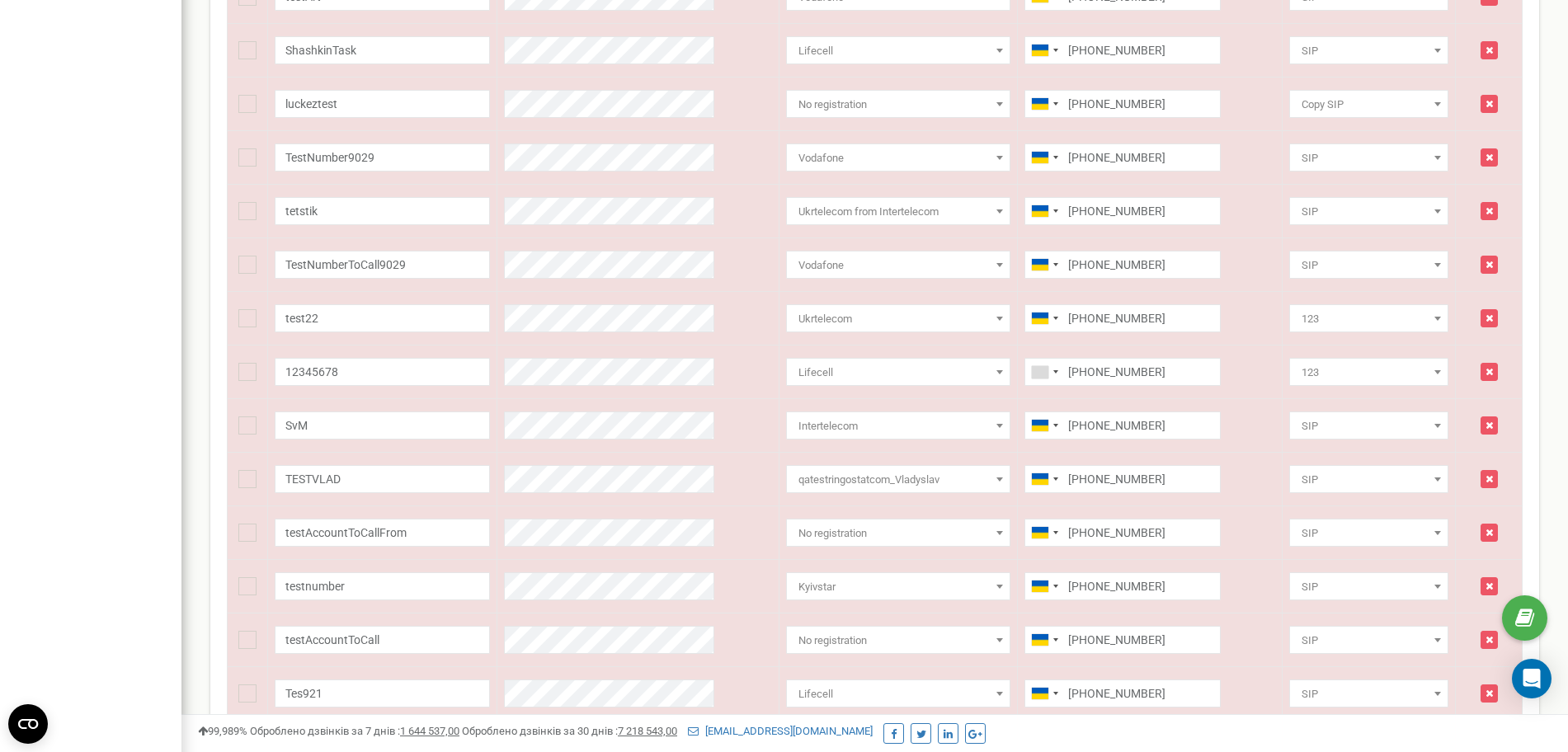 scroll, scrollTop: 0, scrollLeft: 0, axis: both 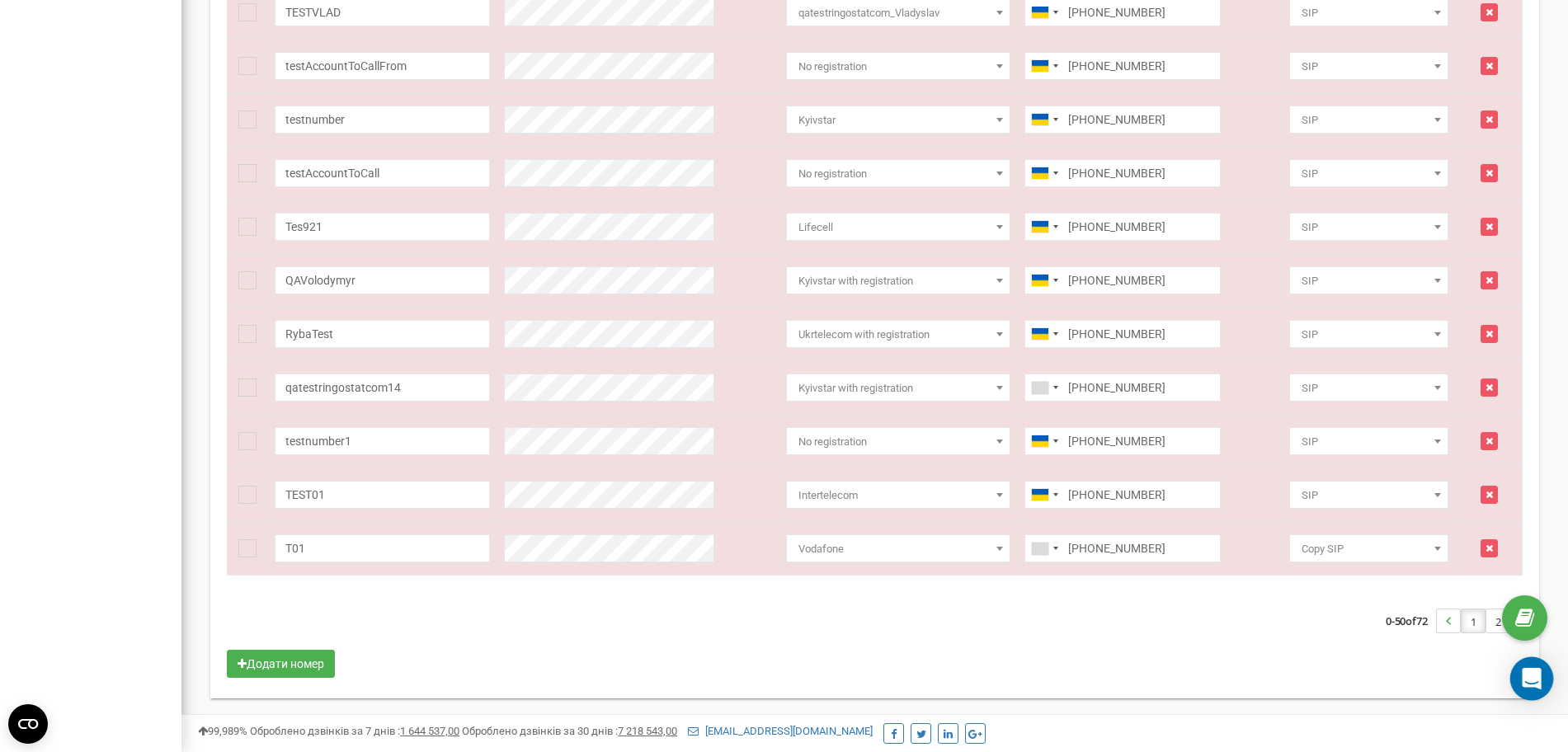click 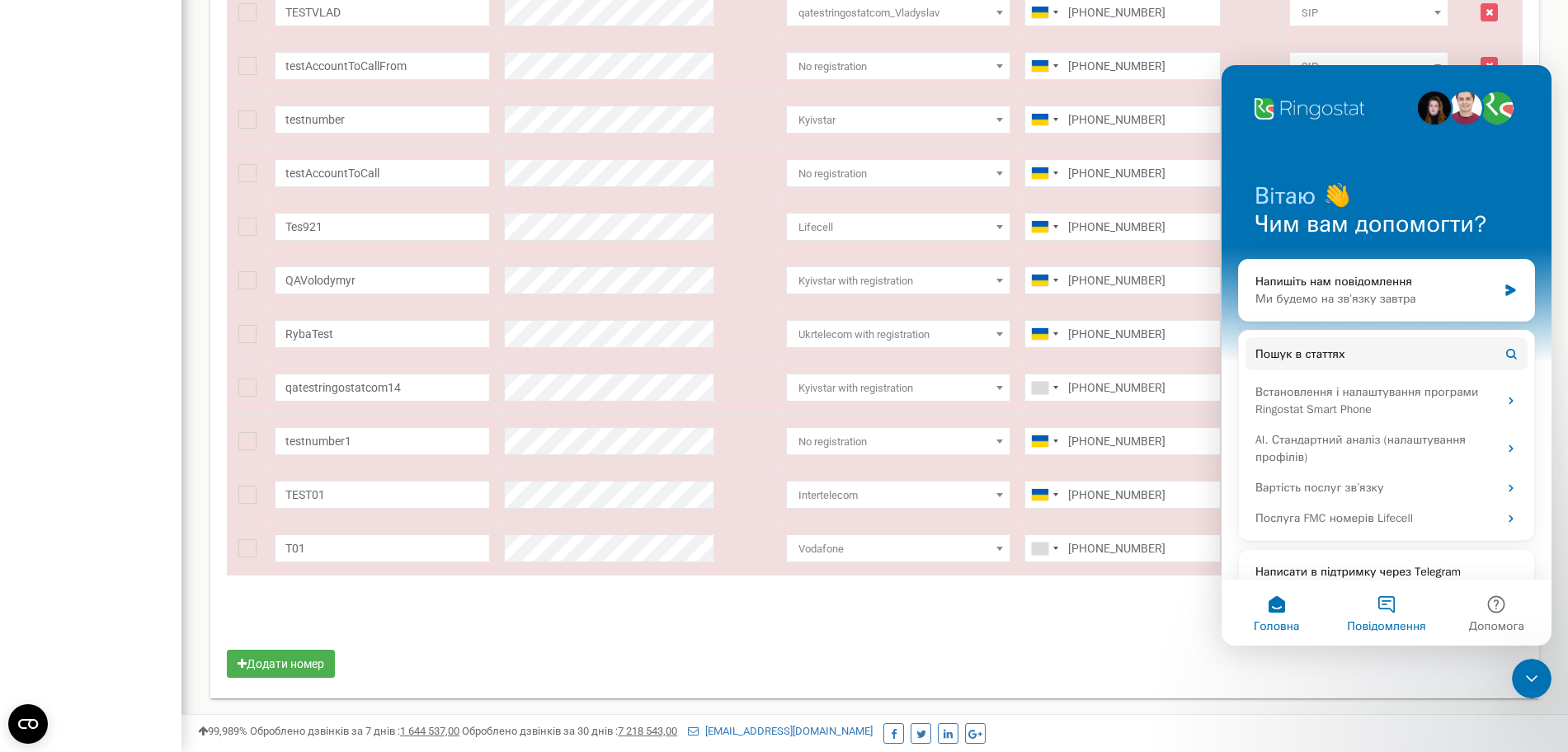 scroll, scrollTop: 0, scrollLeft: 0, axis: both 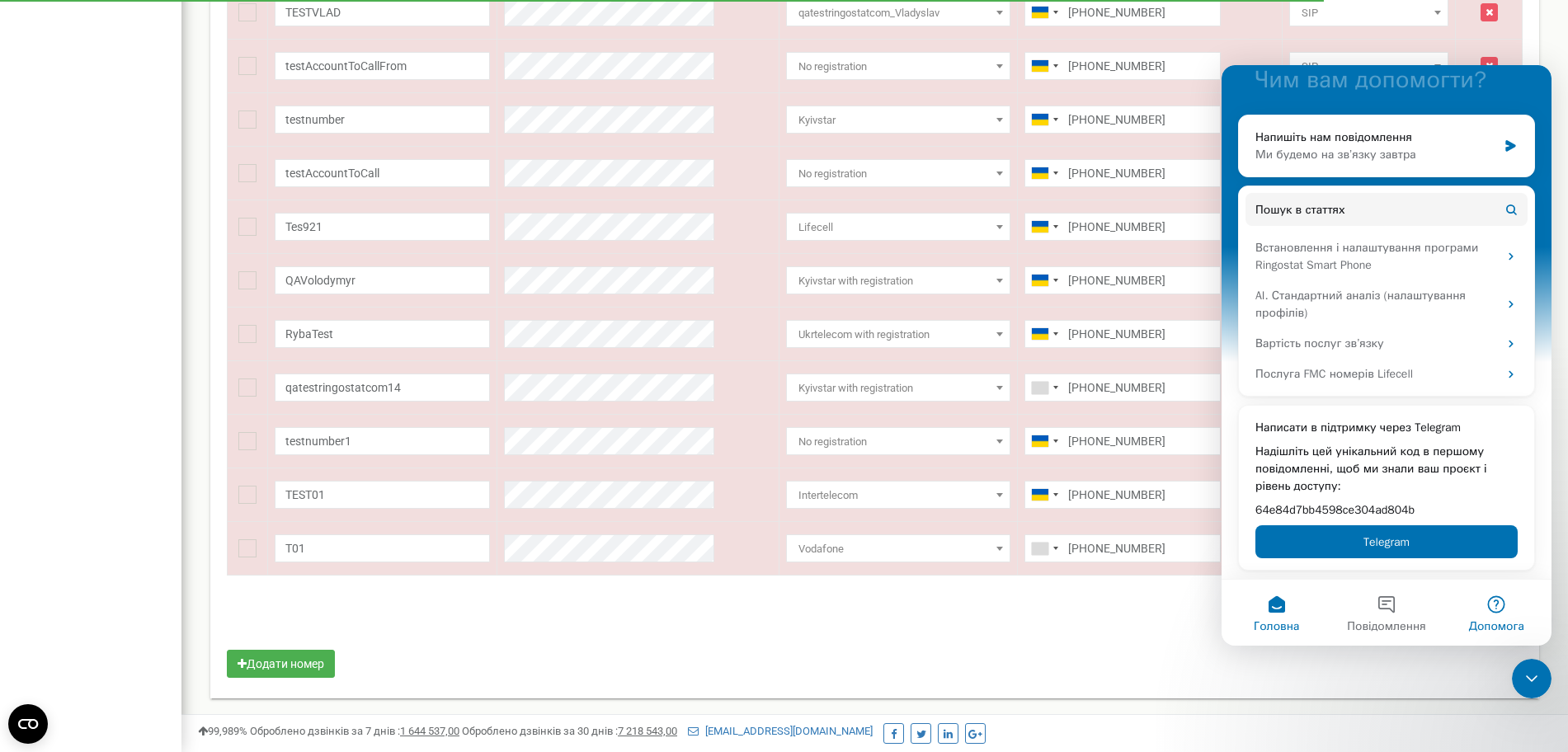 click on "Допомога" at bounding box center [1496, 613] 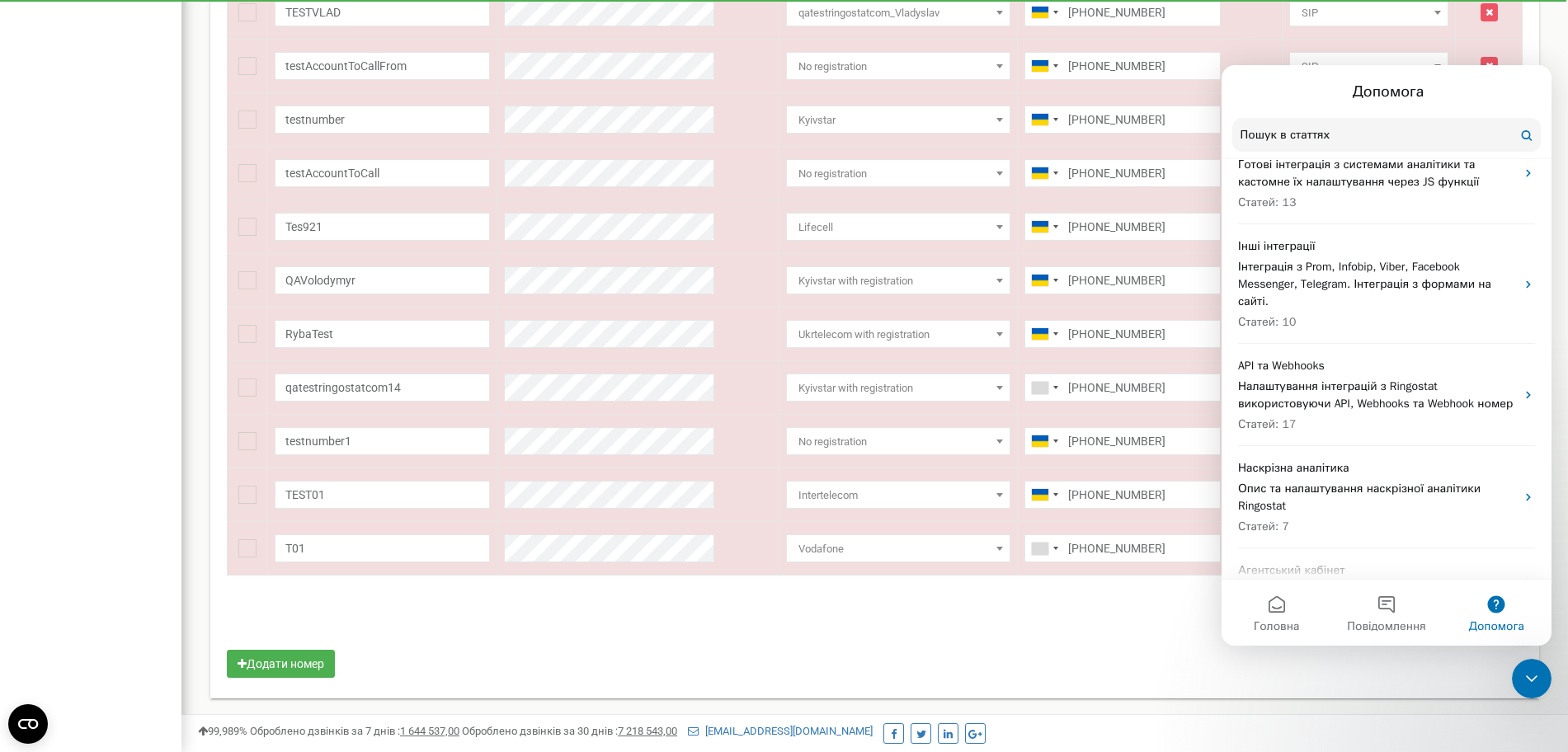 scroll, scrollTop: 1322, scrollLeft: 0, axis: vertical 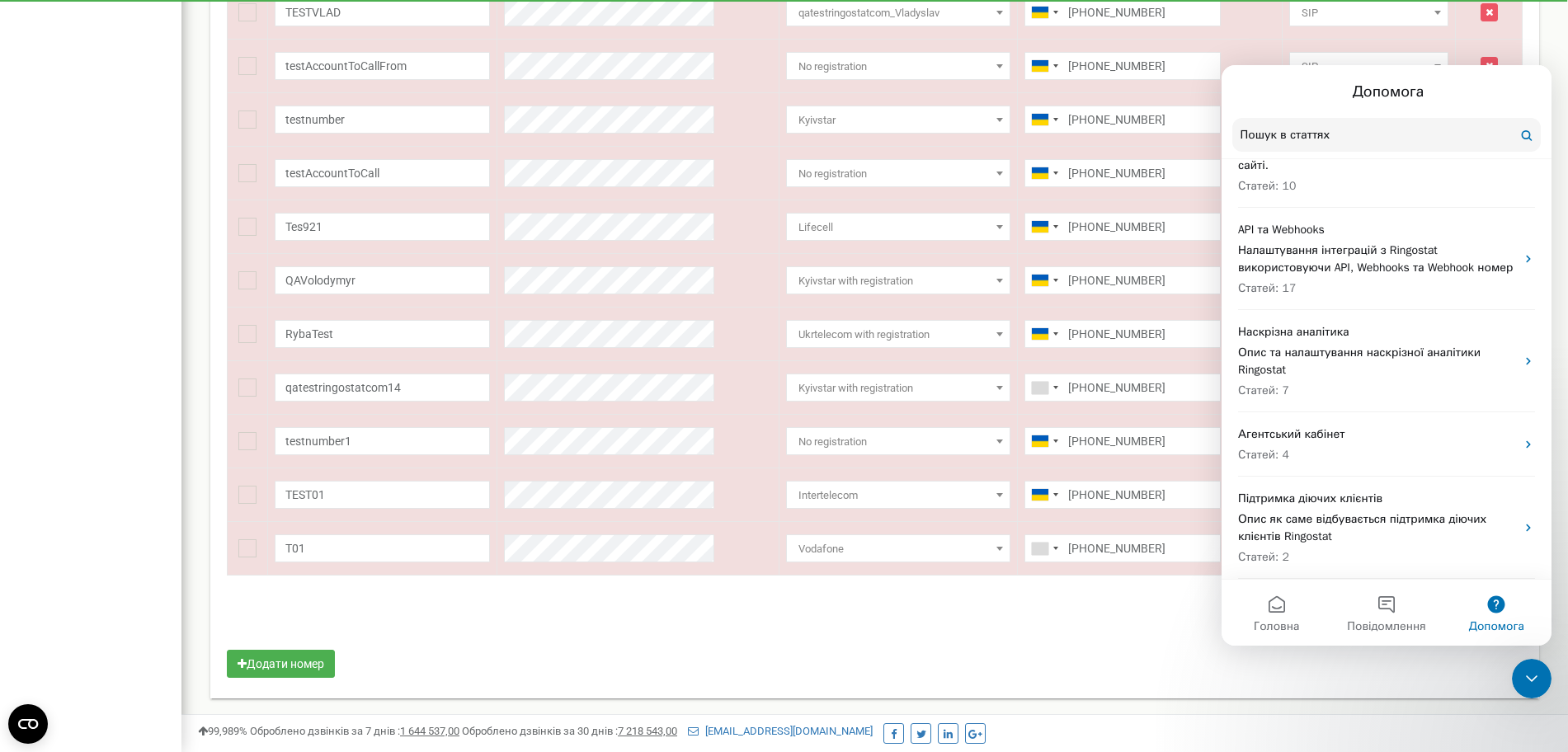 click on "0-50  of  72
1
2" at bounding box center [874, 621] 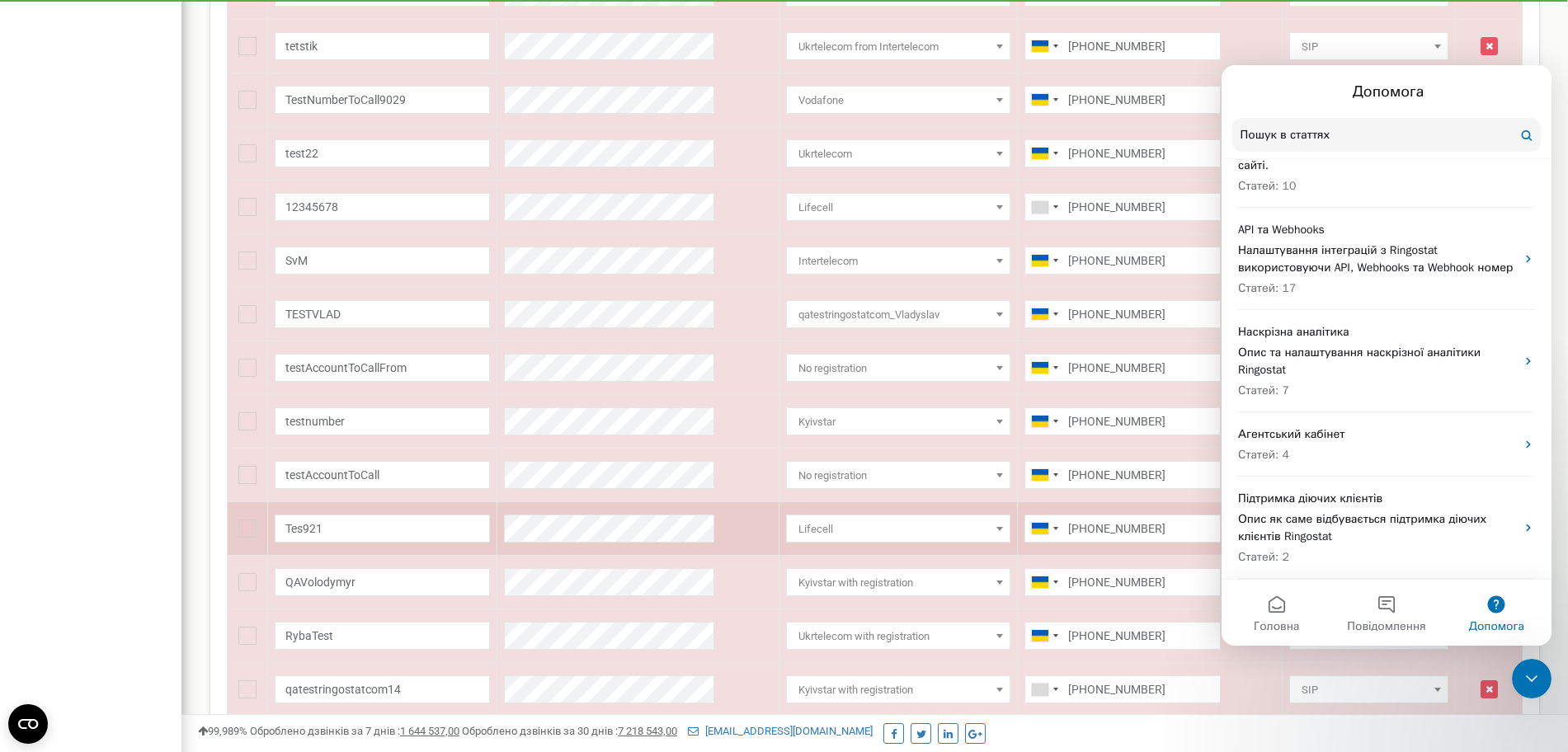 scroll, scrollTop: 1978, scrollLeft: 0, axis: vertical 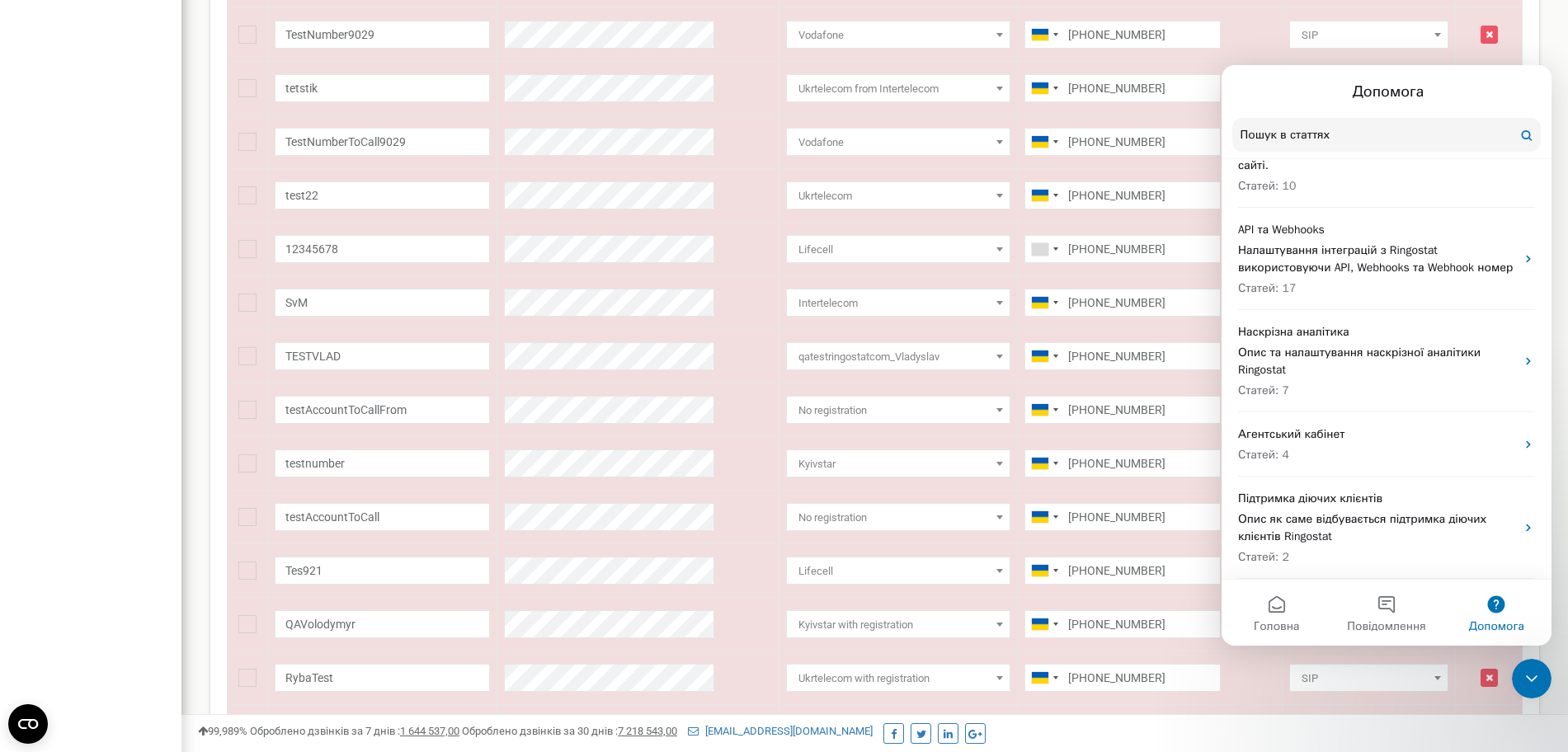 click on "Реферальна програма
Налаштування профілю
Вихід
qatest.ringostat.com   використовує Ringostat на  27 % Детальніше
Активуйте Віртуальну АТС, щоб використовувати схеми переадресації
Вхідні номери для проєкту qatest.ringostat.com" at bounding box center [874, -441] 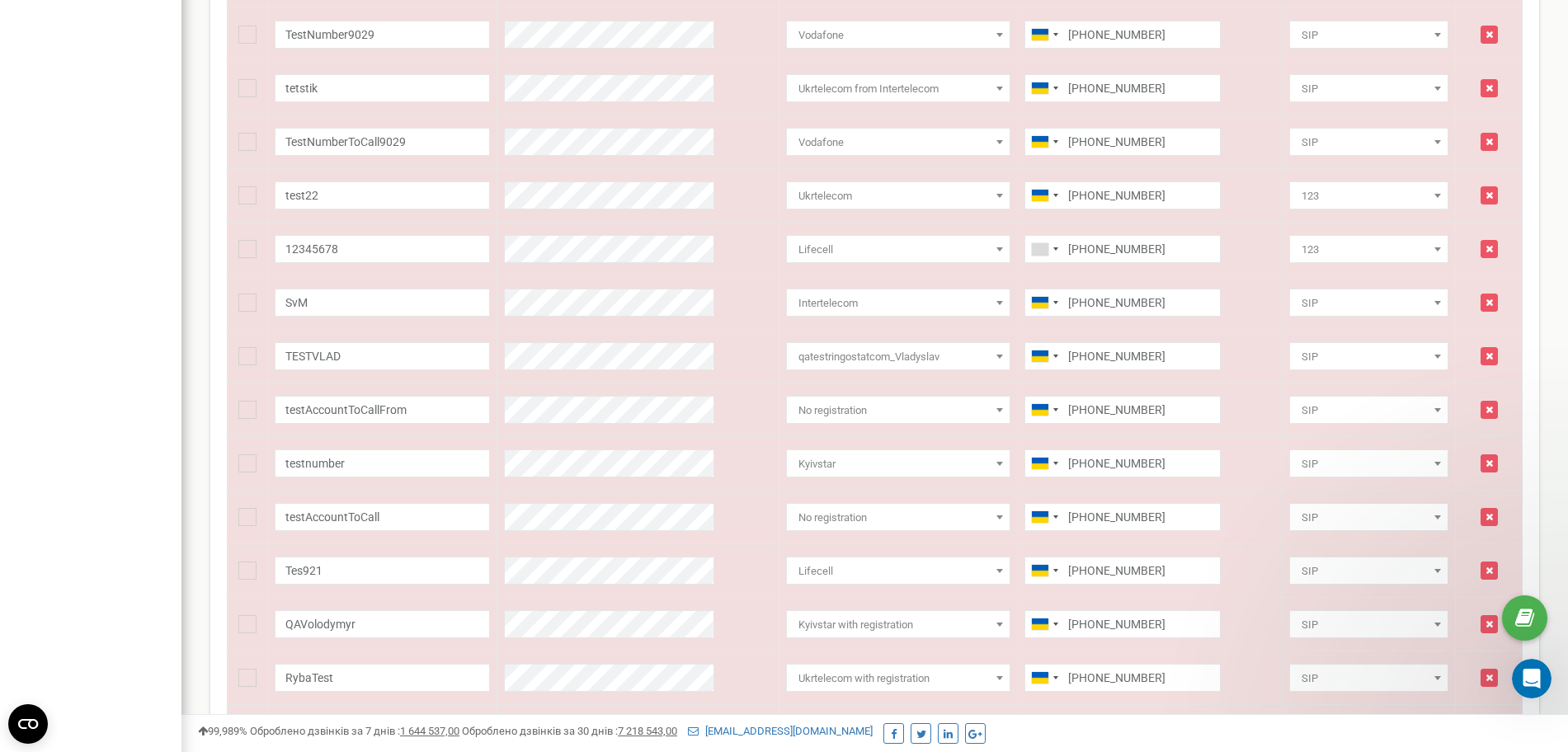 scroll, scrollTop: 0, scrollLeft: 0, axis: both 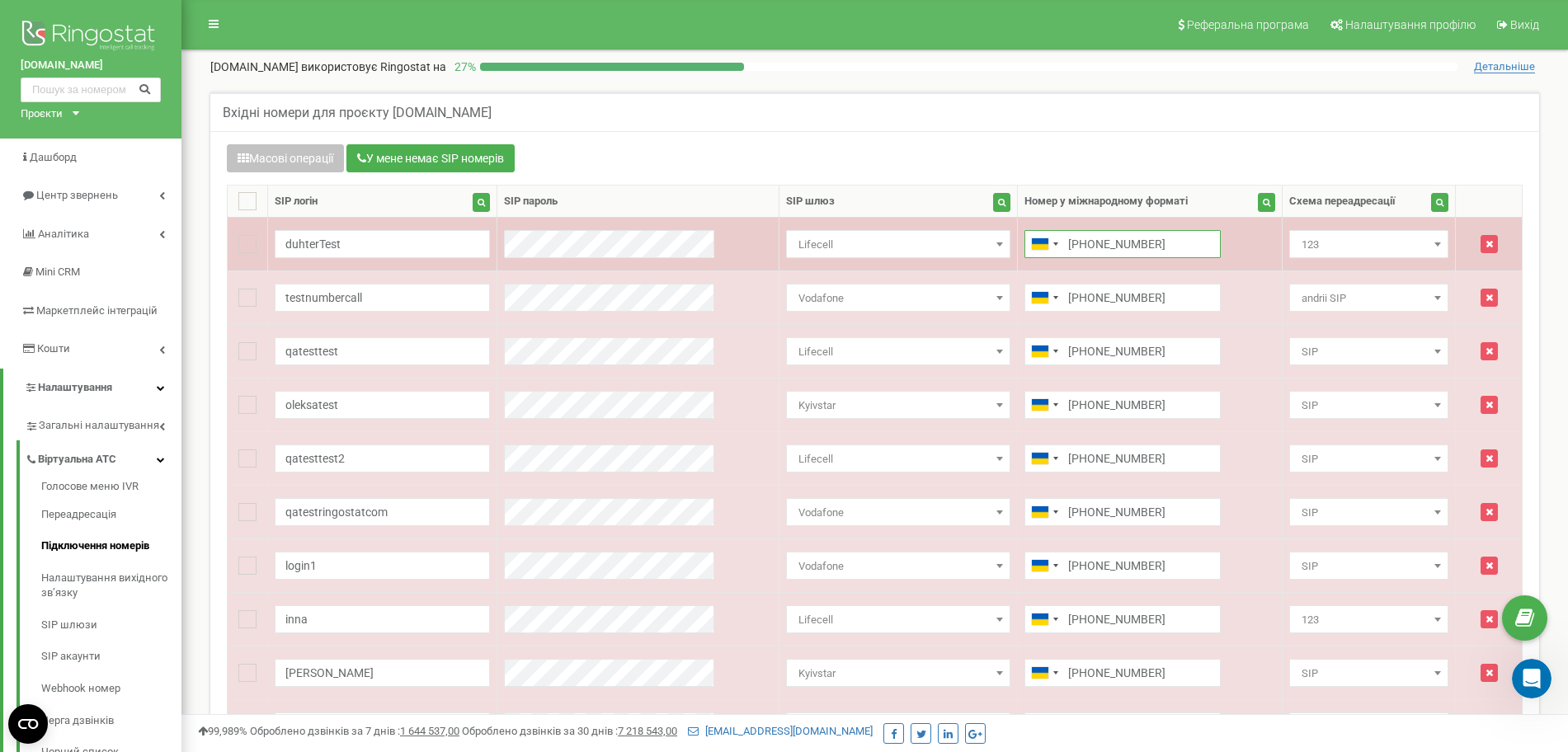 drag, startPoint x: 1046, startPoint y: 243, endPoint x: 1123, endPoint y: 242, distance: 77.00649 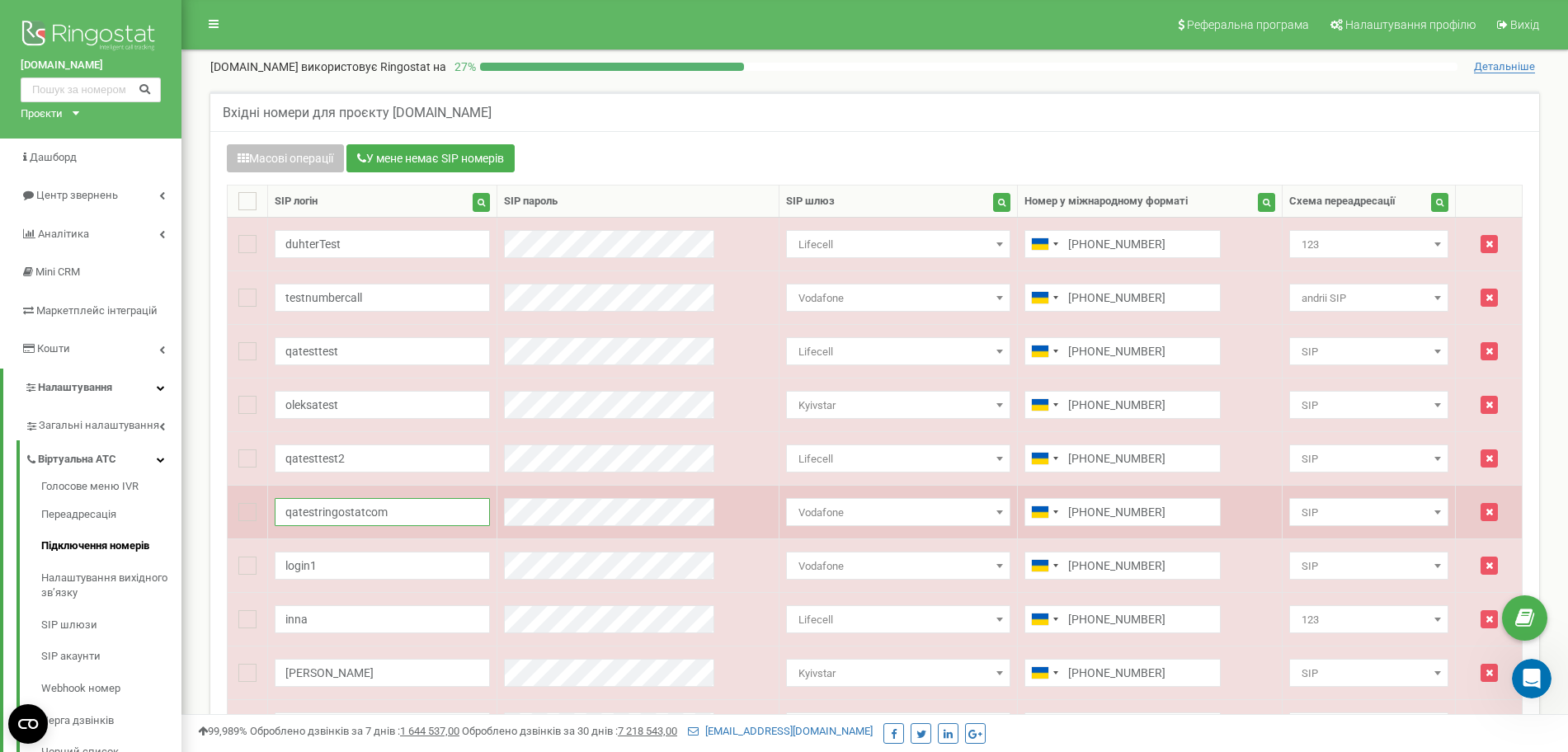 click on "qatestringostatcom" at bounding box center (382, 512) 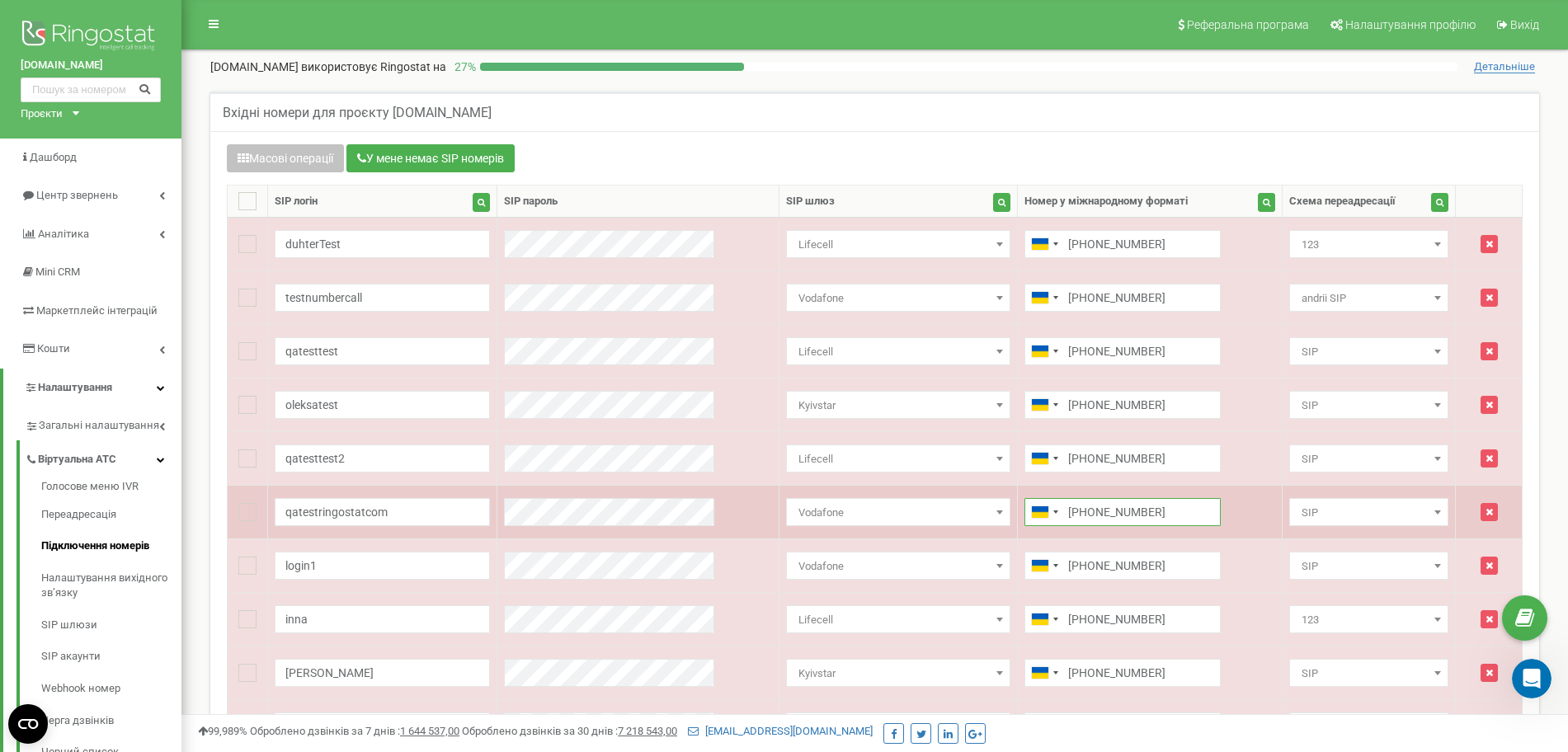 click on "+380661234567" at bounding box center (1123, 512) 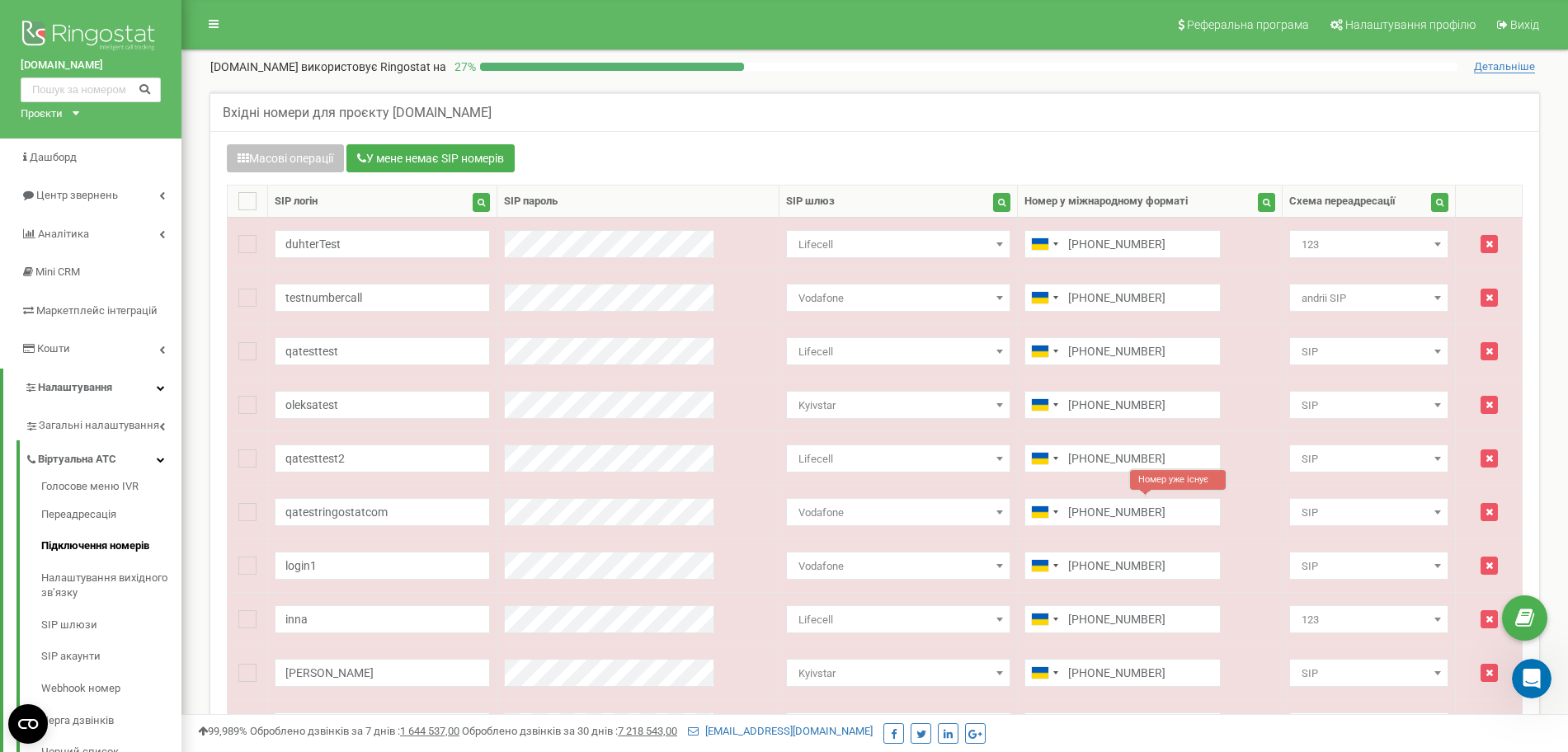click on "Вхідні номери для проєкту [DOMAIN_NAME]" at bounding box center [874, 111] 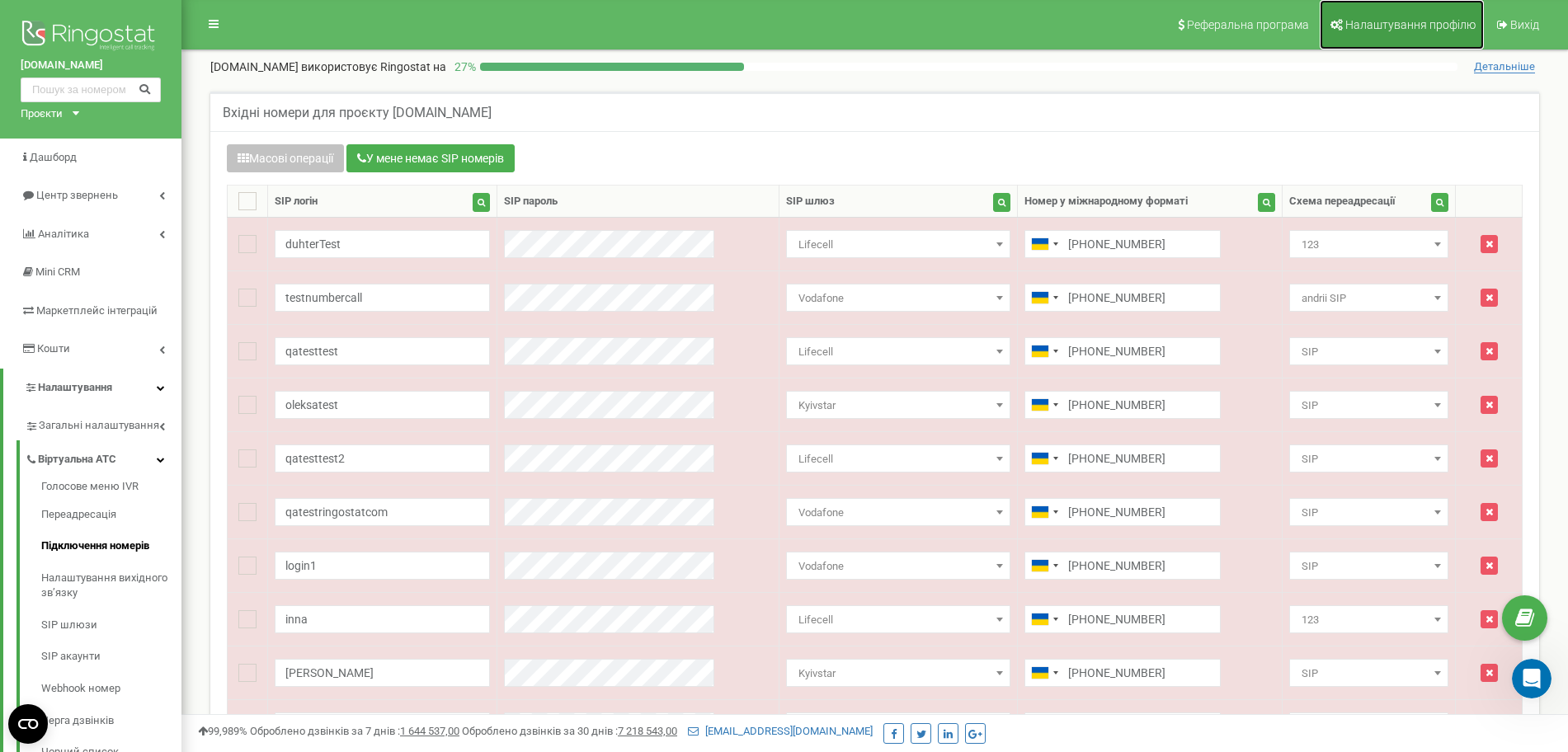 click on "Налаштування профілю" at bounding box center (1410, 25) 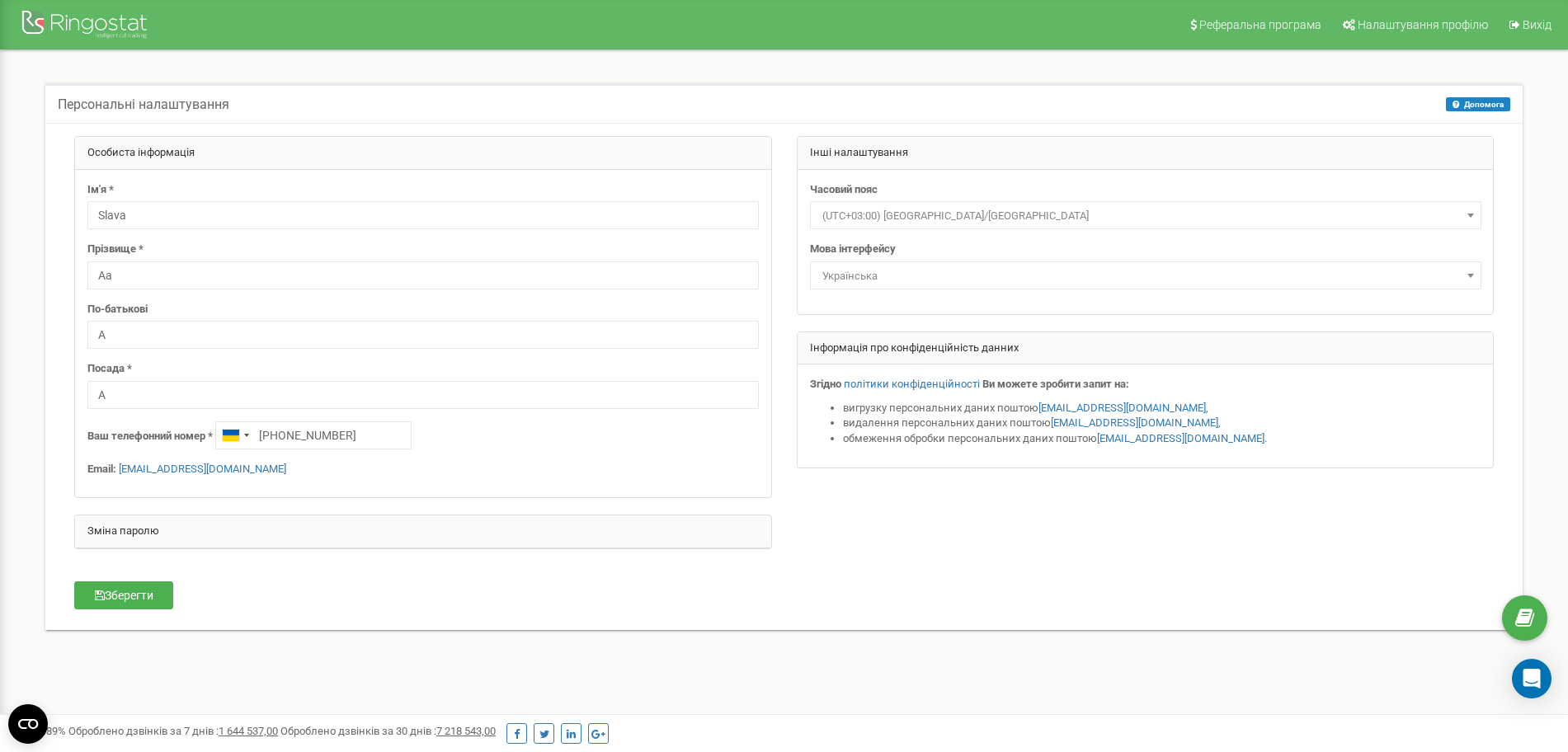 scroll, scrollTop: 0, scrollLeft: 0, axis: both 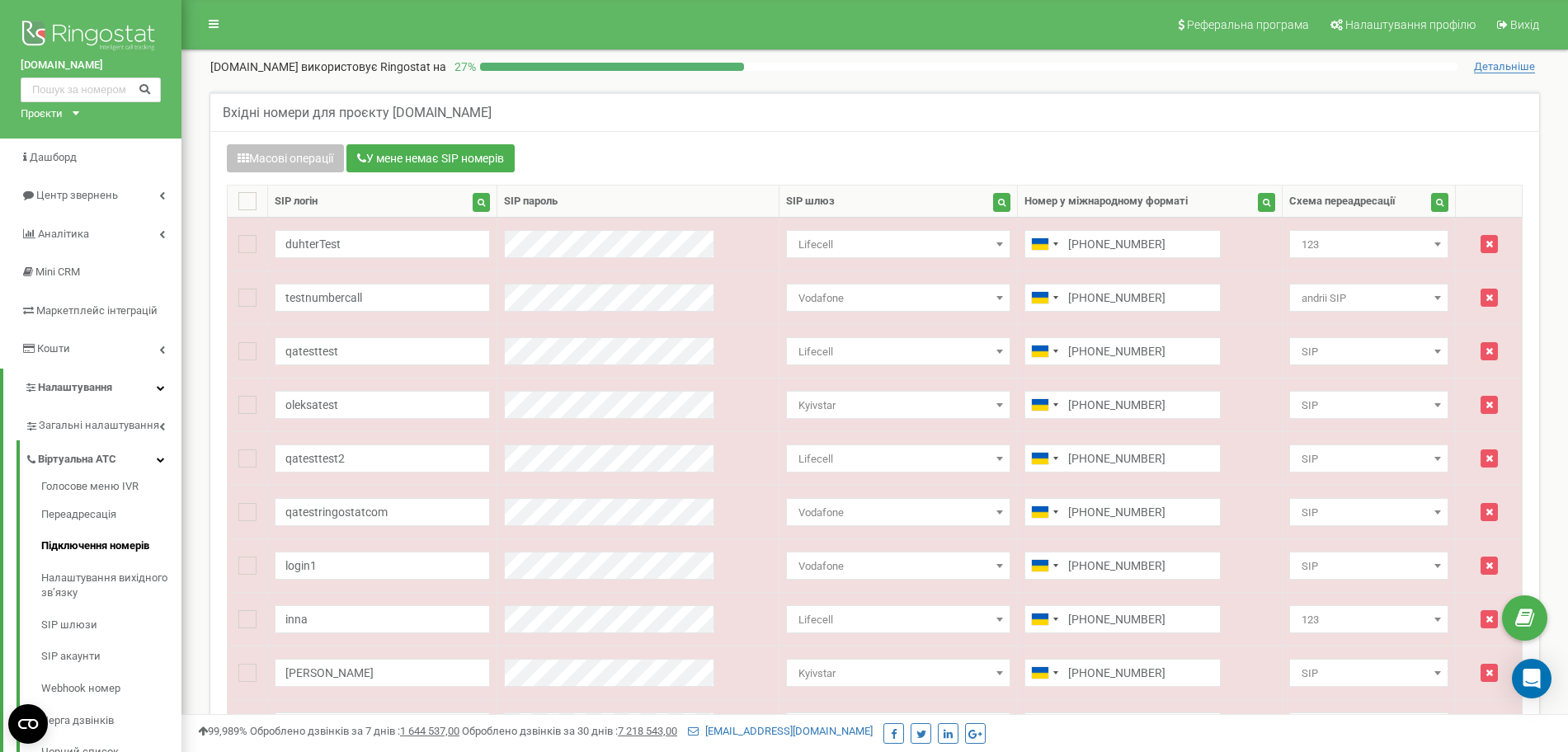 click on "Масові операції
У мене немає SIP номерів" at bounding box center [874, 160] 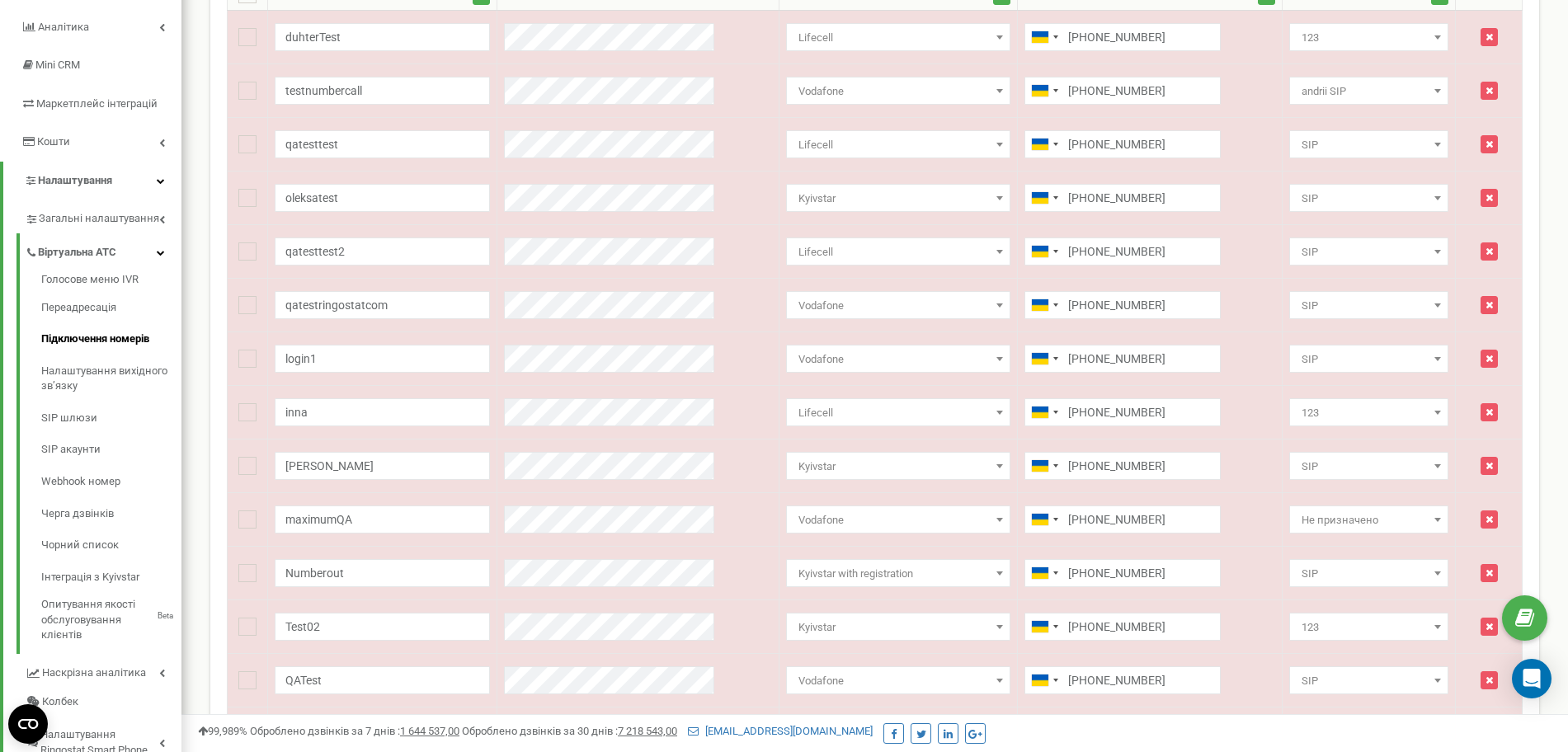 scroll, scrollTop: 0, scrollLeft: 0, axis: both 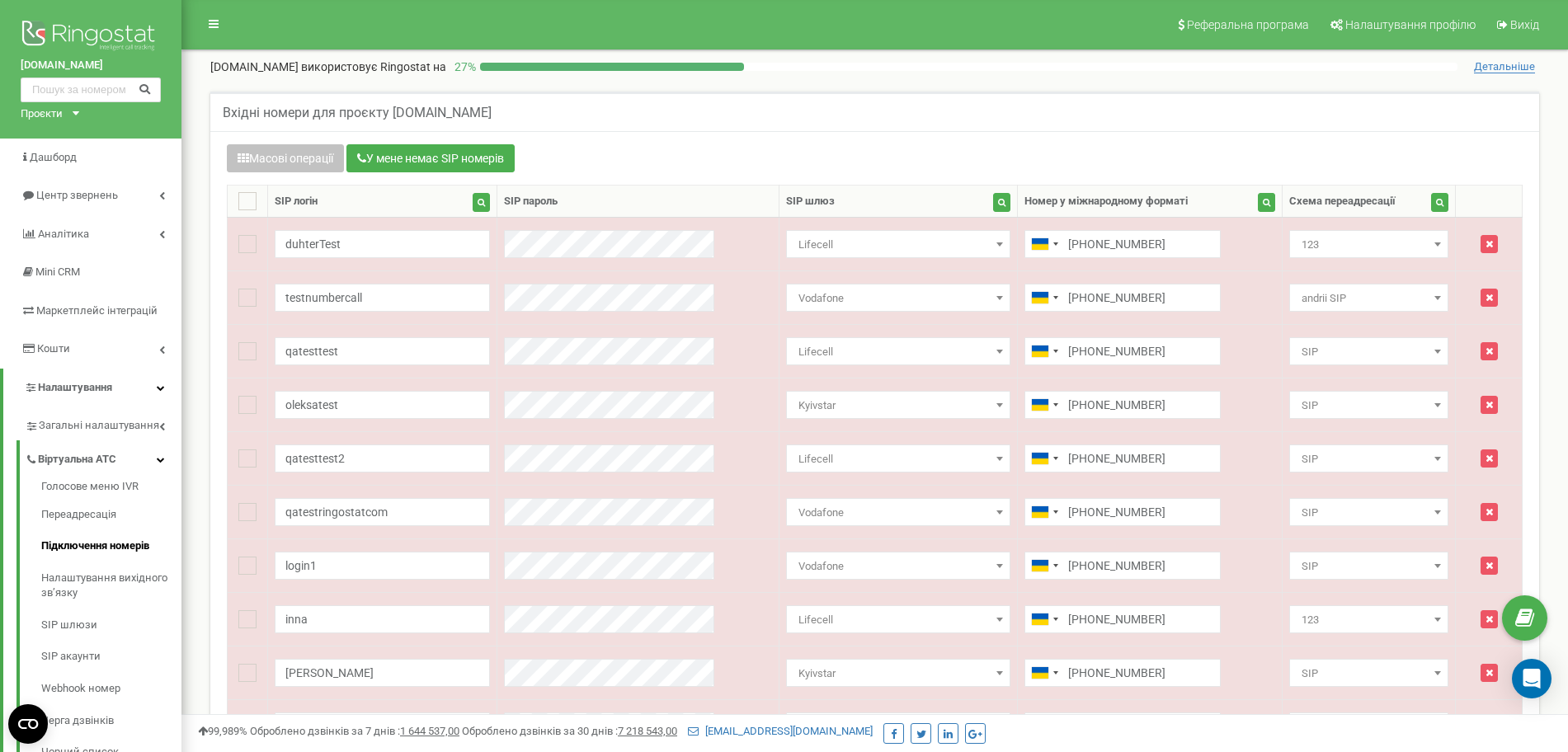 click on "Масові операції
У мене немає SIP номерів" at bounding box center (874, 160) 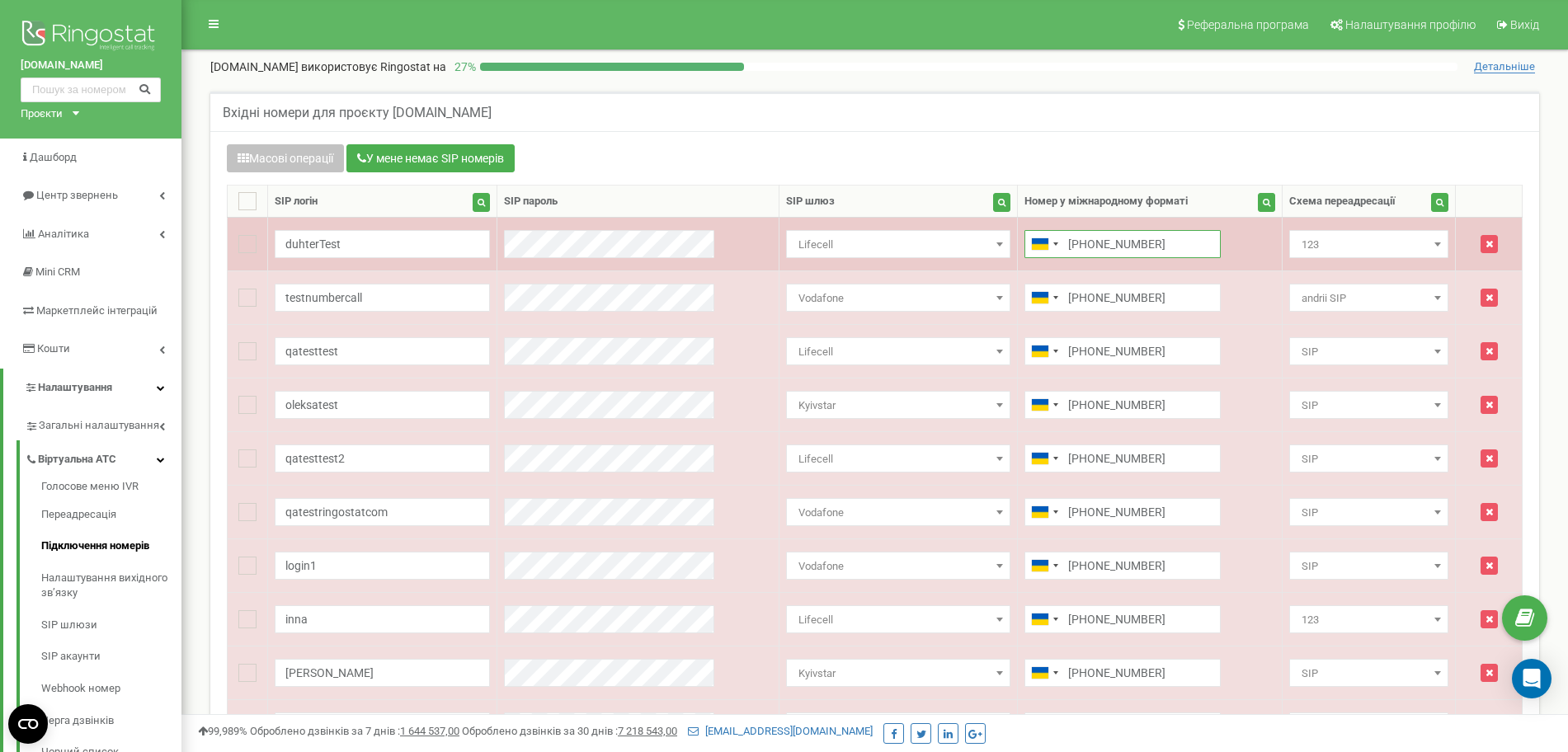 click on "[PHONE_NUMBER]" at bounding box center [1123, 244] 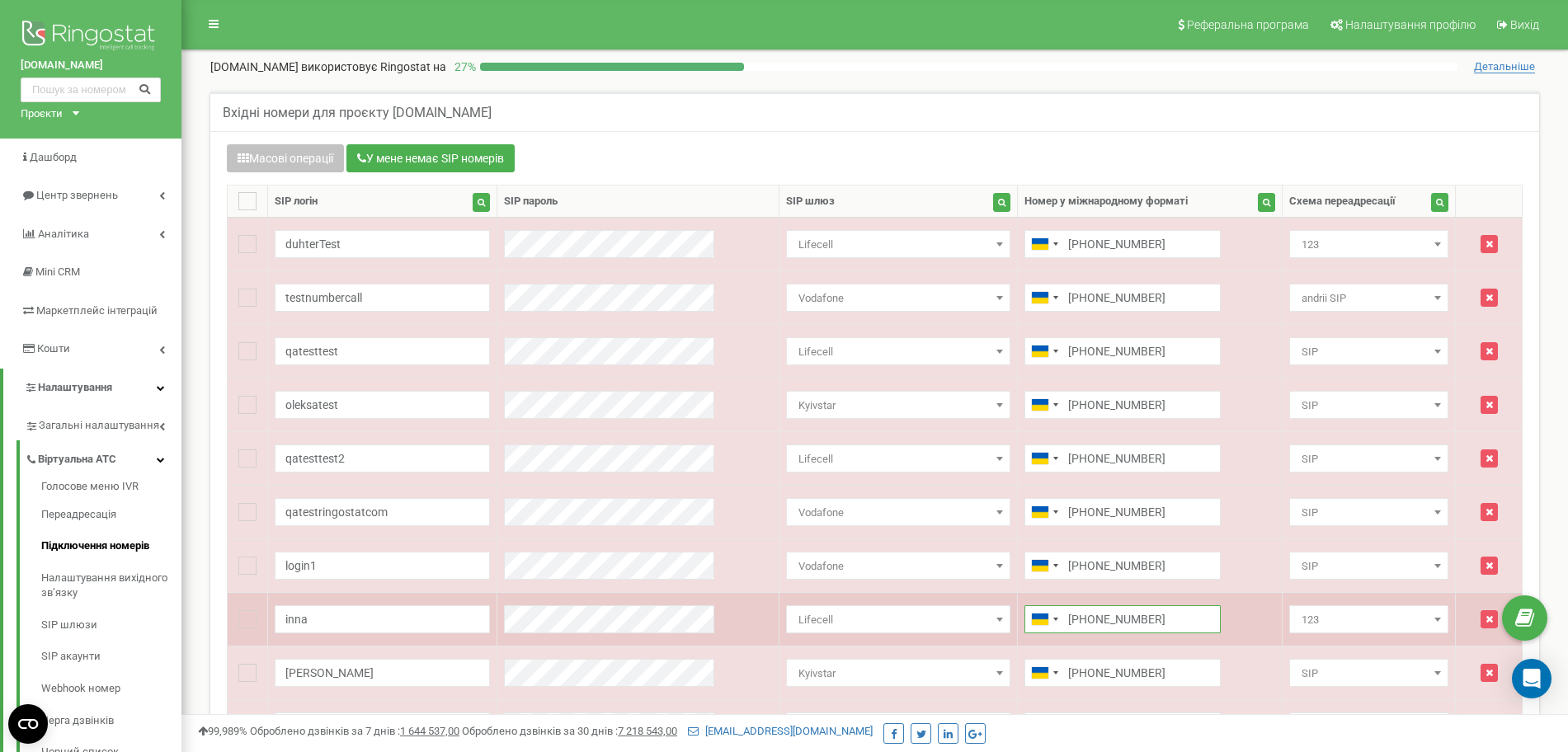 click on "[PHONE_NUMBER]" at bounding box center [1123, 619] 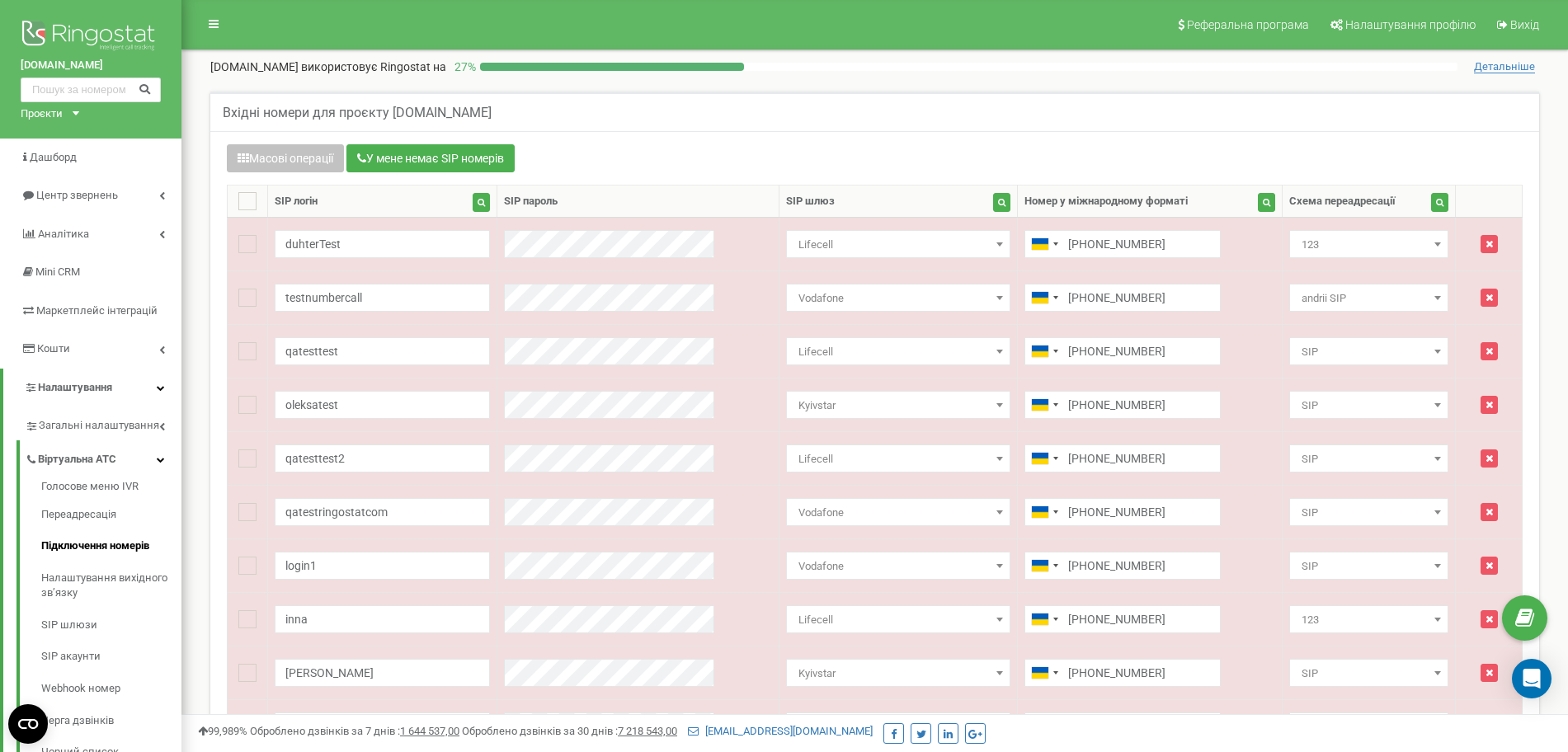 click on "Масові операції
У мене немає SIP номерів" at bounding box center [874, 160] 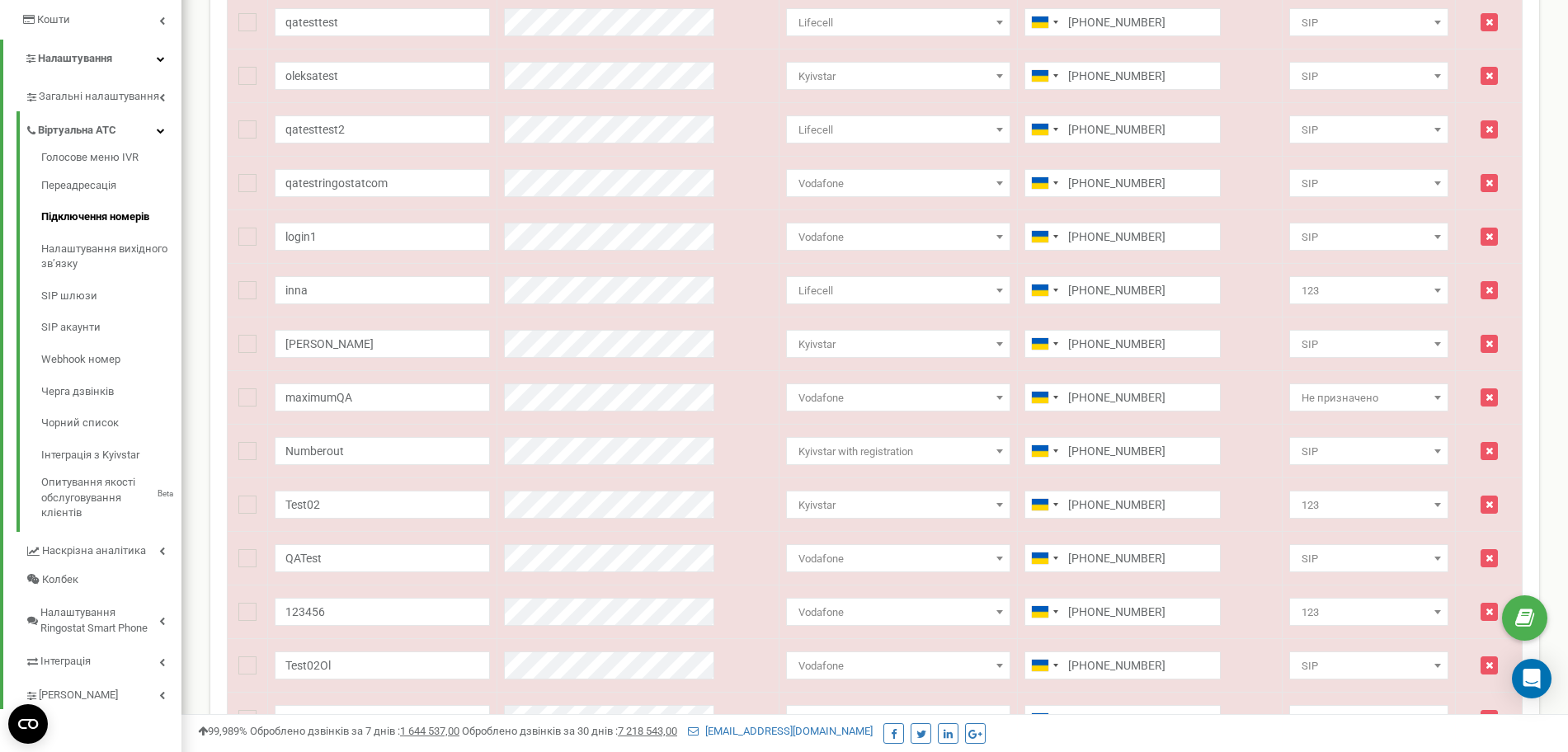 scroll, scrollTop: 0, scrollLeft: 0, axis: both 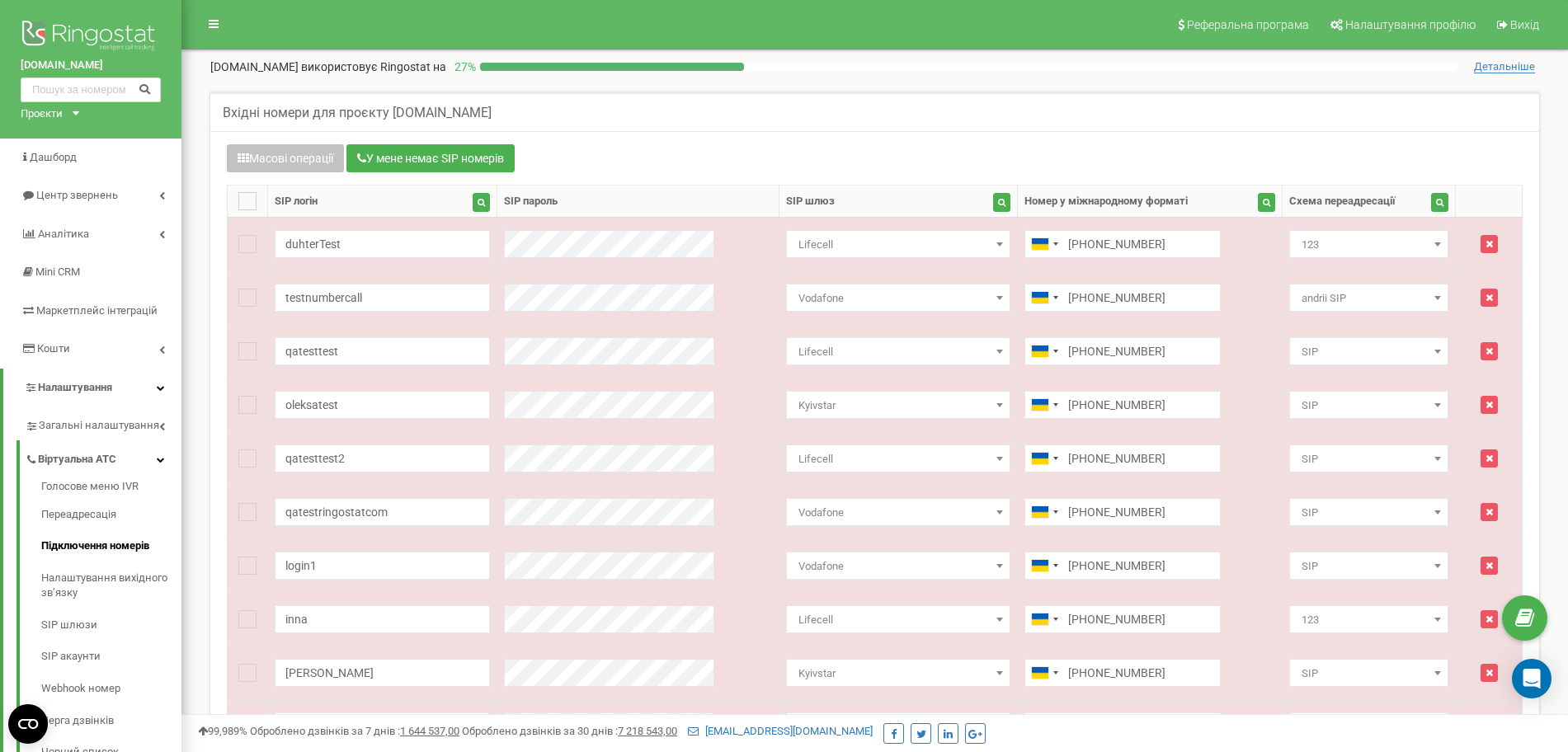 click on "Масові операції
У мене немає SIP номерів
Налаштування
Виберіть налаштування для редагування
Схема переадресації
SIP шлюз
Виберіть налаштування для редагування
Нове значення
Не призначено
SIP
123
Copy SIP
andrii SIP
Copy SIP
Ol_sip" at bounding box center [874, 1576] 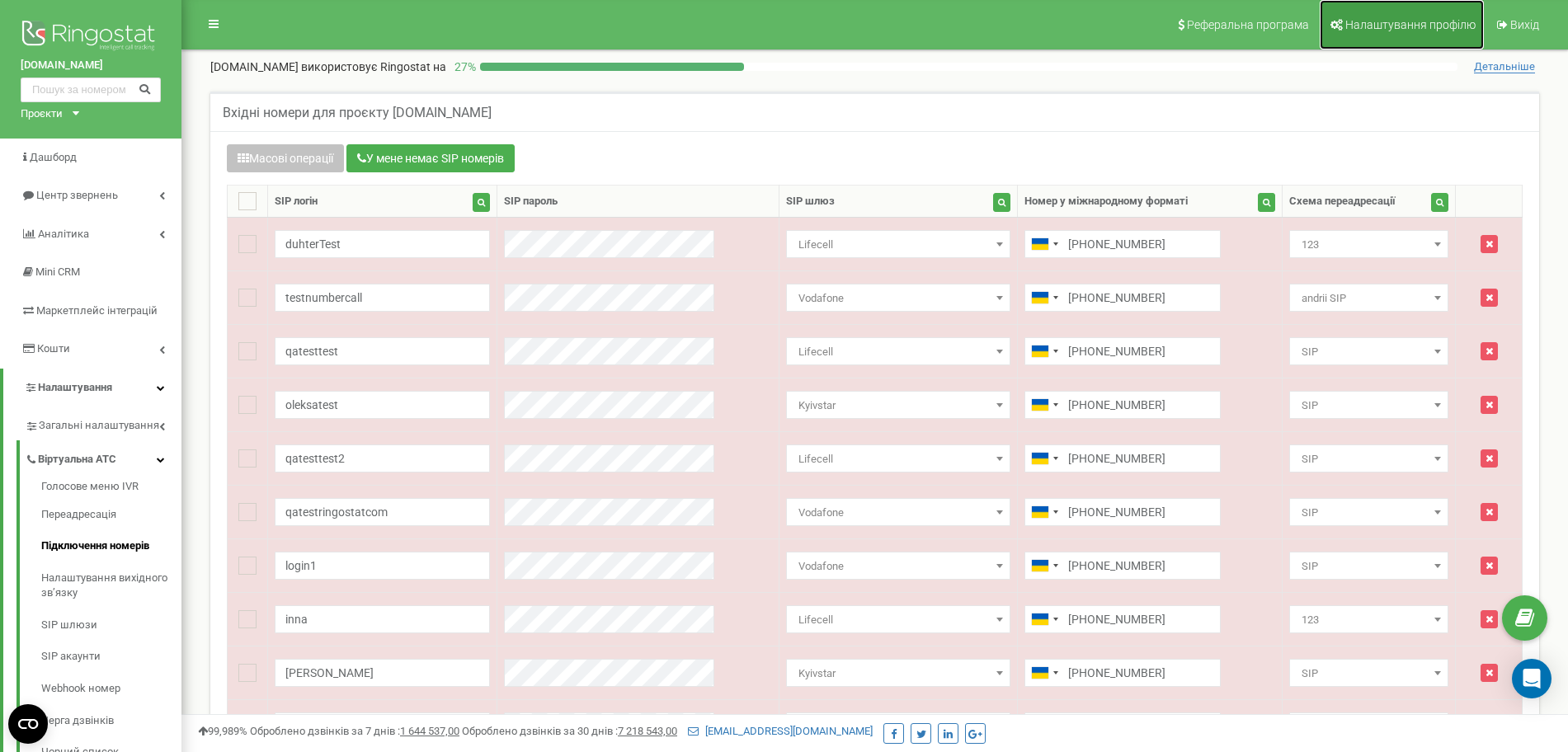 click on "Налаштування профілю" at bounding box center [1401, 25] 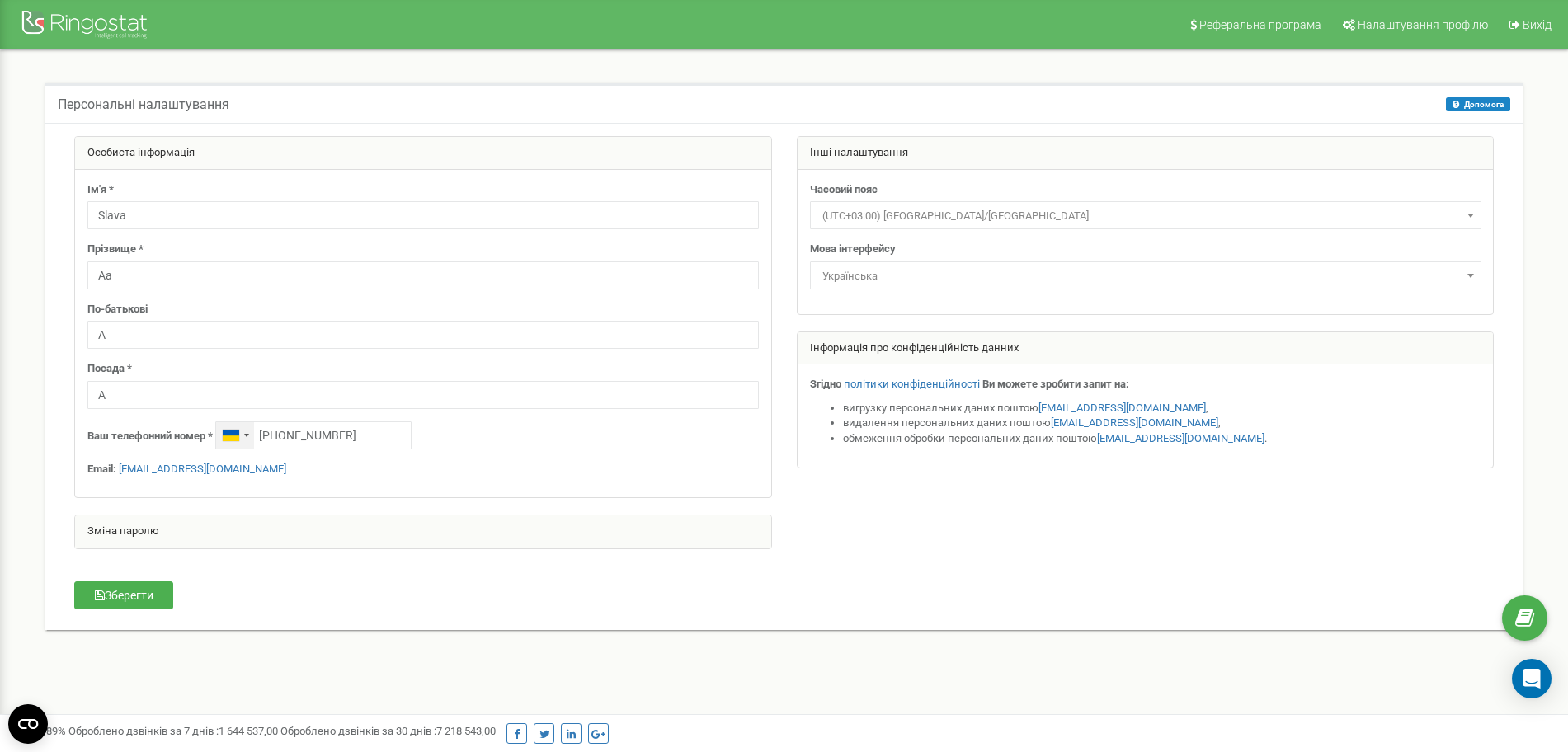 scroll, scrollTop: 0, scrollLeft: 0, axis: both 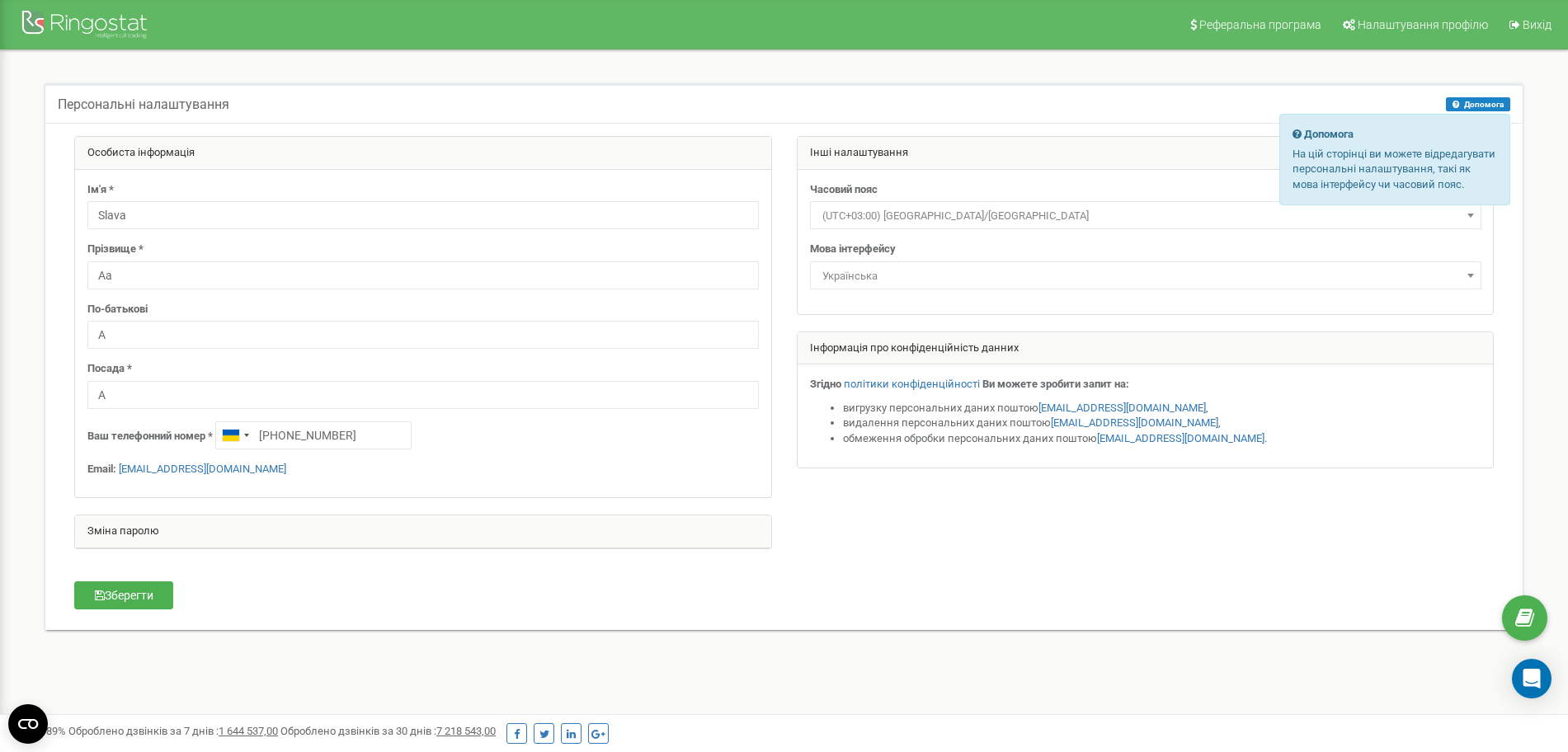click on "Допомога" at bounding box center (1478, 104) 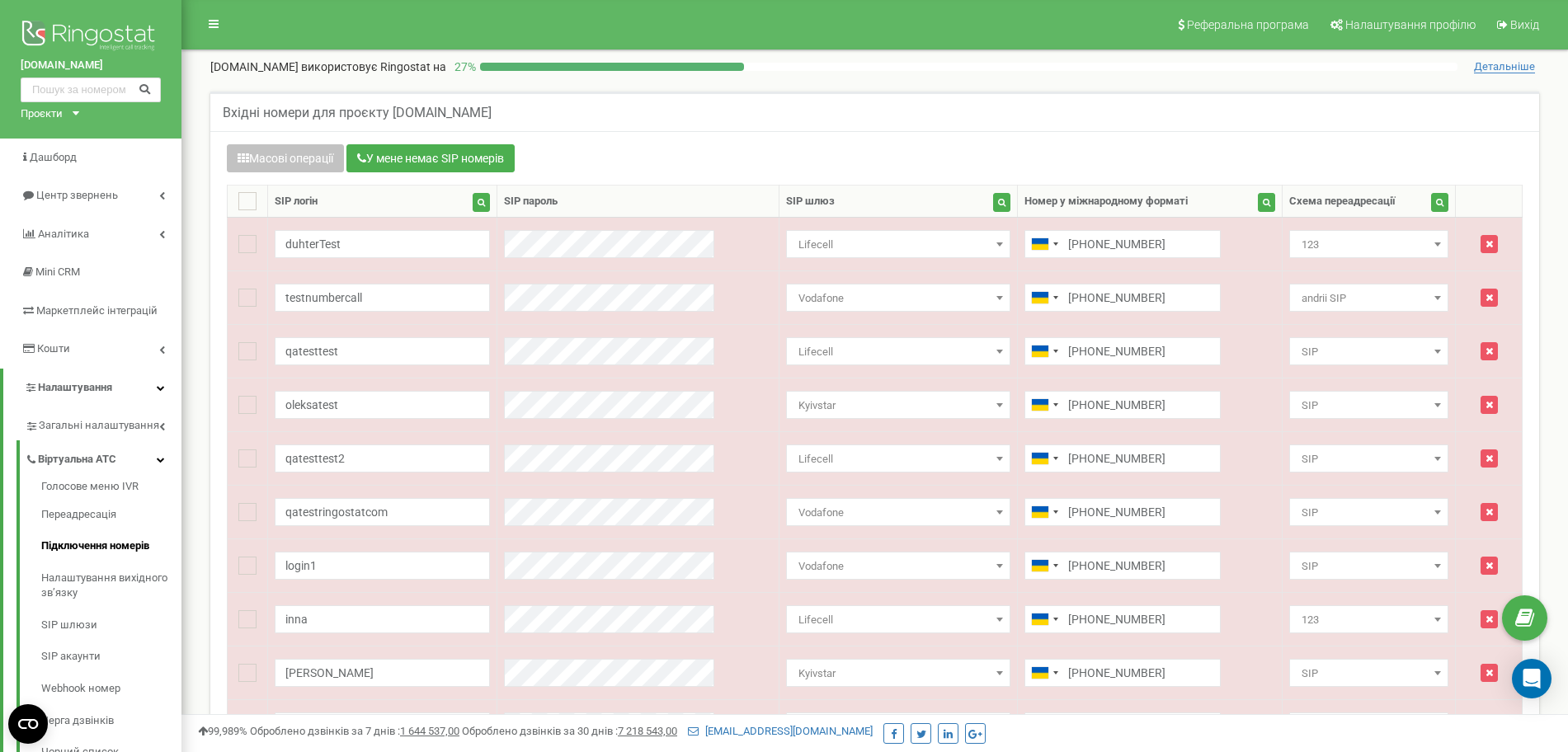 scroll, scrollTop: 0, scrollLeft: 0, axis: both 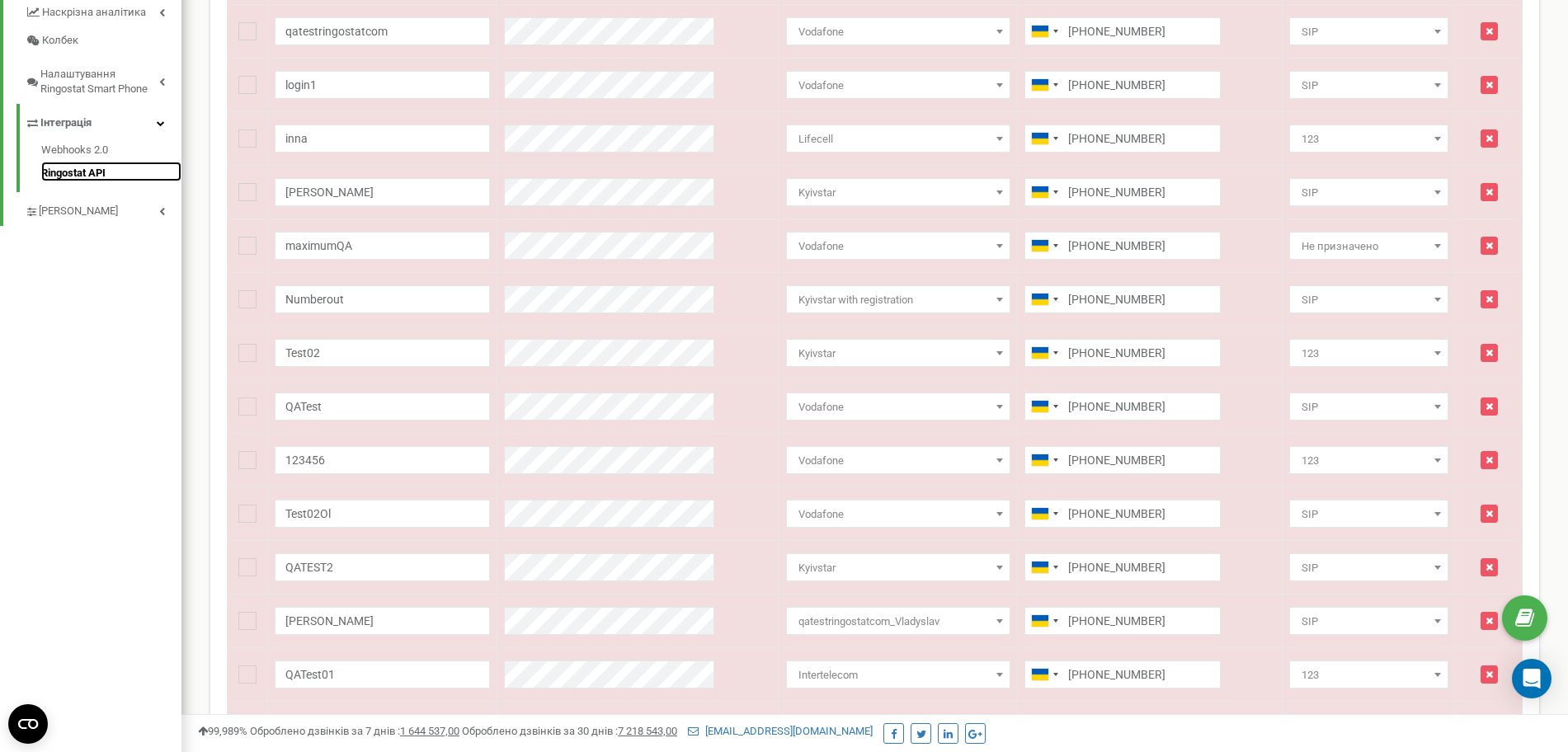 click on "Ringostat API" at bounding box center (111, 172) 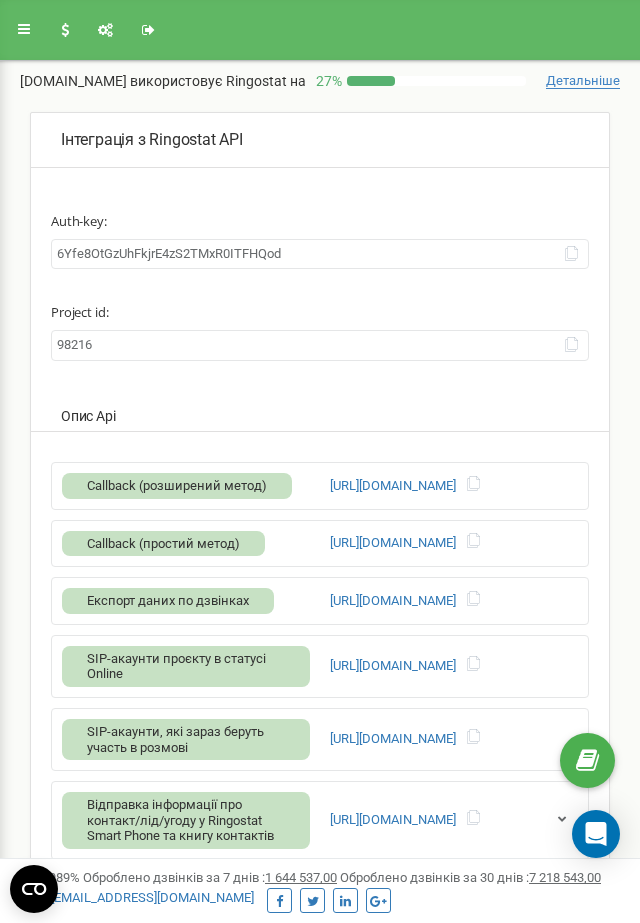 scroll, scrollTop: 0, scrollLeft: 0, axis: both 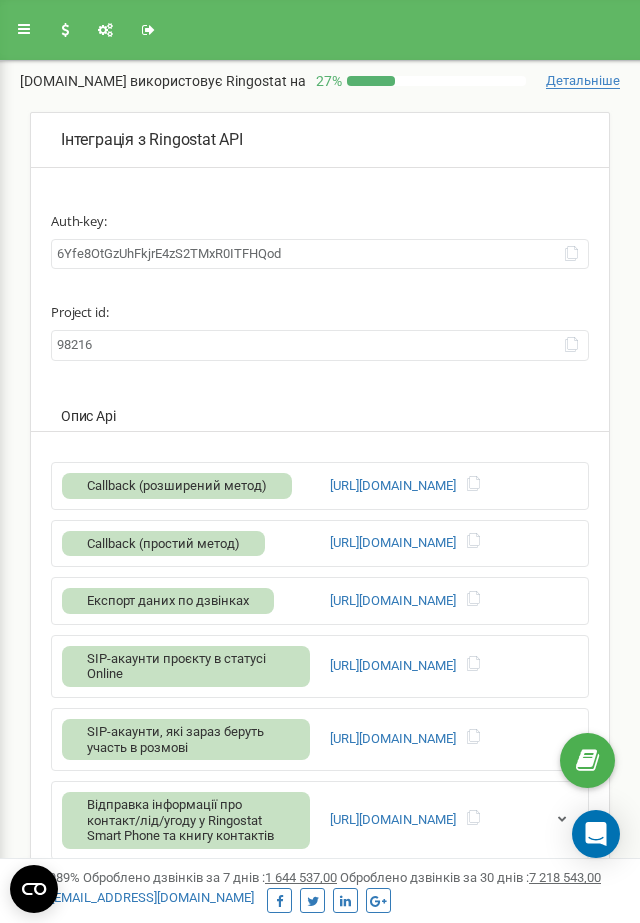 drag, startPoint x: 287, startPoint y: 257, endPoint x: 61, endPoint y: 253, distance: 226.0354 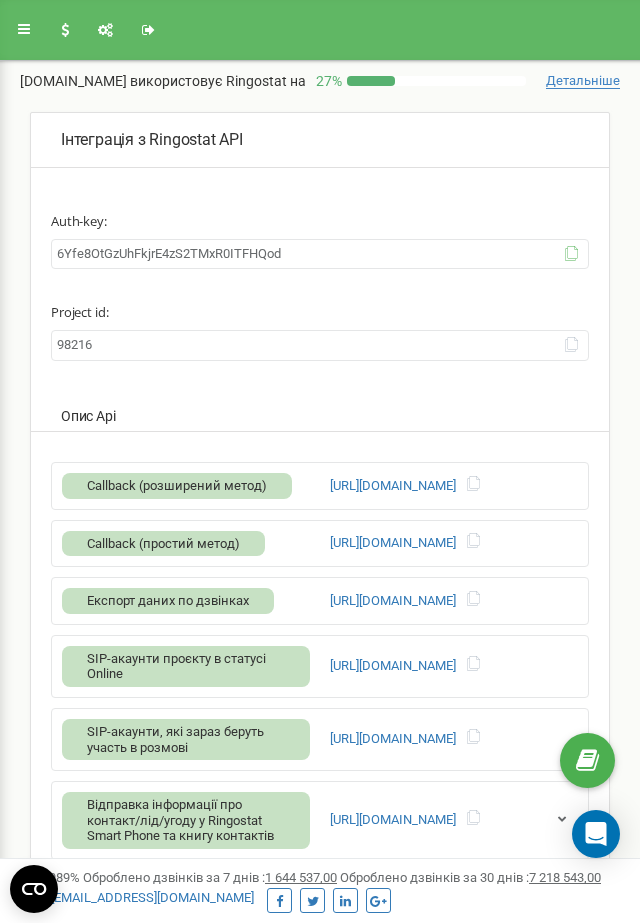 click 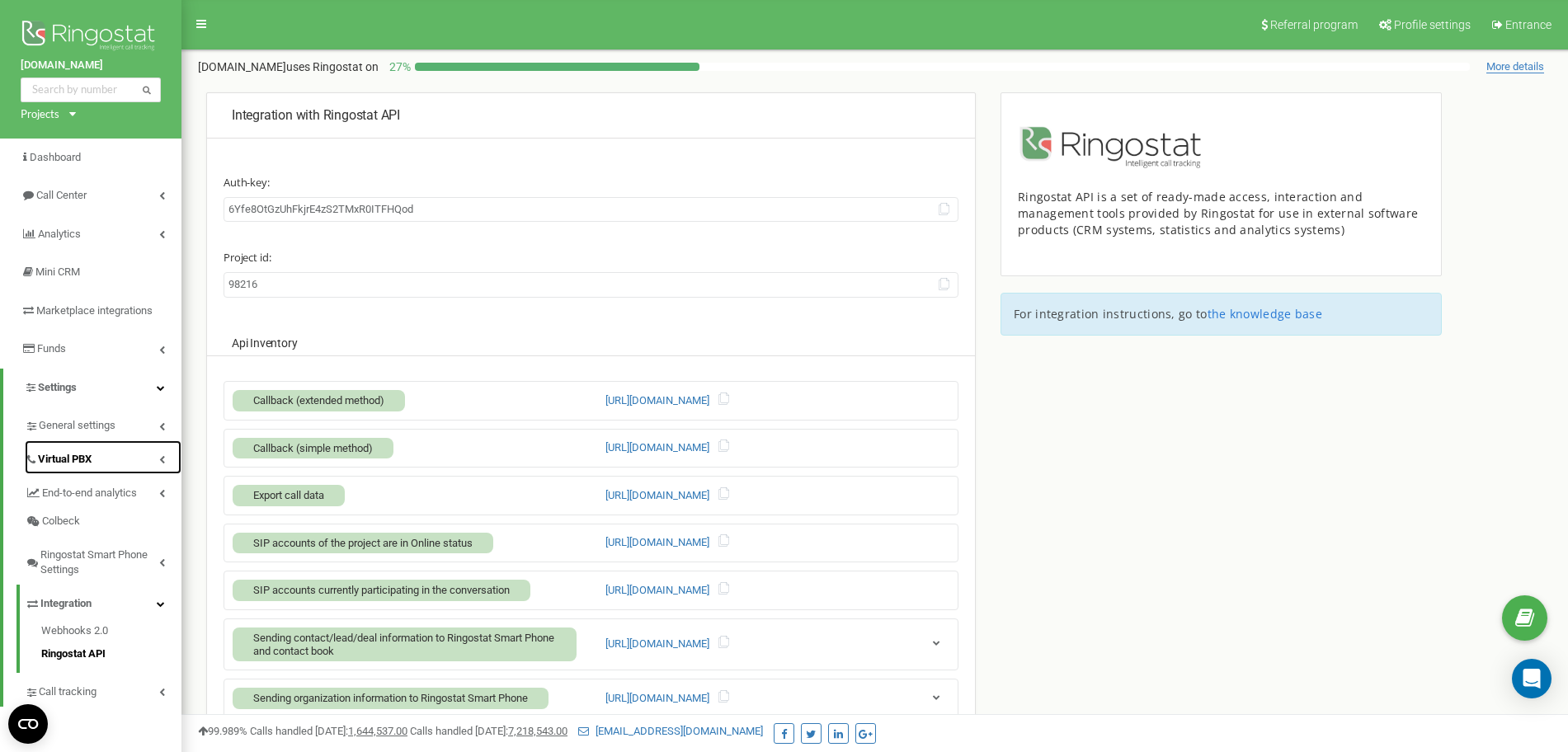 click on "Virtual PBX" at bounding box center [103, 457] 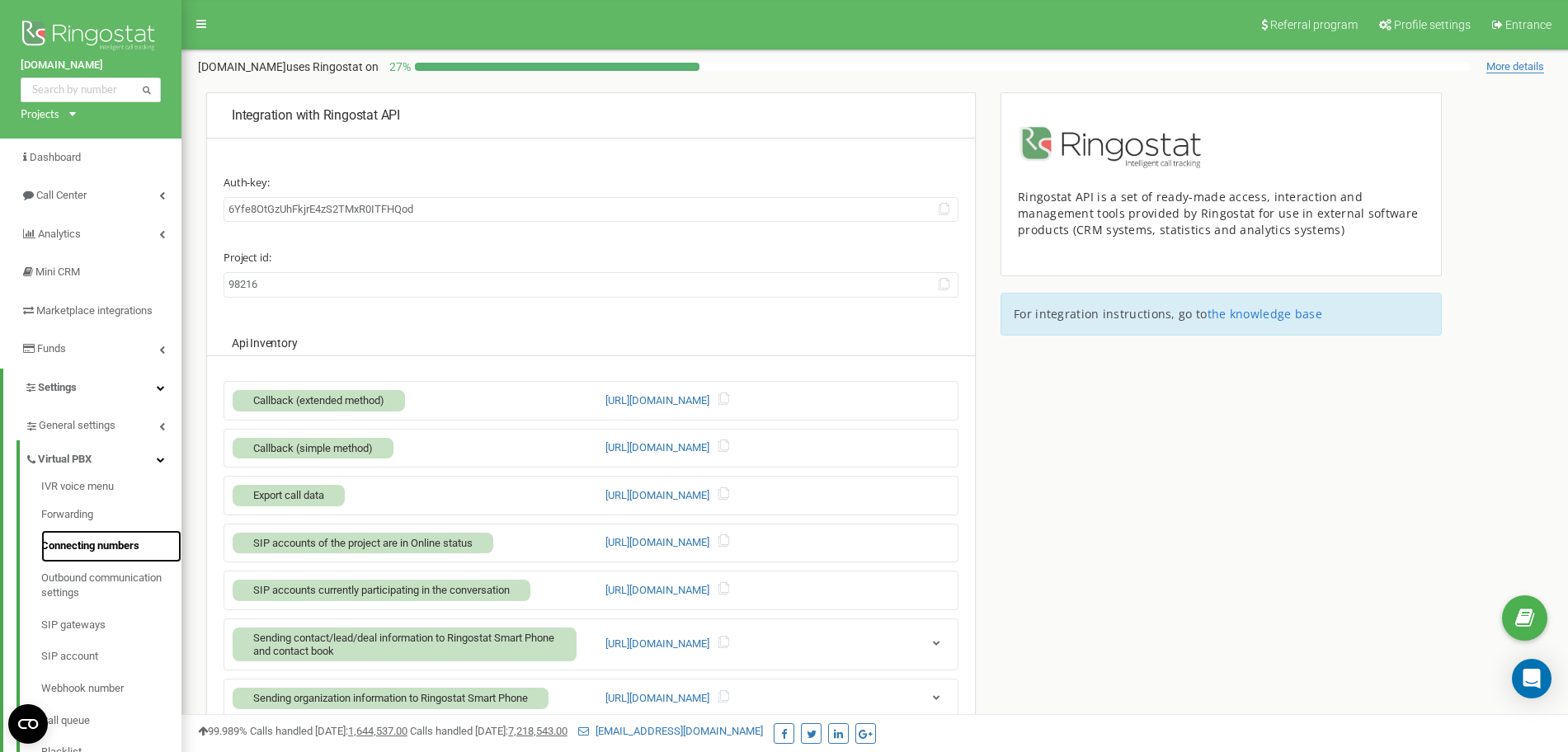 click on "Connecting numbers" at bounding box center (90, 545) 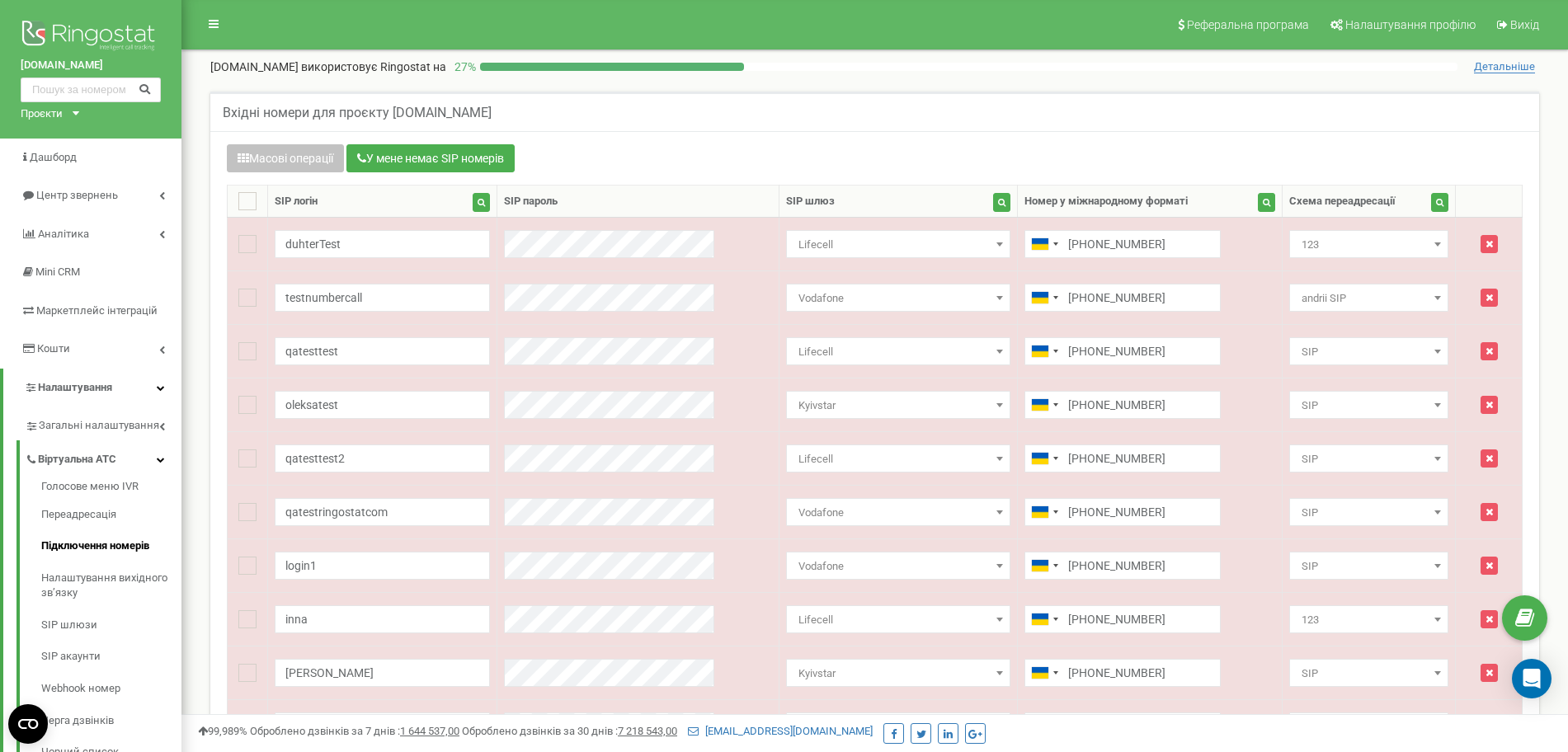 scroll, scrollTop: 0, scrollLeft: 0, axis: both 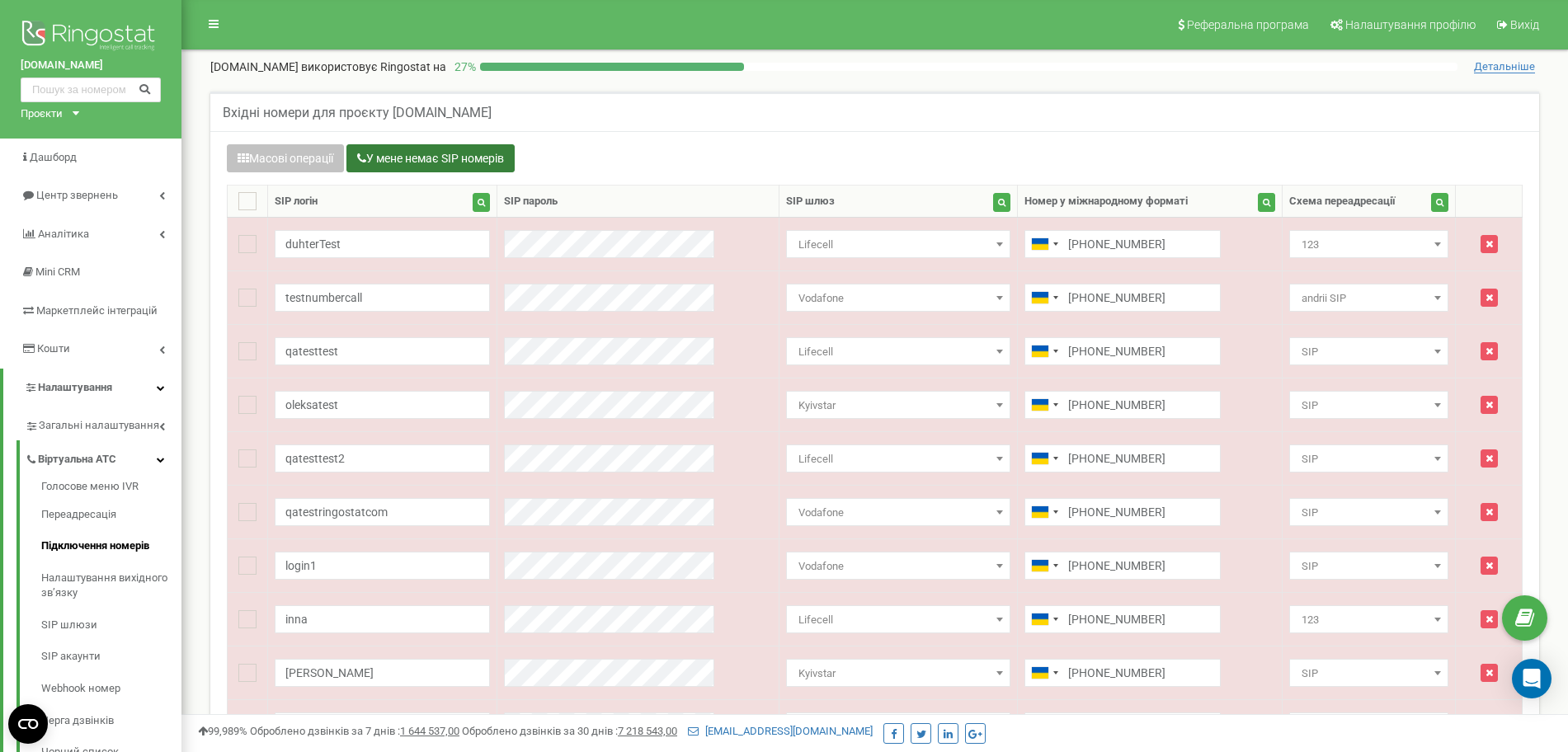 click on "У мене немає SIP номерів" at bounding box center [431, 158] 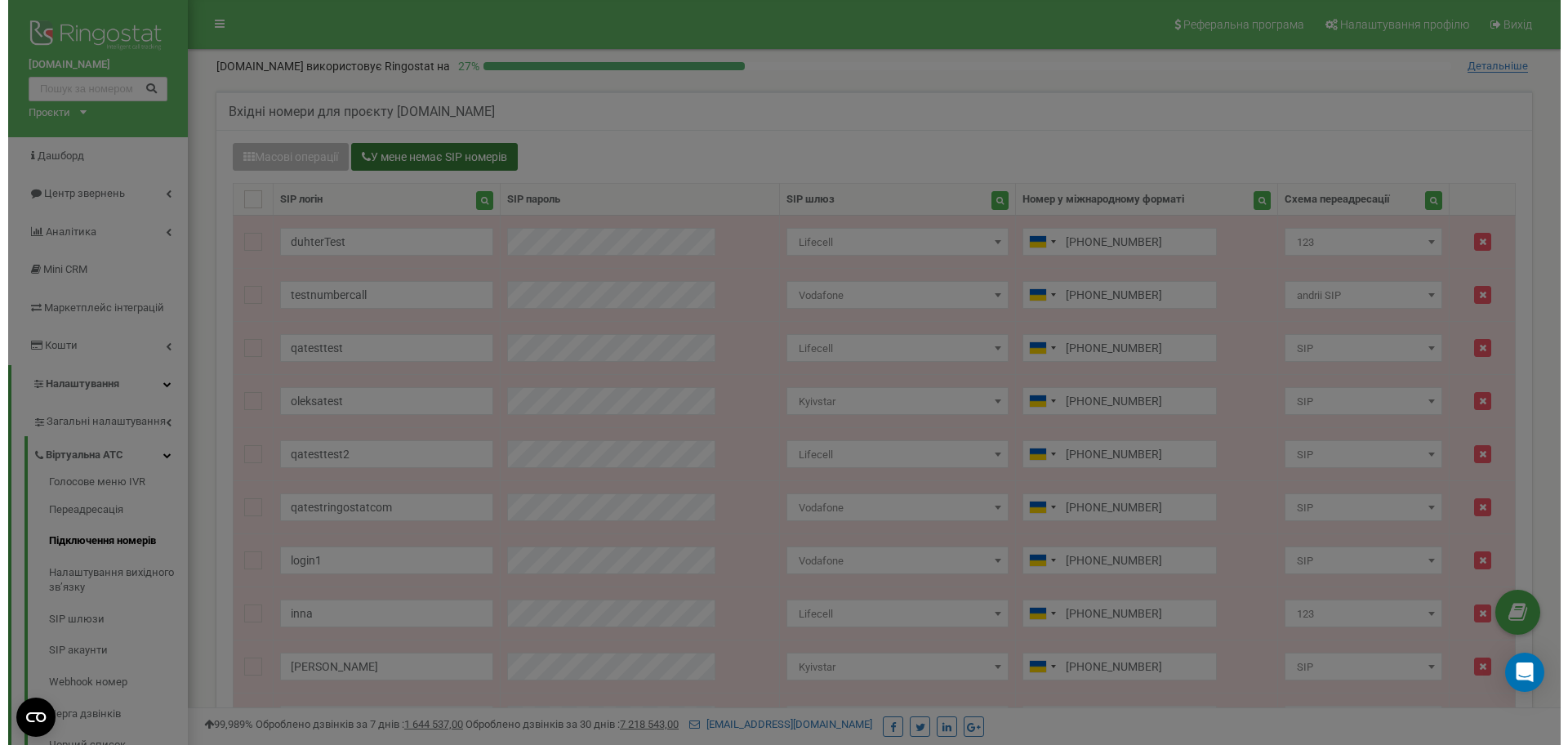 scroll, scrollTop: 0, scrollLeft: 0, axis: both 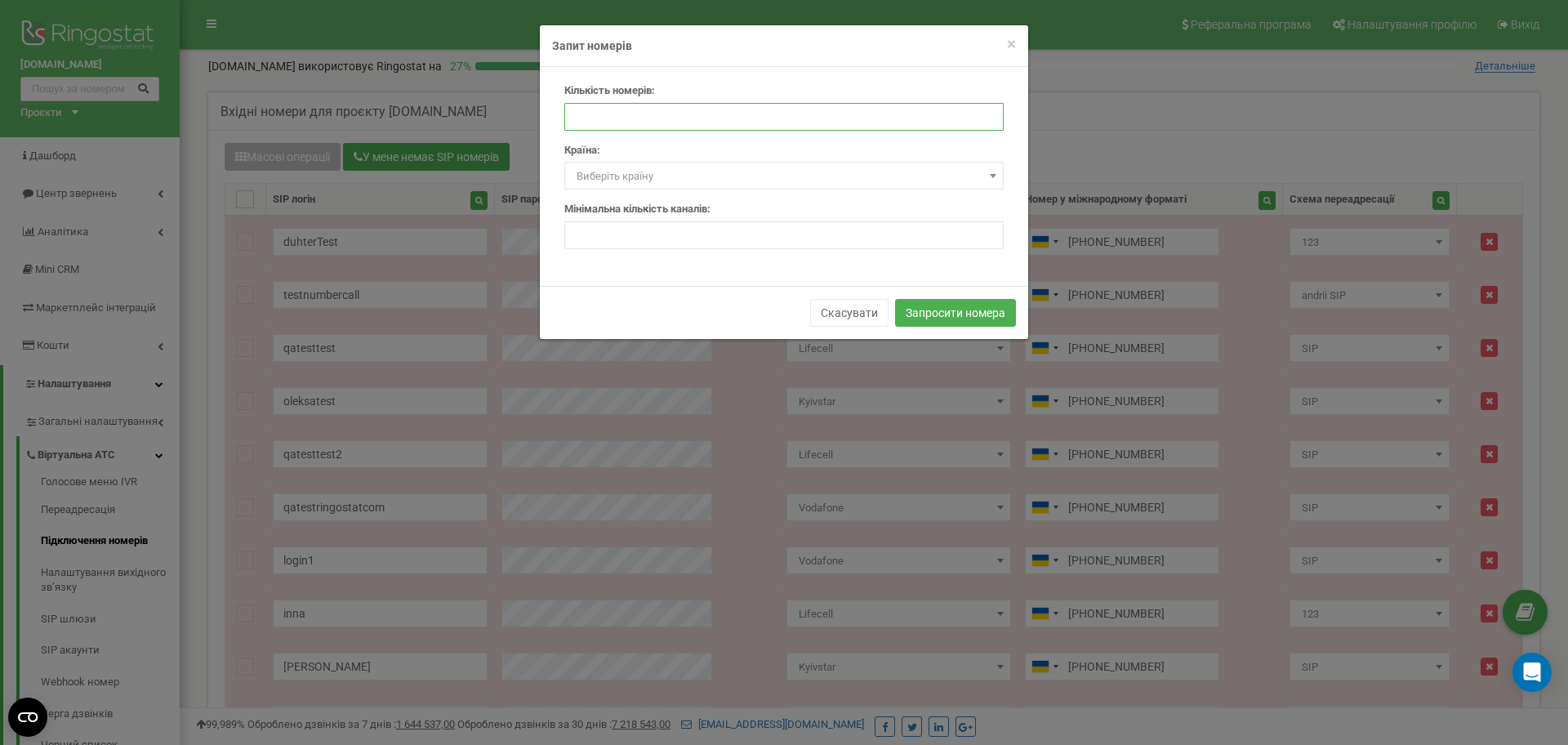 click at bounding box center [784, 117] 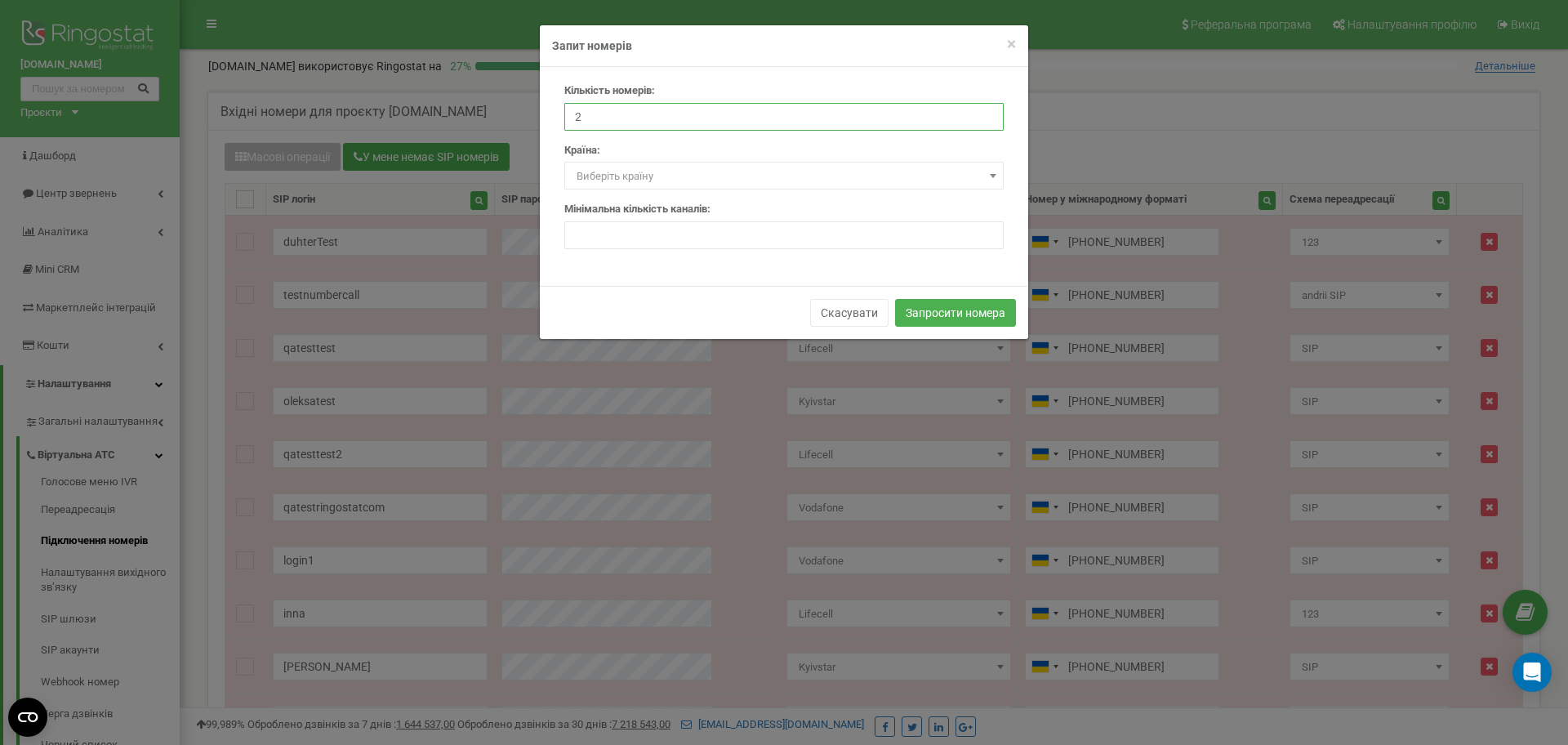 type on "2" 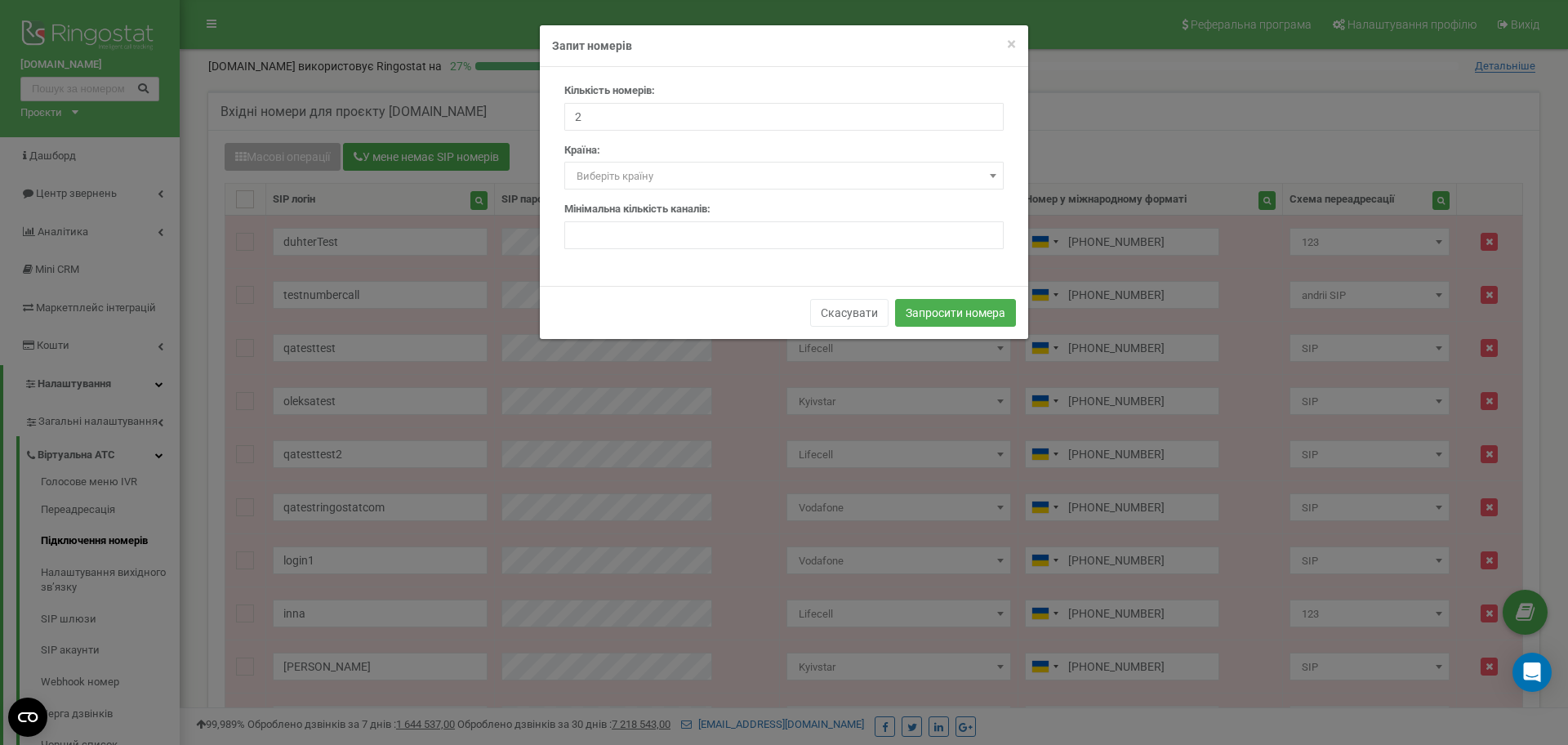 click on "Виберіть країну" at bounding box center (784, 176) 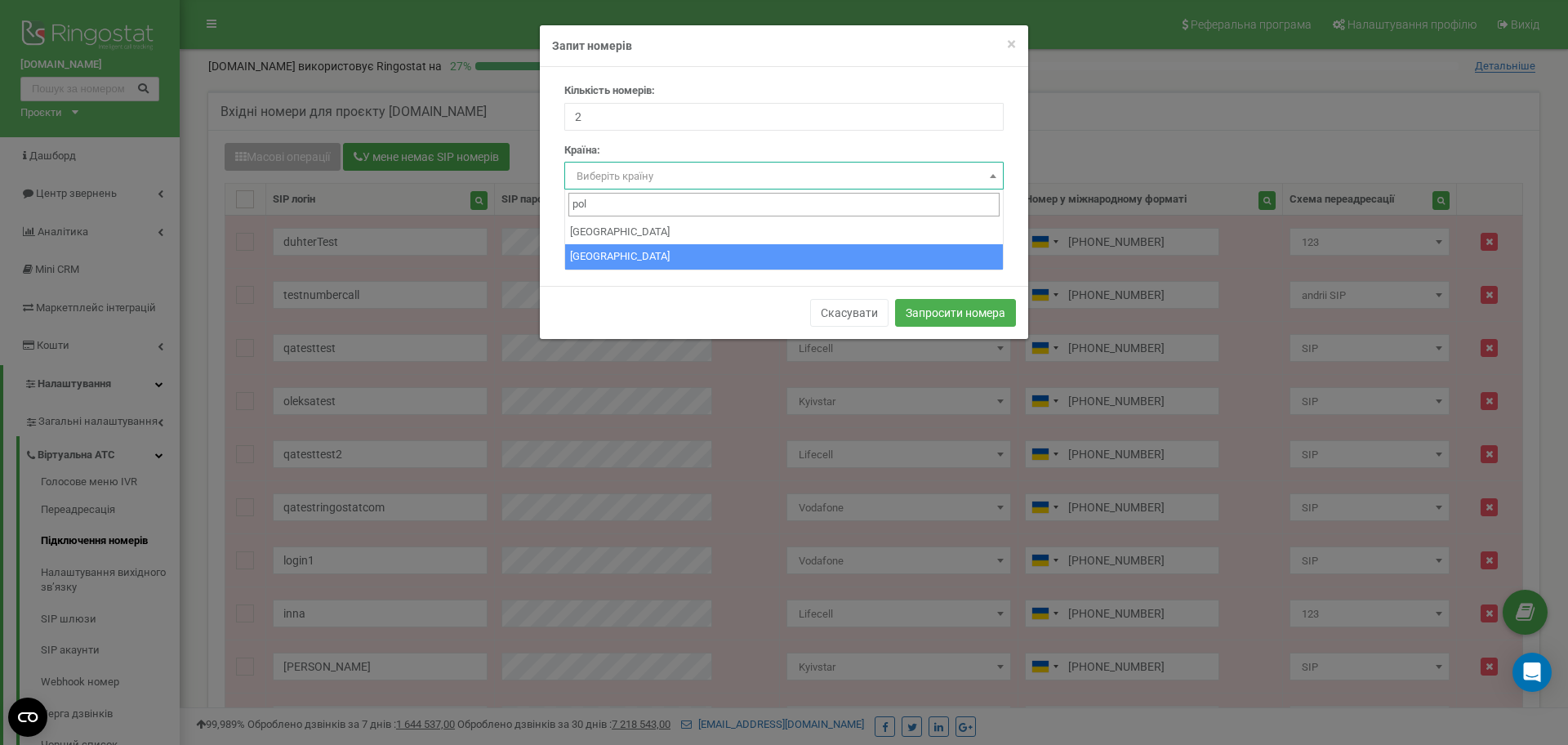 type on "pol" 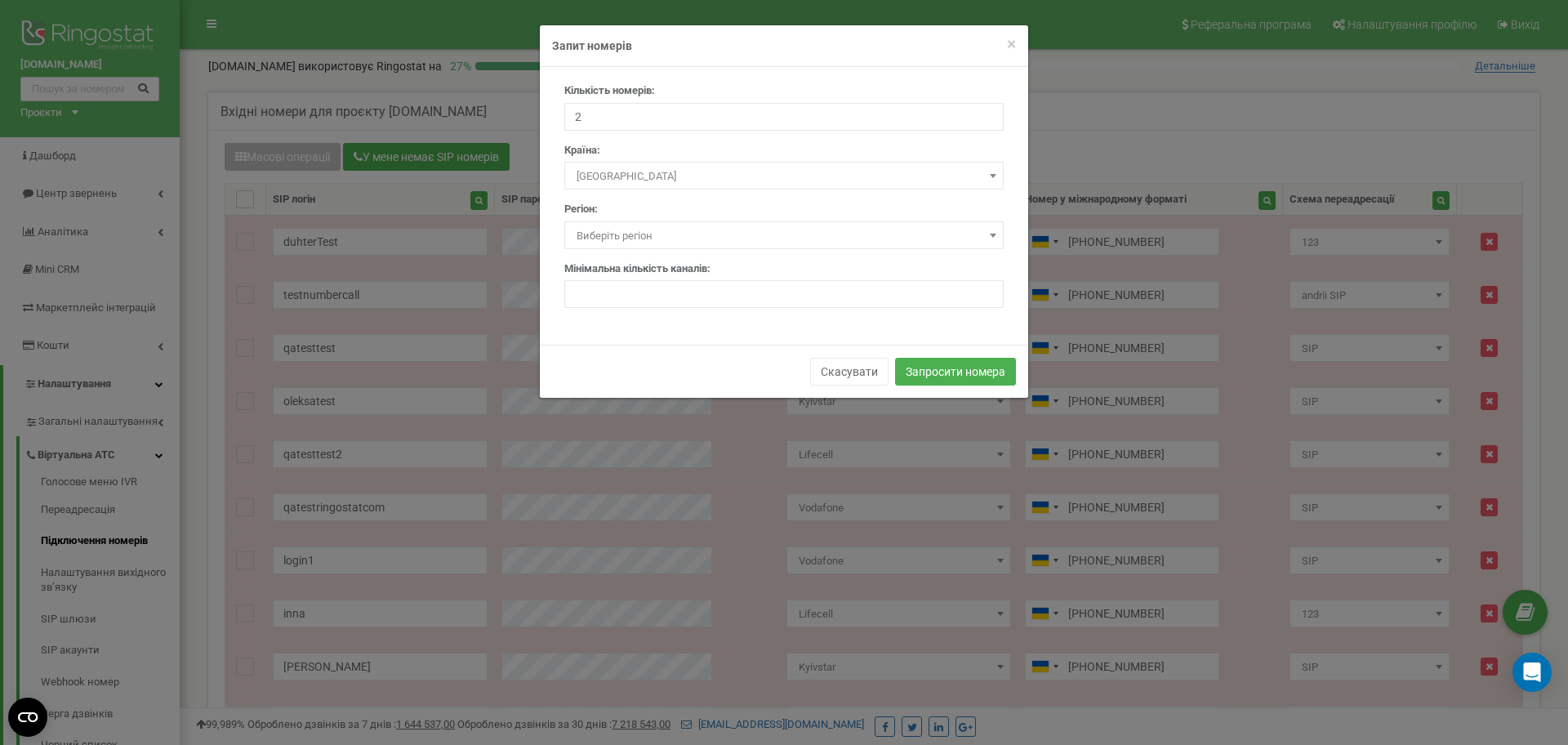 click on "Виберіть регіон" at bounding box center (784, 236) 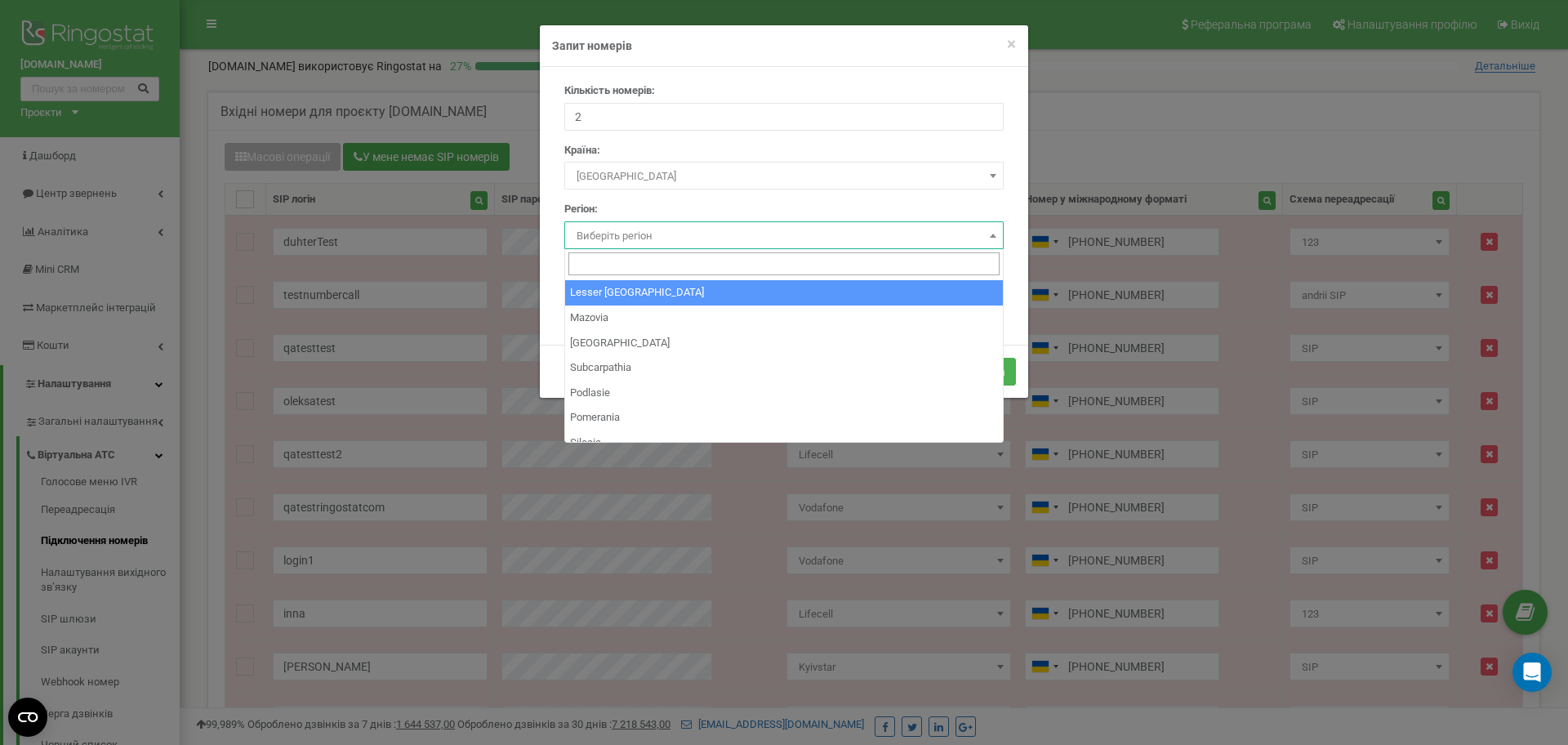 scroll, scrollTop: 68, scrollLeft: 0, axis: vertical 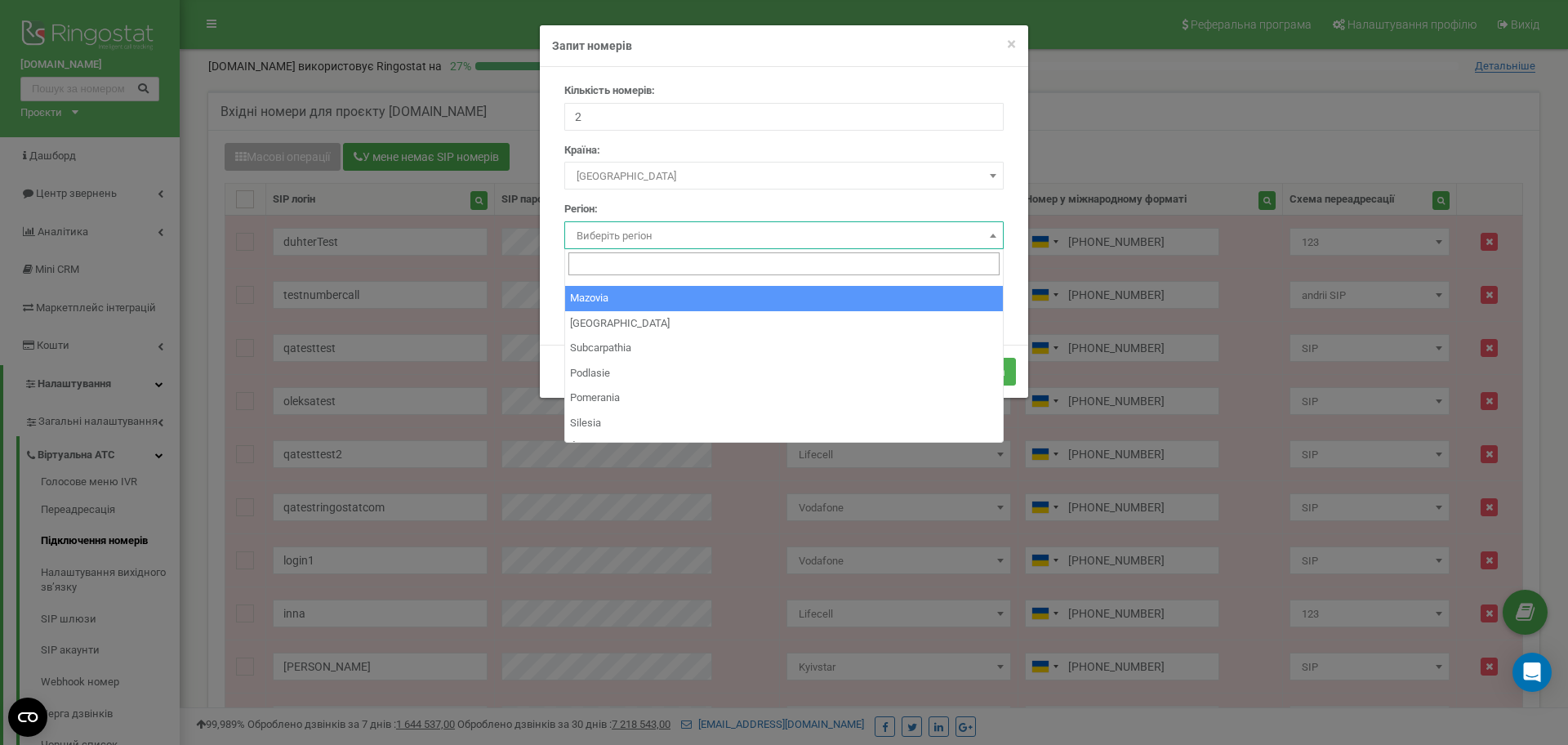 select on "PL_14" 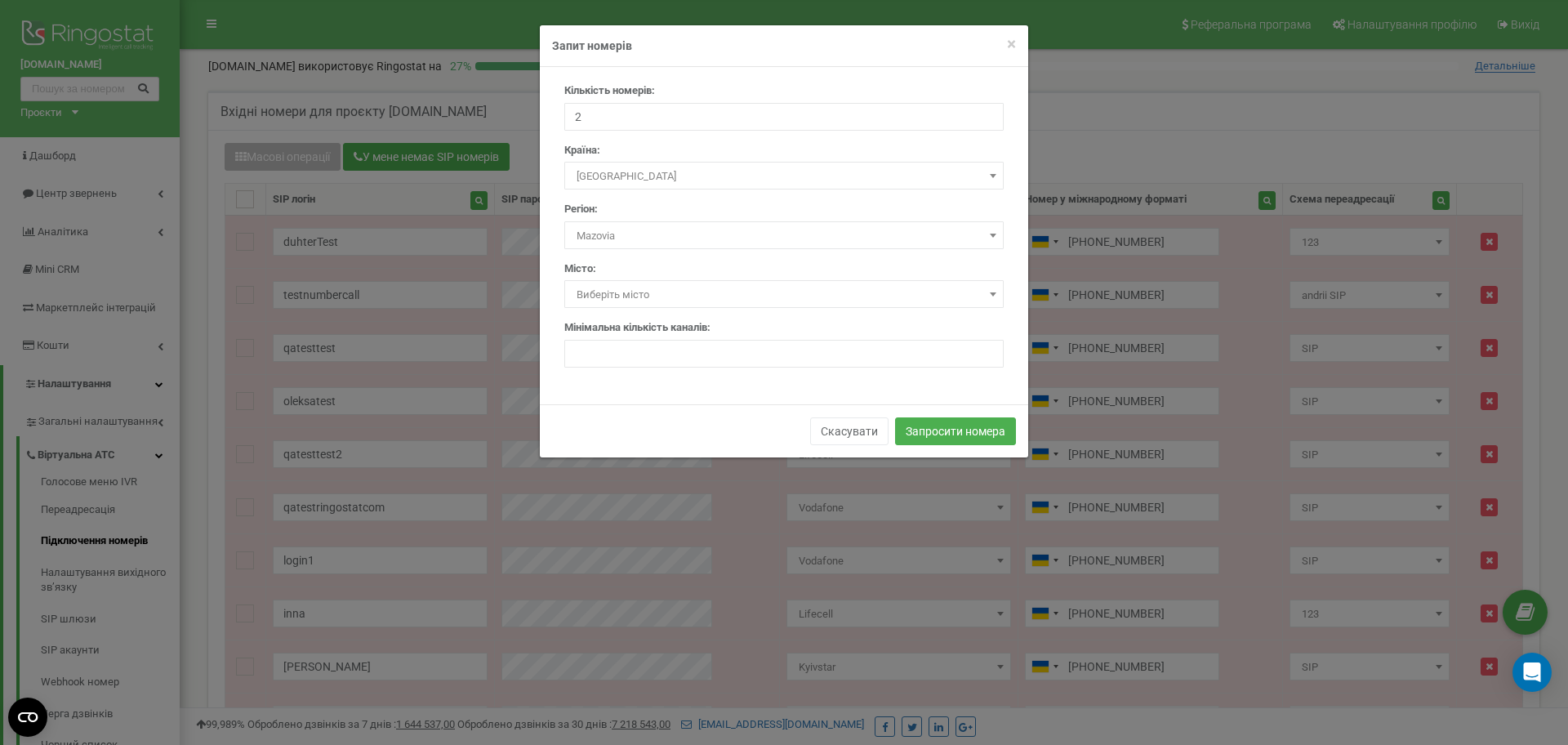 click on "Виберіть місто" at bounding box center [784, 295] 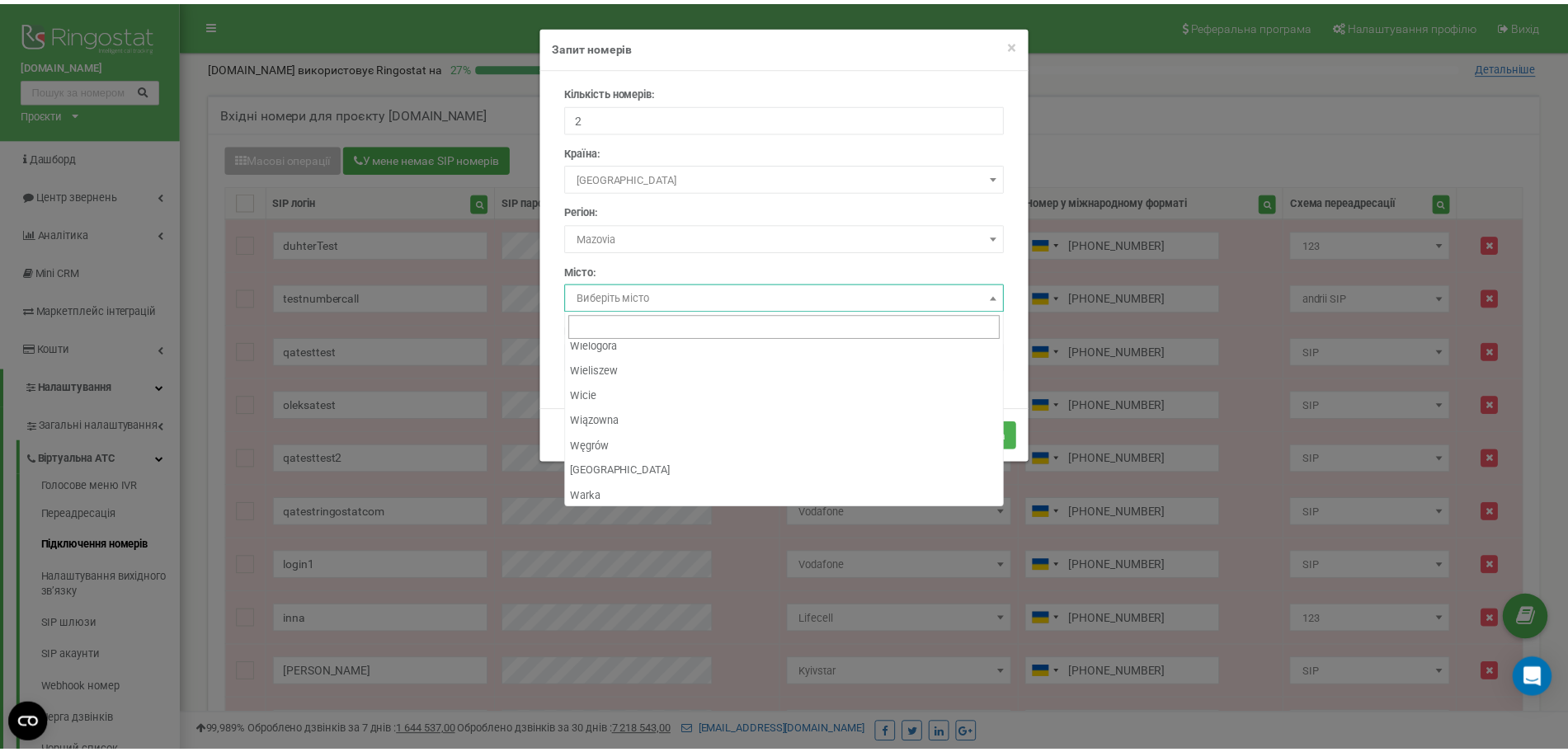 scroll, scrollTop: 1031, scrollLeft: 0, axis: vertical 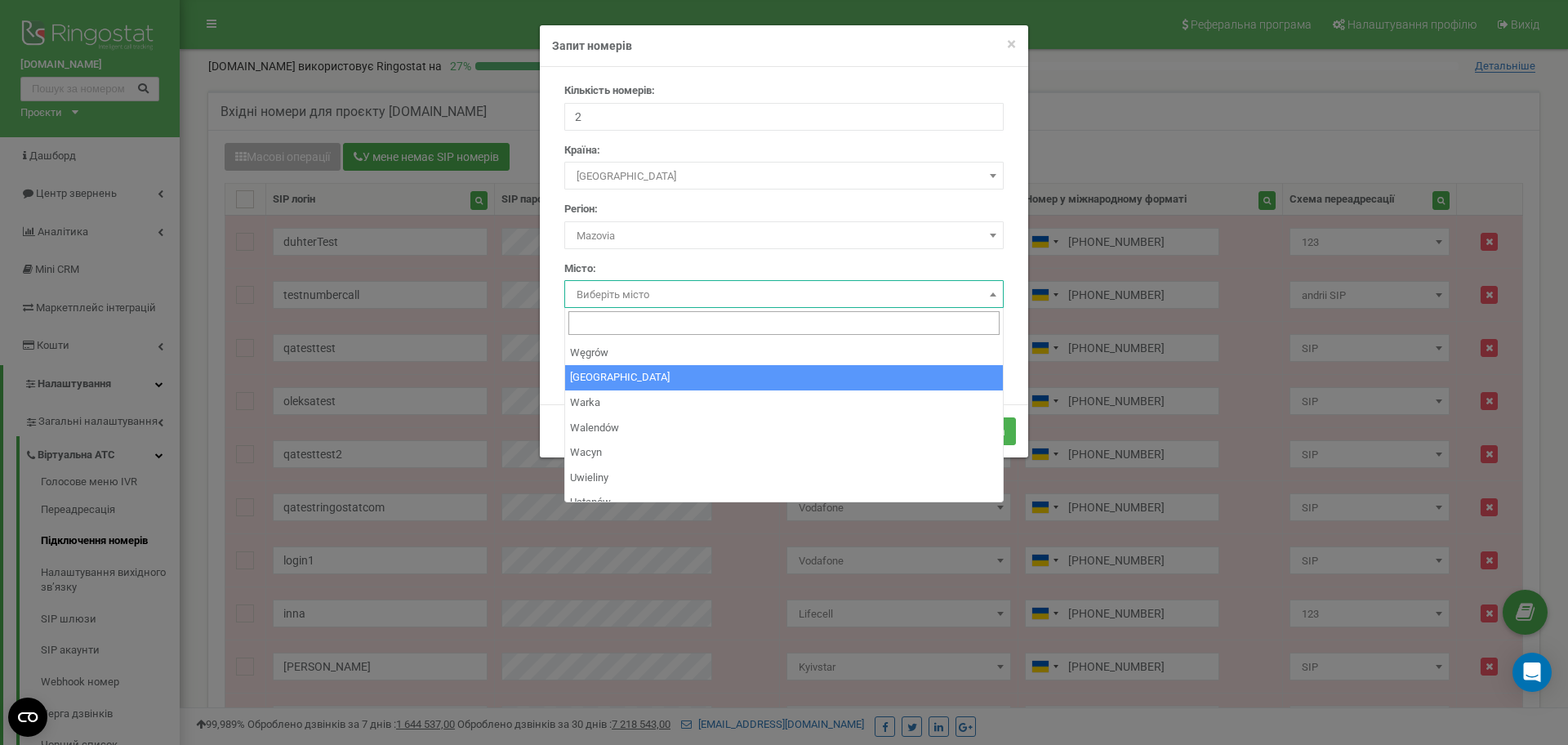 select on "756135" 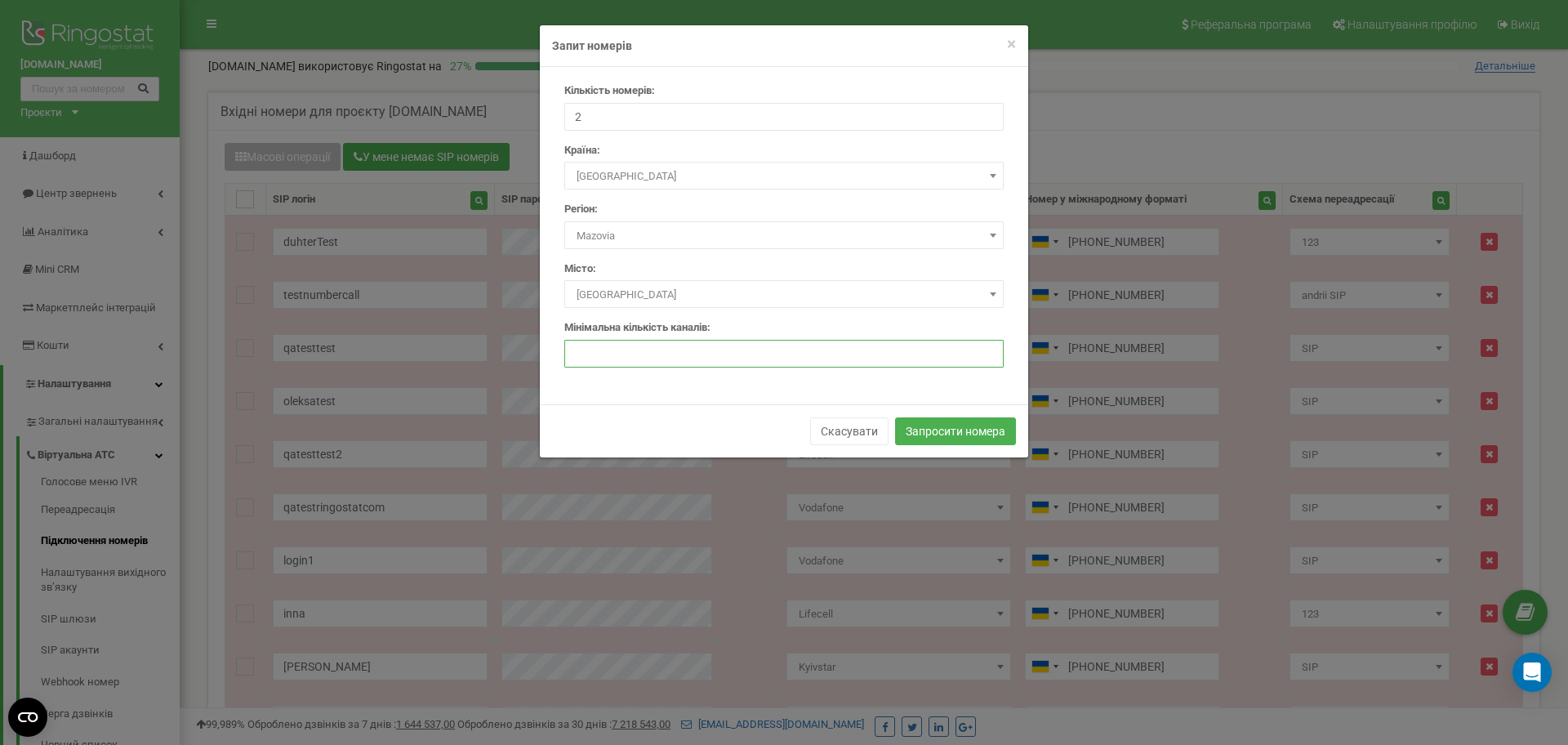click at bounding box center (784, 354) 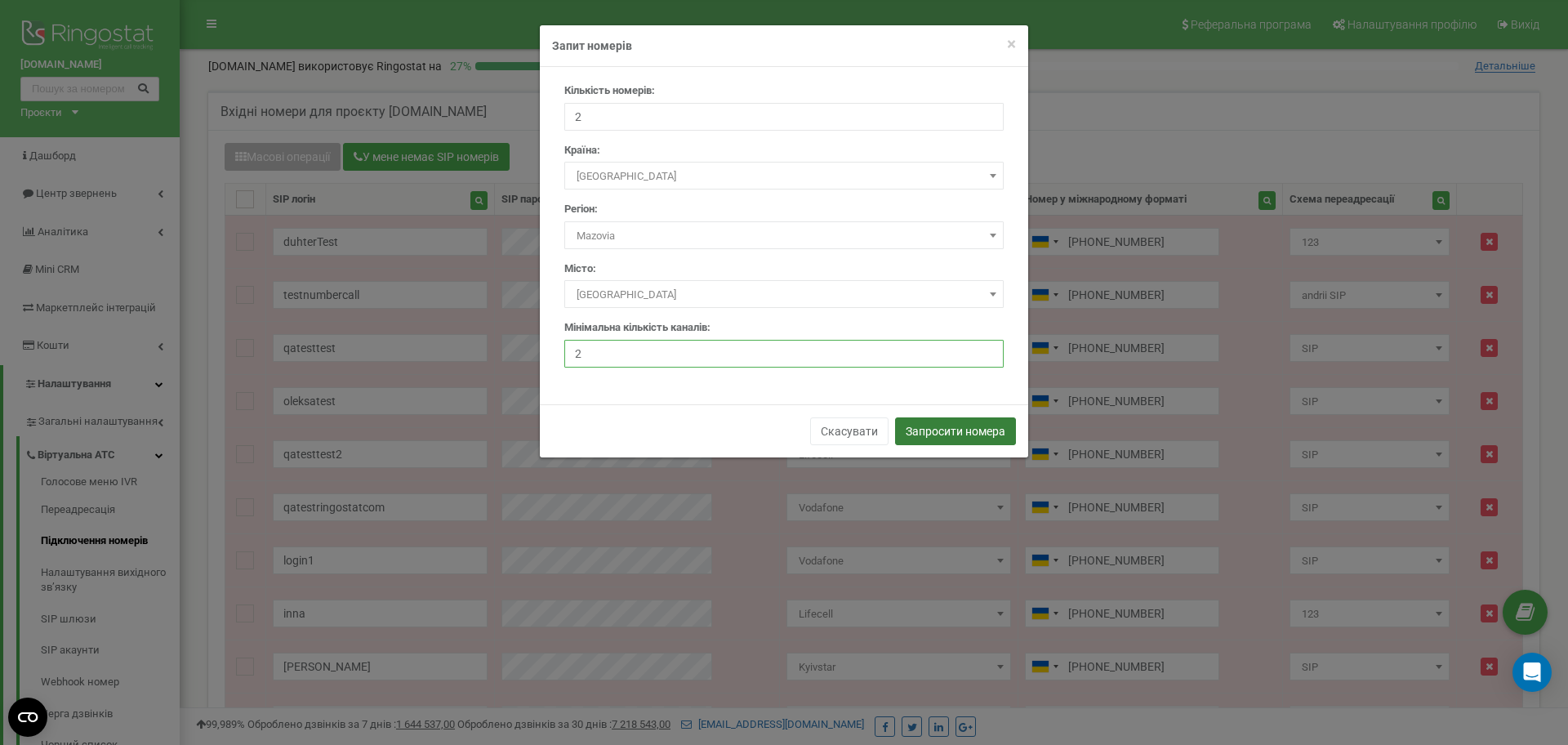 type on "2" 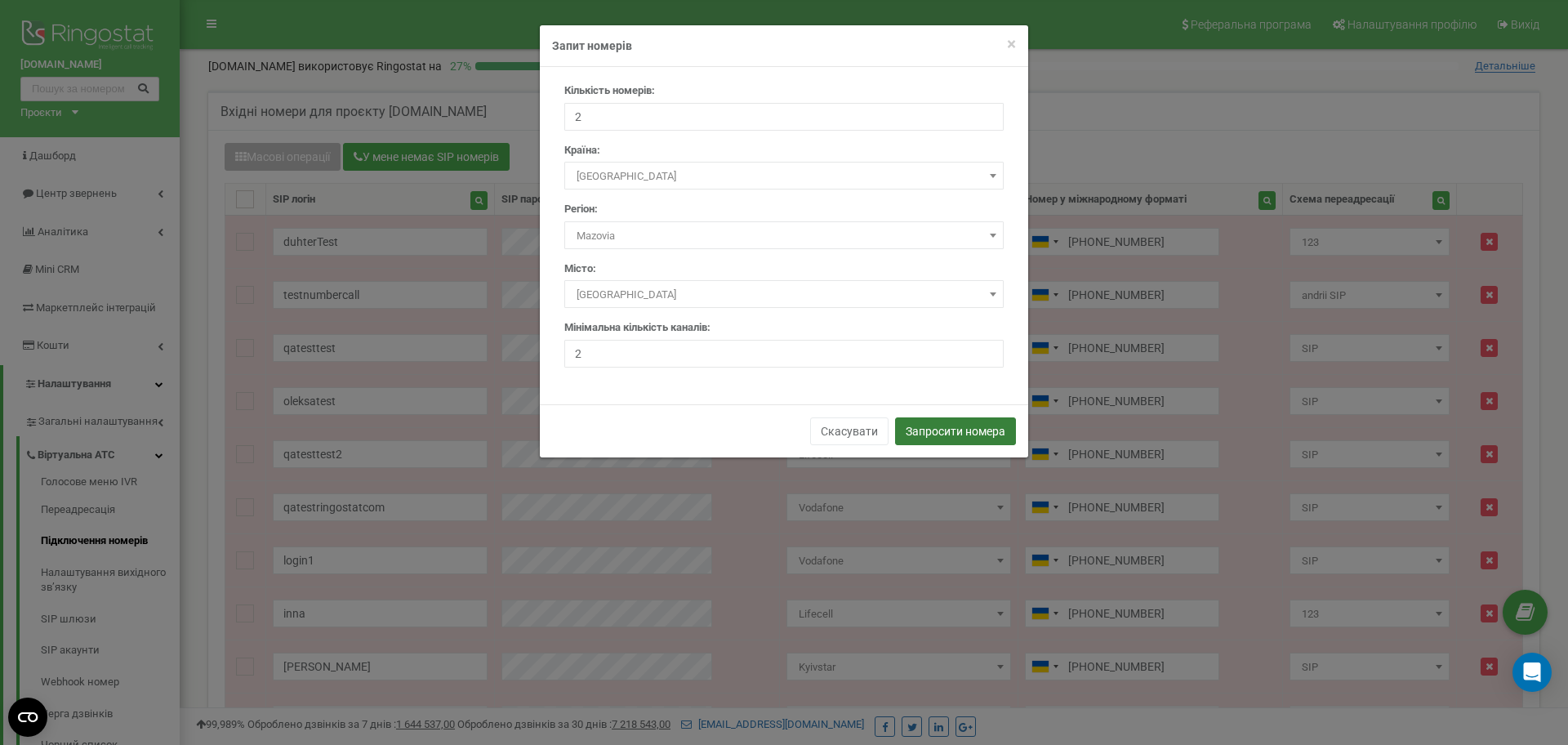click on "Запросити номера" at bounding box center [956, 431] 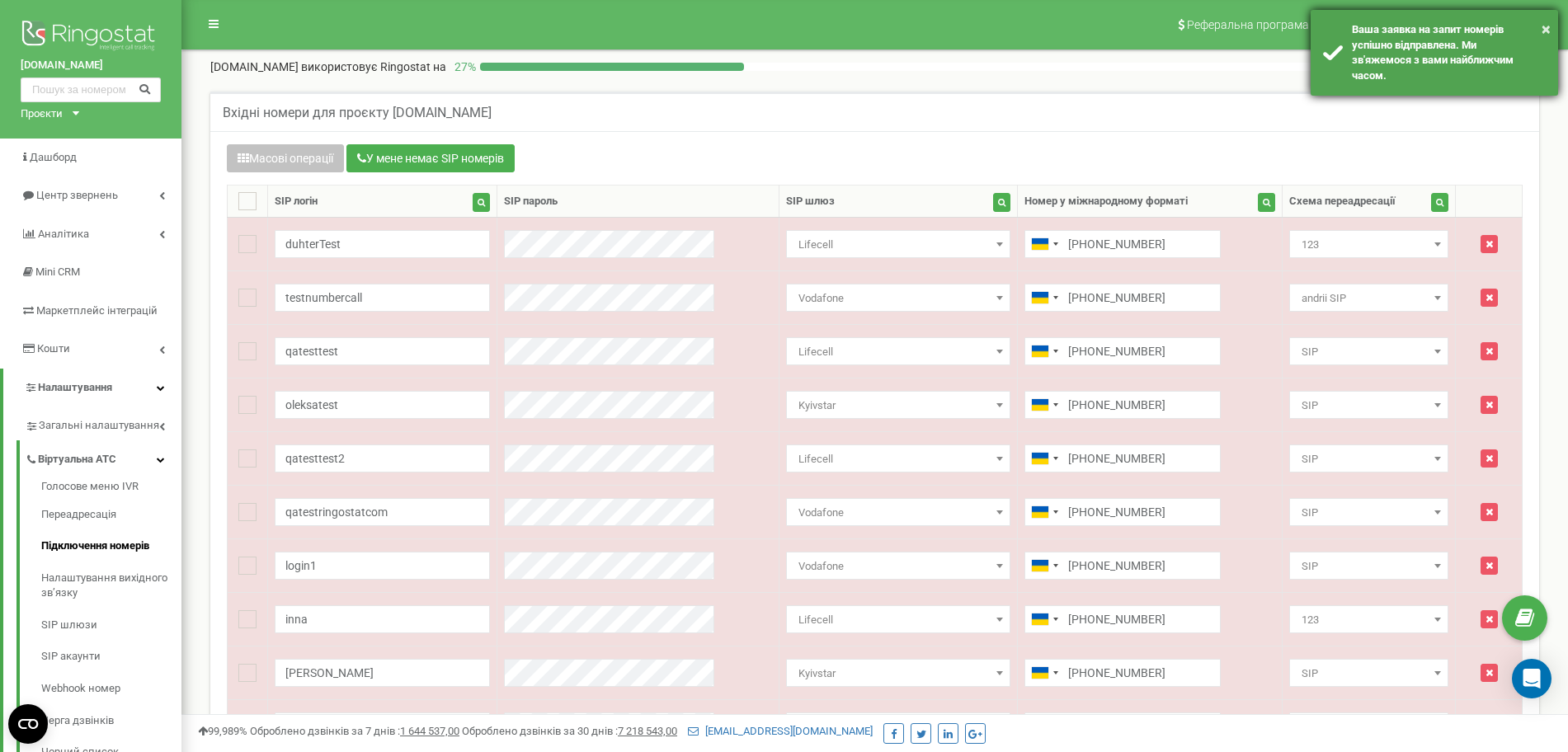 click on "Ваша заявка на запит номерів успішно відправлена. Ми зв'яжемося з вами найближчим часом." at bounding box center (1448, 53) 